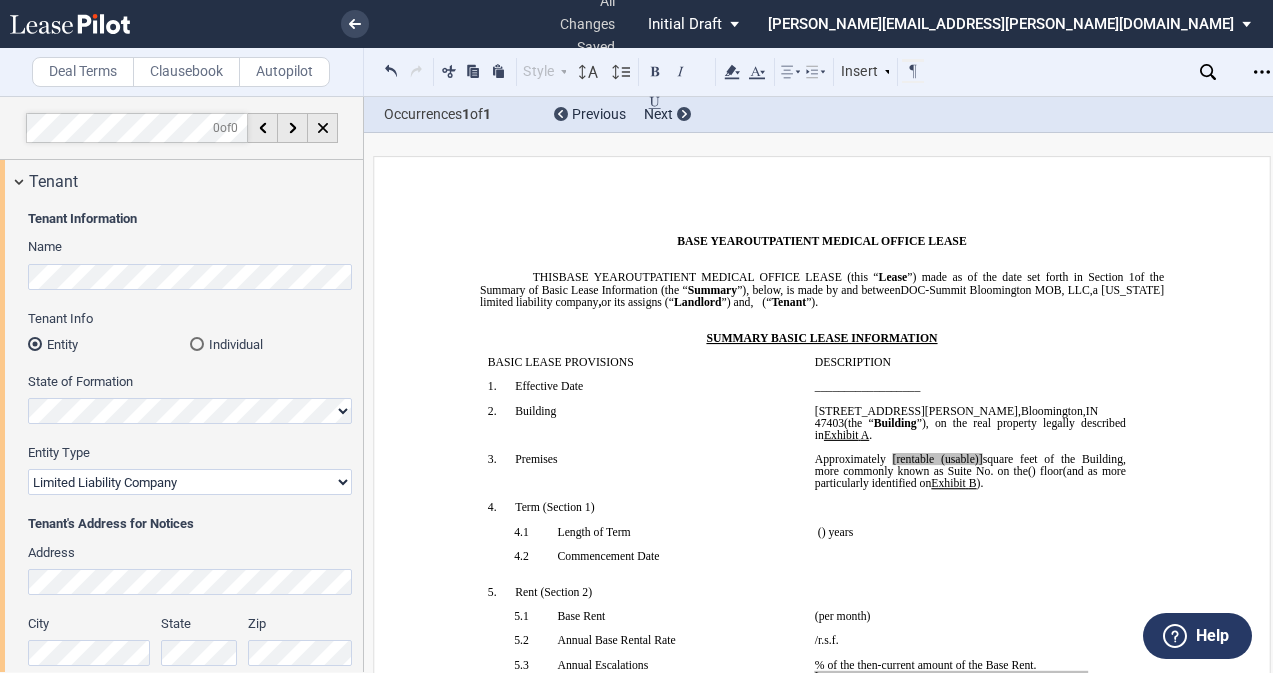 select on "limited liability company" 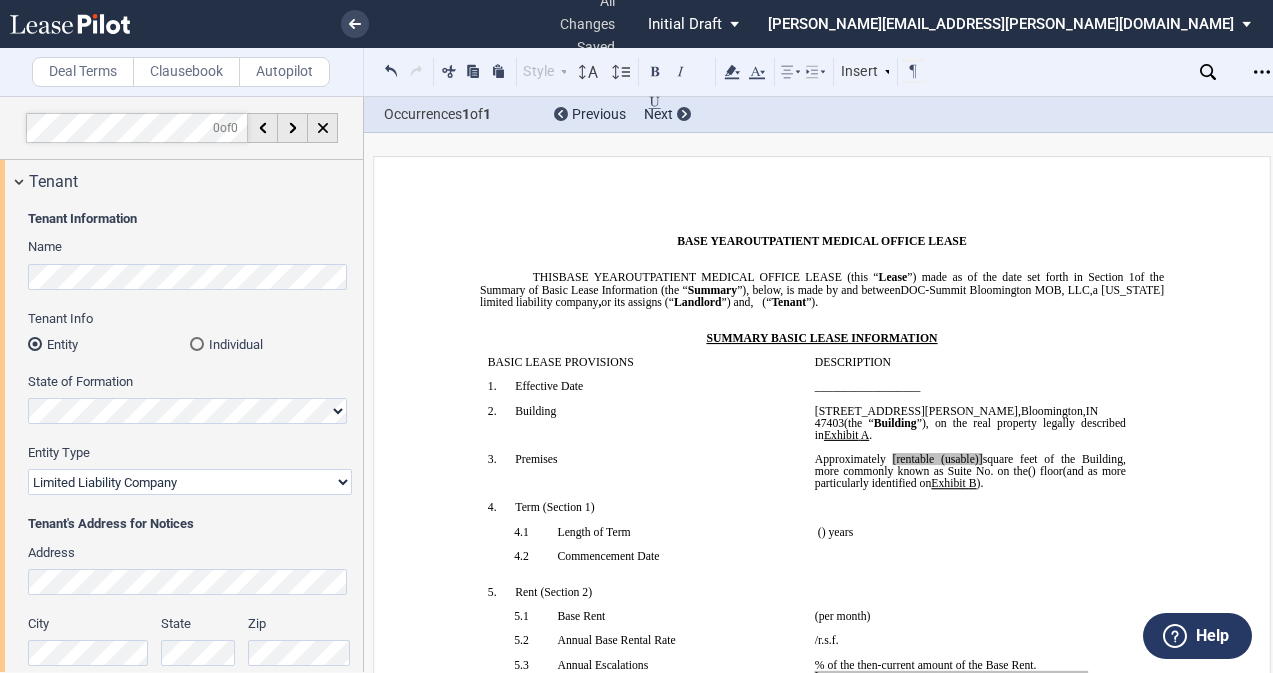 scroll, scrollTop: 0, scrollLeft: 0, axis: both 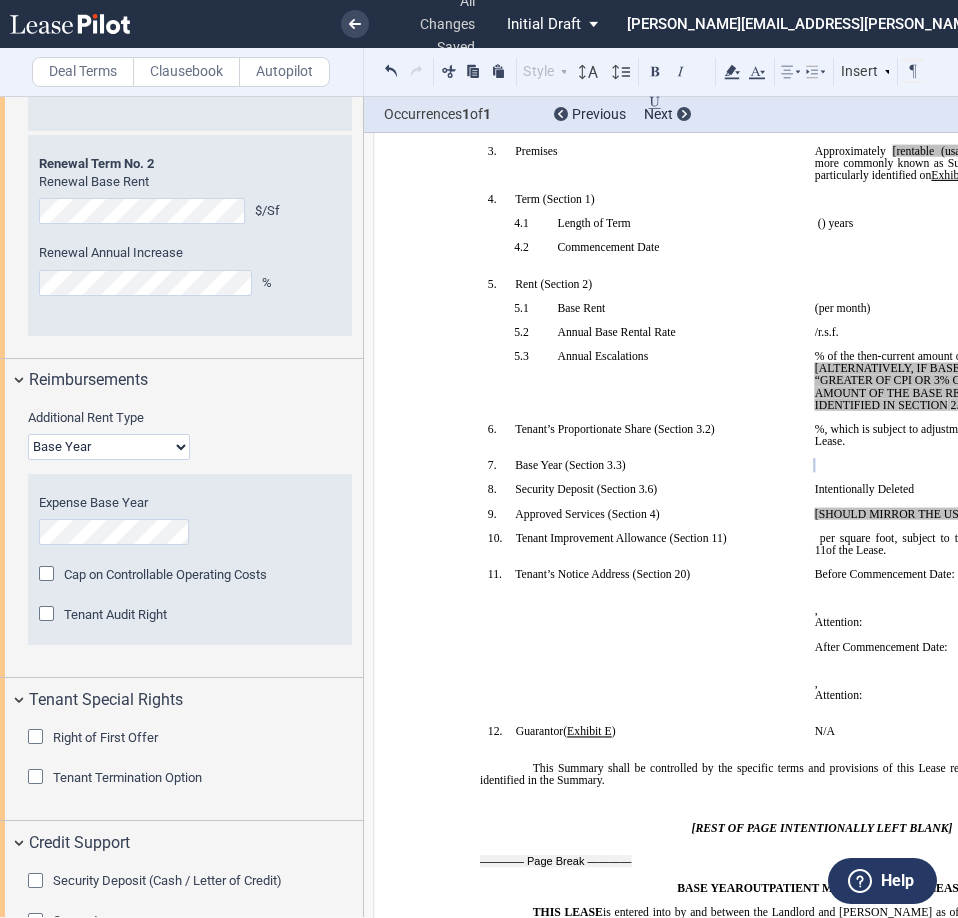 click on "Base Year
Triple Net" at bounding box center [109, 447] 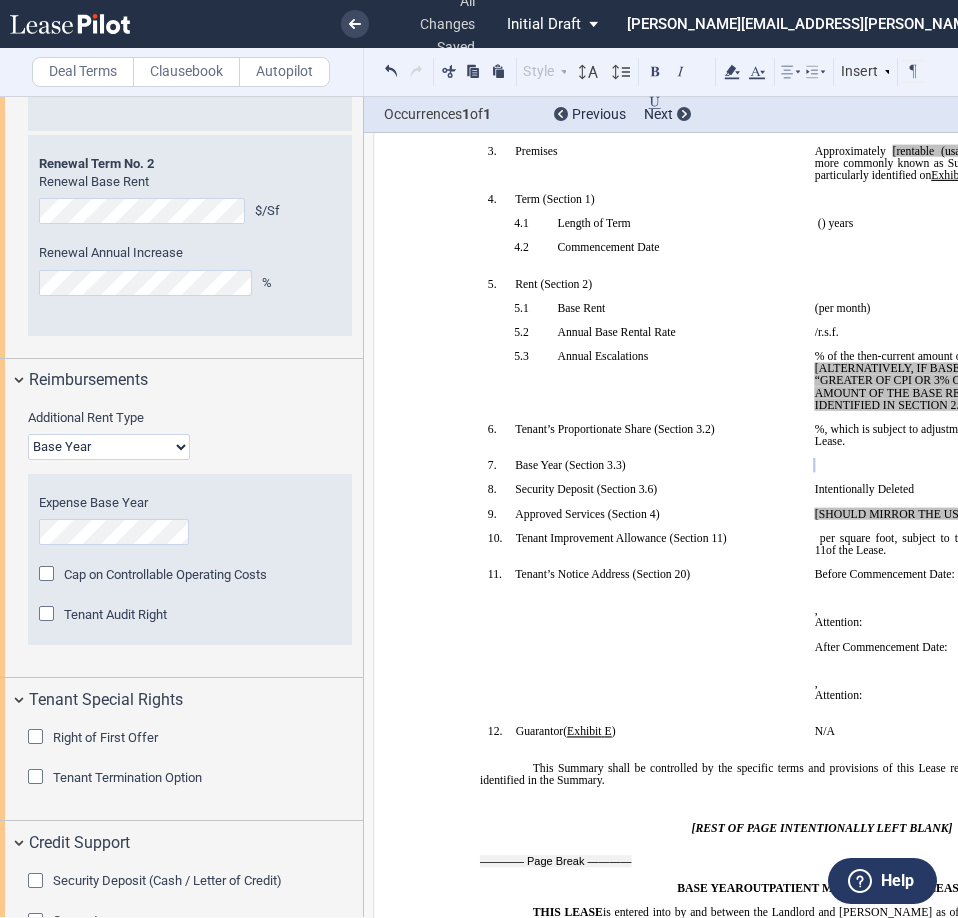 select on "triple net" 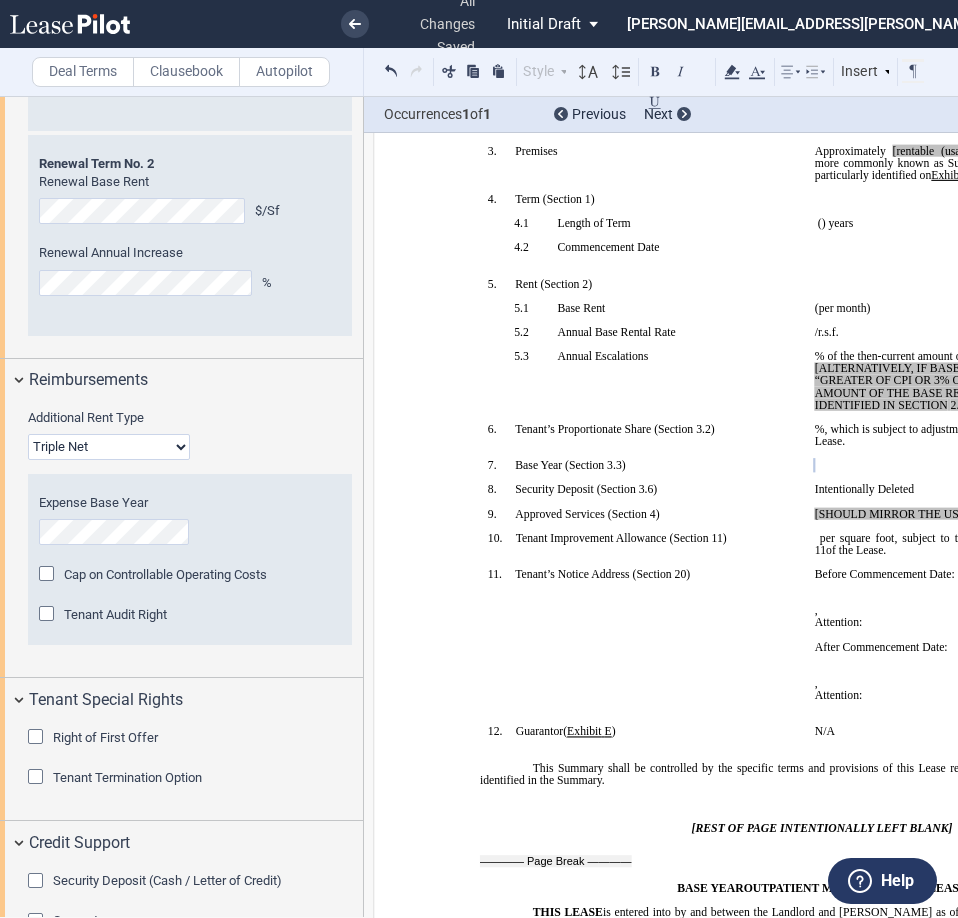 click on "Base Year
Triple Net" at bounding box center [109, 447] 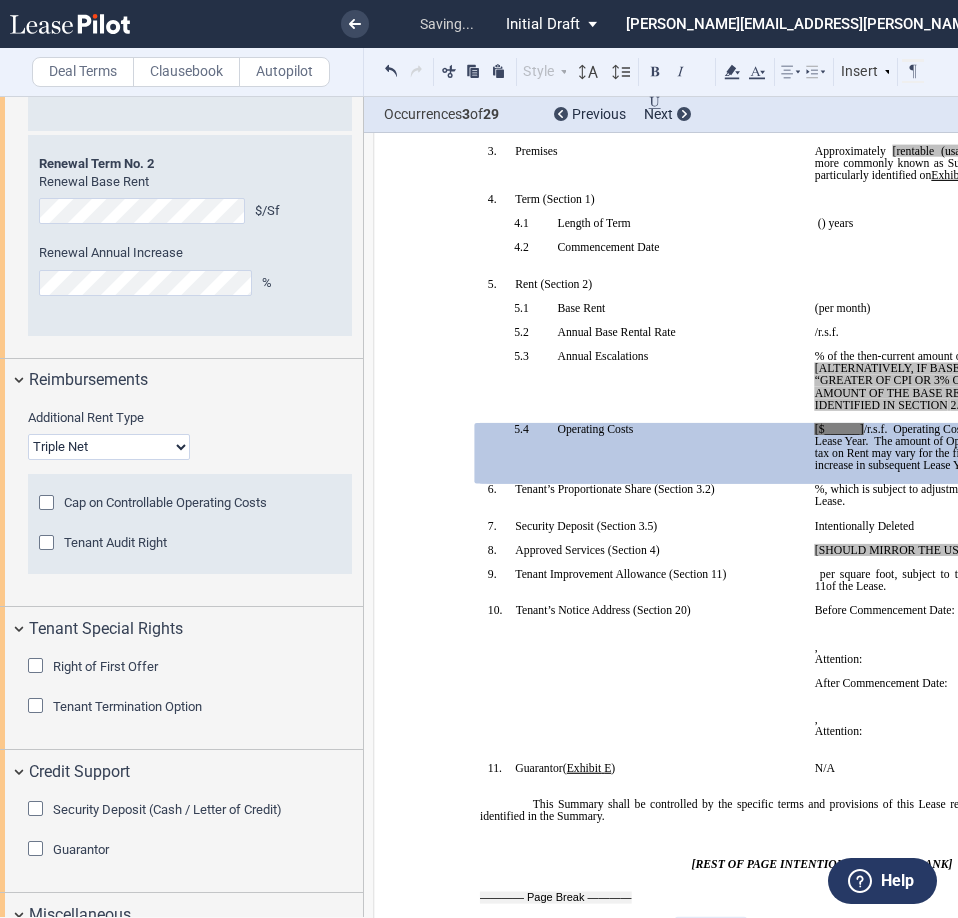 click on "﻿" at bounding box center (643, 538) 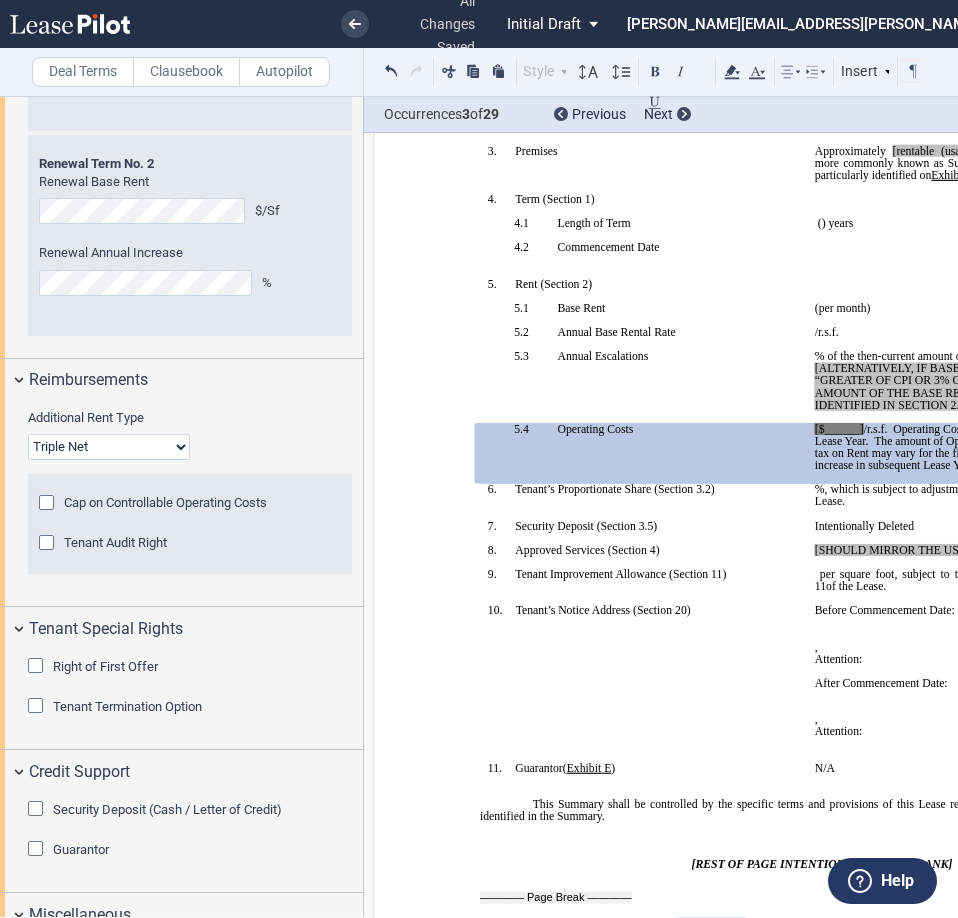 click on "7.       Security Deposit (Section   ﻿ 3.5 ﻿ )" at bounding box center [656, 526] 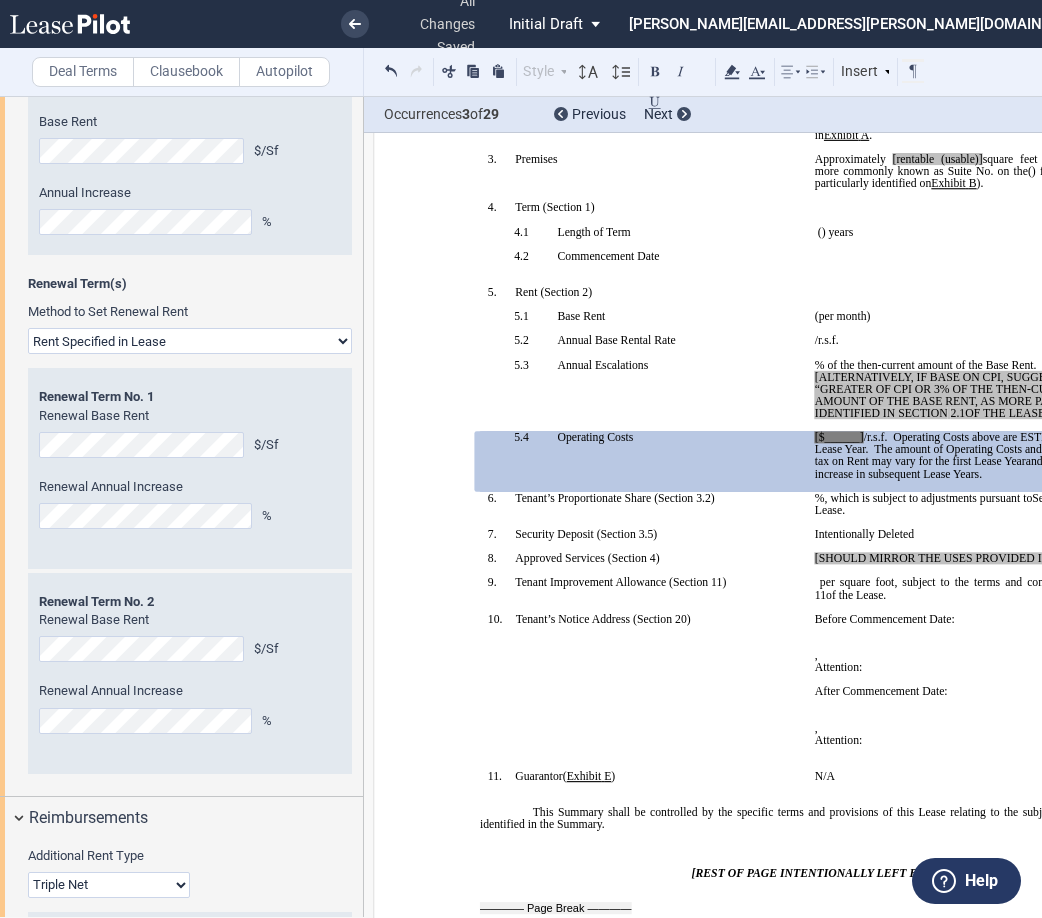 scroll, scrollTop: 2377, scrollLeft: 0, axis: vertical 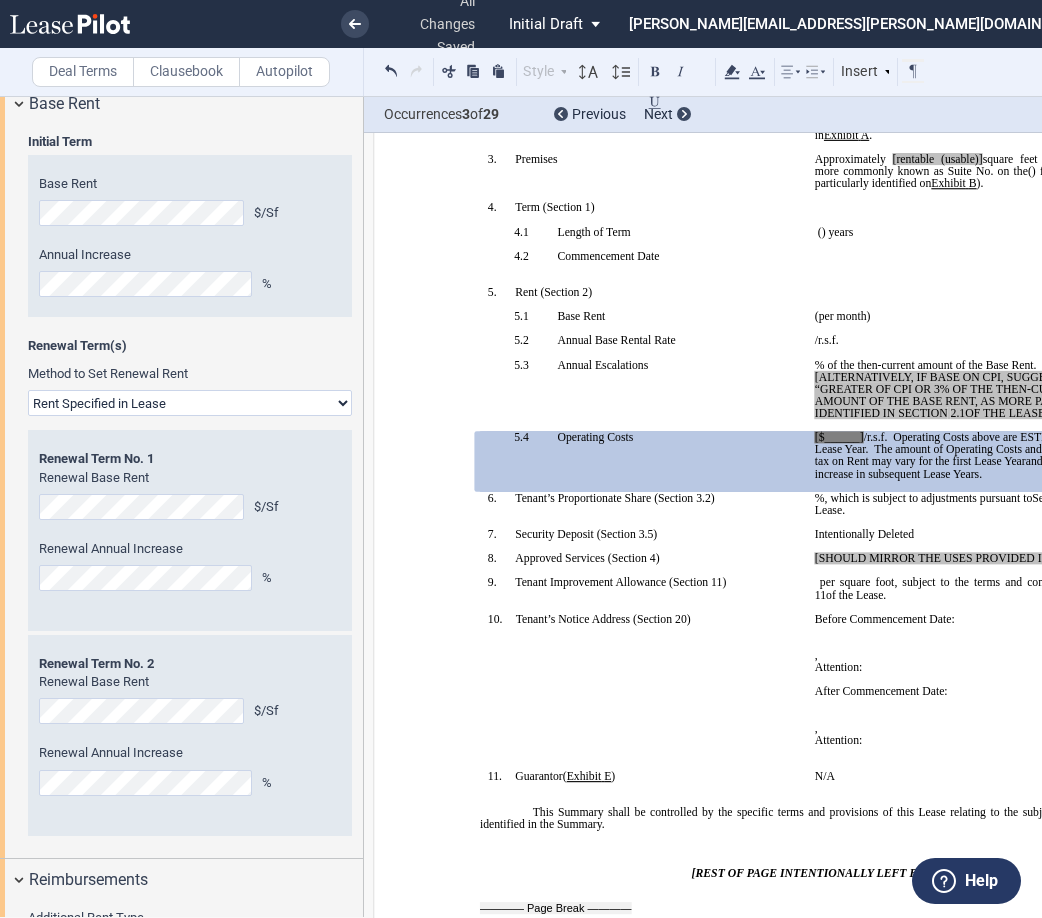 click on "Rent Set At Fair Market Value
Rent Specified in [GEOGRAPHIC_DATA]" 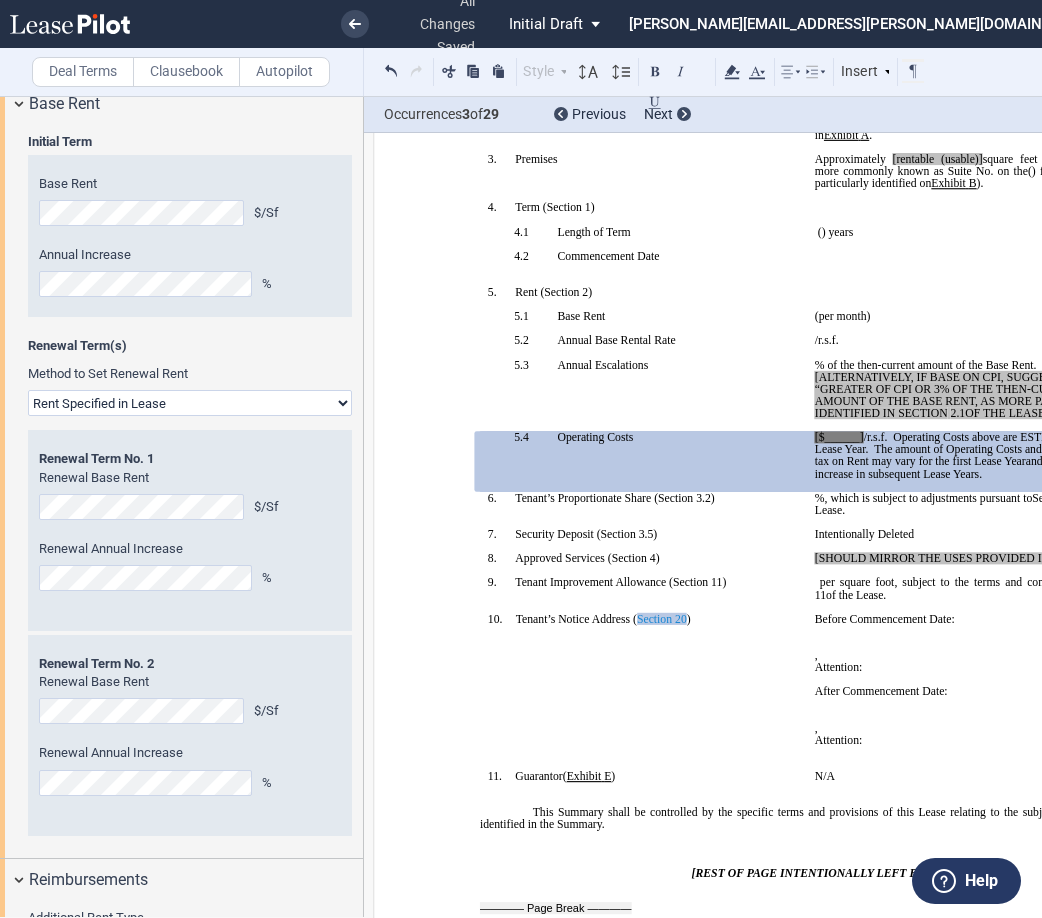 drag, startPoint x: 763, startPoint y: 602, endPoint x: 639, endPoint y: 612, distance: 124.40257 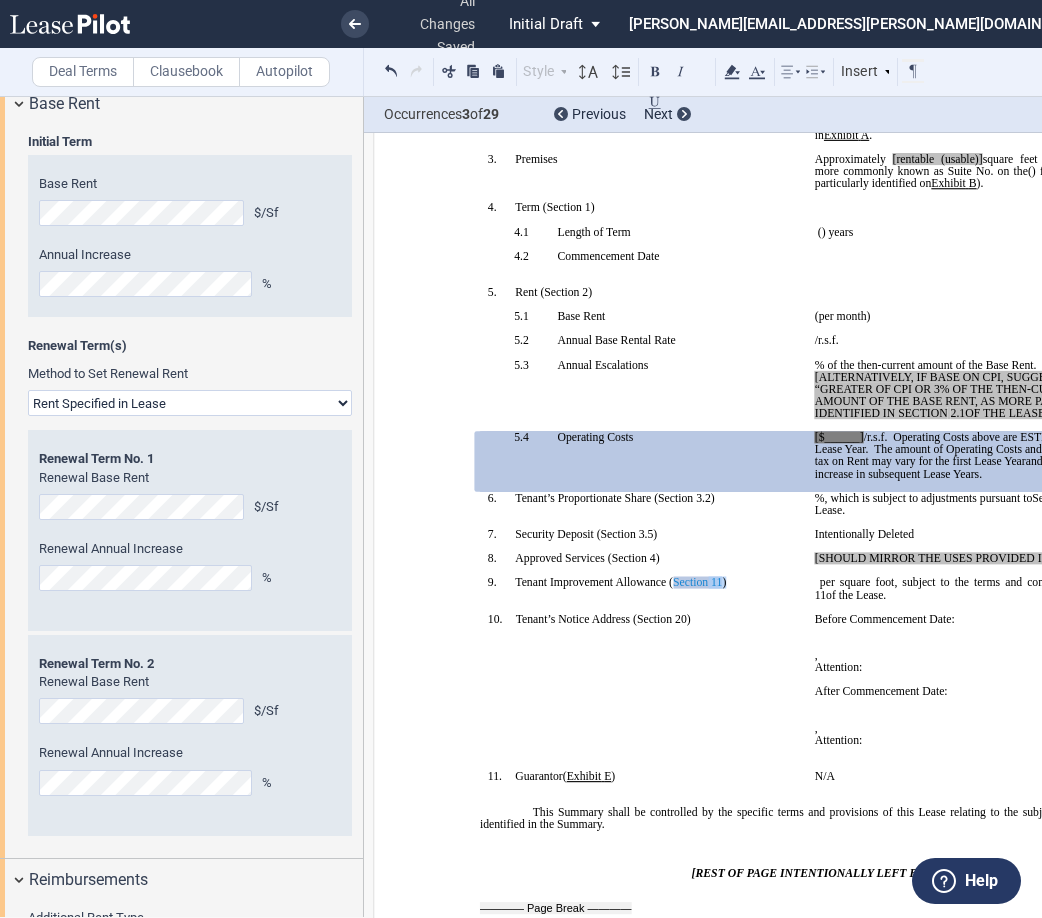 drag, startPoint x: 756, startPoint y: 579, endPoint x: 703, endPoint y: 583, distance: 53.15073 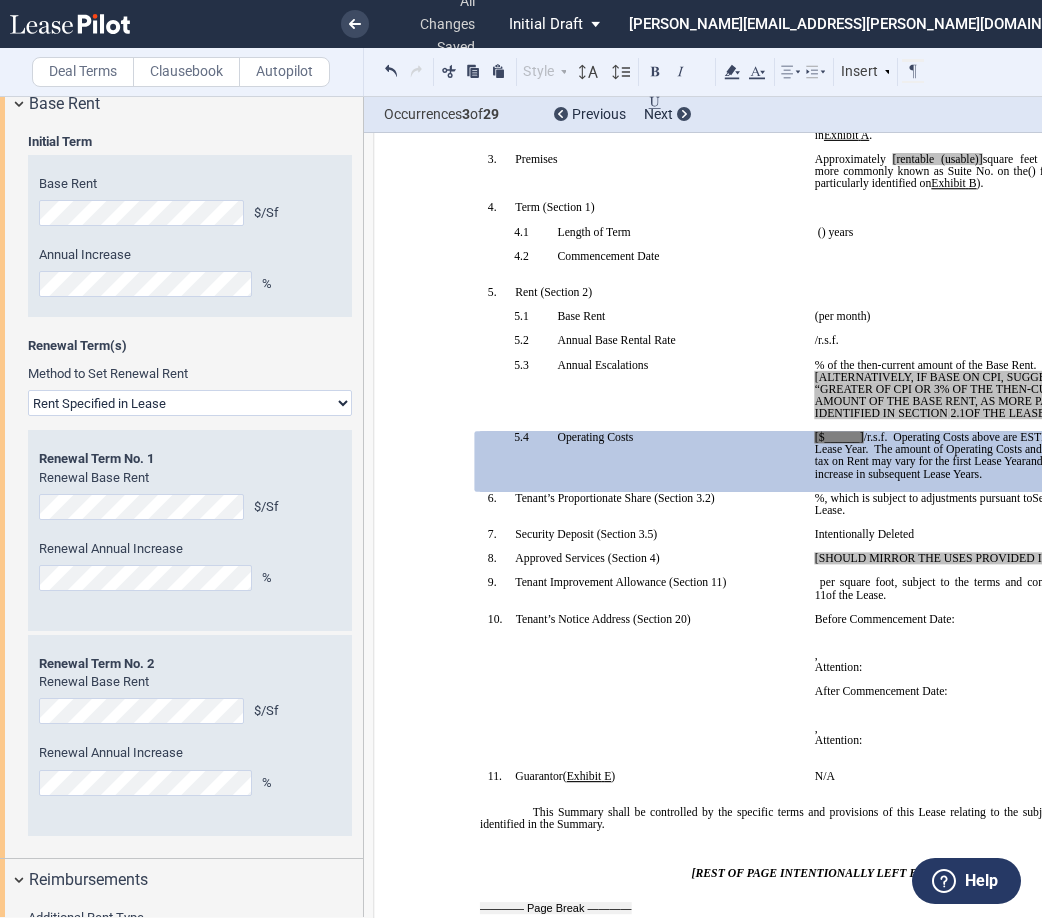click on "!!SET_LEVEL_0!! !!SBL_LEVEL_1!!
10.       Tenant’s Notice Address ( ﻿ Section 20 ﻿ )
﻿" at bounding box center (643, 691) 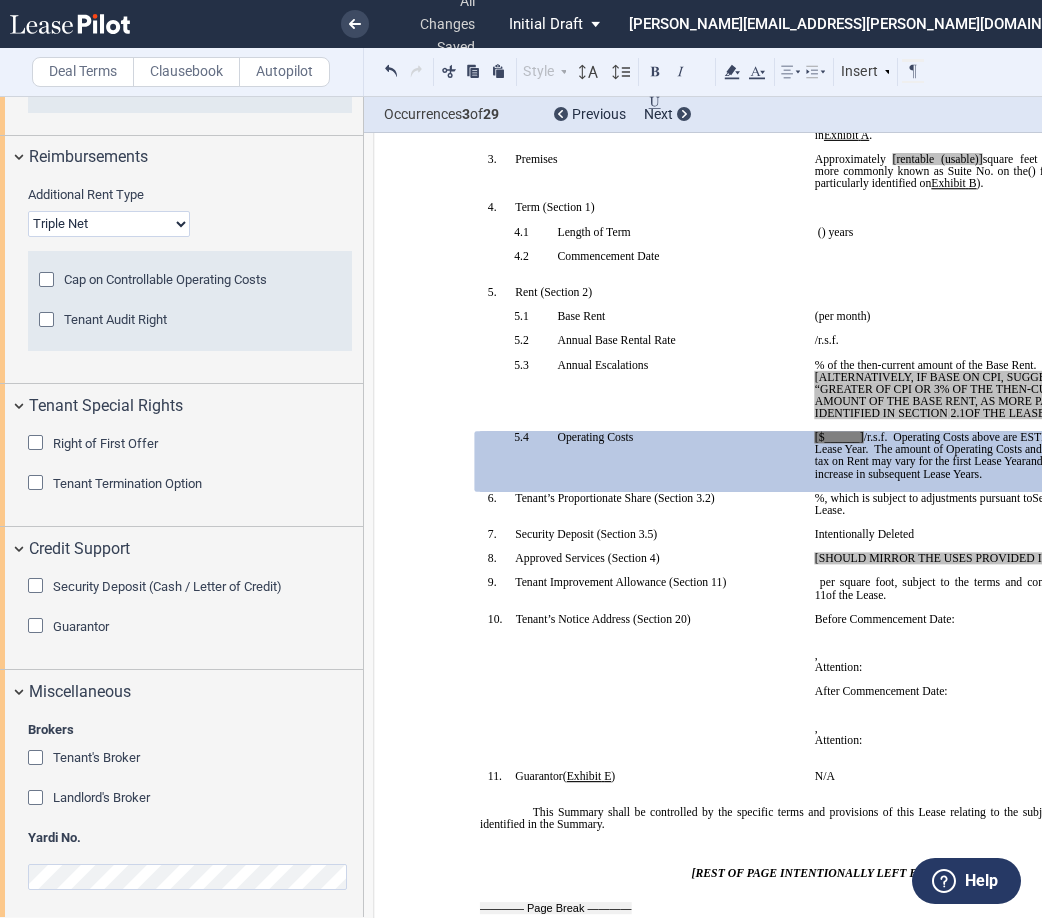 scroll, scrollTop: 3106, scrollLeft: 0, axis: vertical 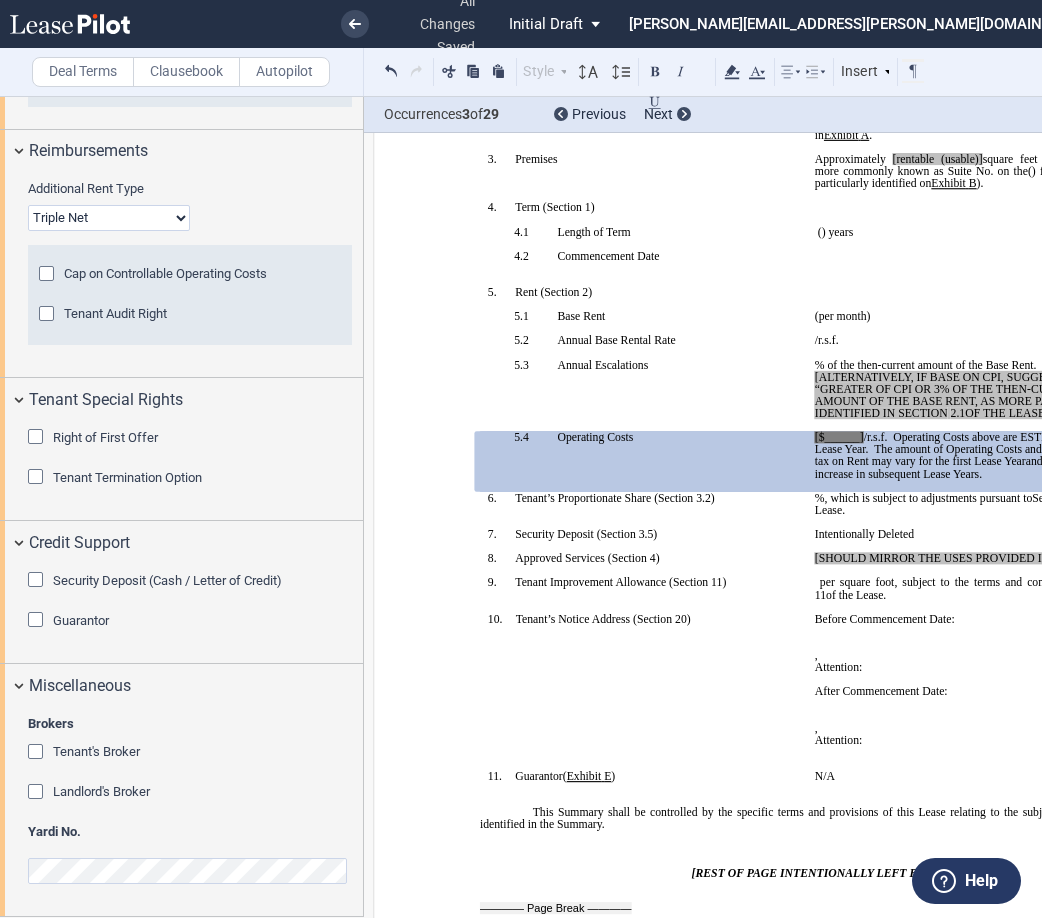 click at bounding box center (38, 754) 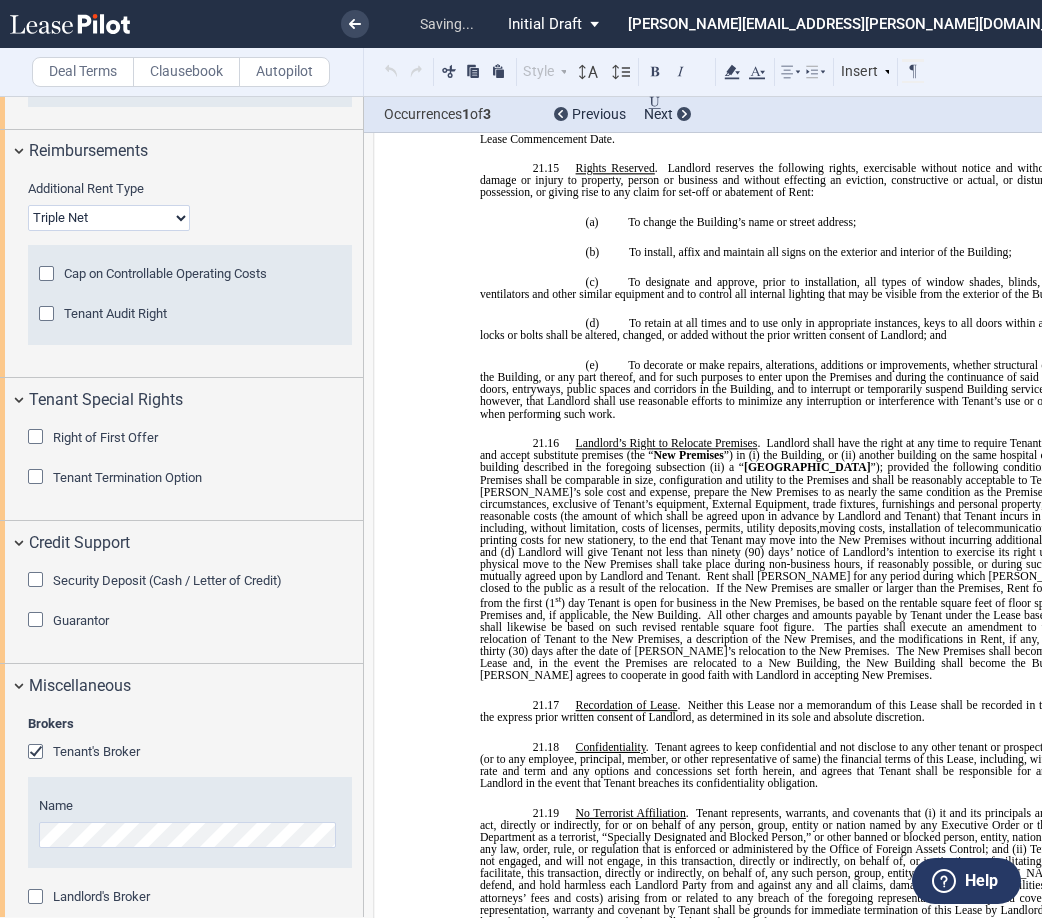 scroll, scrollTop: 15749, scrollLeft: 0, axis: vertical 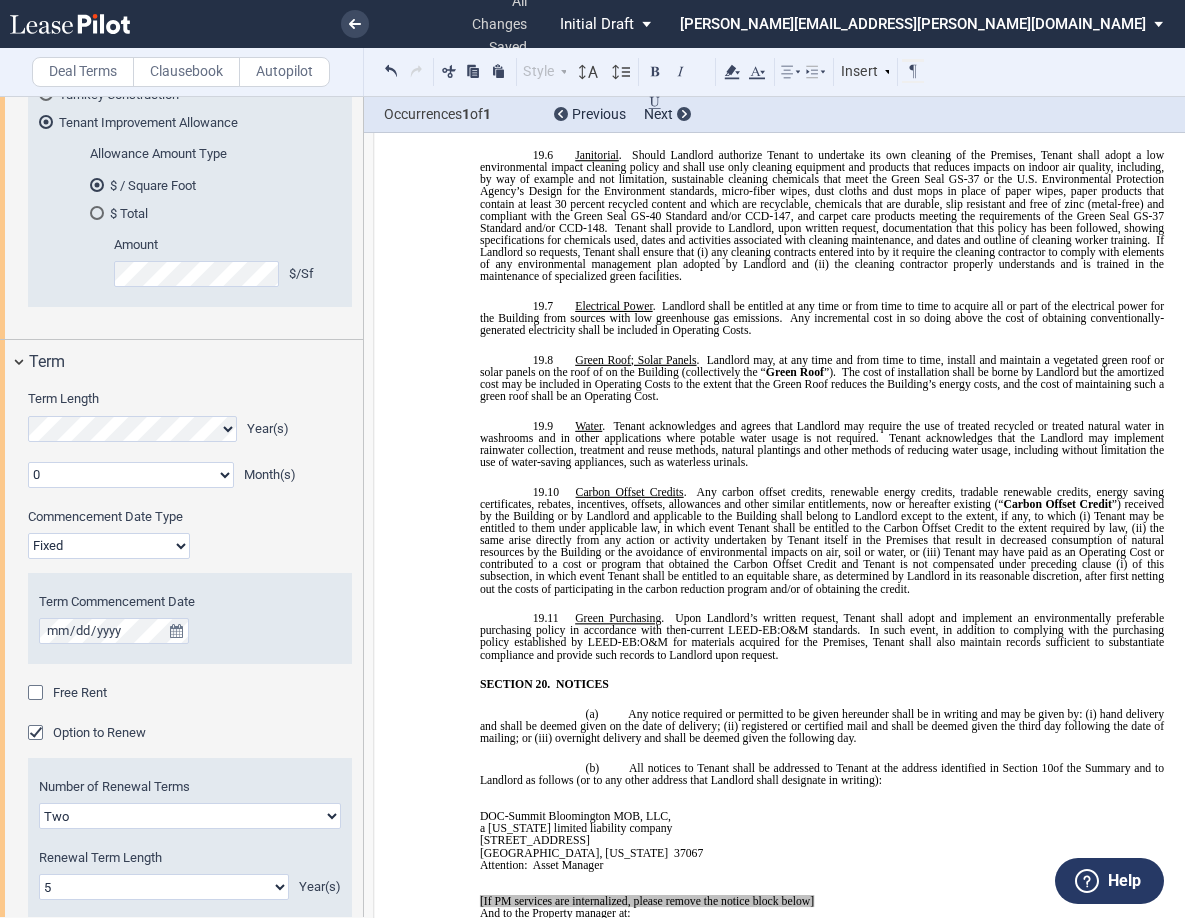click on "﻿
BASE YEAR  TRIPLE NET  OUTPATIENT MEDICAL OFFICE LEASE
﻿
﻿
THIS  BASE YEAR  TRIPLE NET  OUTPATIENT MEDICAL OFFICE LEASE (this “ Lease ”) made as of the date set forth in Section   ﻿ 1 ﻿  of the Summary of Basic Lease Information (the “ Summary ”), below, is made by and between  DOC-Summit Bloomington MOB, LLC ,  a   [US_STATE]   limited liability company ,  or its assigns (“ Landlord ”) and  ﻿ ﻿ ,   ﻿ ﻿   ﻿ ﻿   ﻿ ﻿  an individual ,  , an individual ,  ,  , and  , and  ﻿ ﻿ , an individual  ( jointly, severally and collectively, the  “ Tenant ”).
﻿
﻿
SUMMARY BASIC LEASE INFORMATION
﻿
BASIC LEASE PROVISIONS
DESCRIPTION
﻿
!!SET_LEVEL_0!!
1." at bounding box center (822, -2475) 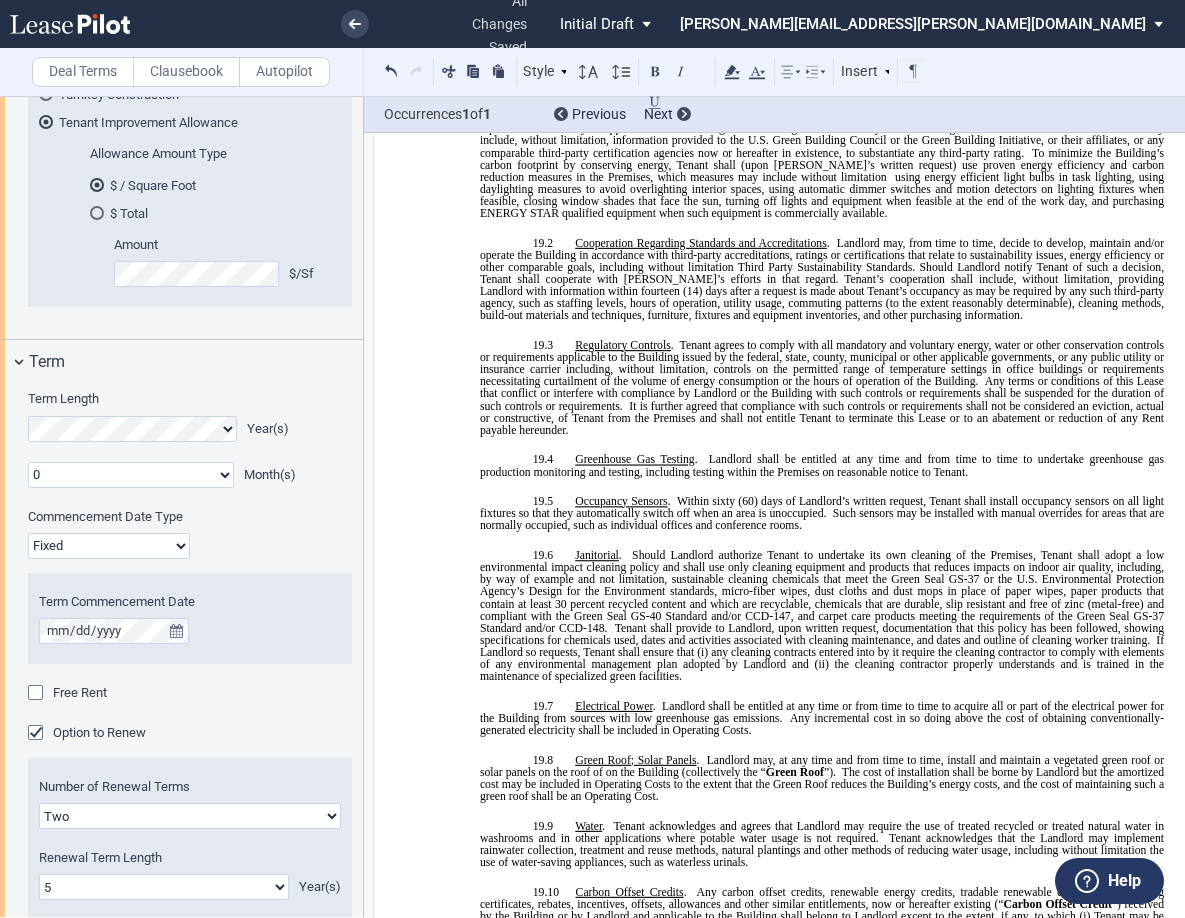 scroll, scrollTop: 11749, scrollLeft: 0, axis: vertical 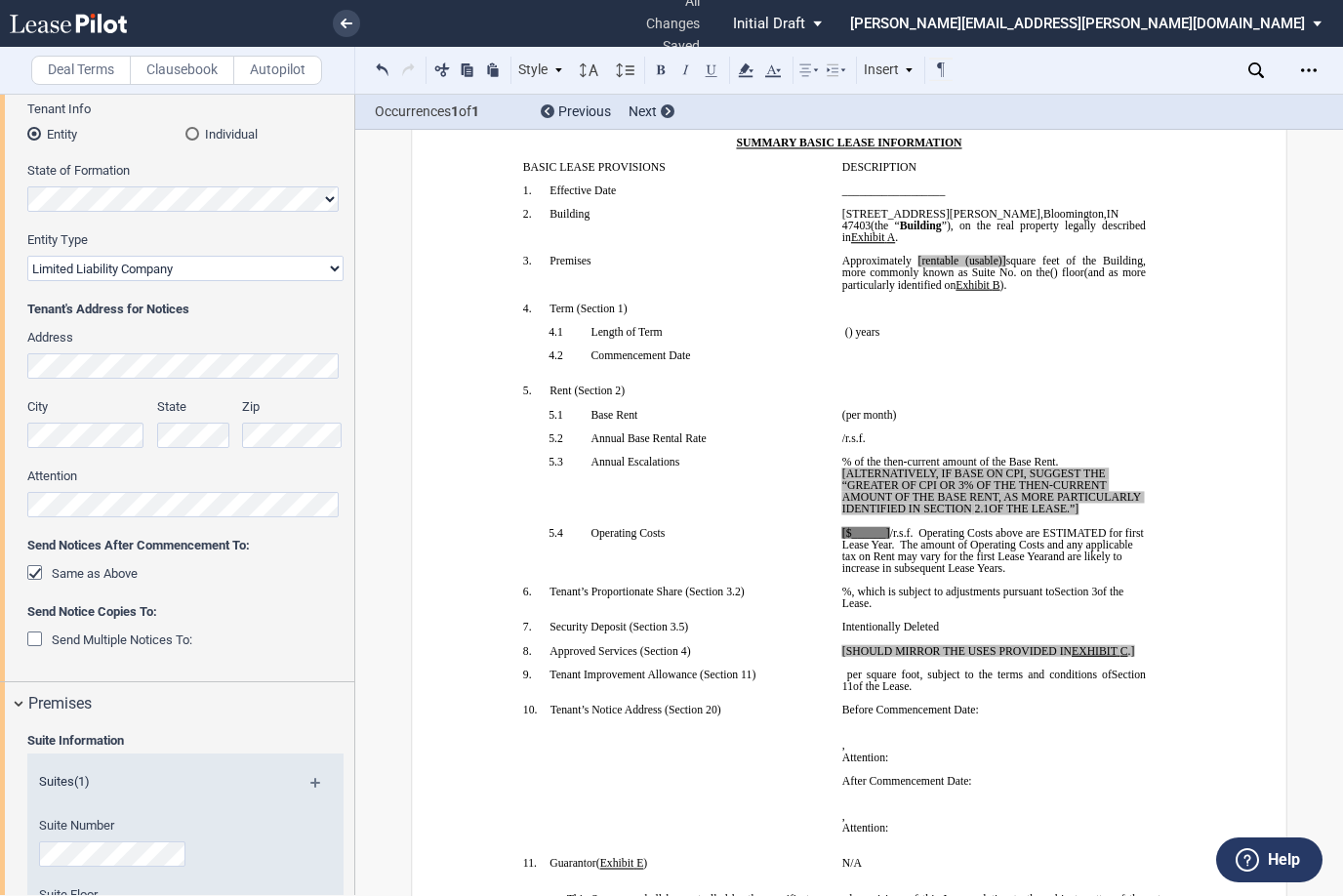 click on "[$______]" 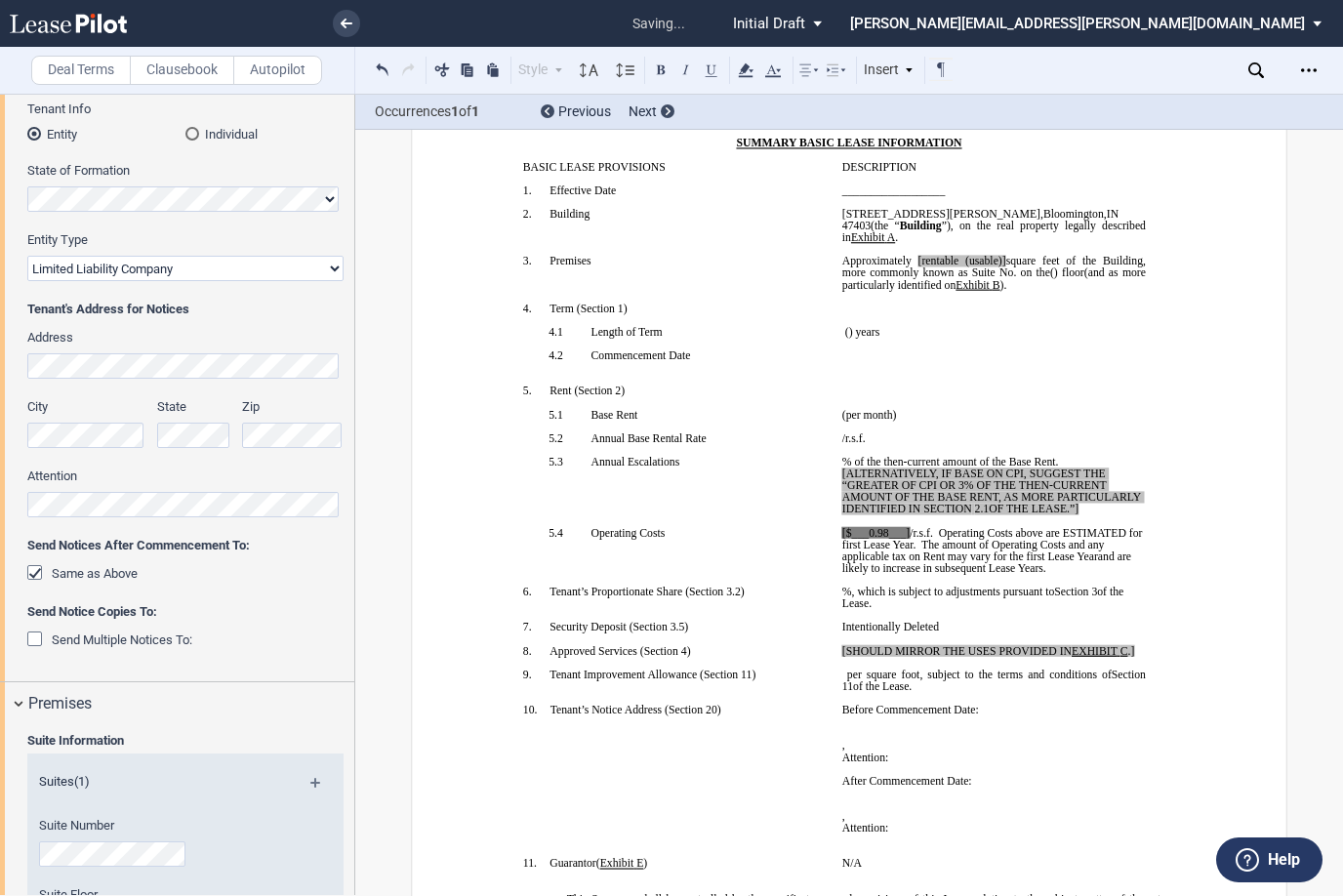 click at bounding box center (994, 580) 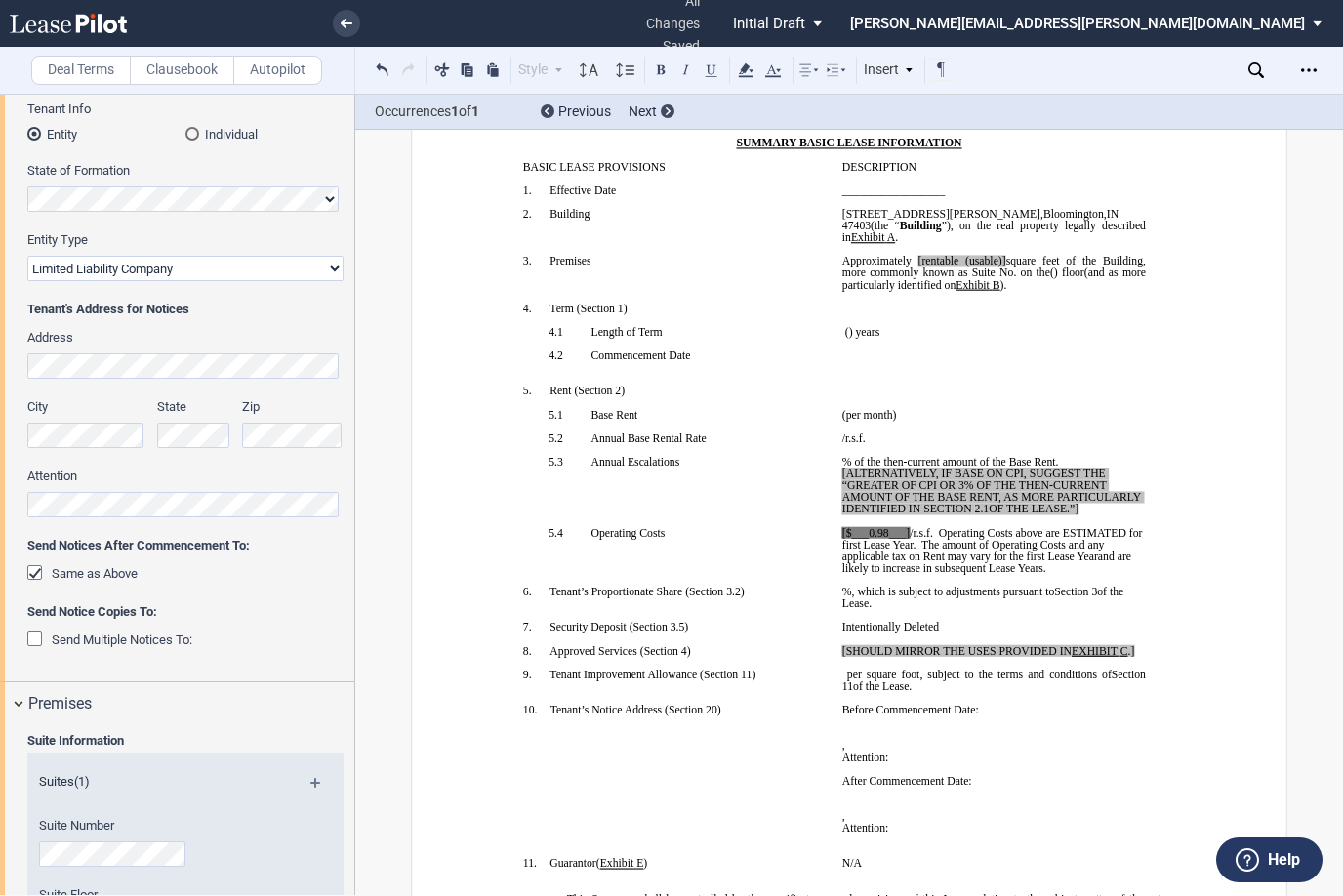 click on "[$___0.98___]" 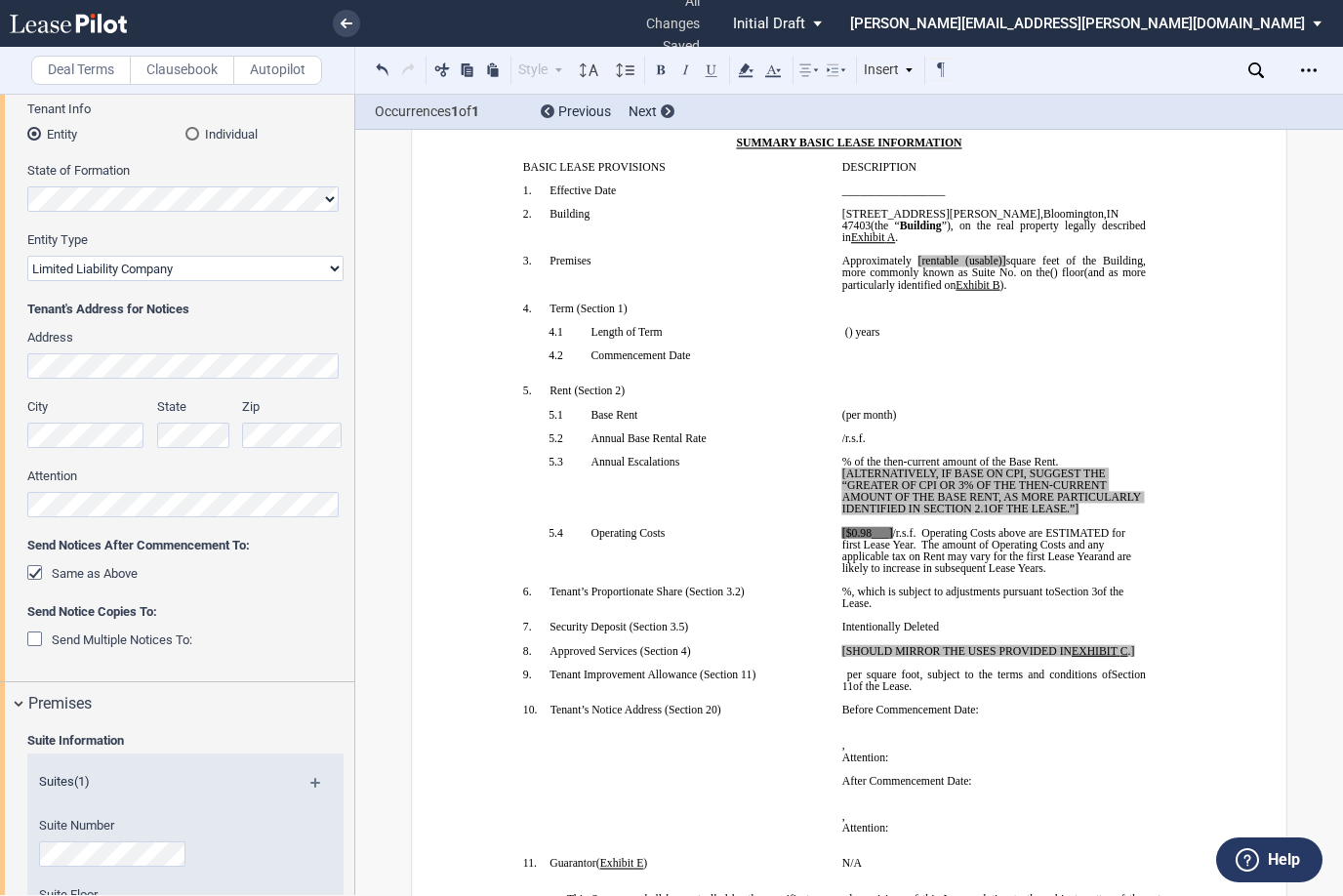 click on "[$0.98___]" 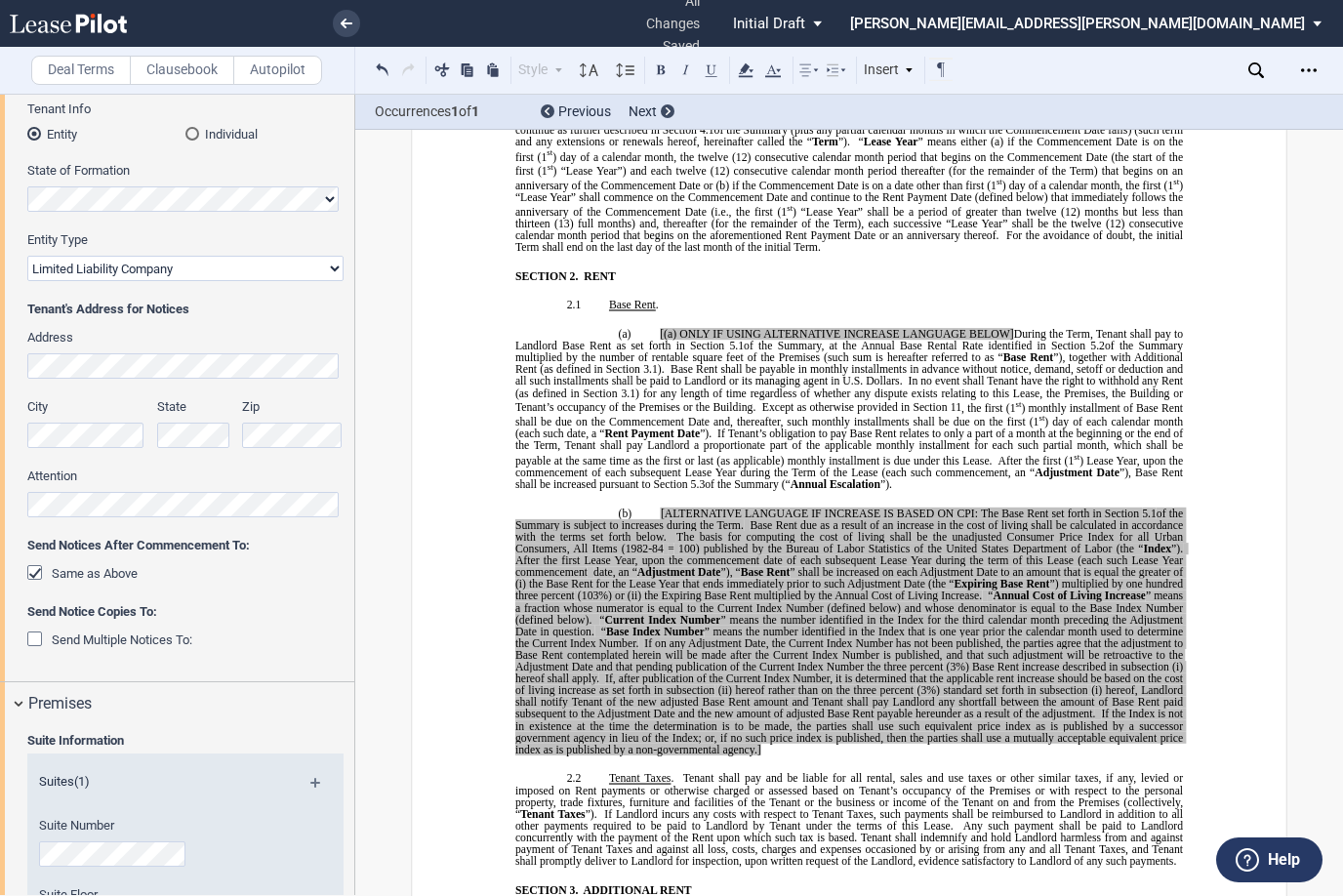scroll, scrollTop: 1269, scrollLeft: 0, axis: vertical 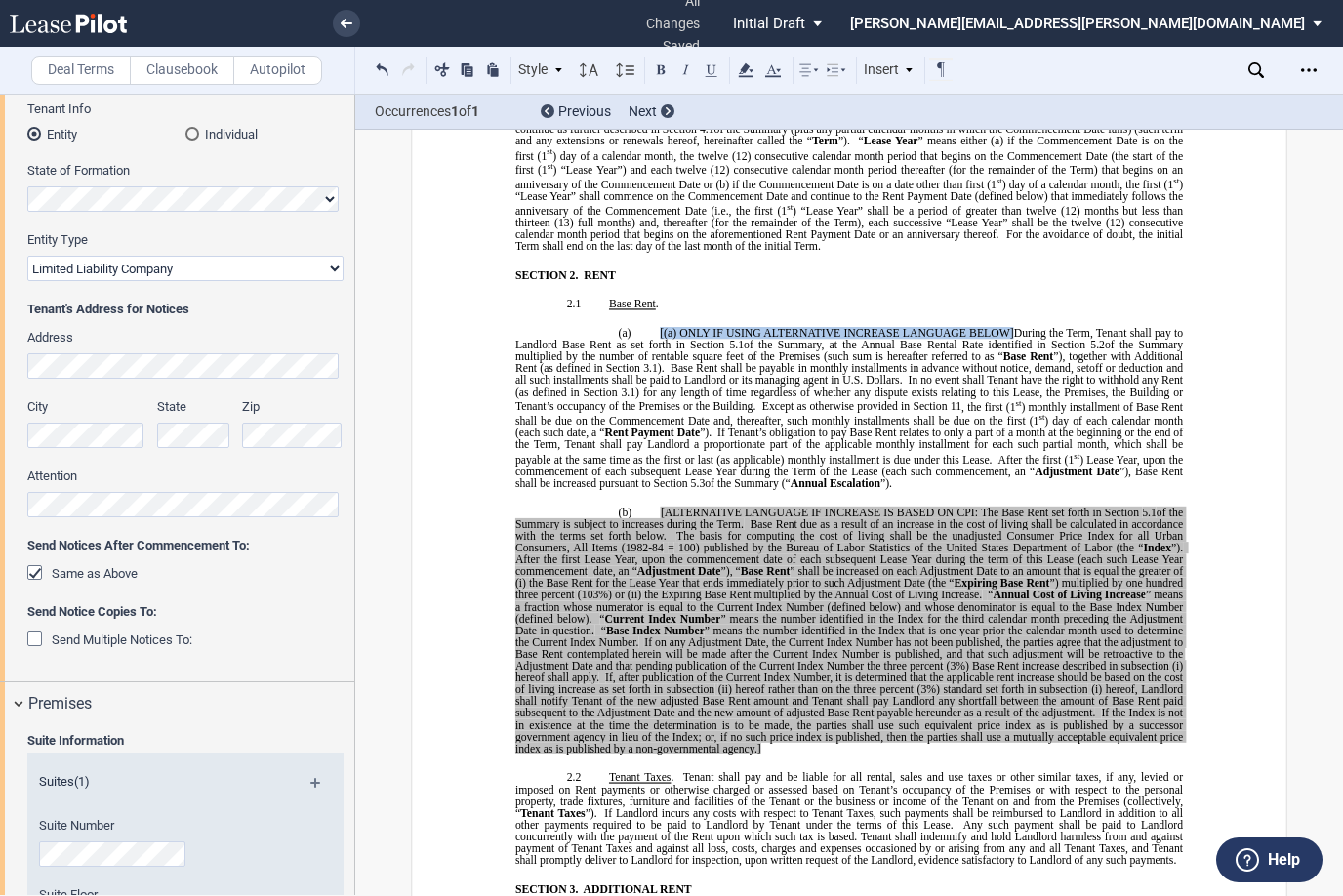 drag, startPoint x: 1014, startPoint y: 322, endPoint x: 636, endPoint y: 316, distance: 378.0476 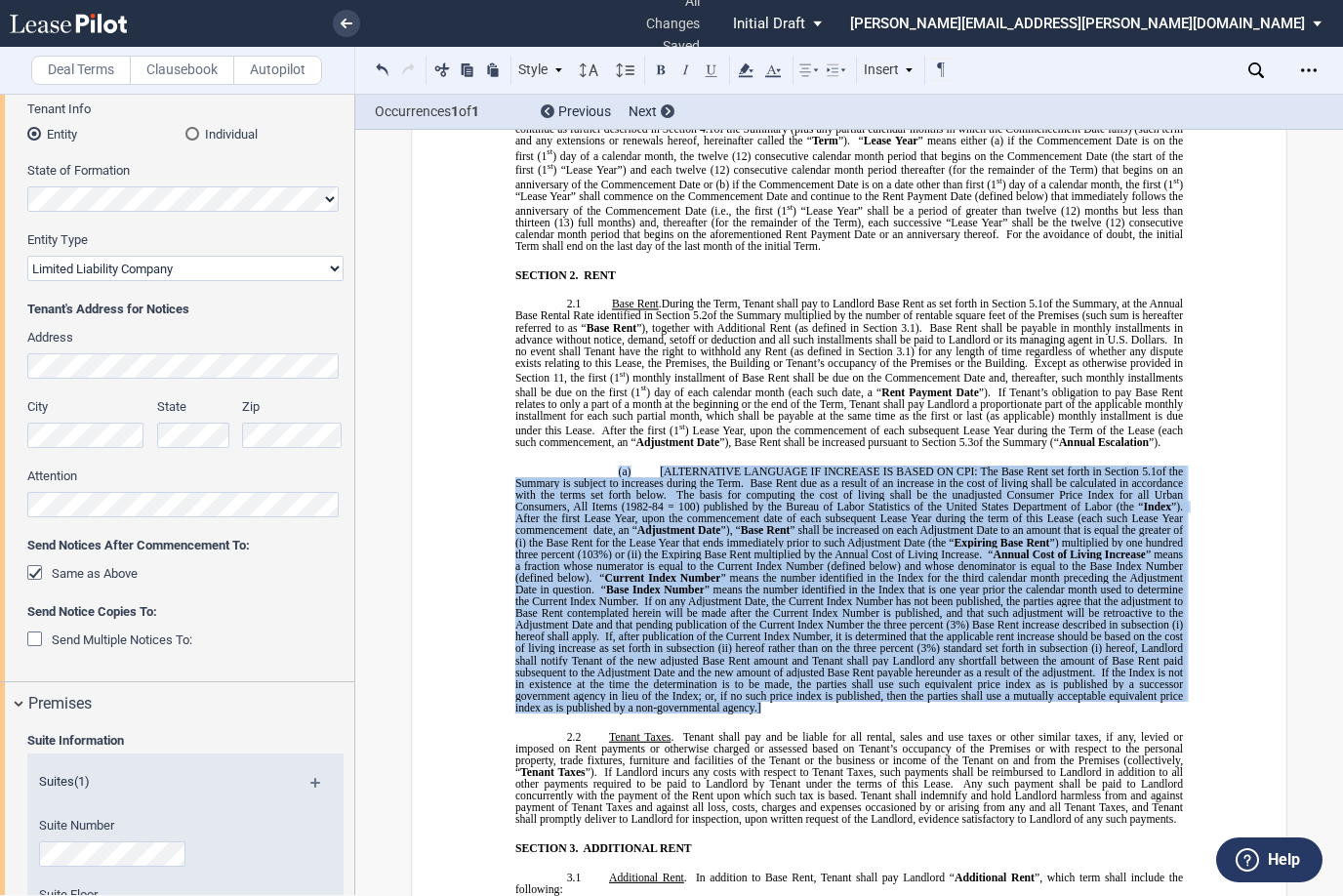 drag, startPoint x: 784, startPoint y: 711, endPoint x: 611, endPoint y: 468, distance: 298.2918 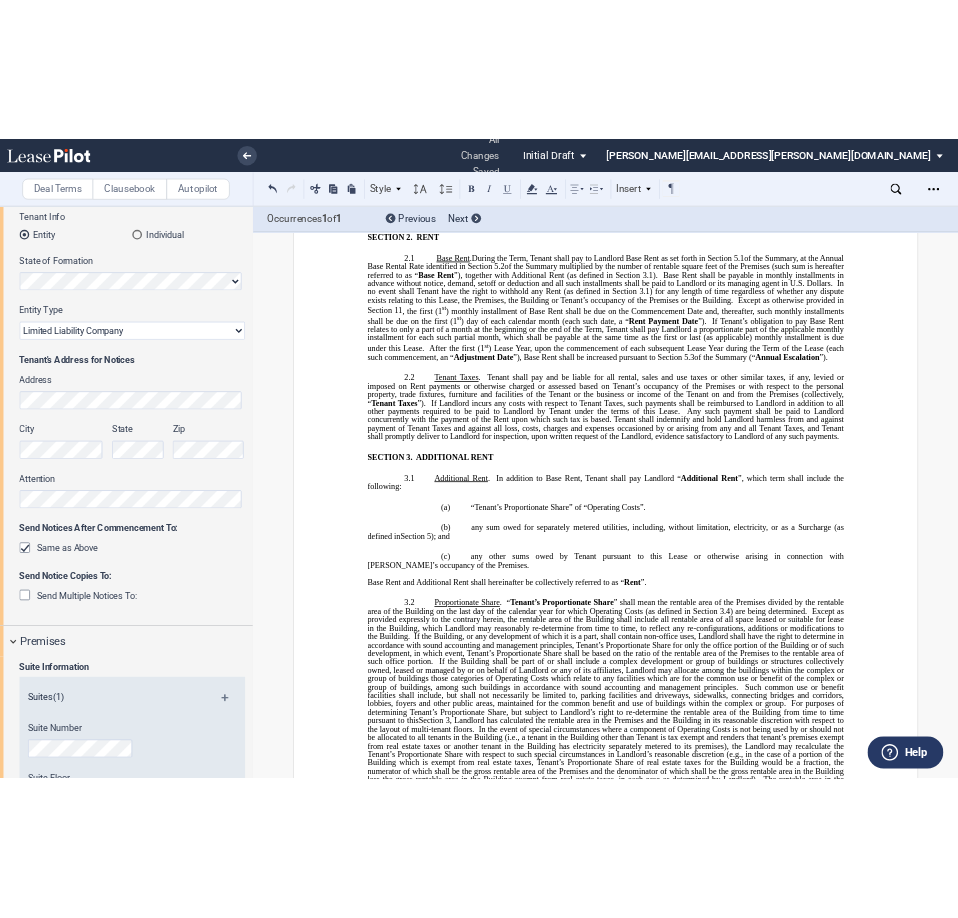 scroll, scrollTop: 1800, scrollLeft: 0, axis: vertical 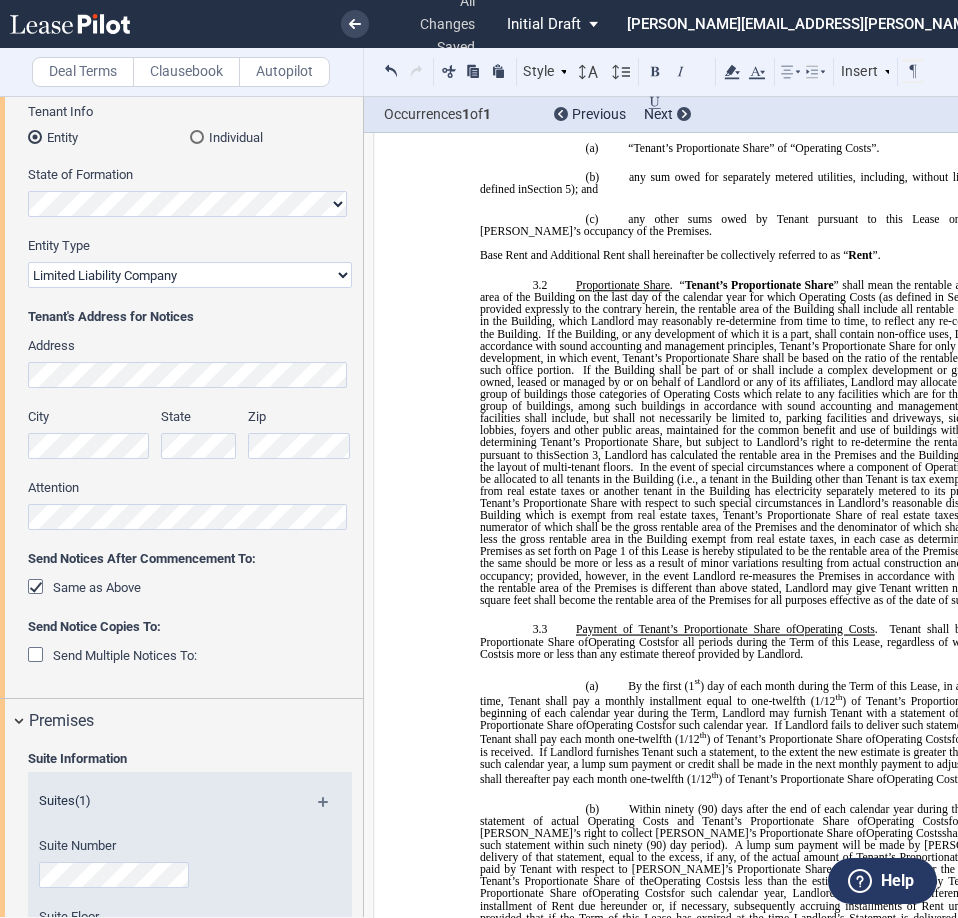 click on "﻿
BASE YEAR  TRIPLE NET  OUTPATIENT MEDICAL OFFICE LEASE
﻿
﻿
THIS  BASE YEAR  TRIPLE NET  OUTPATIENT MEDICAL OFFICE LEASE (this “ Lease ”) made as of the date set forth in Section   ﻿ 1 ﻿  of the Summary of Basic Lease Information (the “ Summary ”), below, is made by and between  DOC-Summit Bloomington MOB, LLC ,  a   [US_STATE]   limited liability company ,  or its assigns (“ Landlord ”) and  ﻿ ﻿ ,   ﻿ ﻿   ﻿ ﻿   ﻿ ﻿  an individual ,  , an individual ,  ,  , and  , and  ﻿ ﻿ , an individual  ( jointly, severally and collectively, the  “ Tenant ”).
﻿
﻿
SUMMARY BASIC LEASE INFORMATION
﻿
BASIC LEASE PROVISIONS
DESCRIPTION
﻿
!!SET_LEVEL_0!!
1." 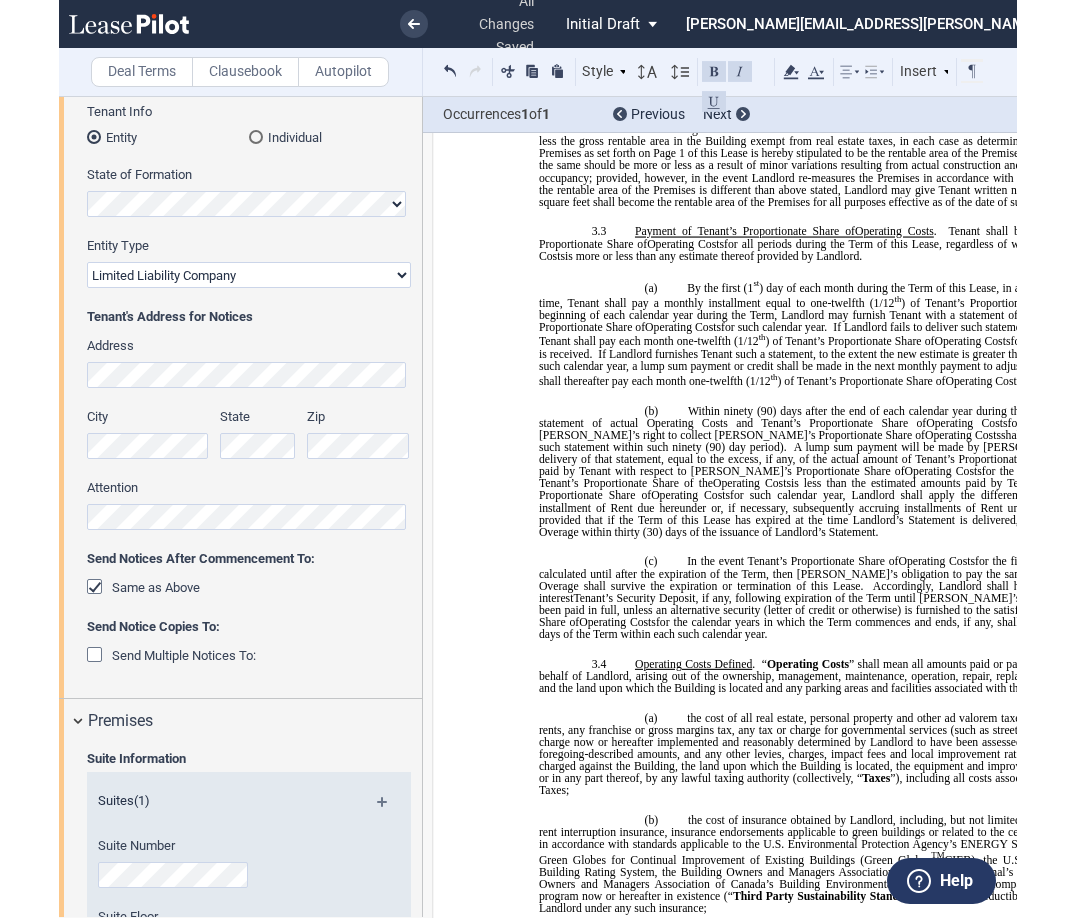 scroll, scrollTop: 2200, scrollLeft: 0, axis: vertical 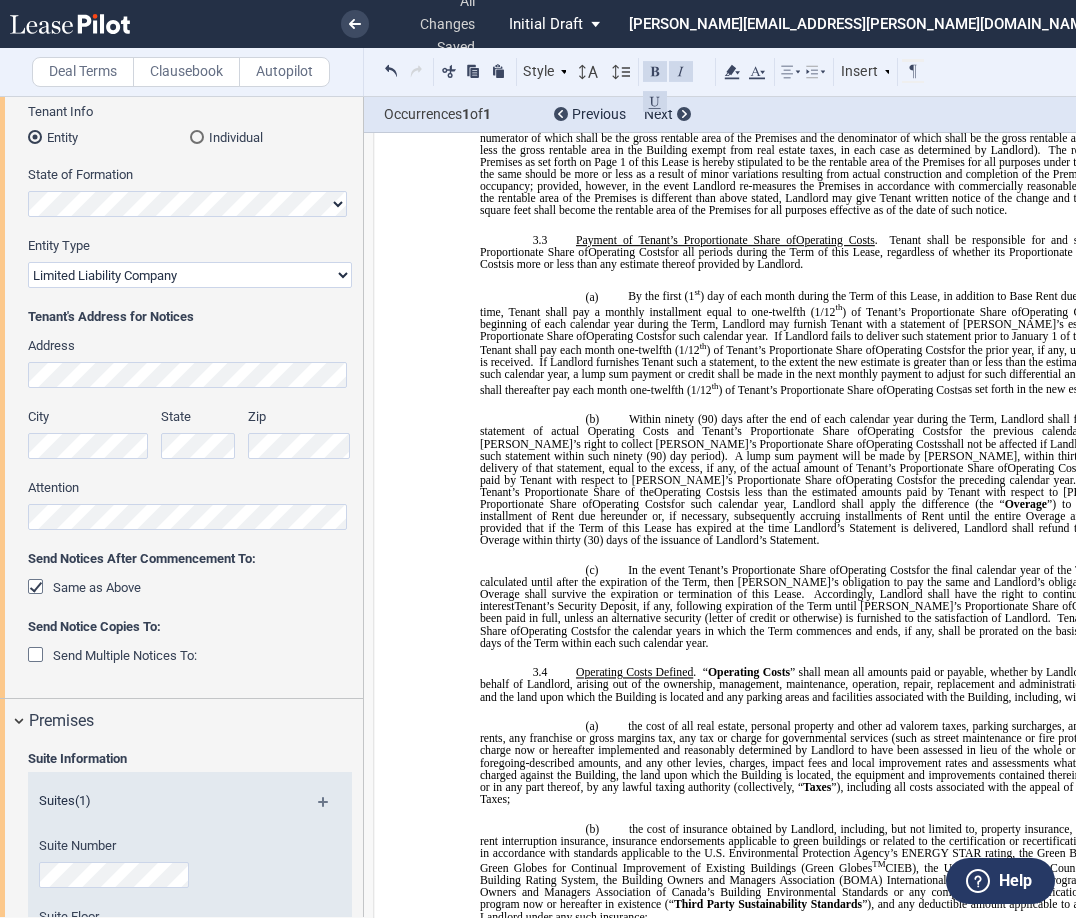 click on "for the final calendar year of the Term is not finally calculated until after the expiration of the Term, then [PERSON_NAME]’s obligation to pay the same and Landlord’s obligation to refund any Overage shall survive the expiration or termination of this Lease." 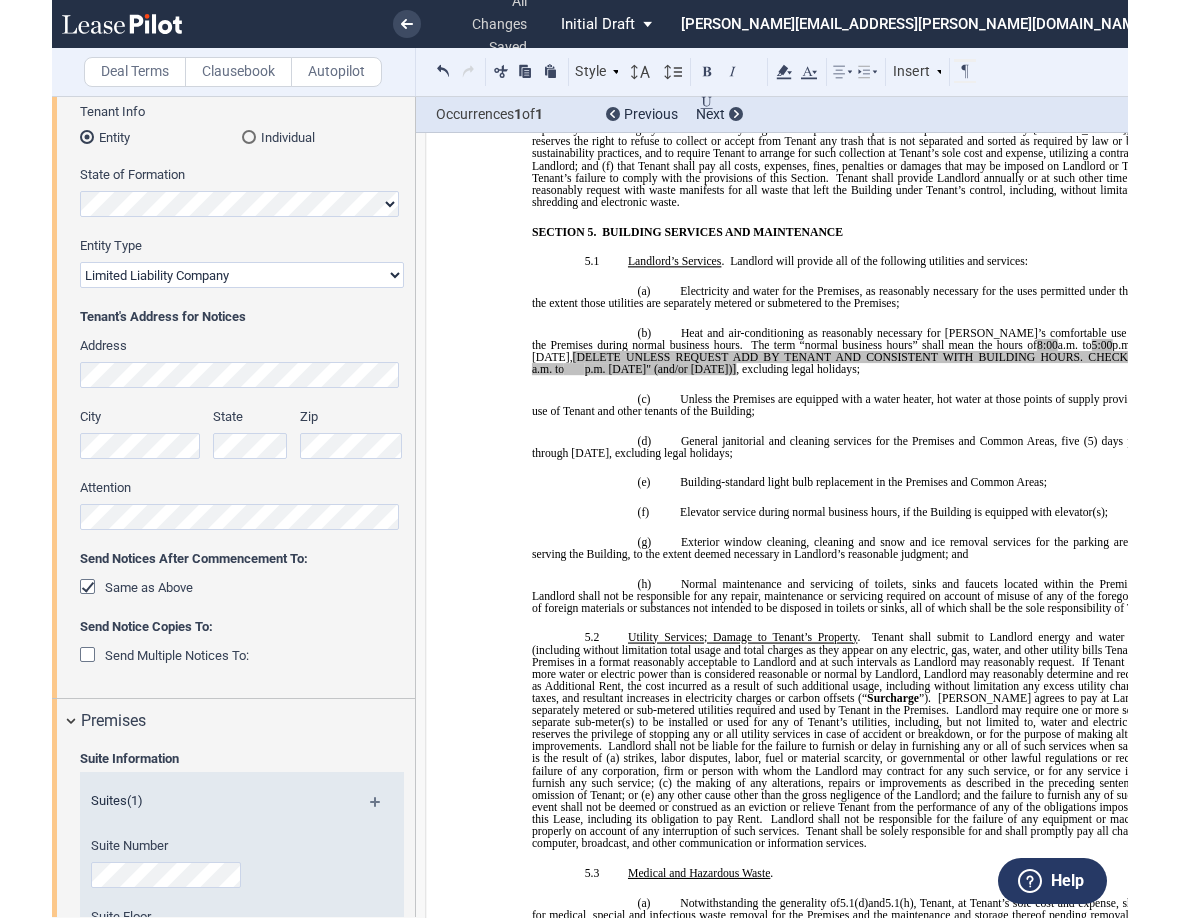 scroll, scrollTop: 4700, scrollLeft: 0, axis: vertical 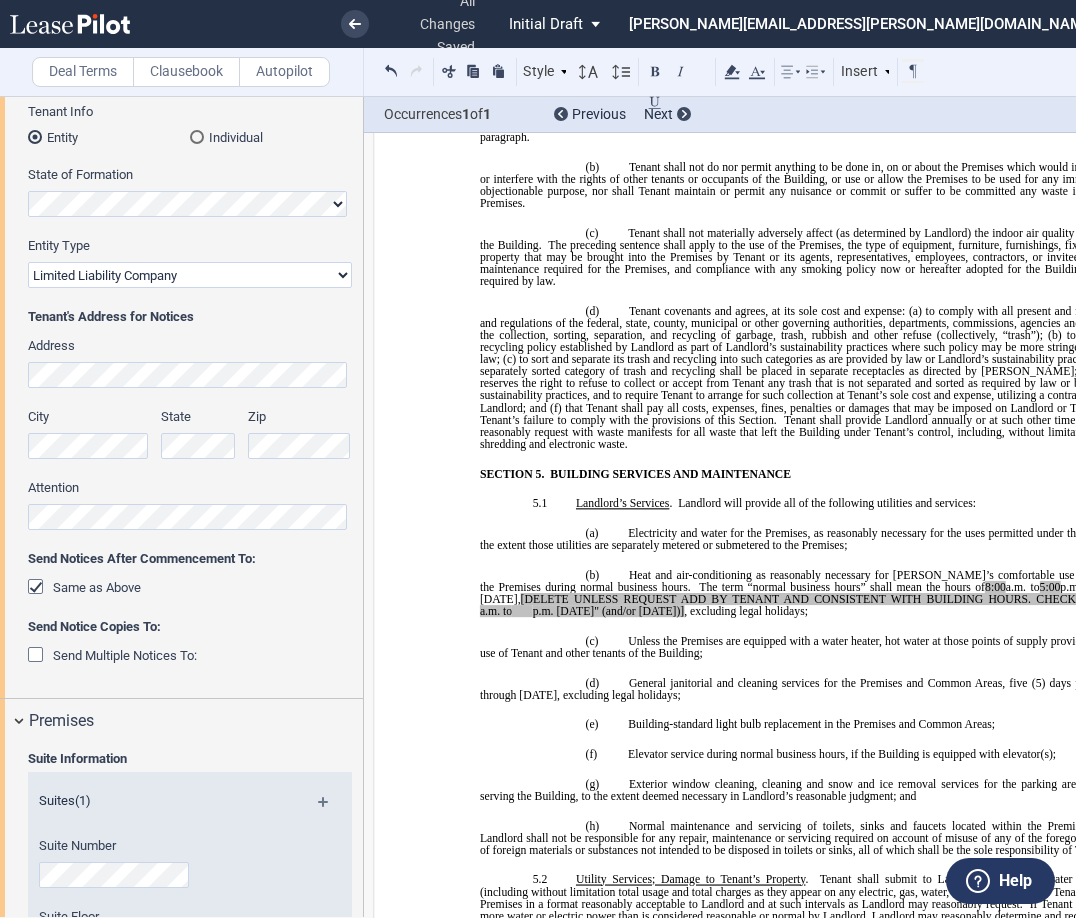 click on "p.m. on Saturday" (and/or Sunday)]" 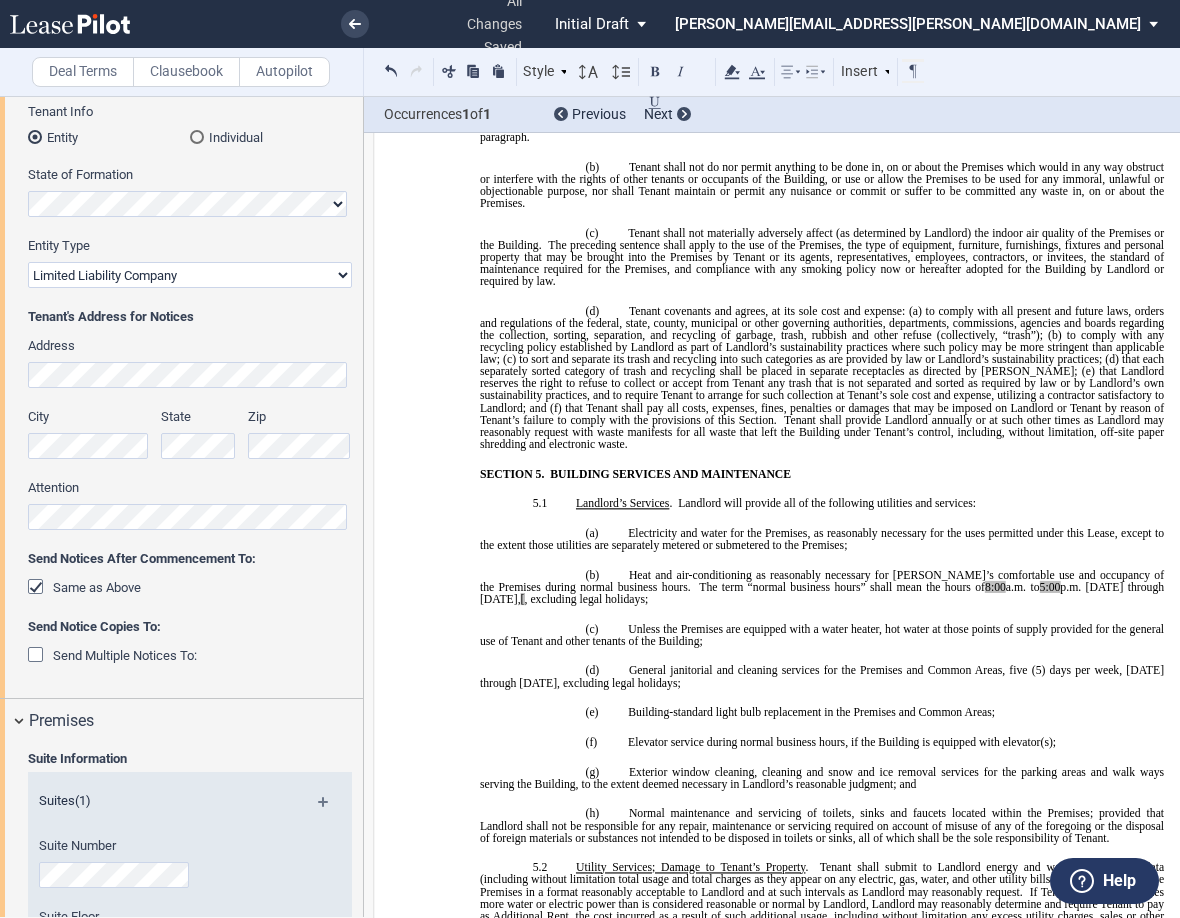 type 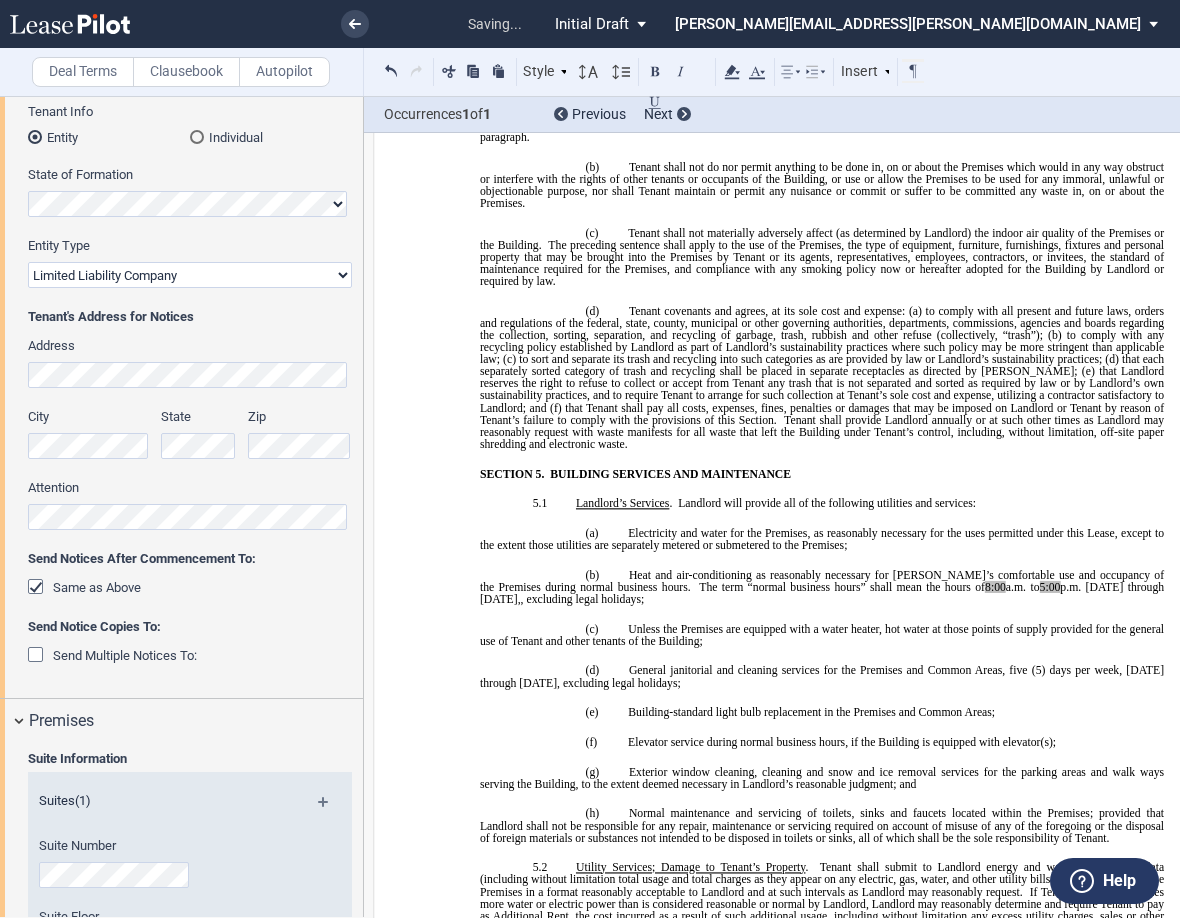 click on ", excluding legal holidays;" 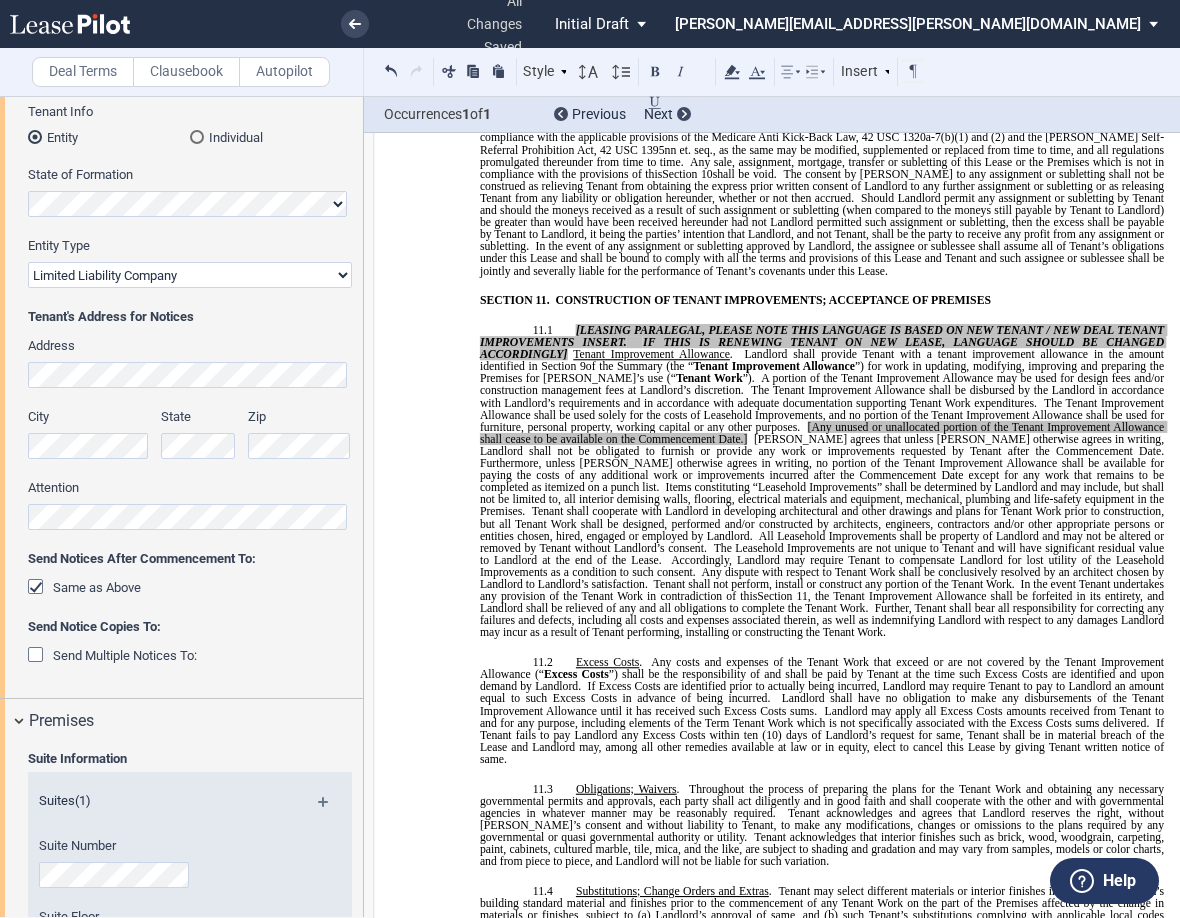 scroll, scrollTop: 8300, scrollLeft: 0, axis: vertical 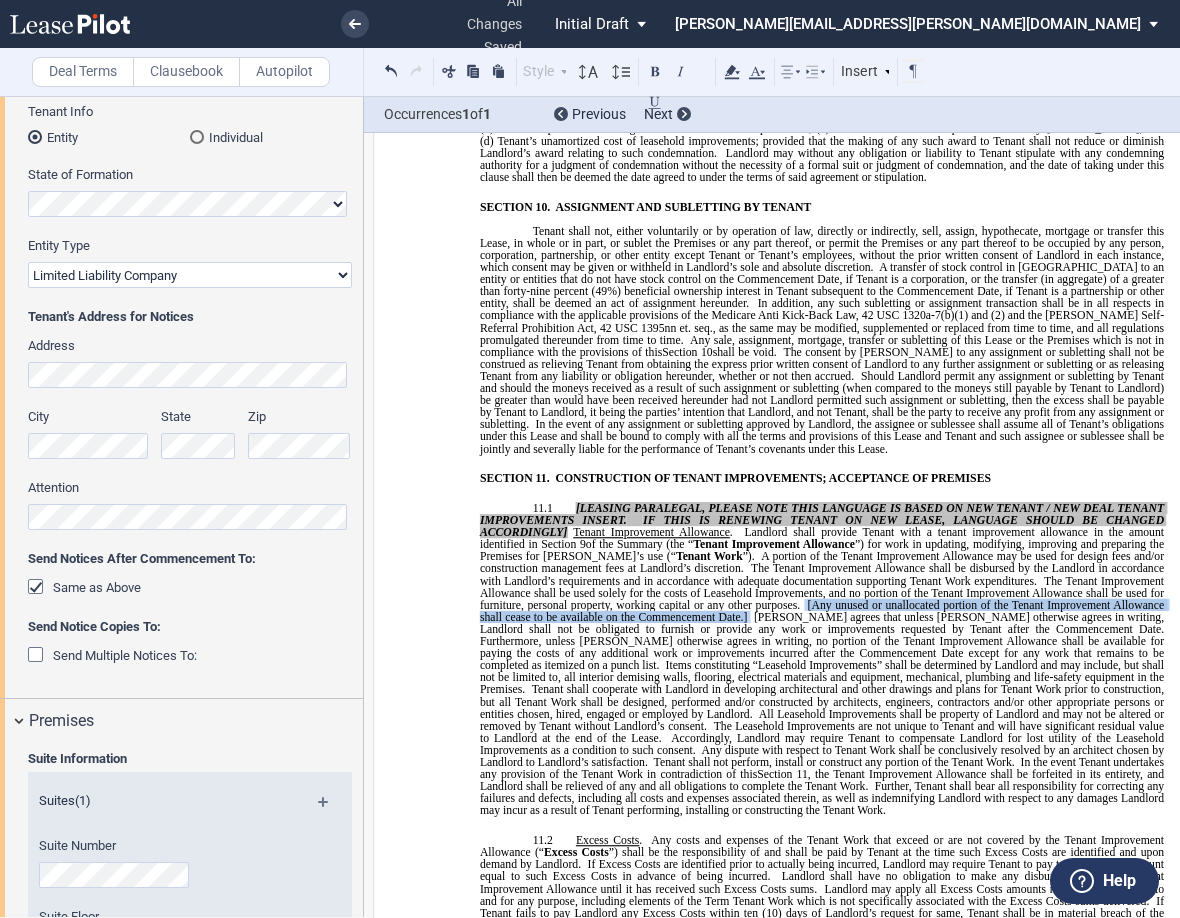 drag, startPoint x: 747, startPoint y: 566, endPoint x: 800, endPoint y: 555, distance: 54.129475 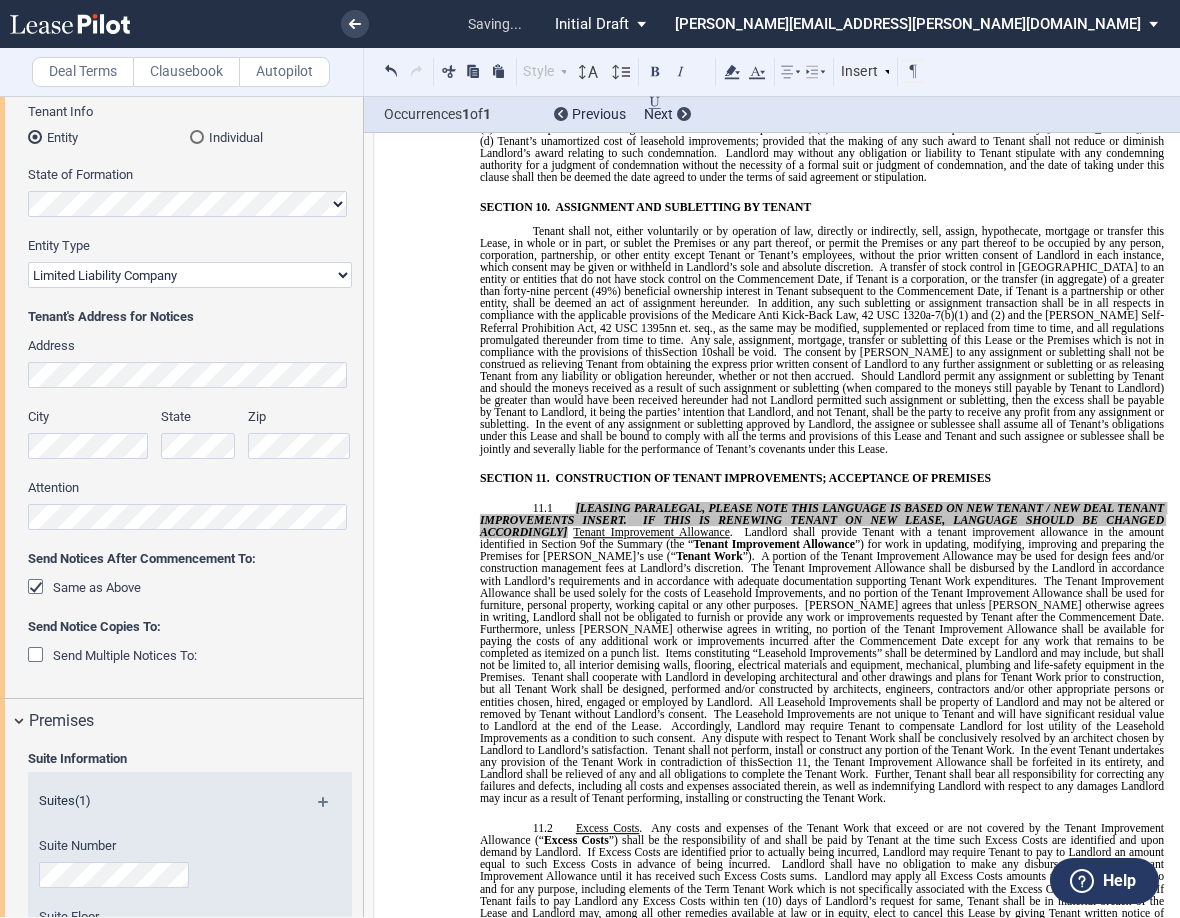 type 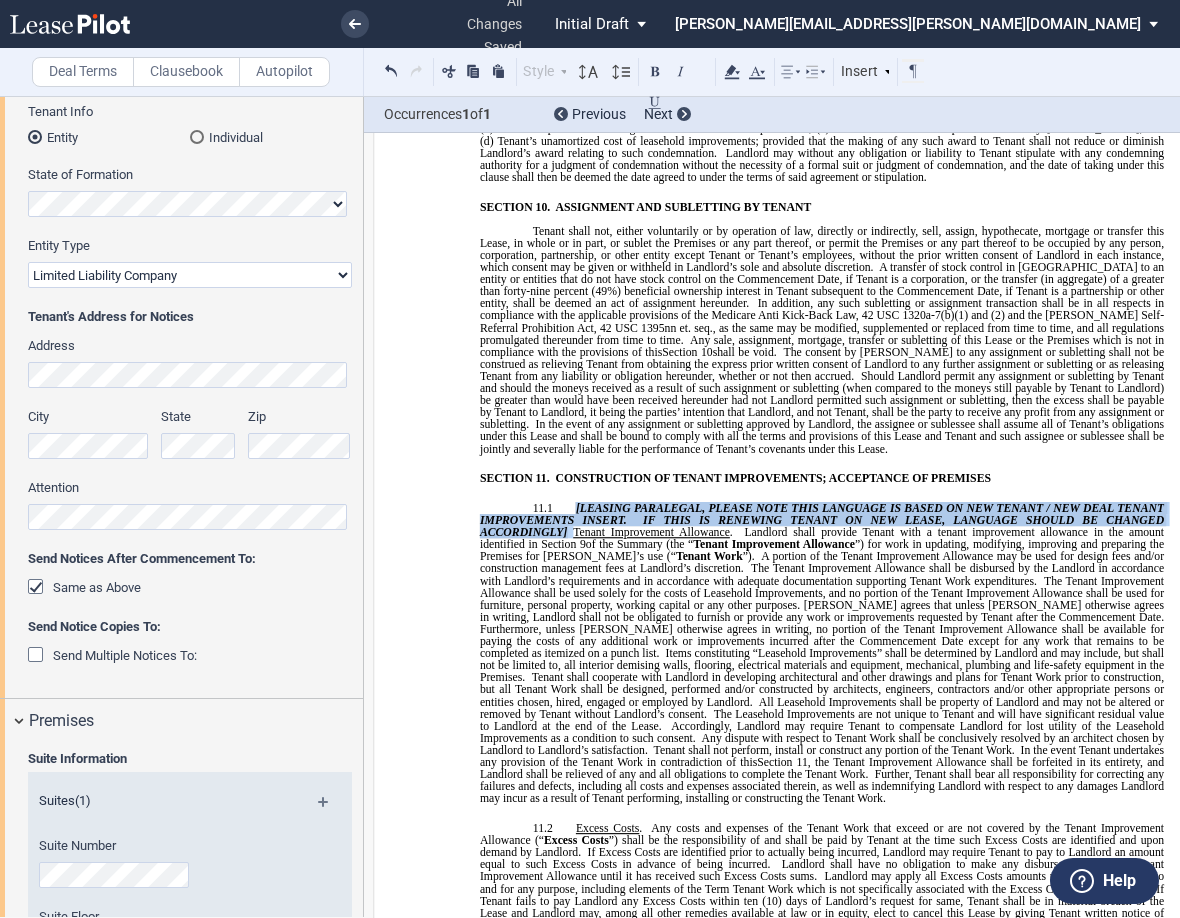 drag, startPoint x: 567, startPoint y: 484, endPoint x: 563, endPoint y: 460, distance: 24.33105 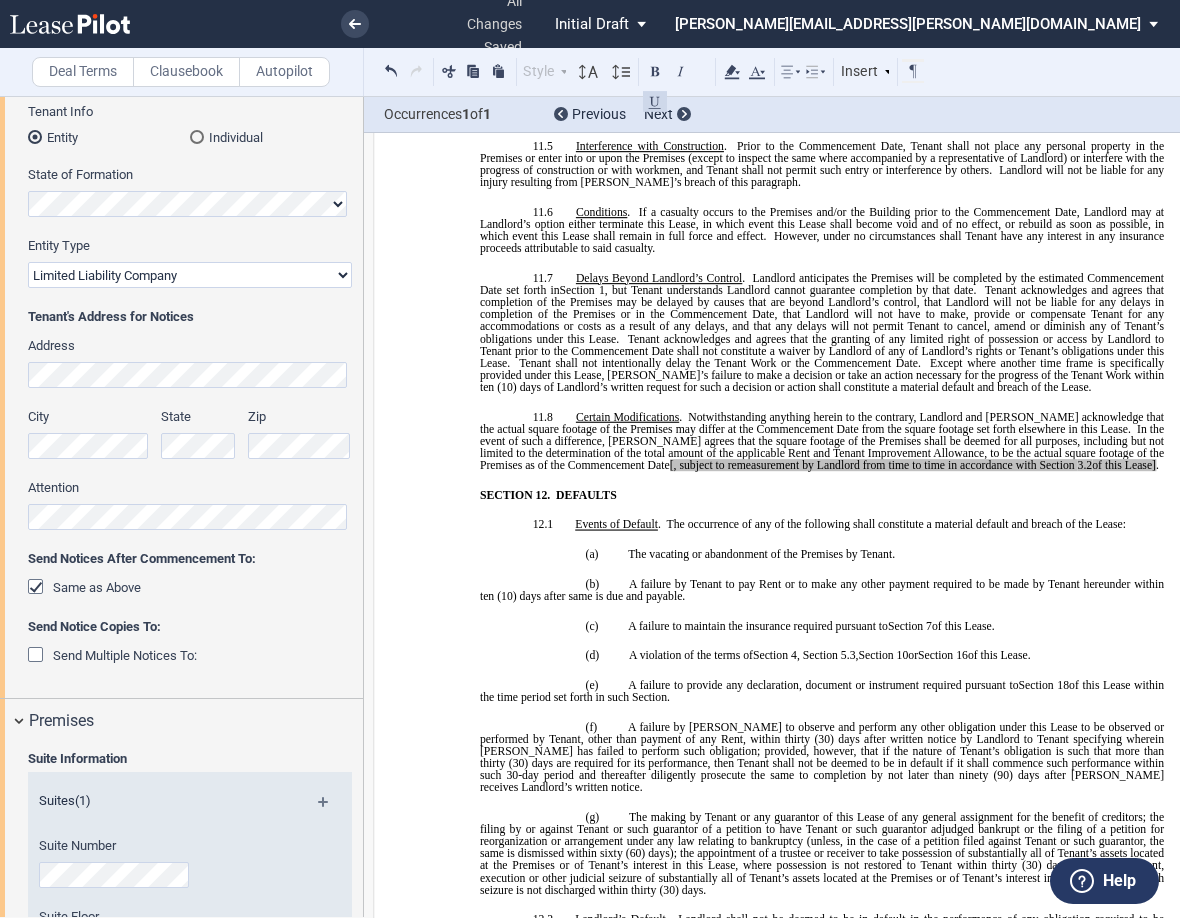 scroll, scrollTop: 9300, scrollLeft: 0, axis: vertical 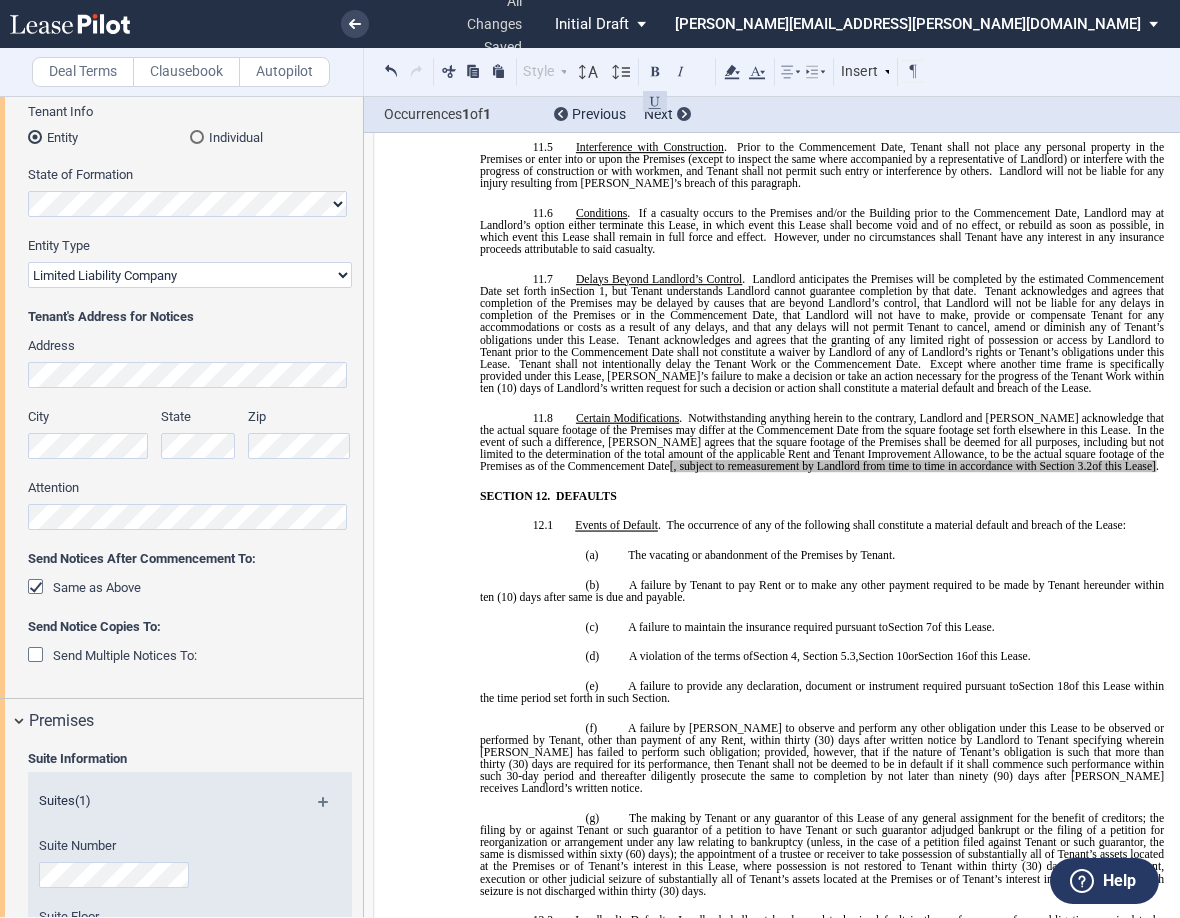 click on "﻿
BASE YEAR  TRIPLE NET  OUTPATIENT MEDICAL OFFICE LEASE
﻿
﻿
THIS  BASE YEAR  TRIPLE NET  OUTPATIENT MEDICAL OFFICE LEASE (this “ Lease ”) made as of the date set forth in Section   ﻿ 1 ﻿  of the Summary of Basic Lease Information (the “ Summary ”), below, is made by and between  DOC-Summit Bloomington MOB, LLC ,  a   [US_STATE]   limited liability company ,  or its assigns (“ Landlord ”) and  ﻿ ﻿ ,   ﻿ ﻿   ﻿ ﻿   ﻿ ﻿  an individual ,  , an individual ,  ,  , and  , and  ﻿ ﻿ , an individual  ( jointly, severally and collectively, the  “ Tenant ”).
﻿
﻿
SUMMARY BASIC LEASE INFORMATION
﻿
BASIC LEASE PROVISIONS
DESCRIPTION
﻿
!!SET_LEVEL_0!!
1." 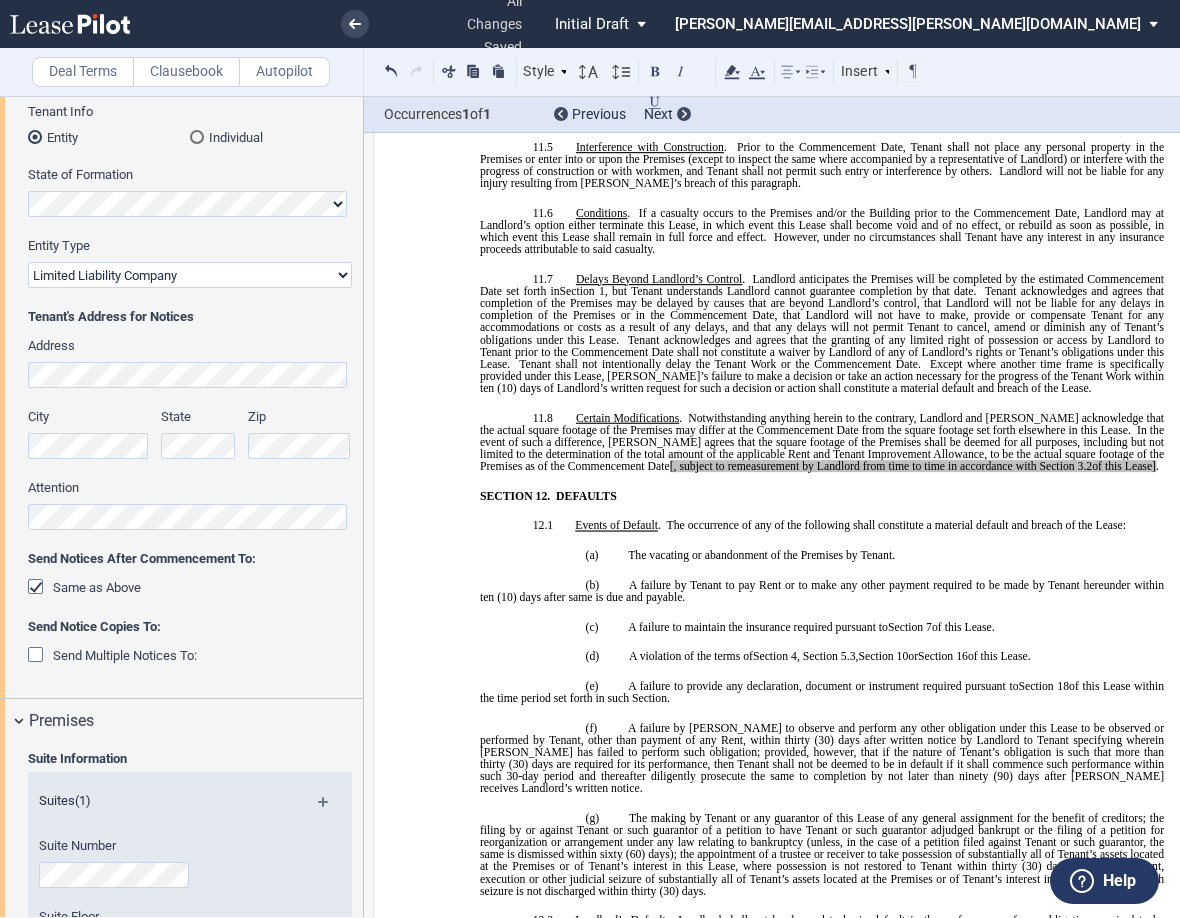drag, startPoint x: 1097, startPoint y: 414, endPoint x: 609, endPoint y: 415, distance: 488.00104 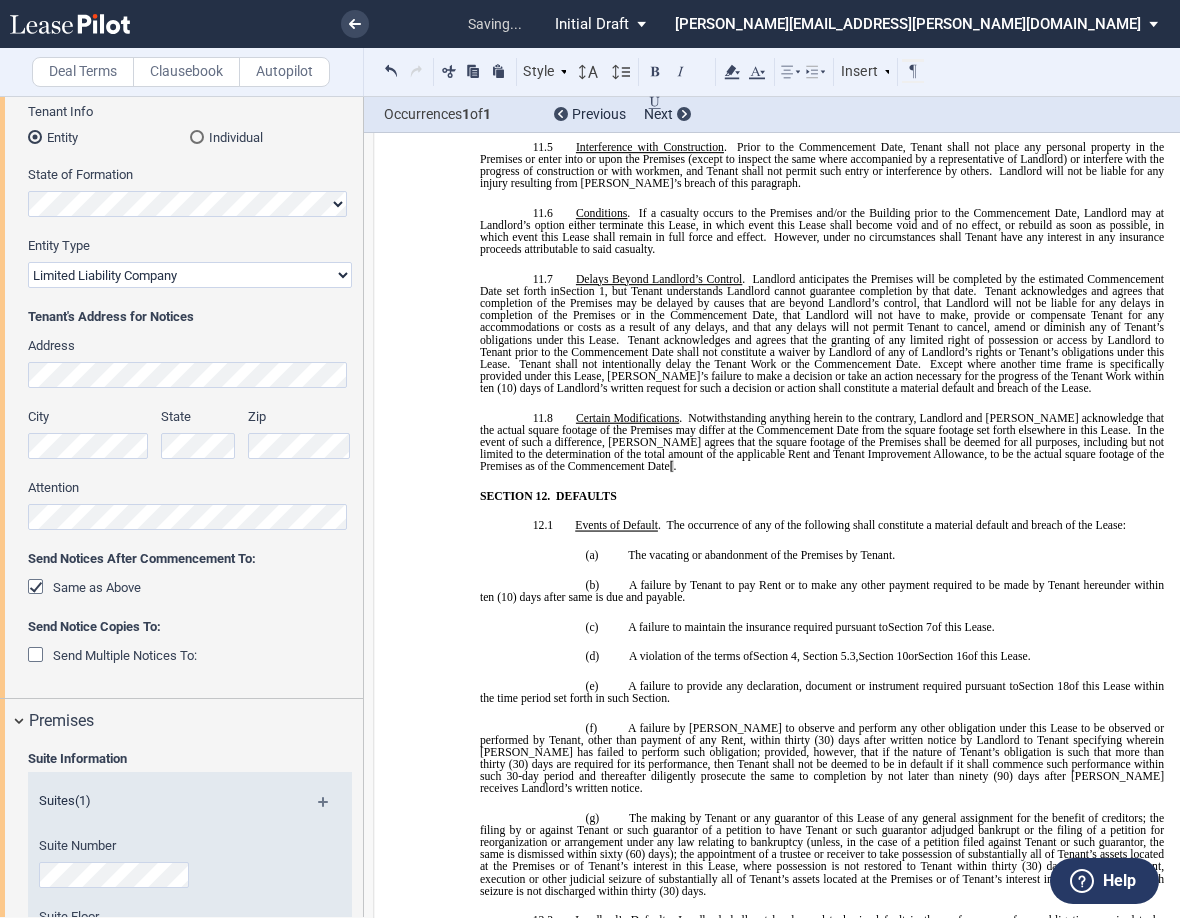 type 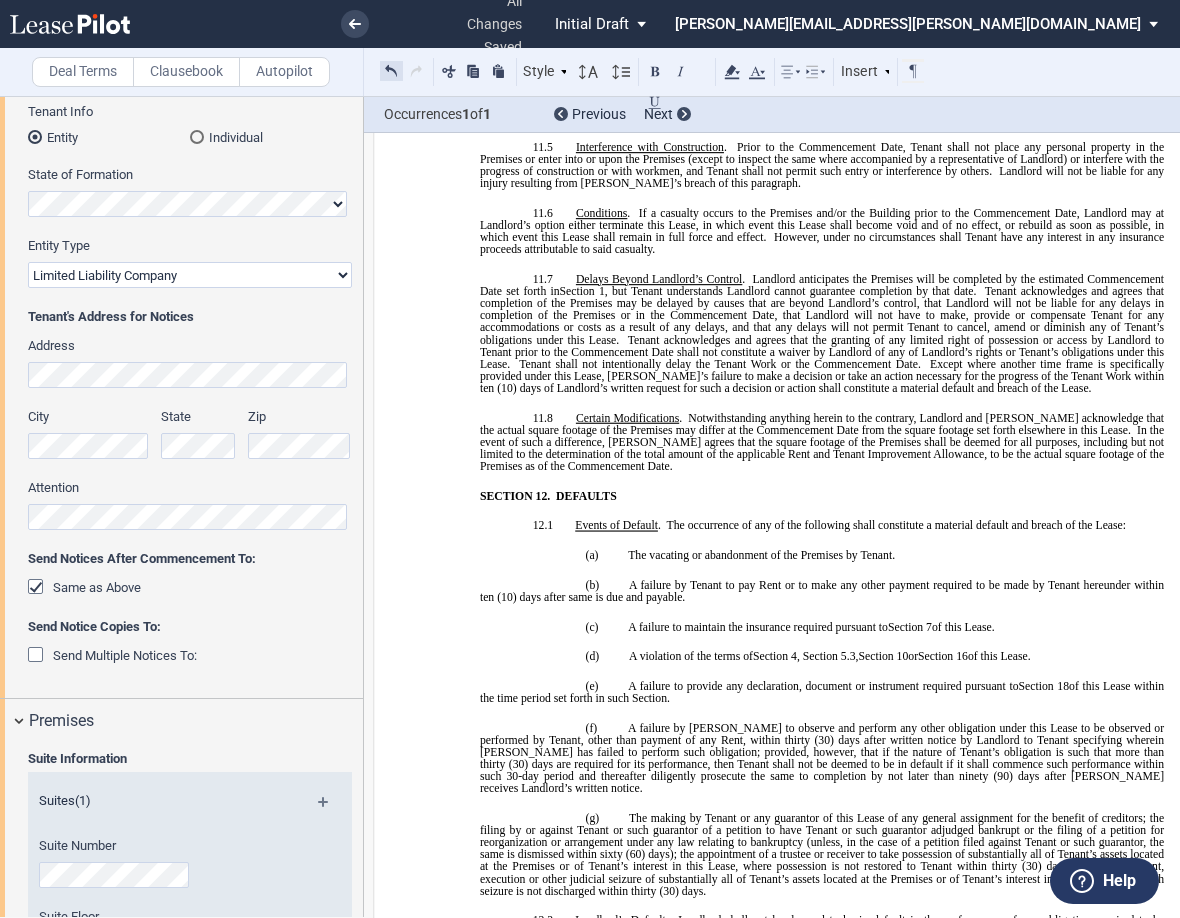 click 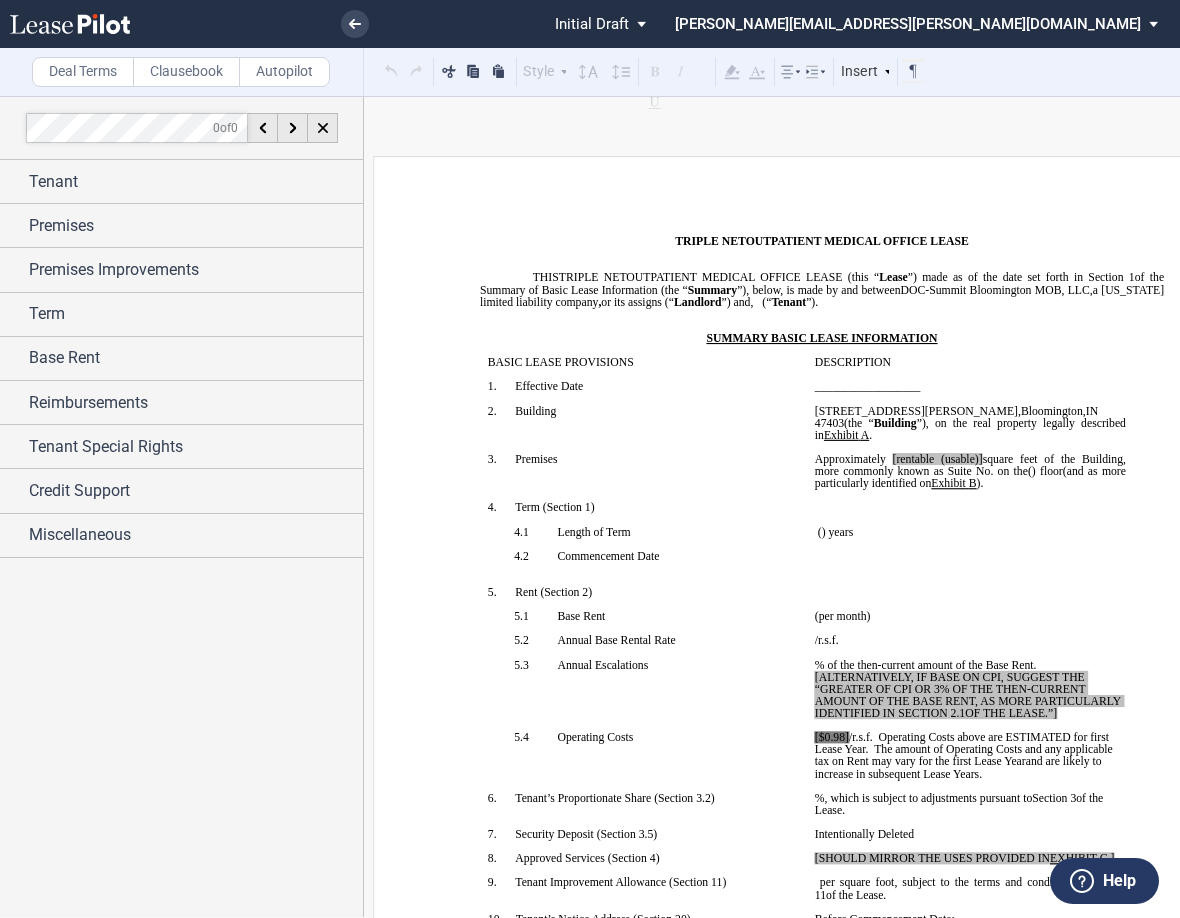 scroll, scrollTop: 0, scrollLeft: 0, axis: both 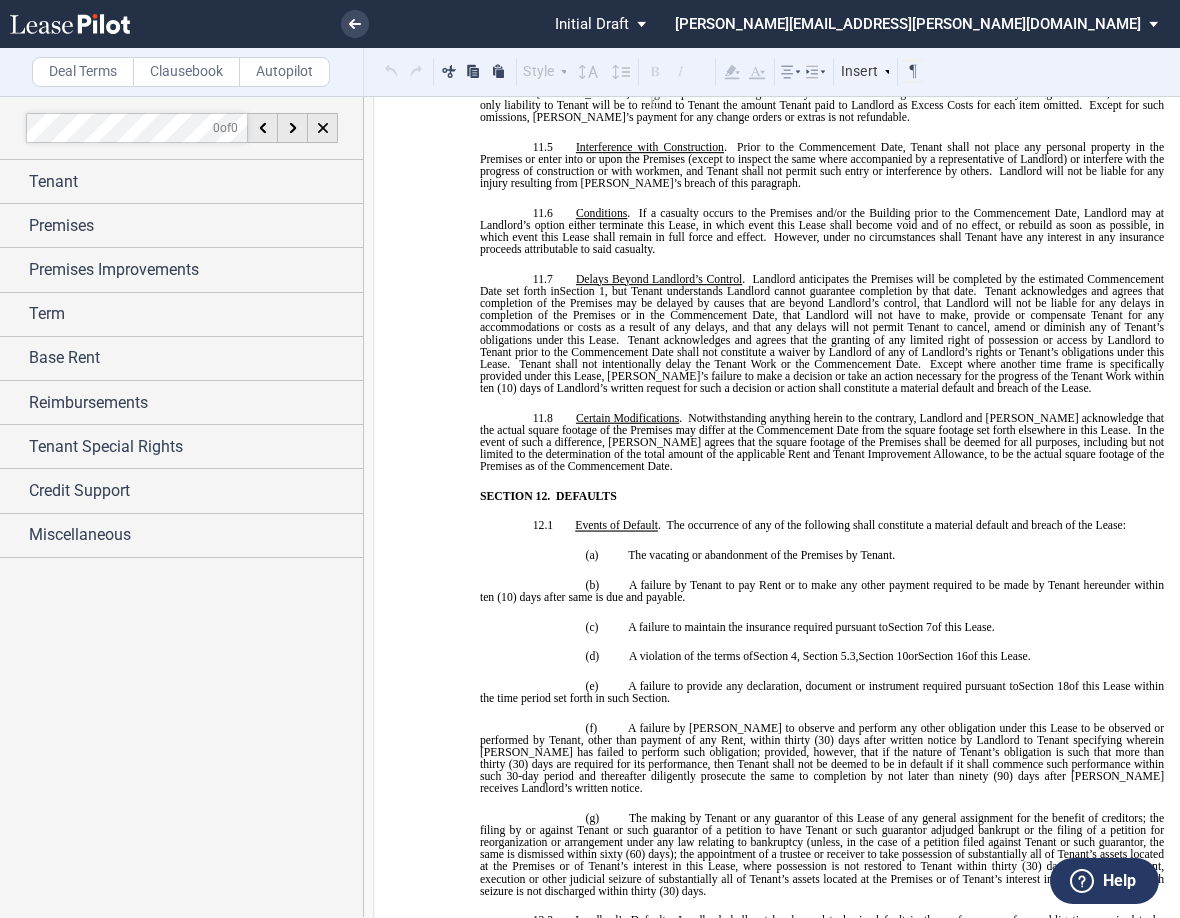 click on "." 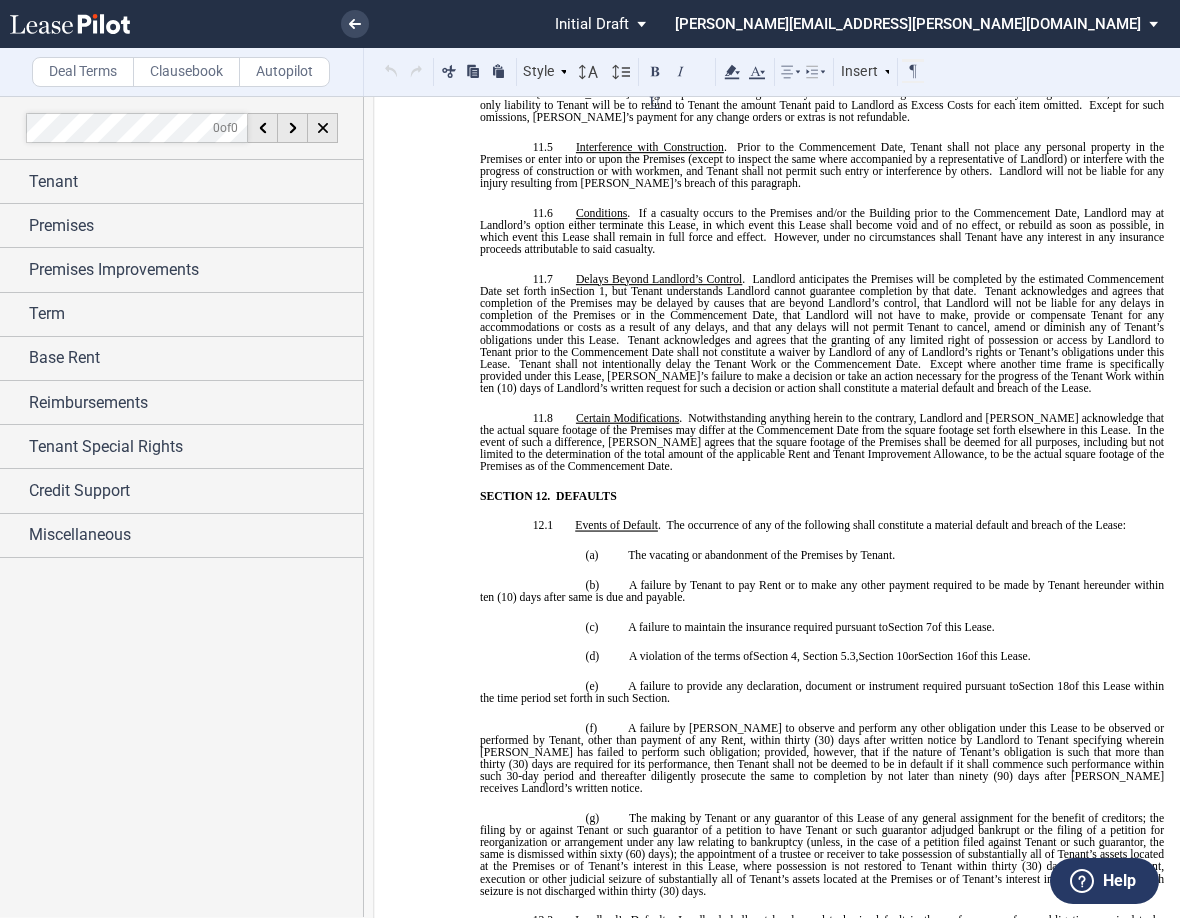 type 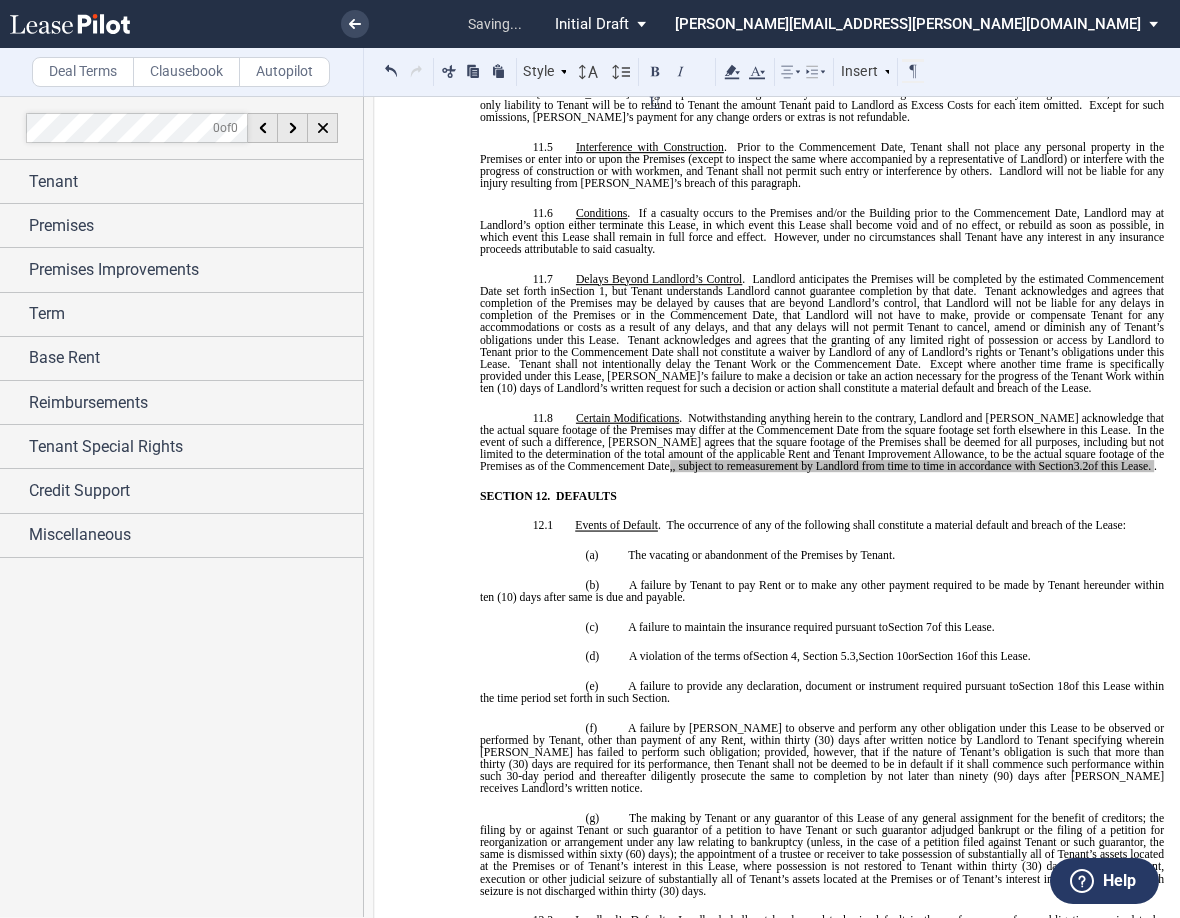 click on ", subject to remeasurement by Landlord from time to time in accordance with Section  3.2  of this Lease." 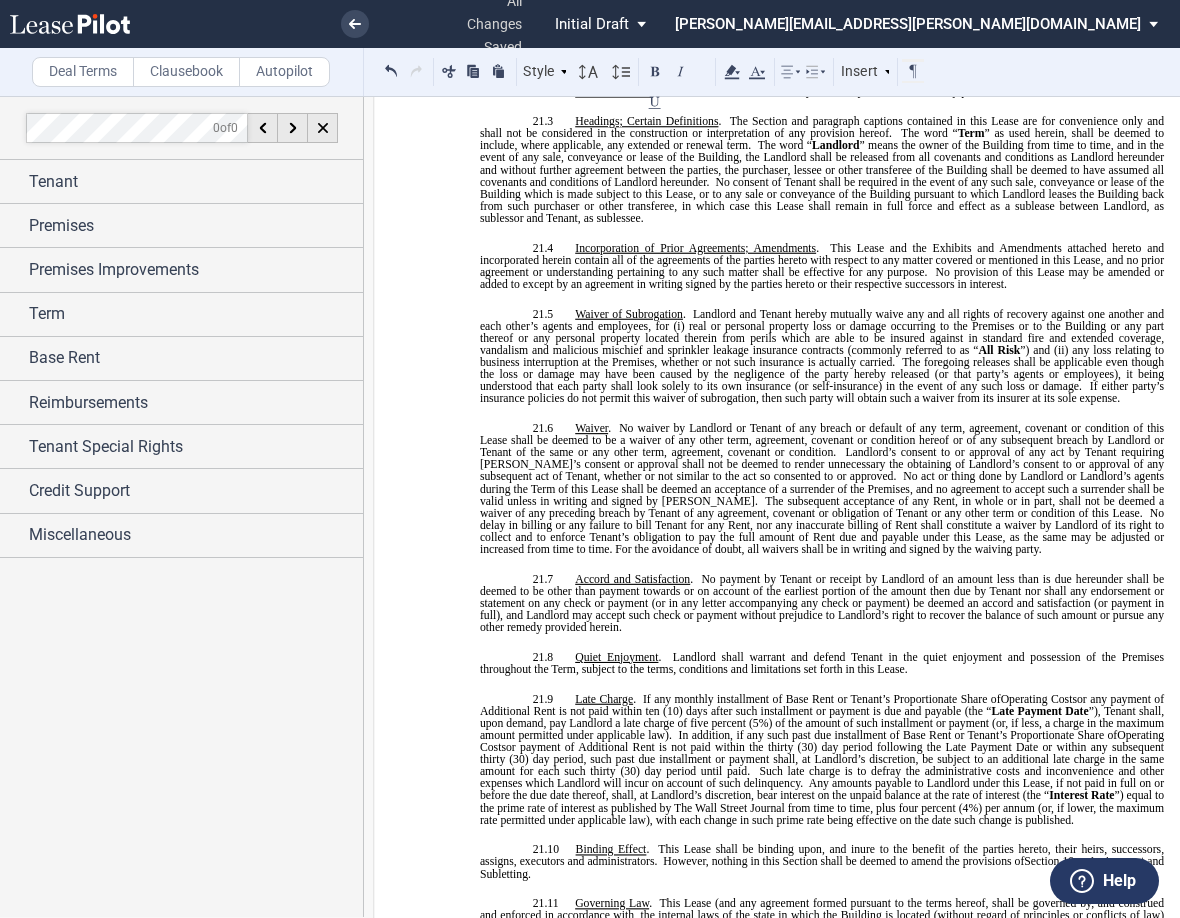 scroll, scrollTop: 13200, scrollLeft: 0, axis: vertical 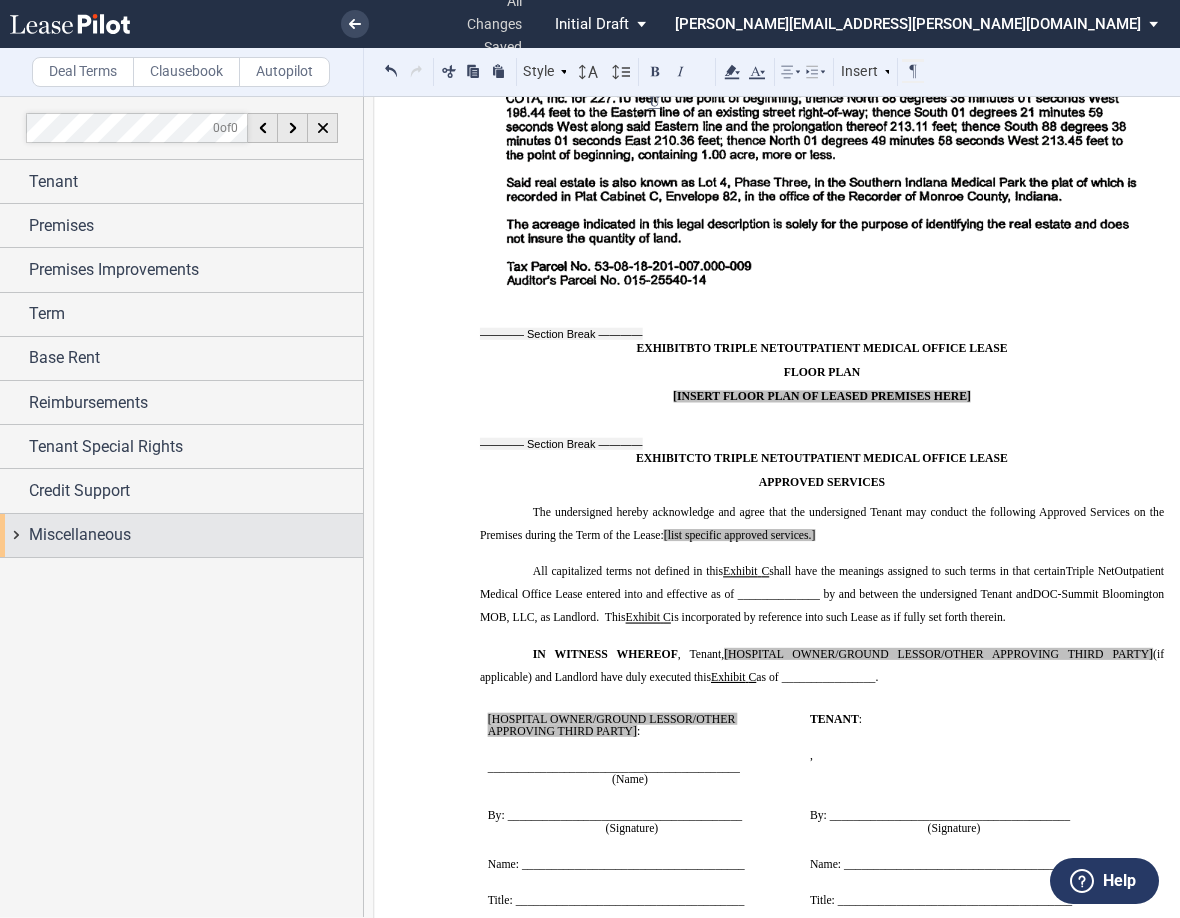 click on "Miscellaneous" at bounding box center [196, 535] 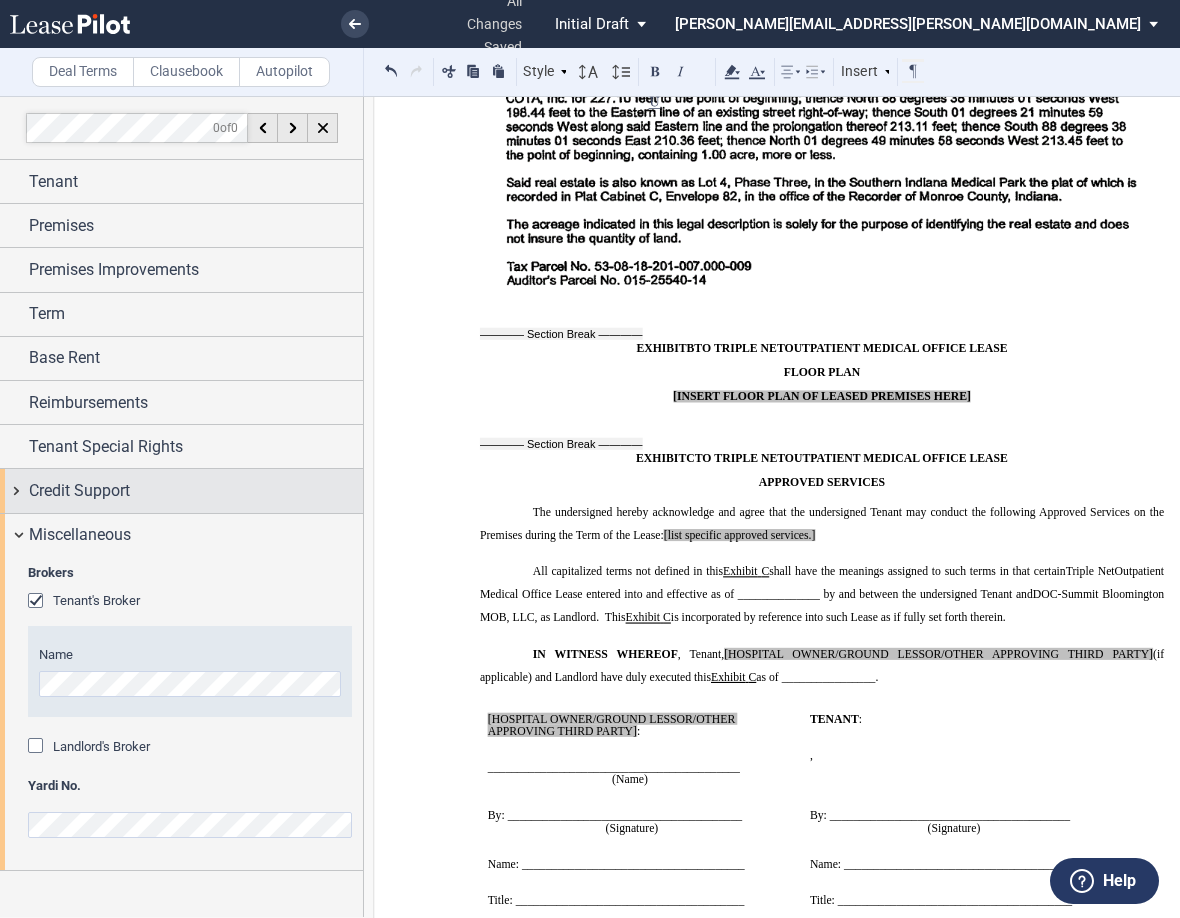 click on "Credit Support" at bounding box center (181, 490) 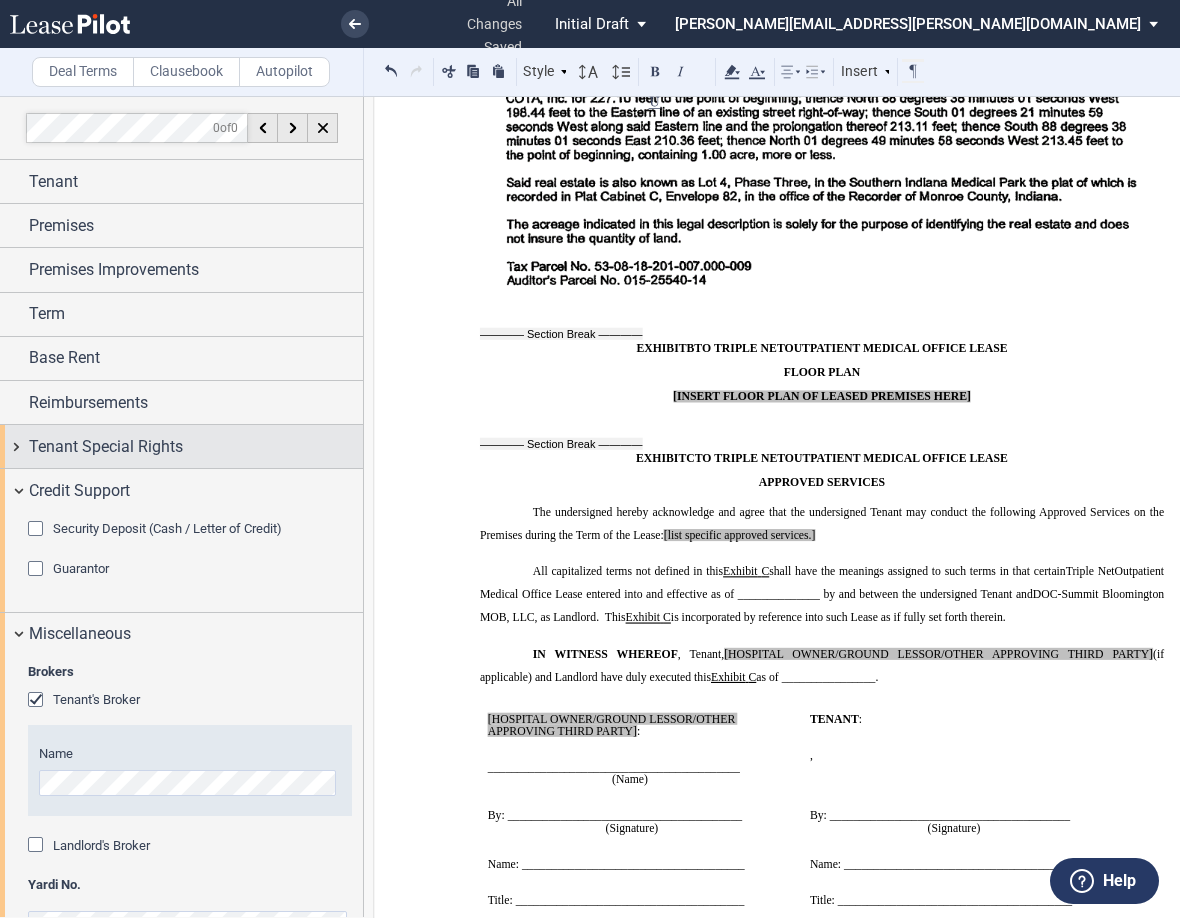 click on "Tenant Special Rights" at bounding box center [181, 446] 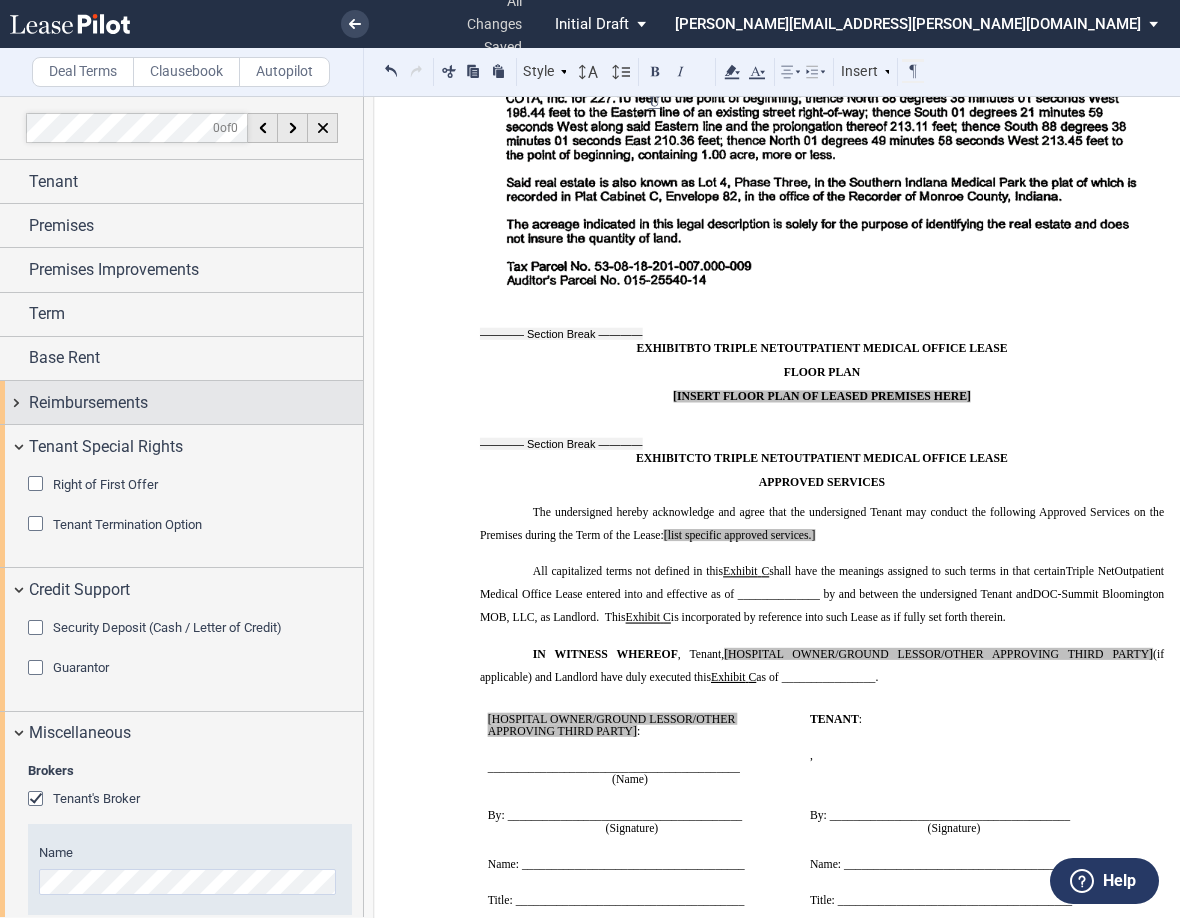 click on "Reimbursements" at bounding box center (181, 402) 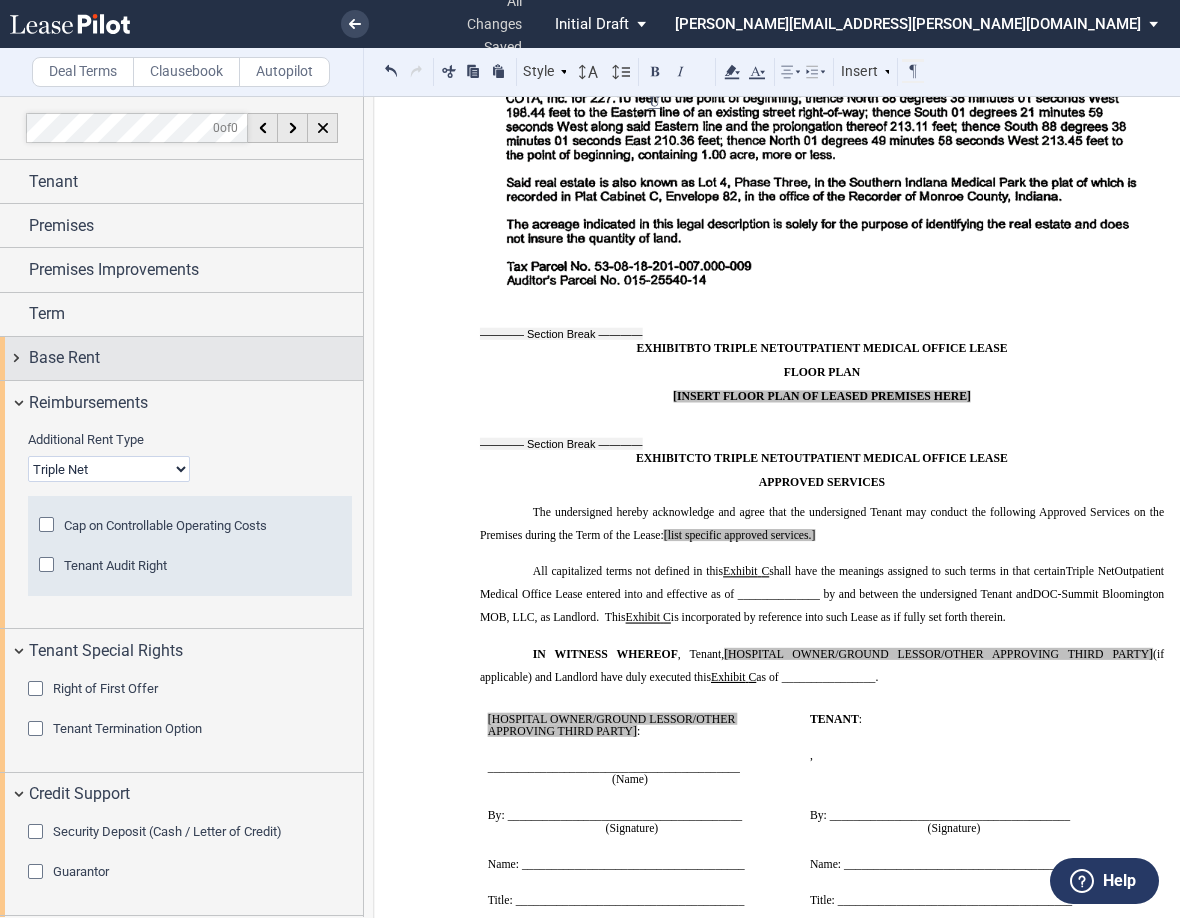 click on "Base Rent" at bounding box center (181, 358) 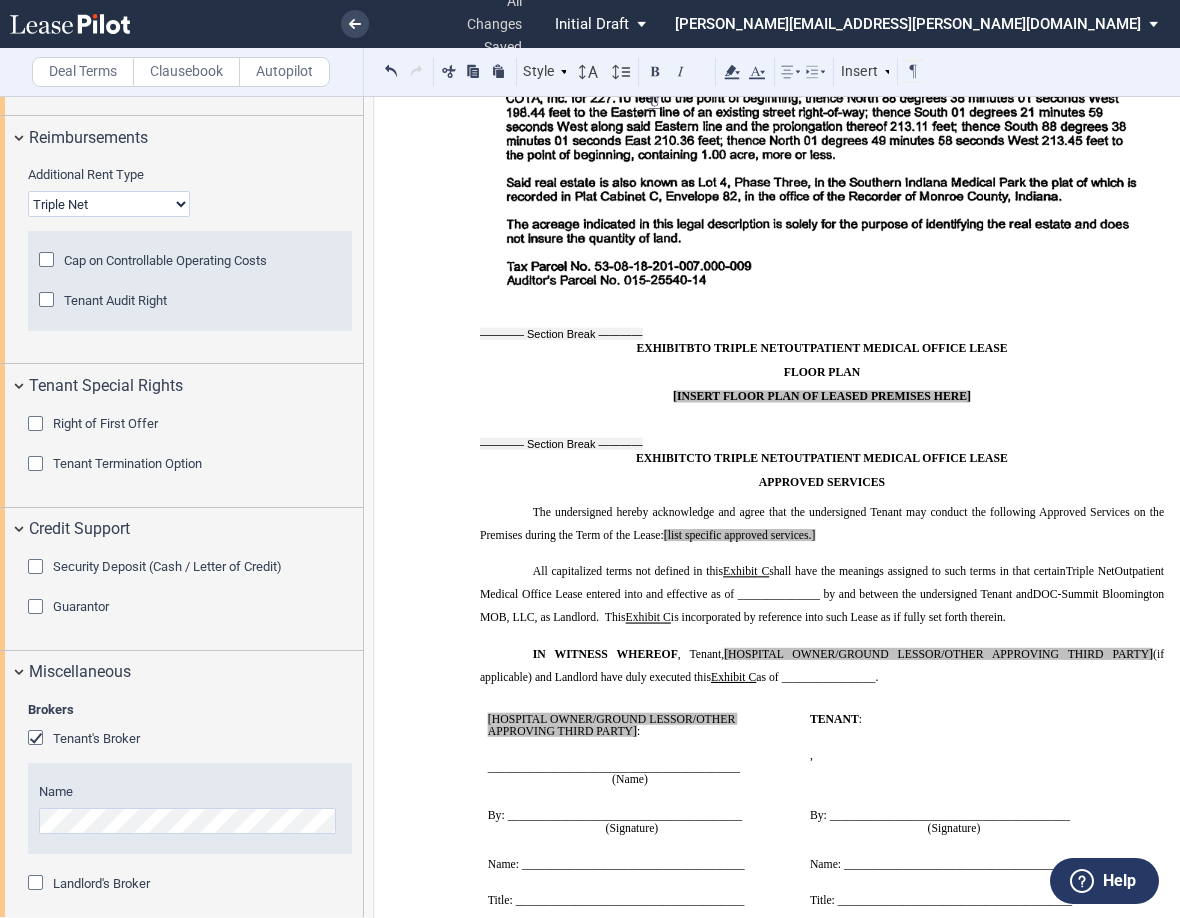 scroll, scrollTop: 1089, scrollLeft: 0, axis: vertical 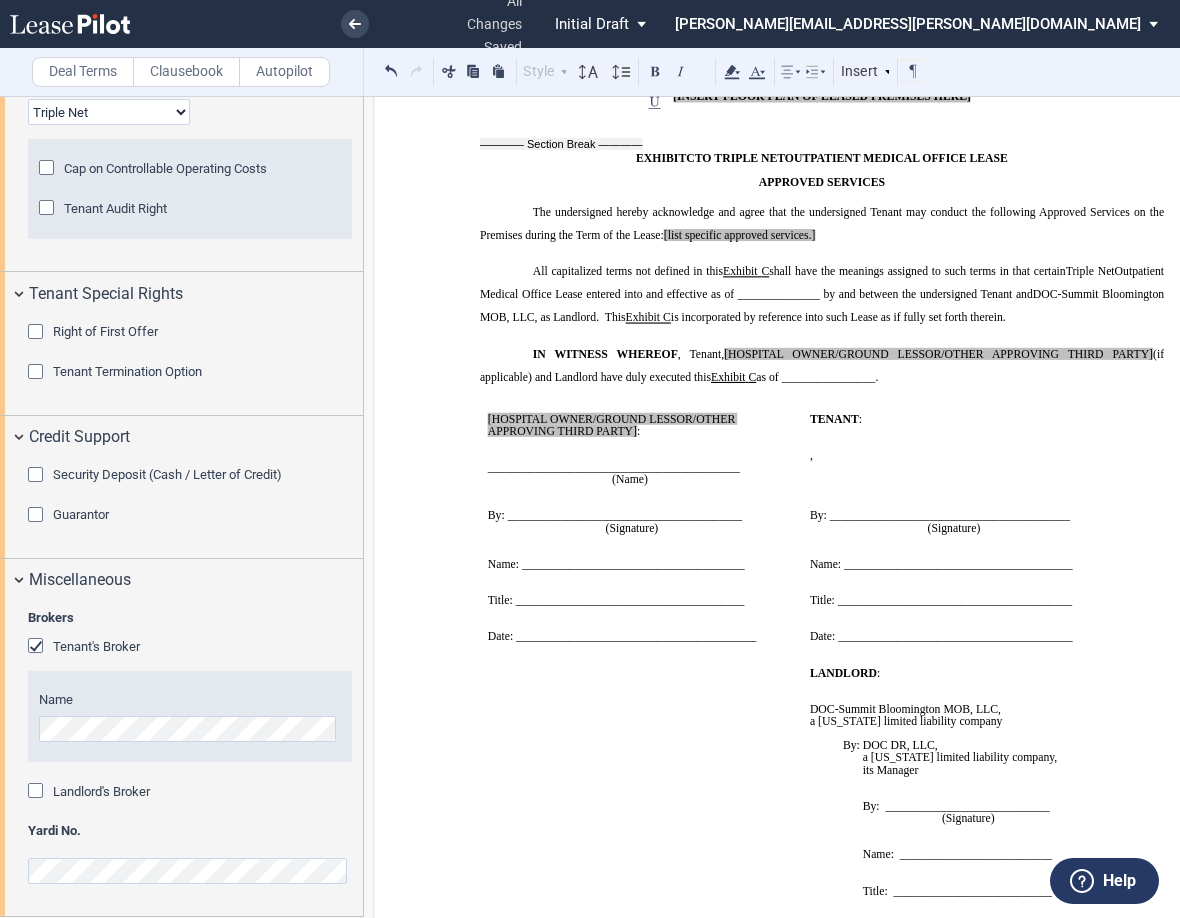 drag, startPoint x: 756, startPoint y: 572, endPoint x: 528, endPoint y: 392, distance: 290.48923 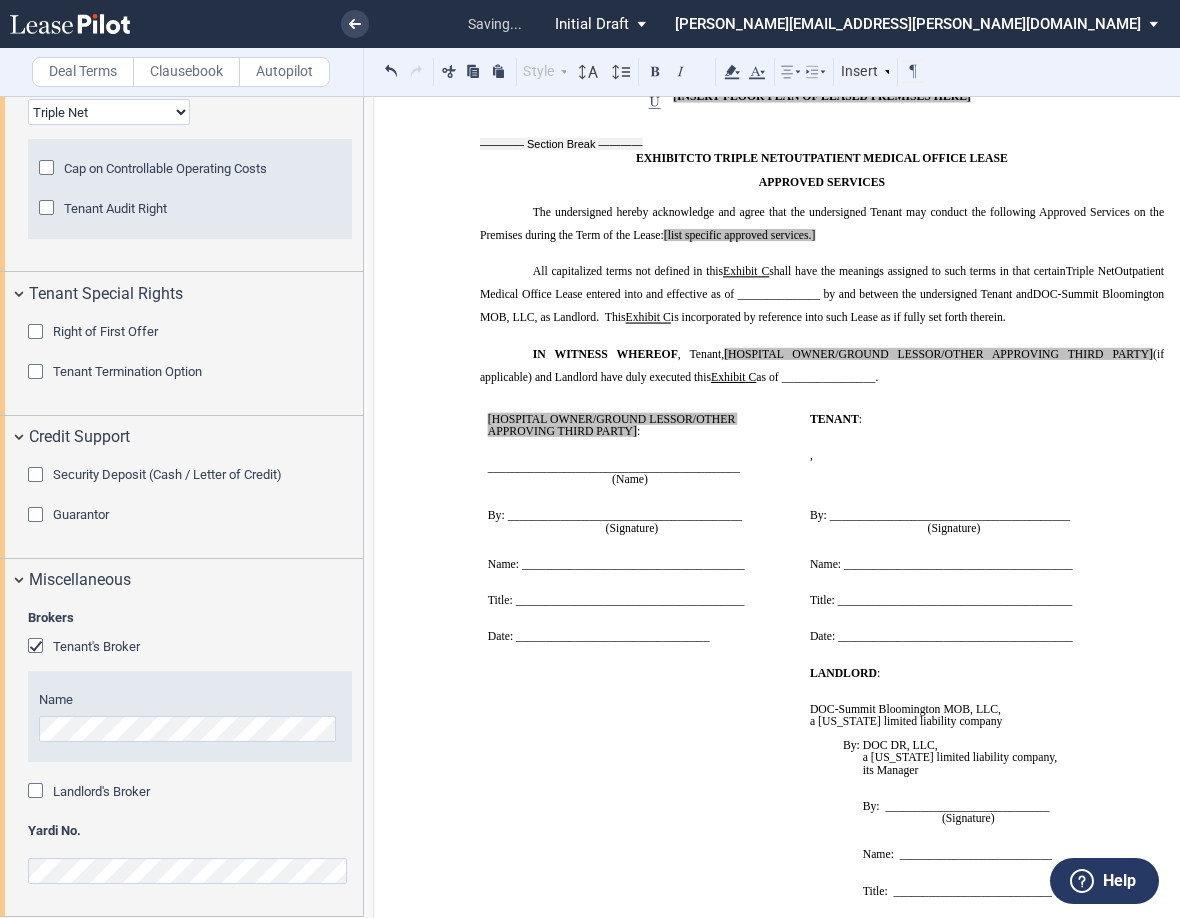 click on "Date: _________________________________" 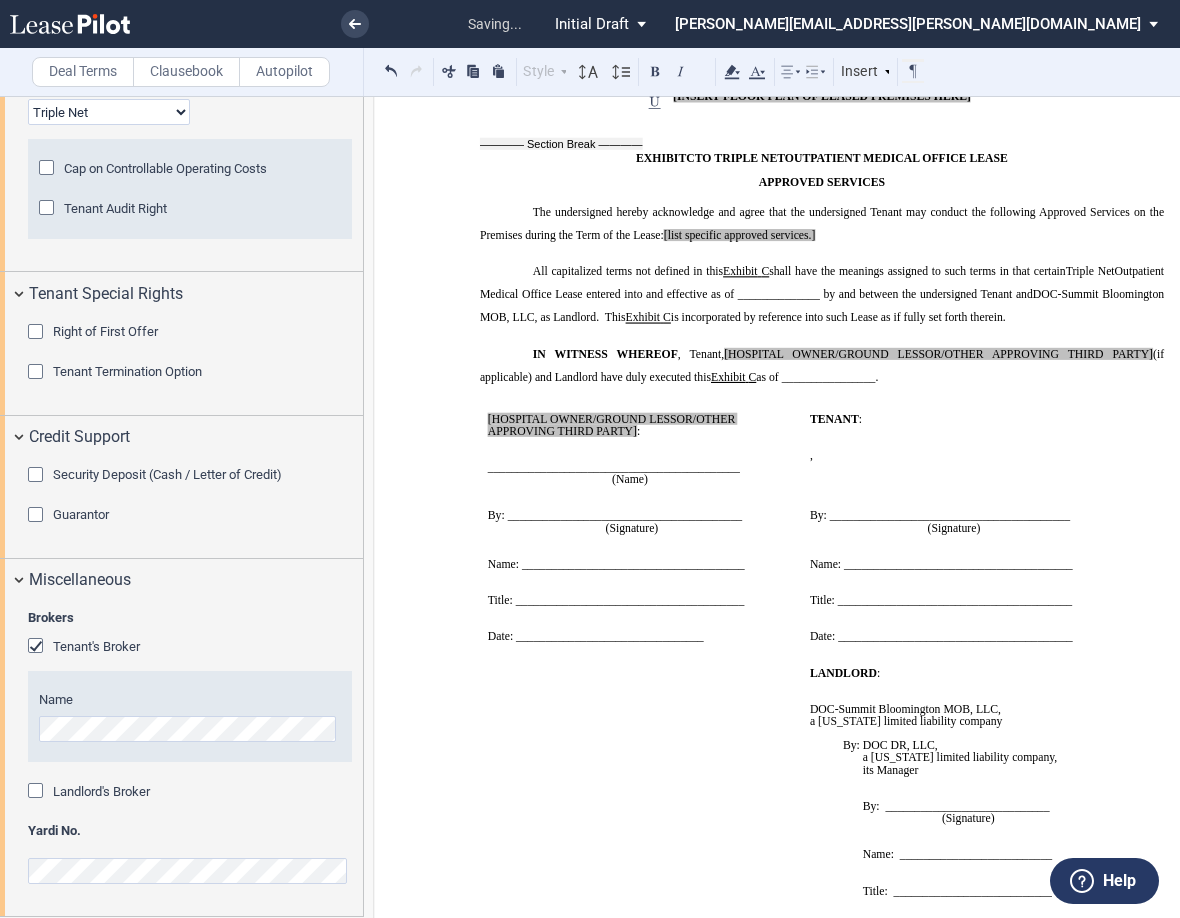 click on "[HOSPITAL OWNER/GROUND LESSOR/OTHER APPROVING THIRD PARTY]" 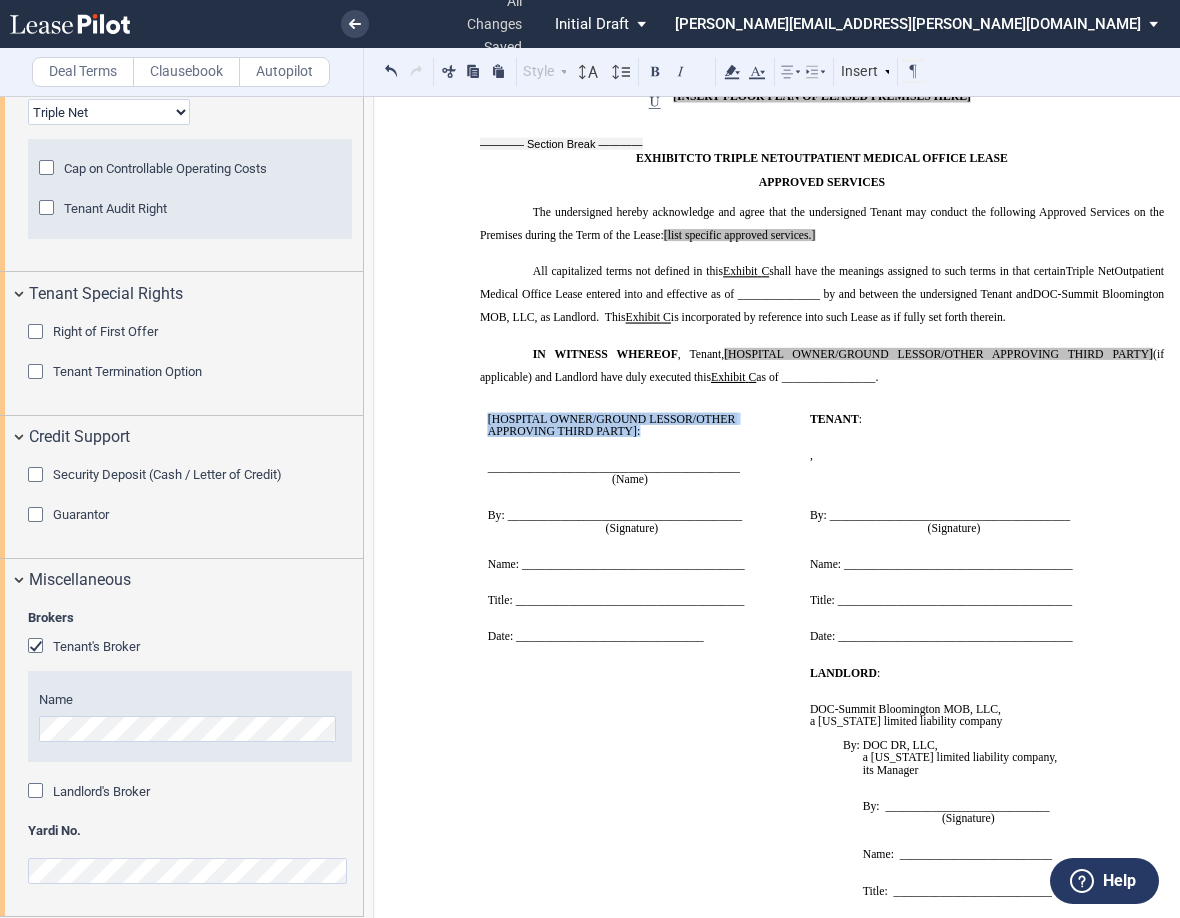 drag, startPoint x: 663, startPoint y: 355, endPoint x: 482, endPoint y: 345, distance: 181.27603 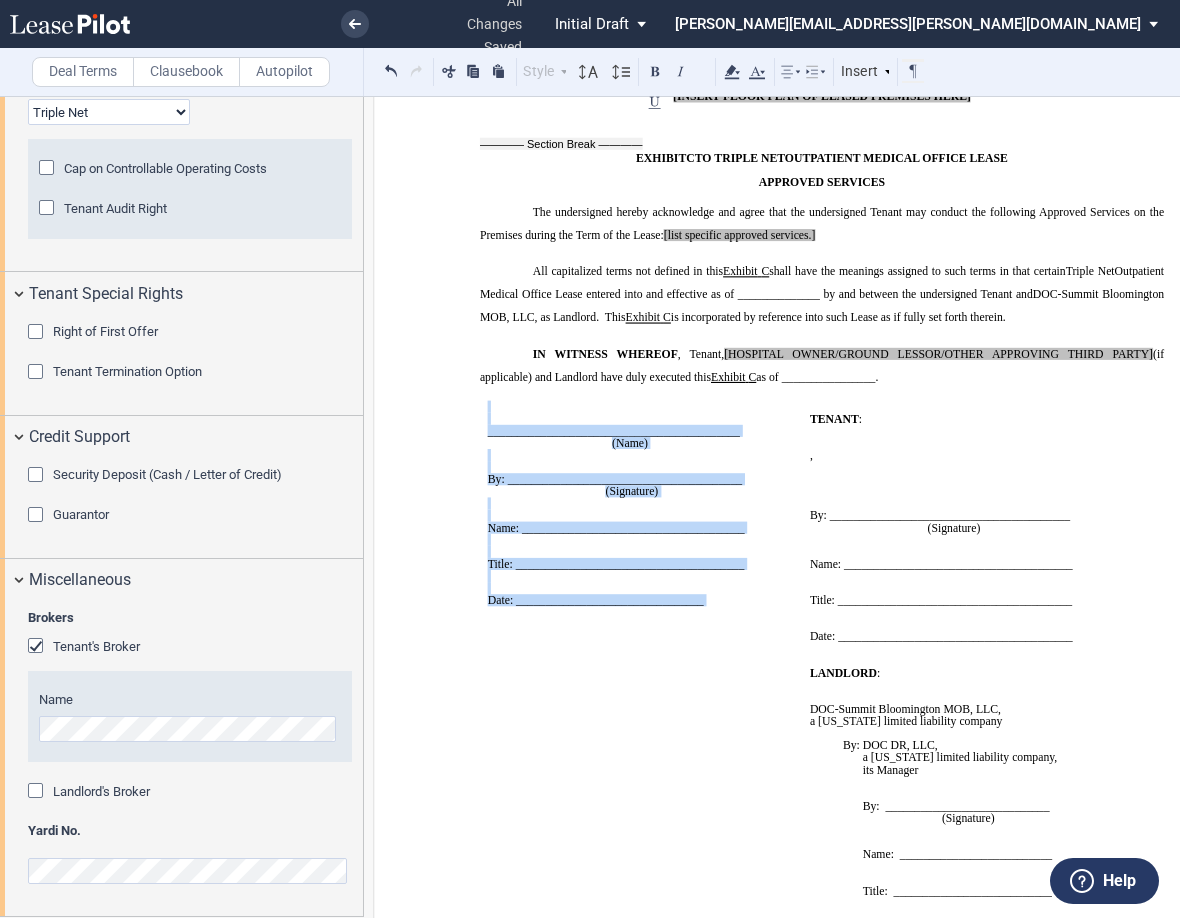 drag, startPoint x: 706, startPoint y: 534, endPoint x: 447, endPoint y: 466, distance: 267.7779 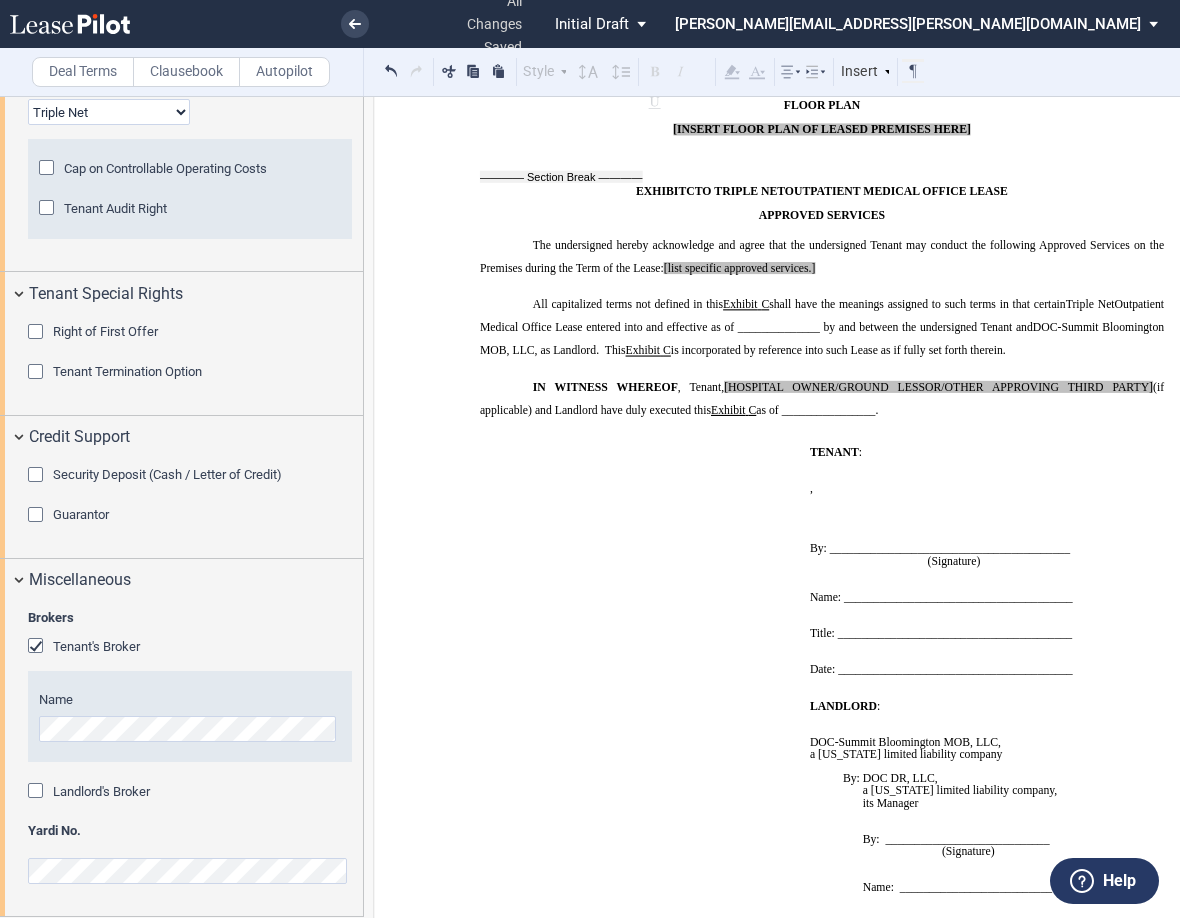 scroll, scrollTop: 17040, scrollLeft: 0, axis: vertical 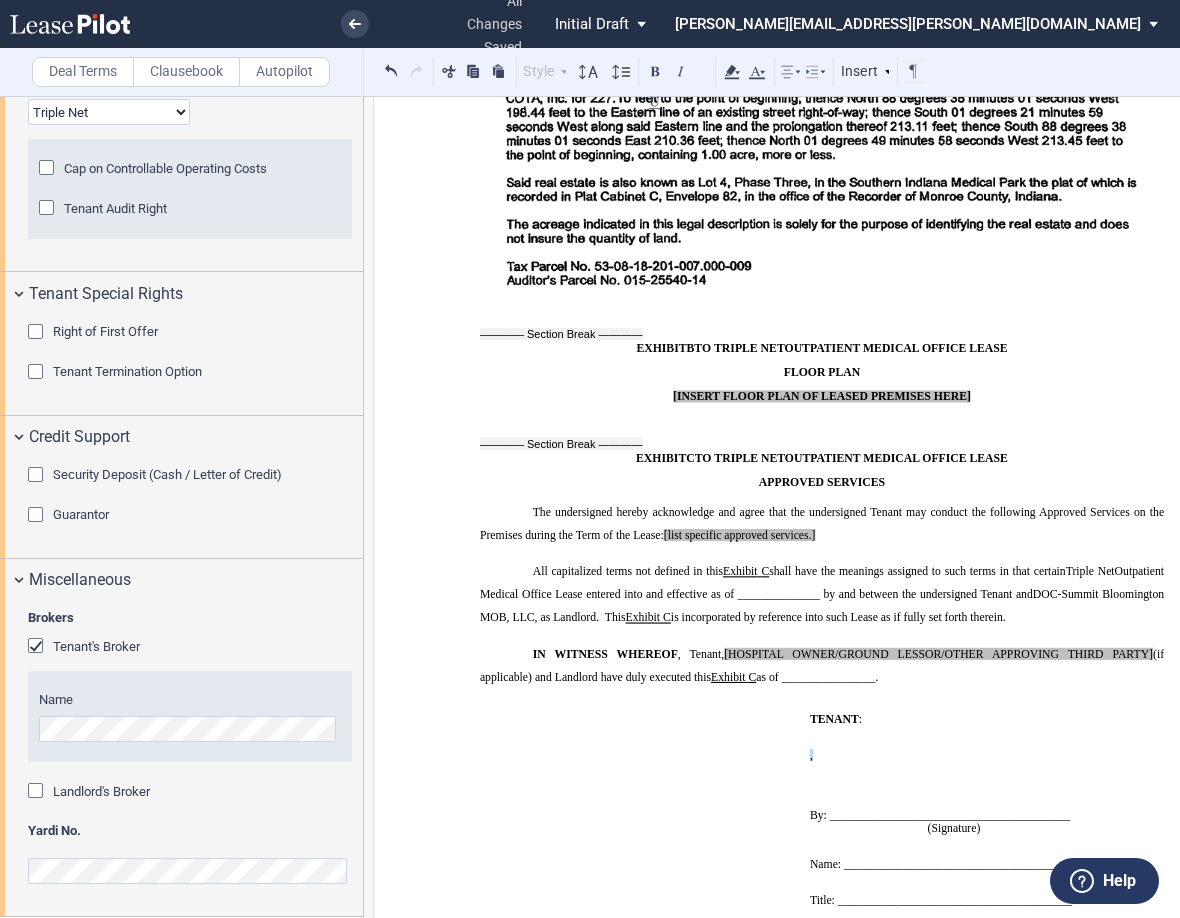 drag, startPoint x: 932, startPoint y: 680, endPoint x: 861, endPoint y: 675, distance: 71.17584 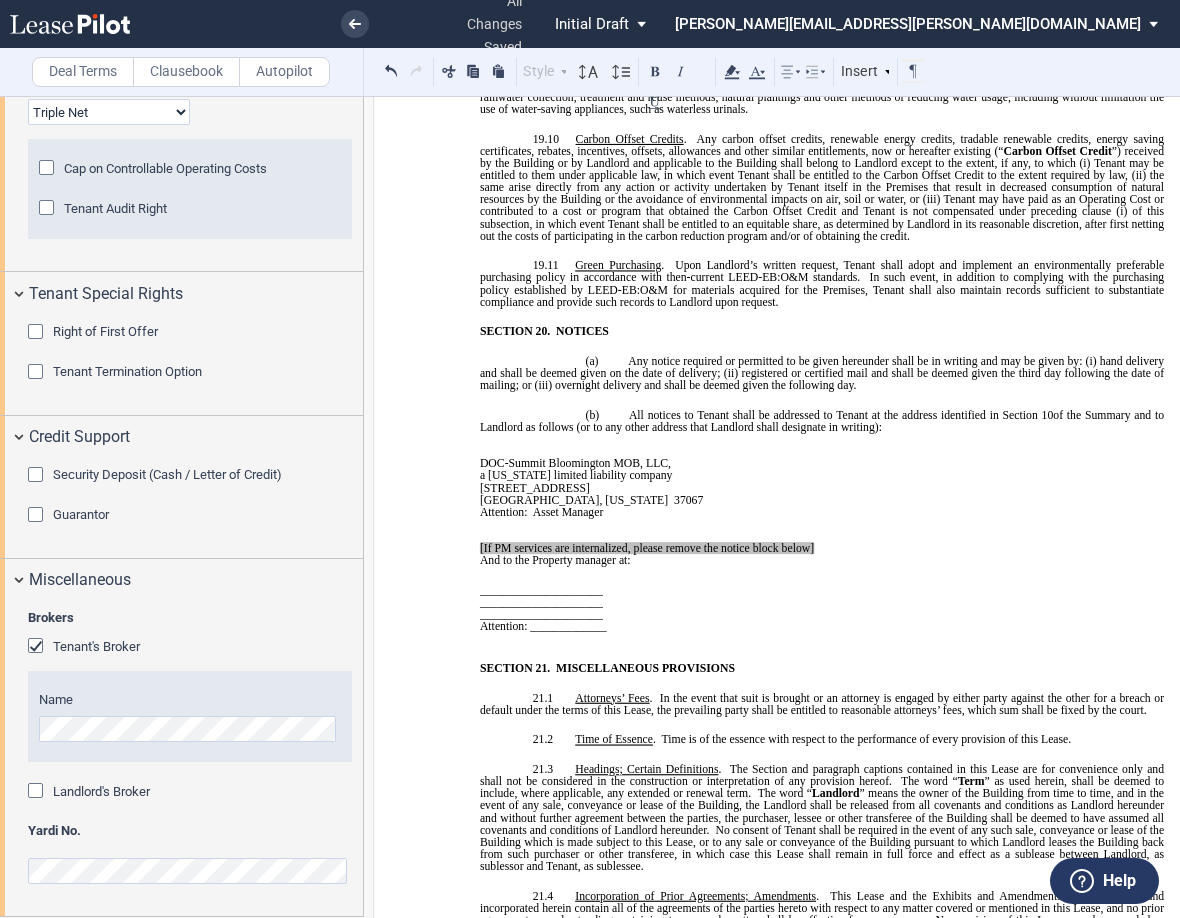 scroll, scrollTop: 11940, scrollLeft: 0, axis: vertical 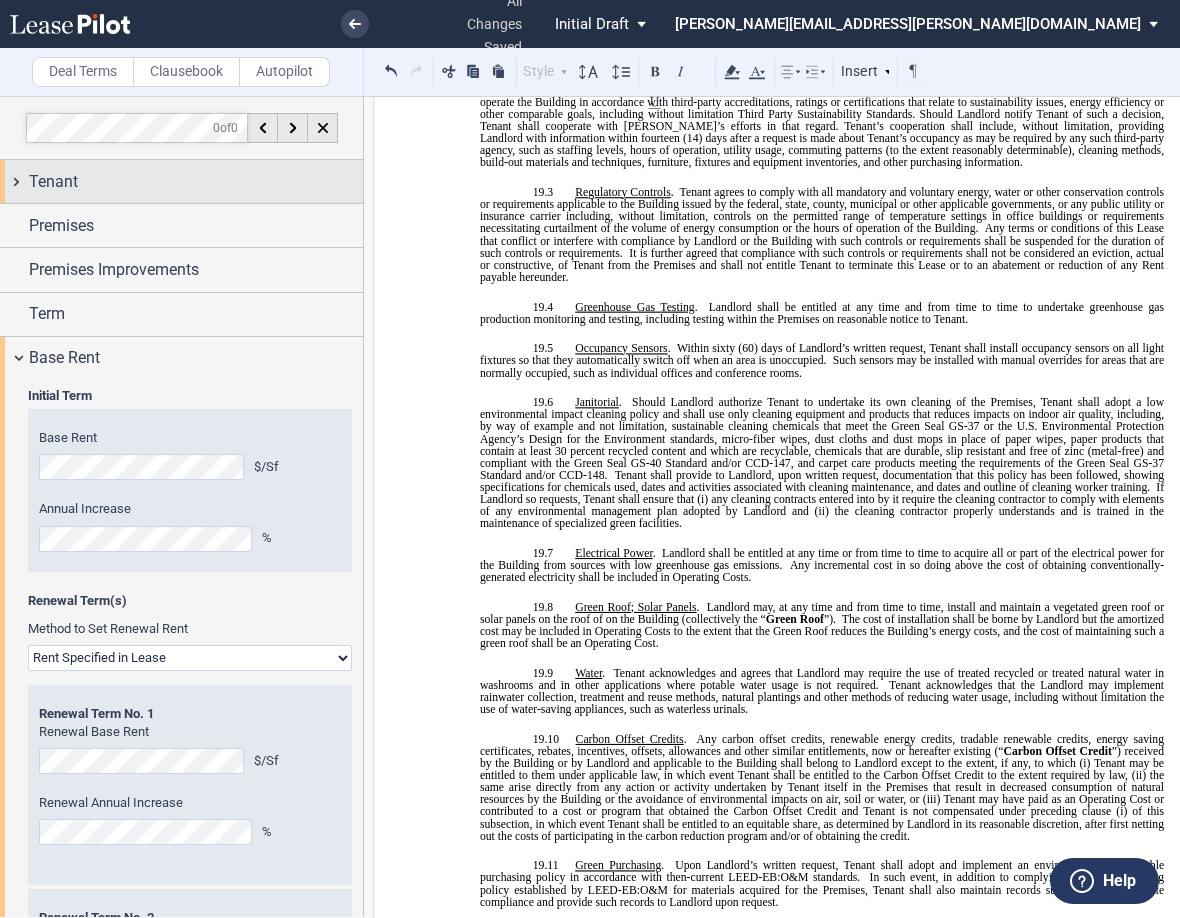 click on "Tenant" at bounding box center (181, 181) 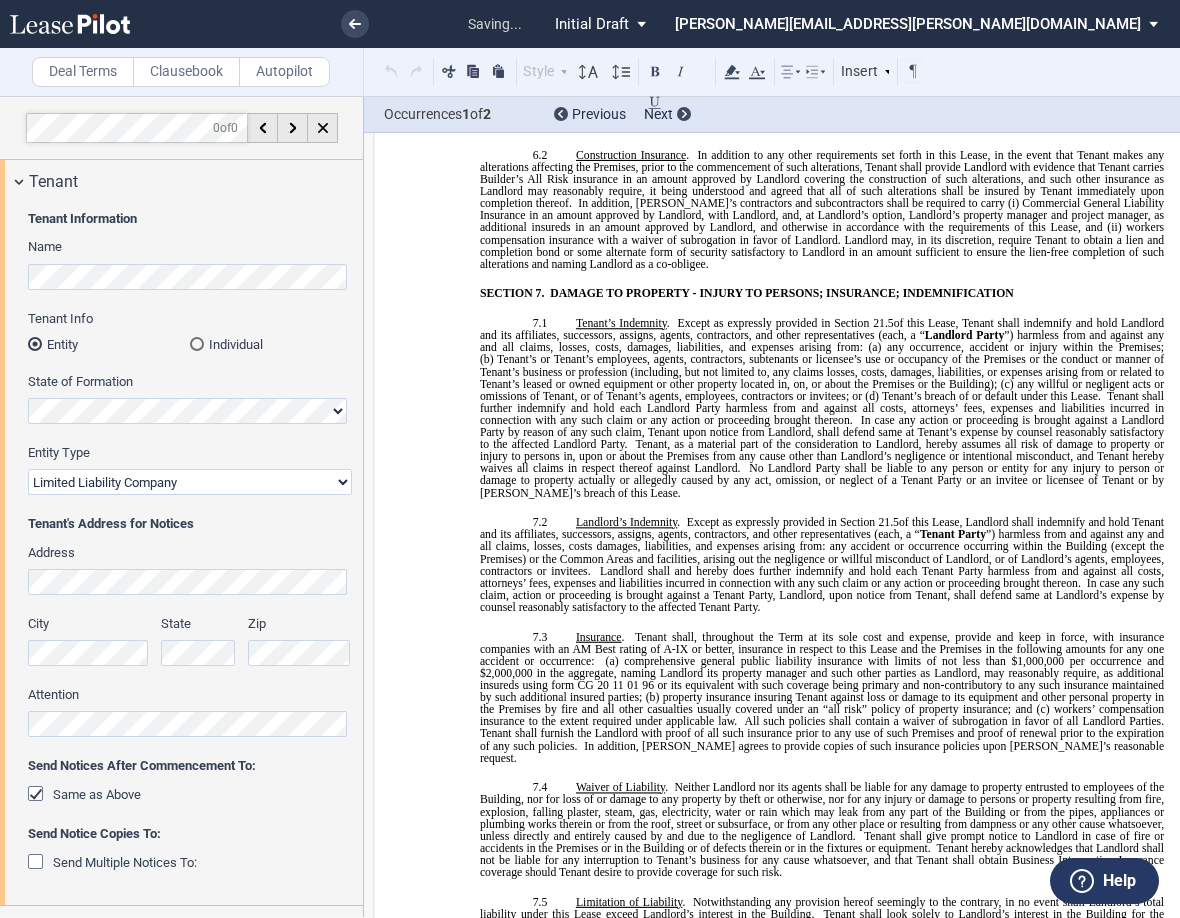 scroll, scrollTop: 496, scrollLeft: 0, axis: vertical 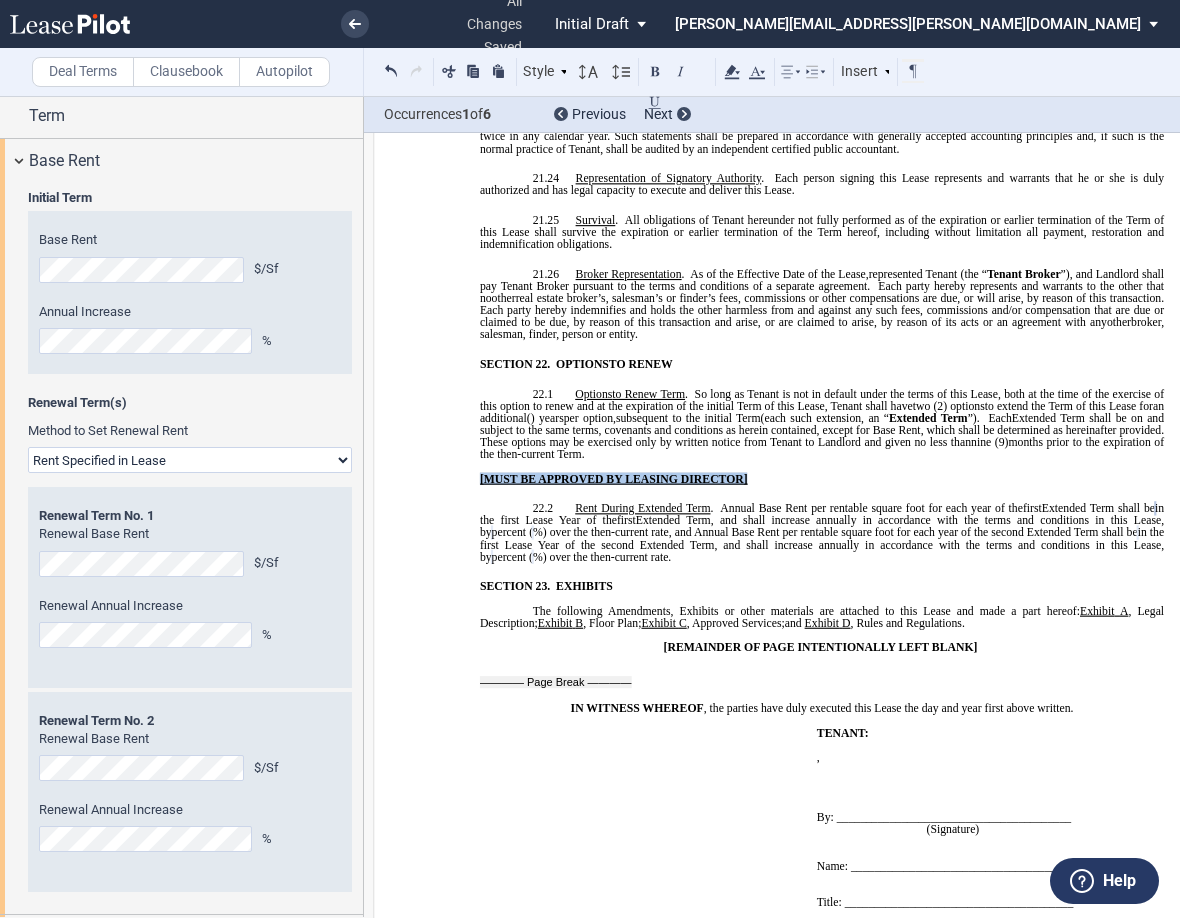 drag, startPoint x: 758, startPoint y: 409, endPoint x: 465, endPoint y: 406, distance: 293.01535 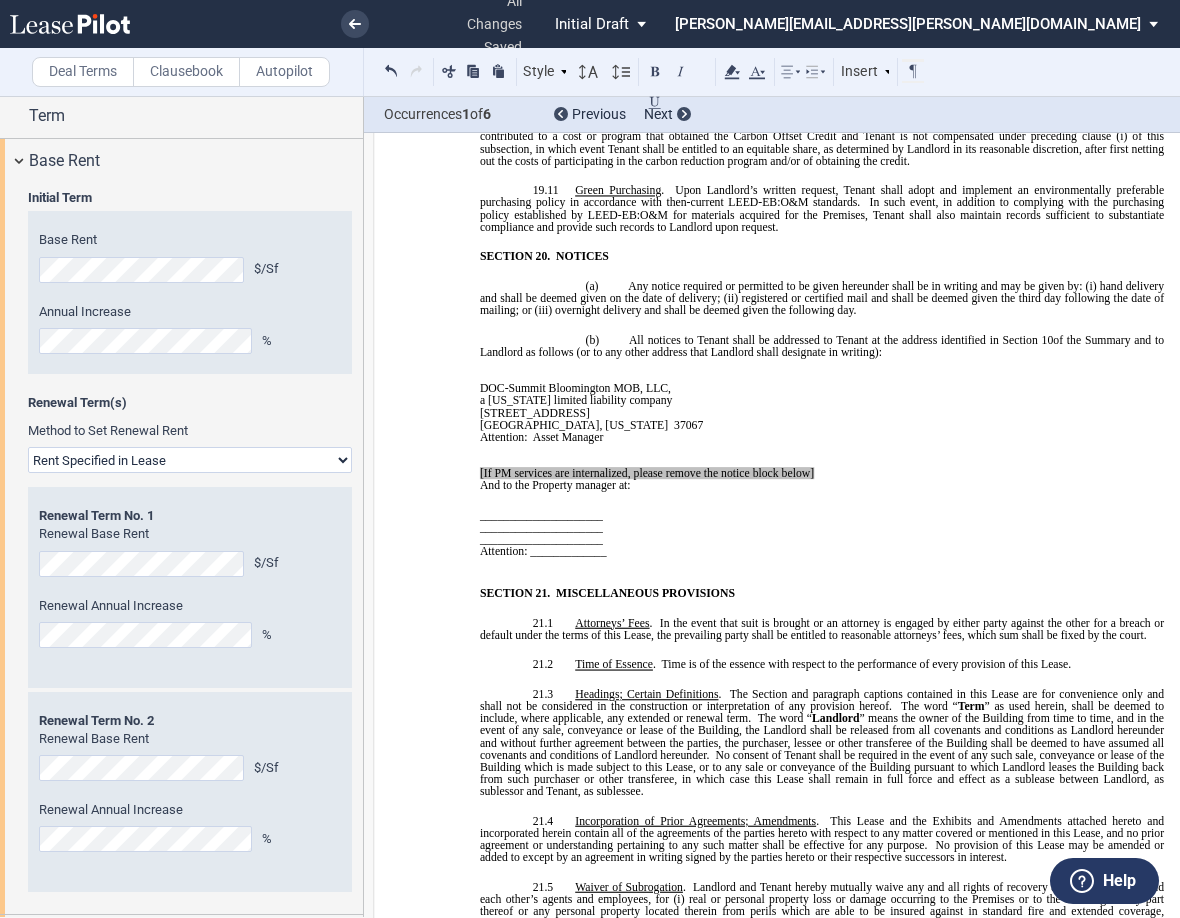 scroll, scrollTop: 12640, scrollLeft: 0, axis: vertical 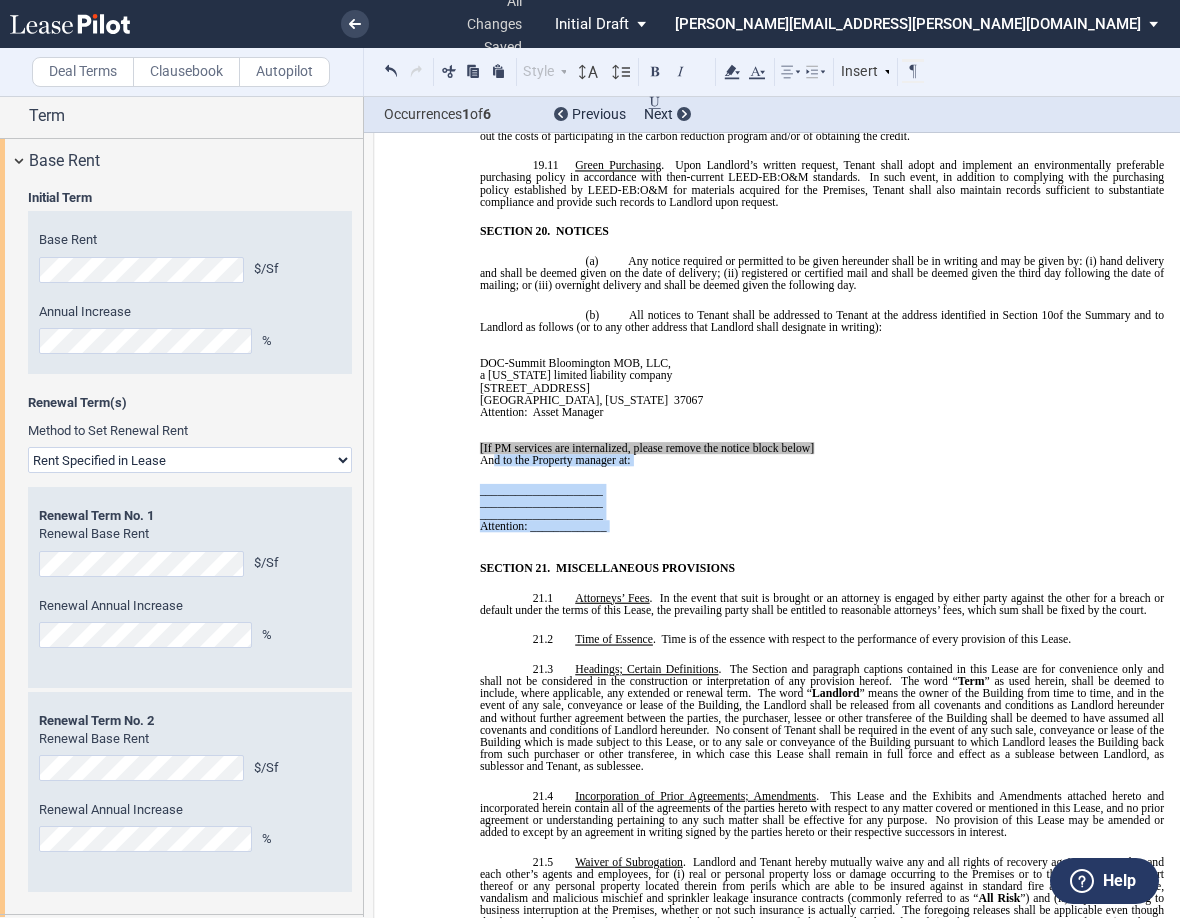 drag, startPoint x: 611, startPoint y: 474, endPoint x: 487, endPoint y: 399, distance: 144.91722 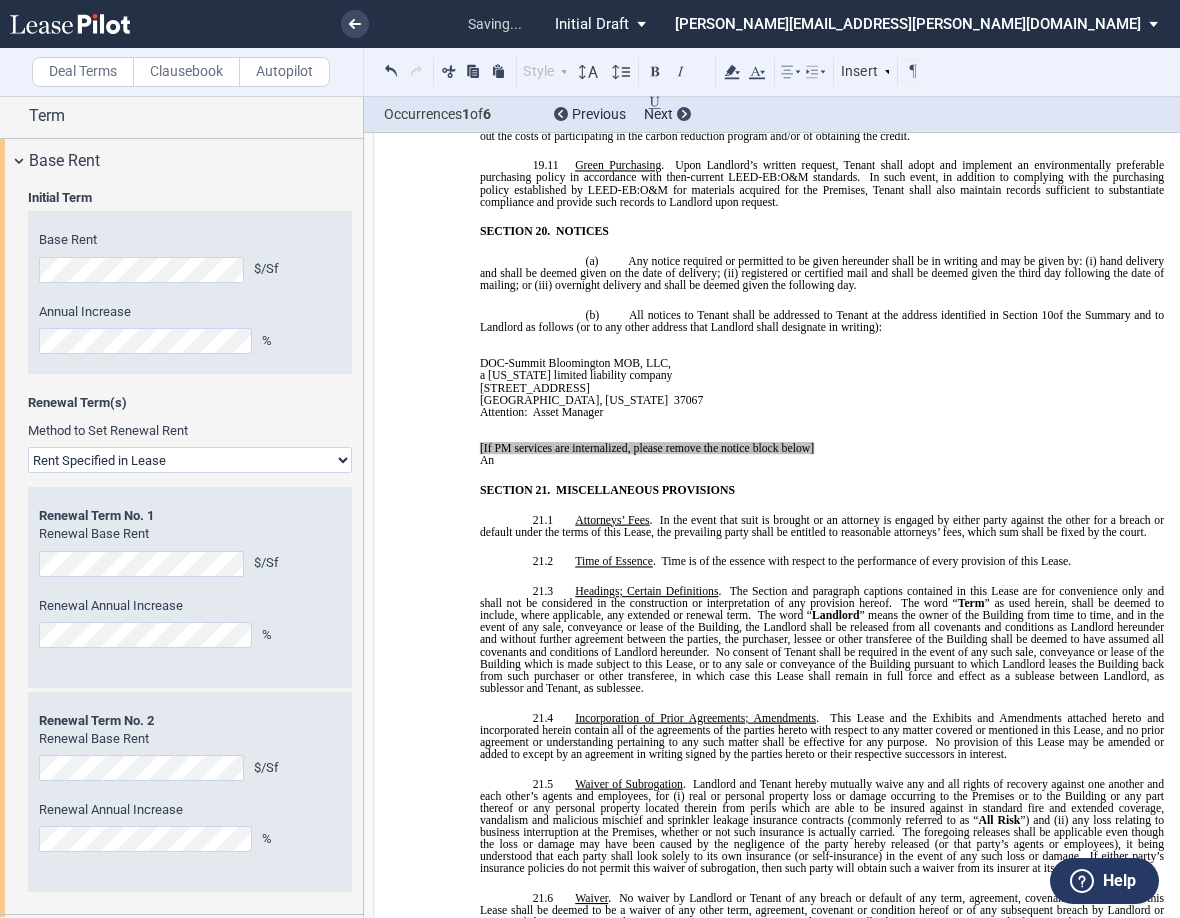 type 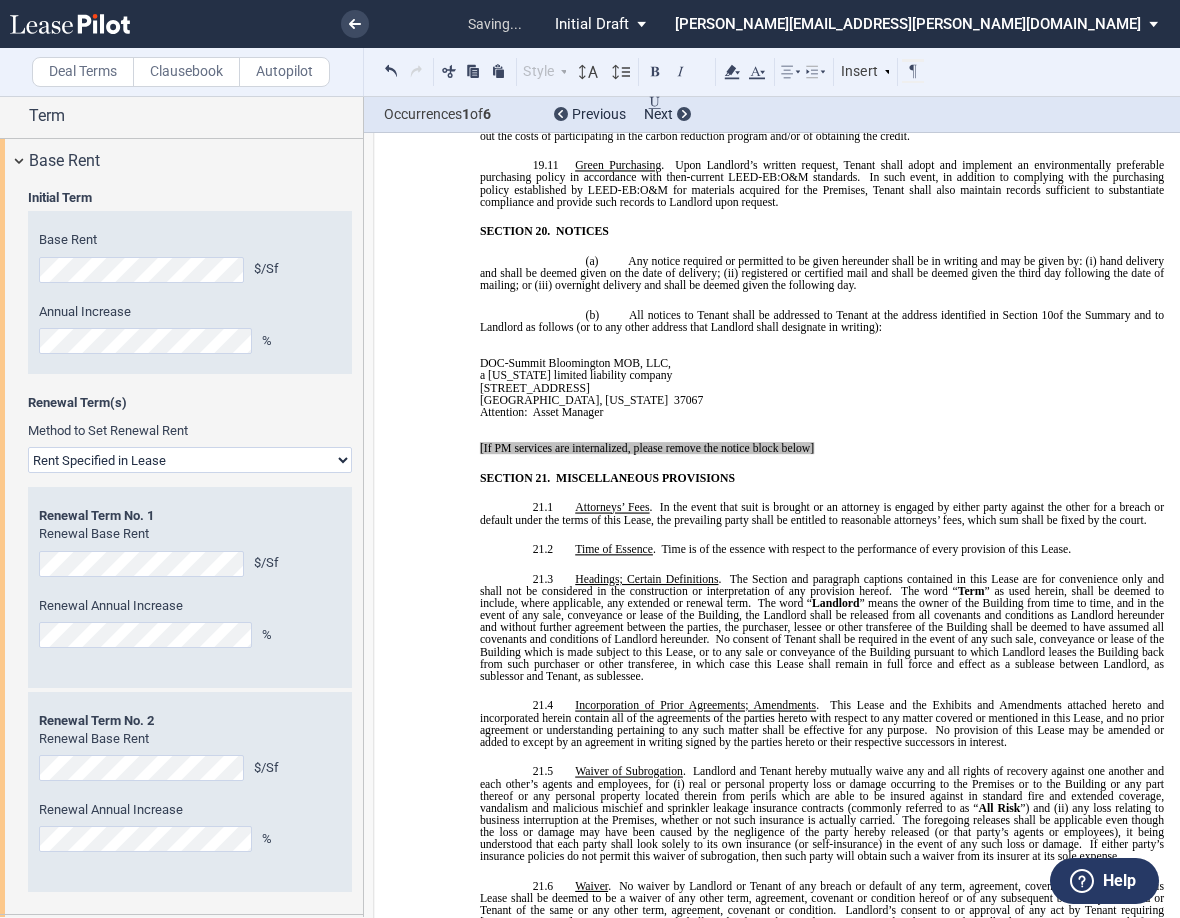 scroll, scrollTop: 12611, scrollLeft: 0, axis: vertical 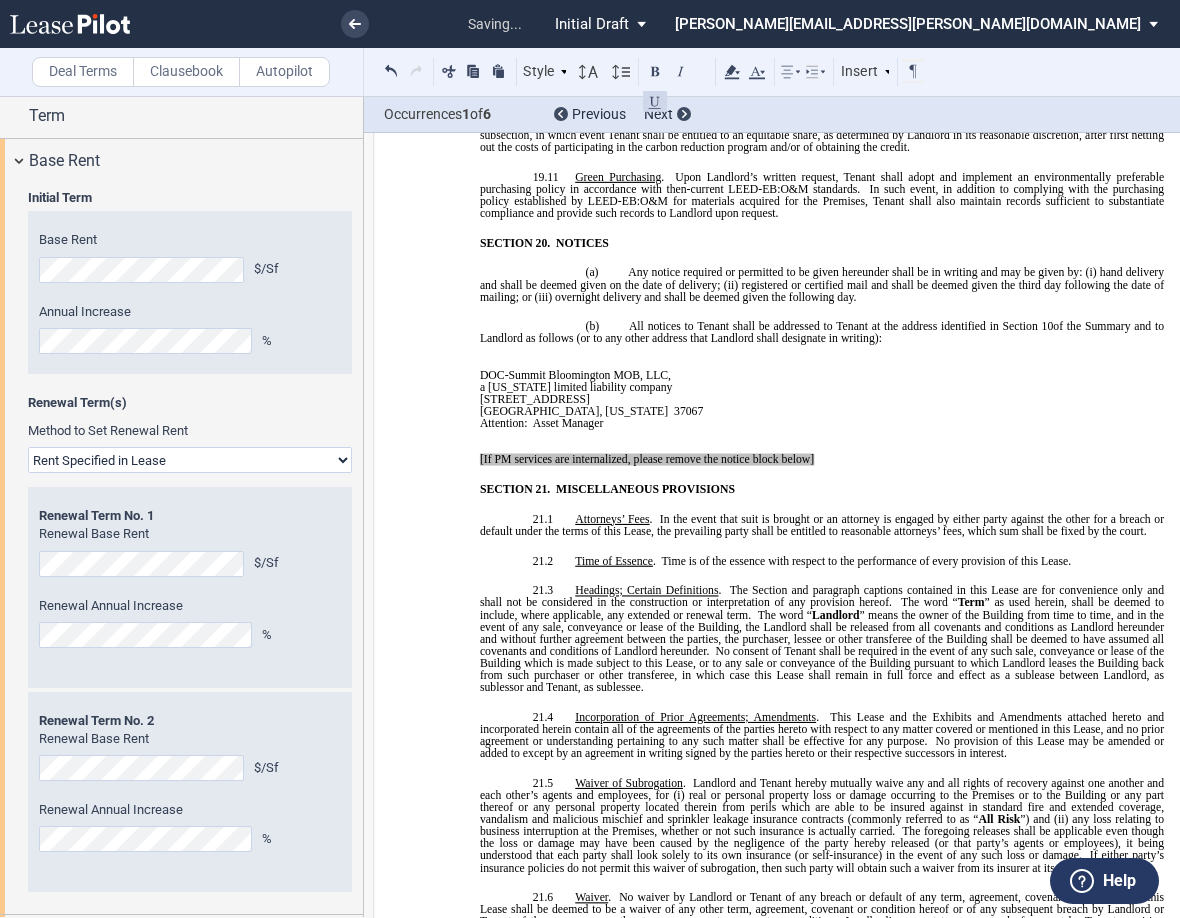 type 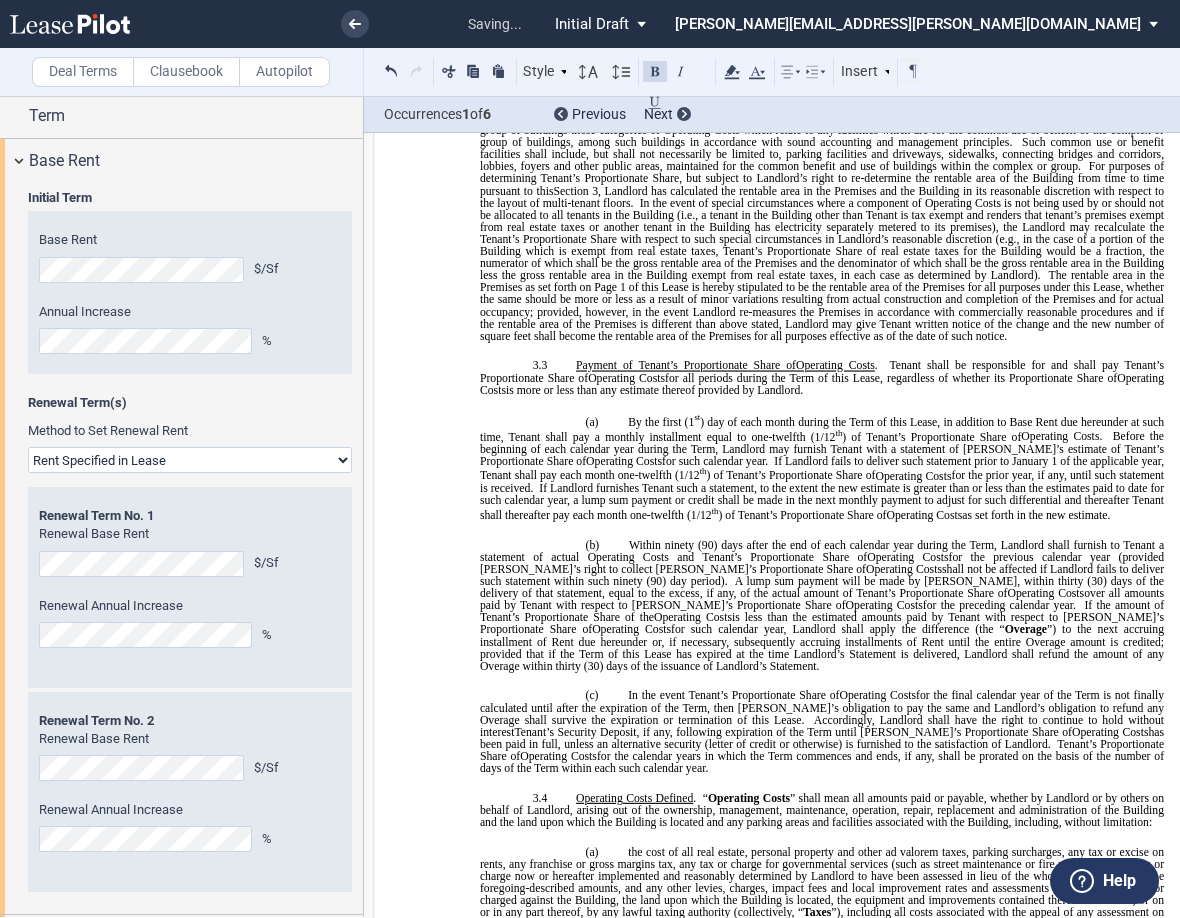 scroll, scrollTop: 1557, scrollLeft: 0, axis: vertical 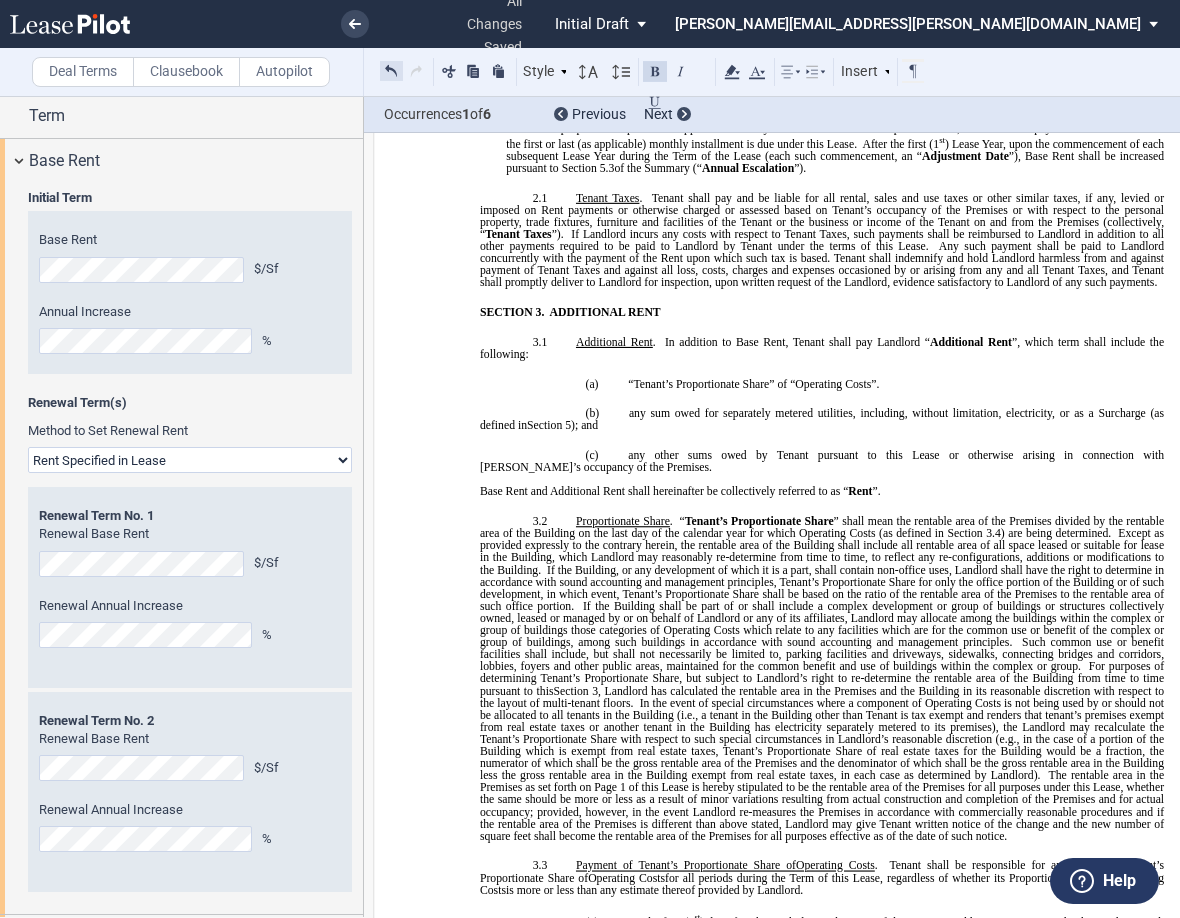 click at bounding box center (391, 71) 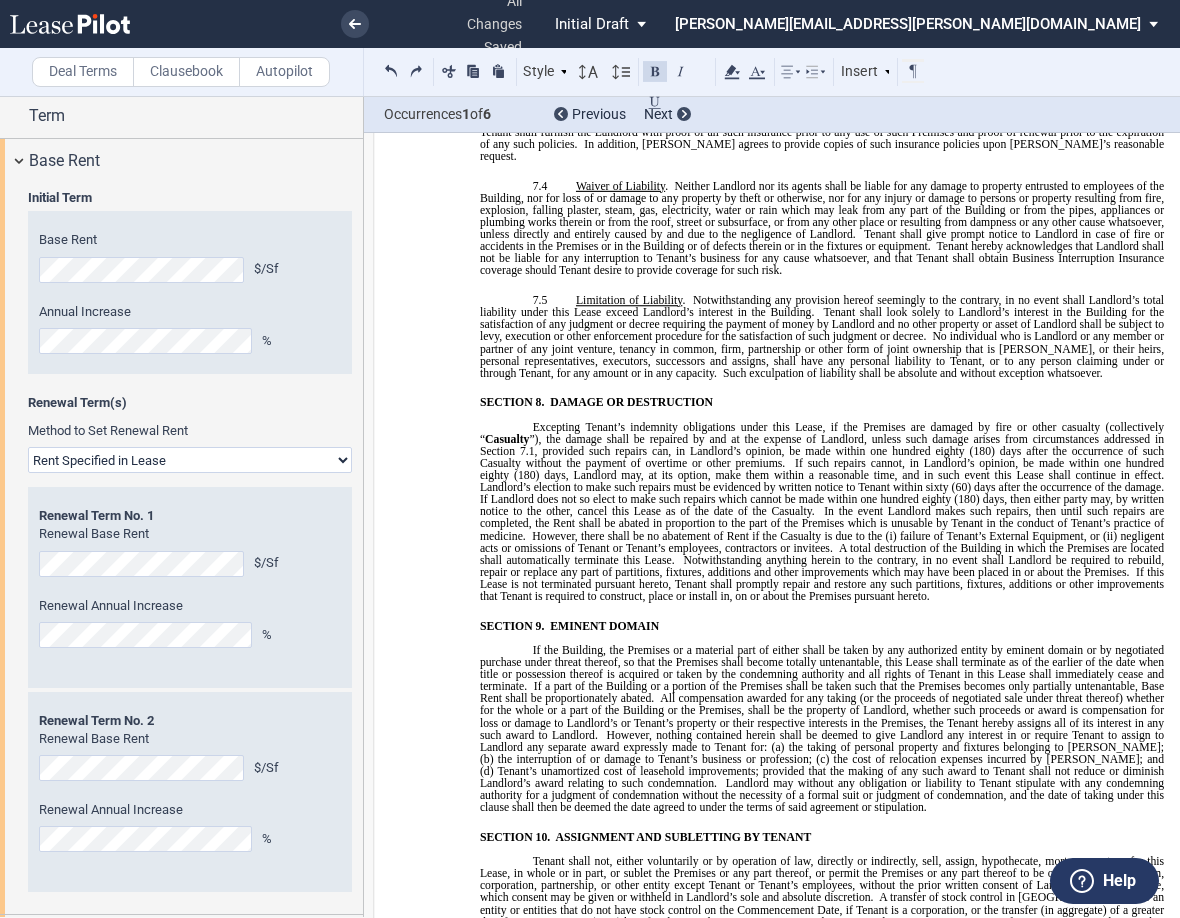 scroll, scrollTop: 8252, scrollLeft: 0, axis: vertical 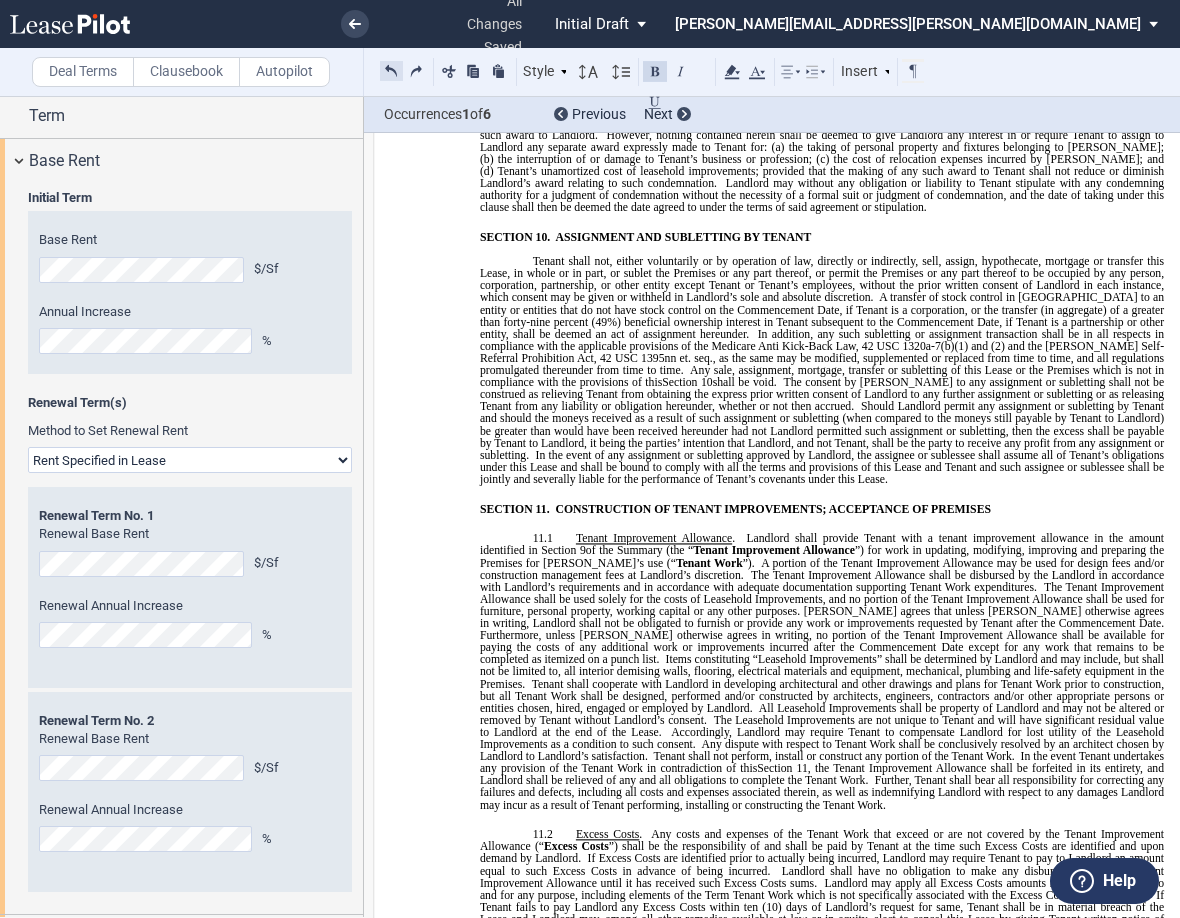 click at bounding box center [391, 71] 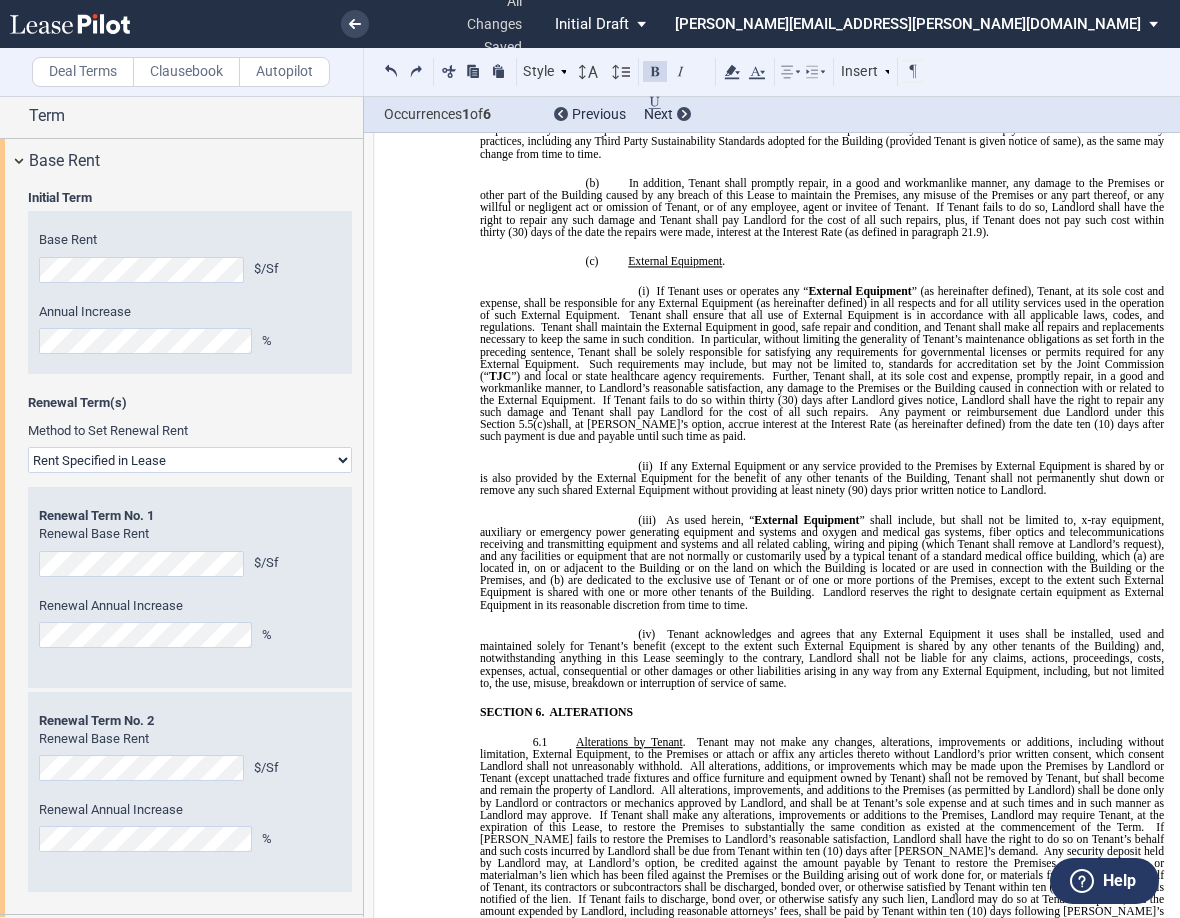 scroll, scrollTop: 6352, scrollLeft: 0, axis: vertical 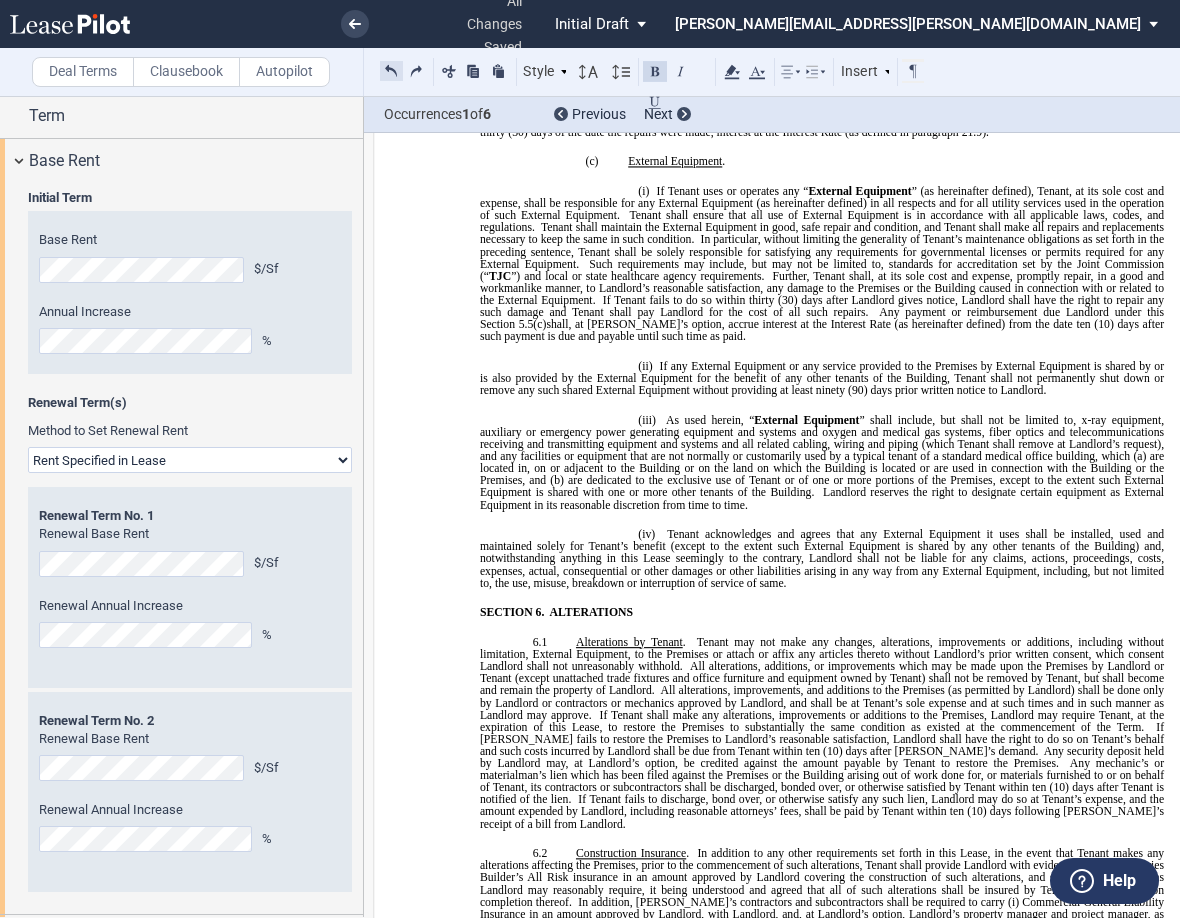 click at bounding box center (391, 71) 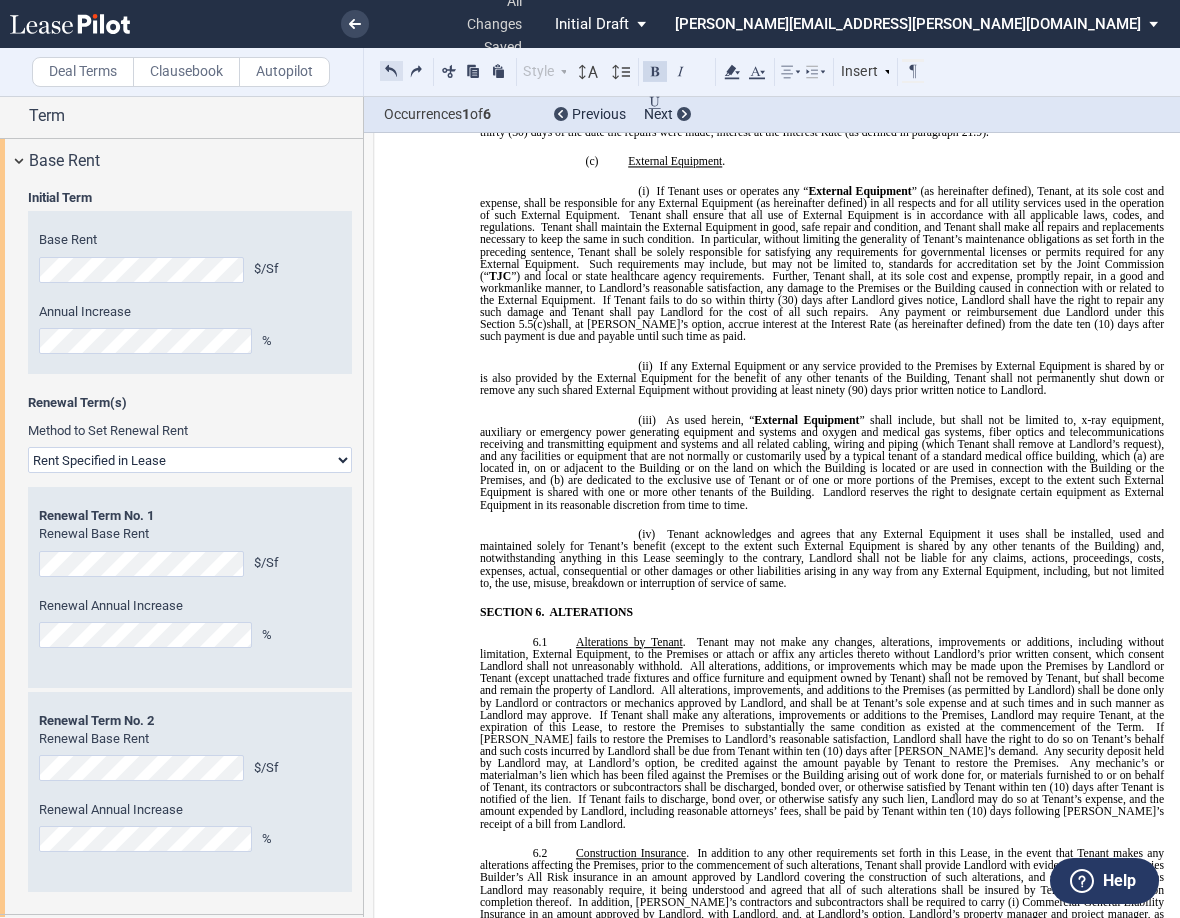 click at bounding box center [391, 71] 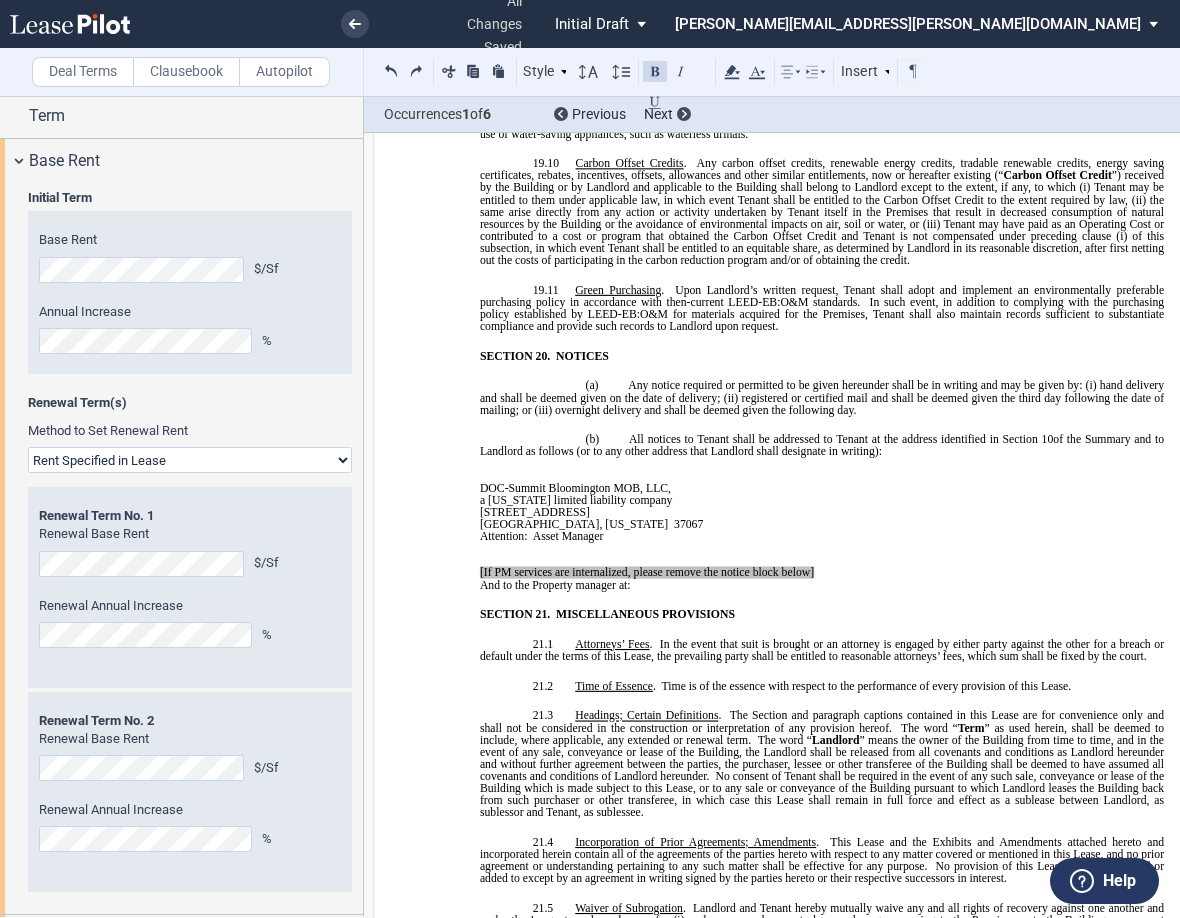 scroll, scrollTop: 12552, scrollLeft: 0, axis: vertical 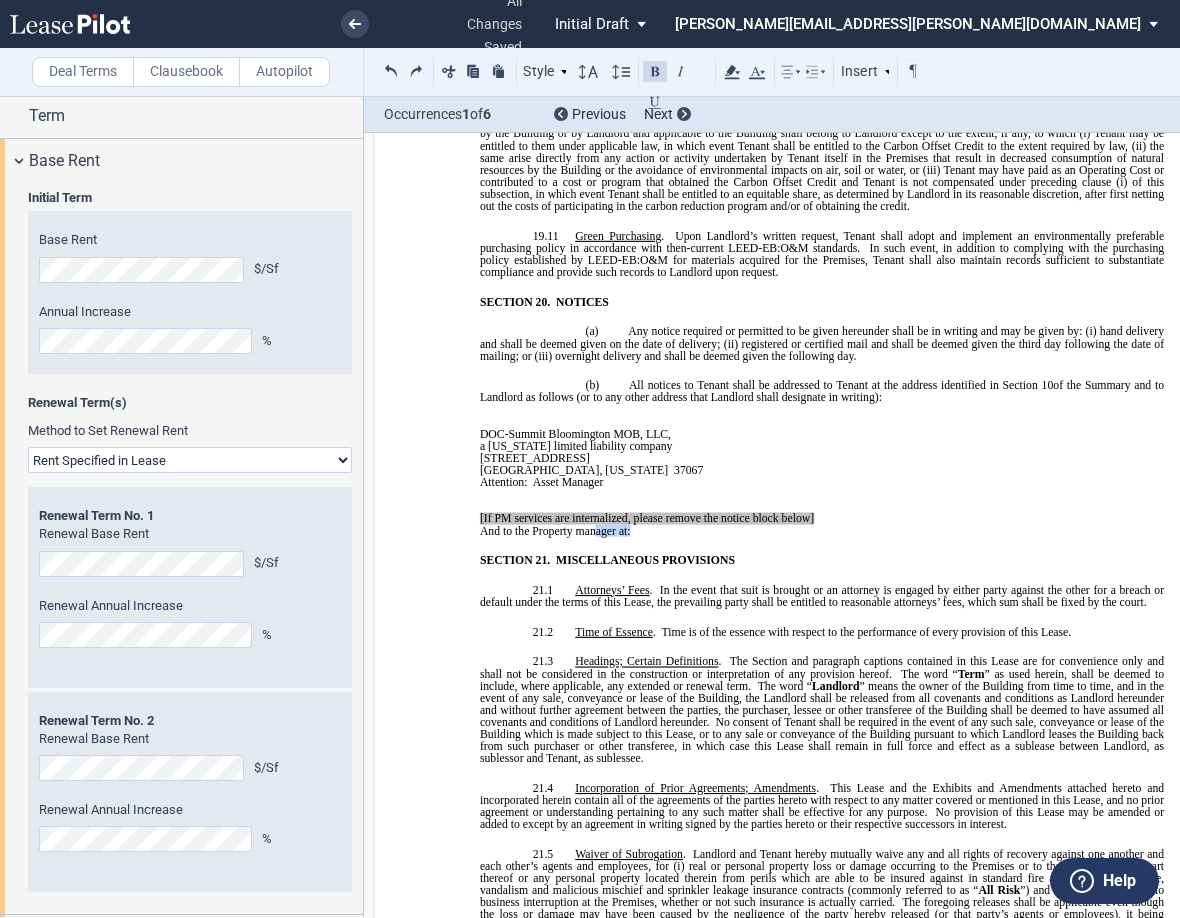 drag, startPoint x: 645, startPoint y: 461, endPoint x: 589, endPoint y: 458, distance: 56.0803 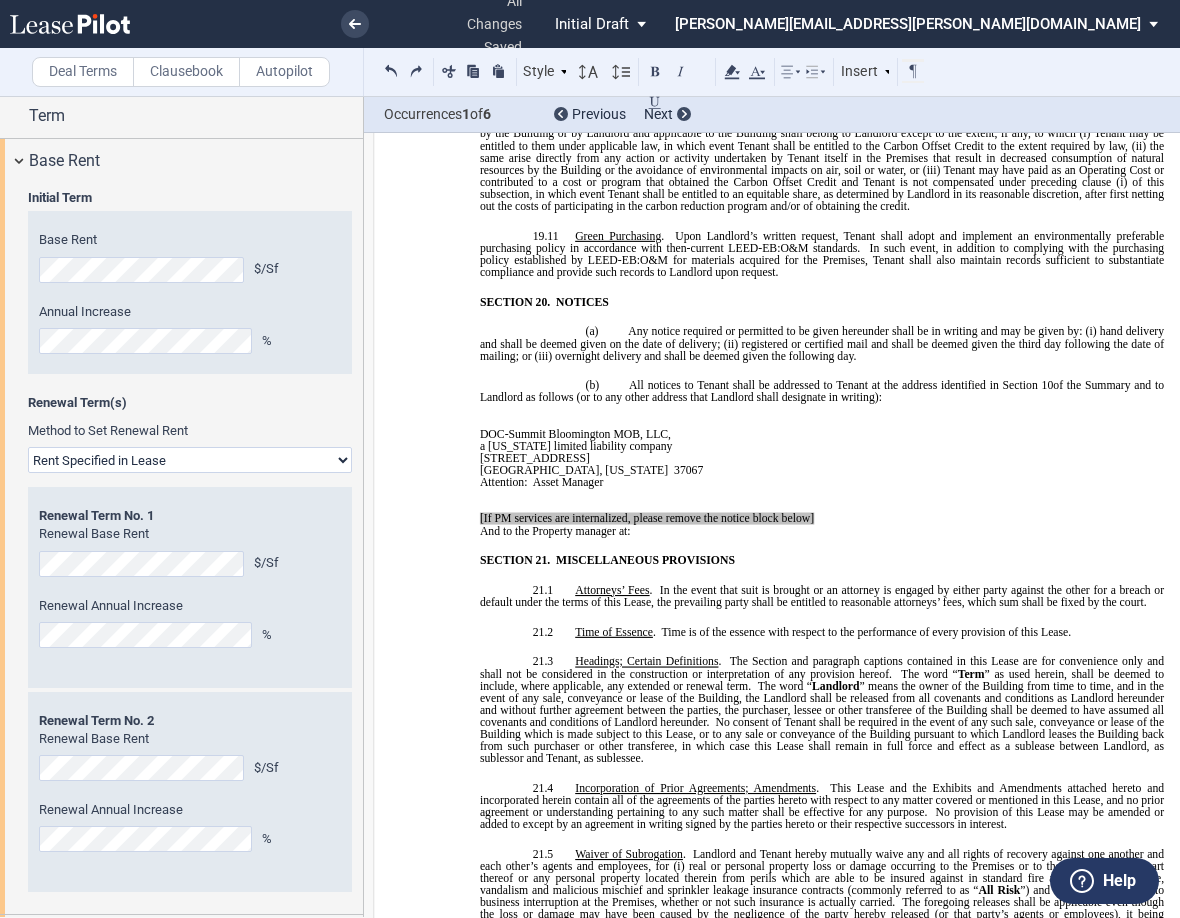click on "﻿" at bounding box center [655, 494] 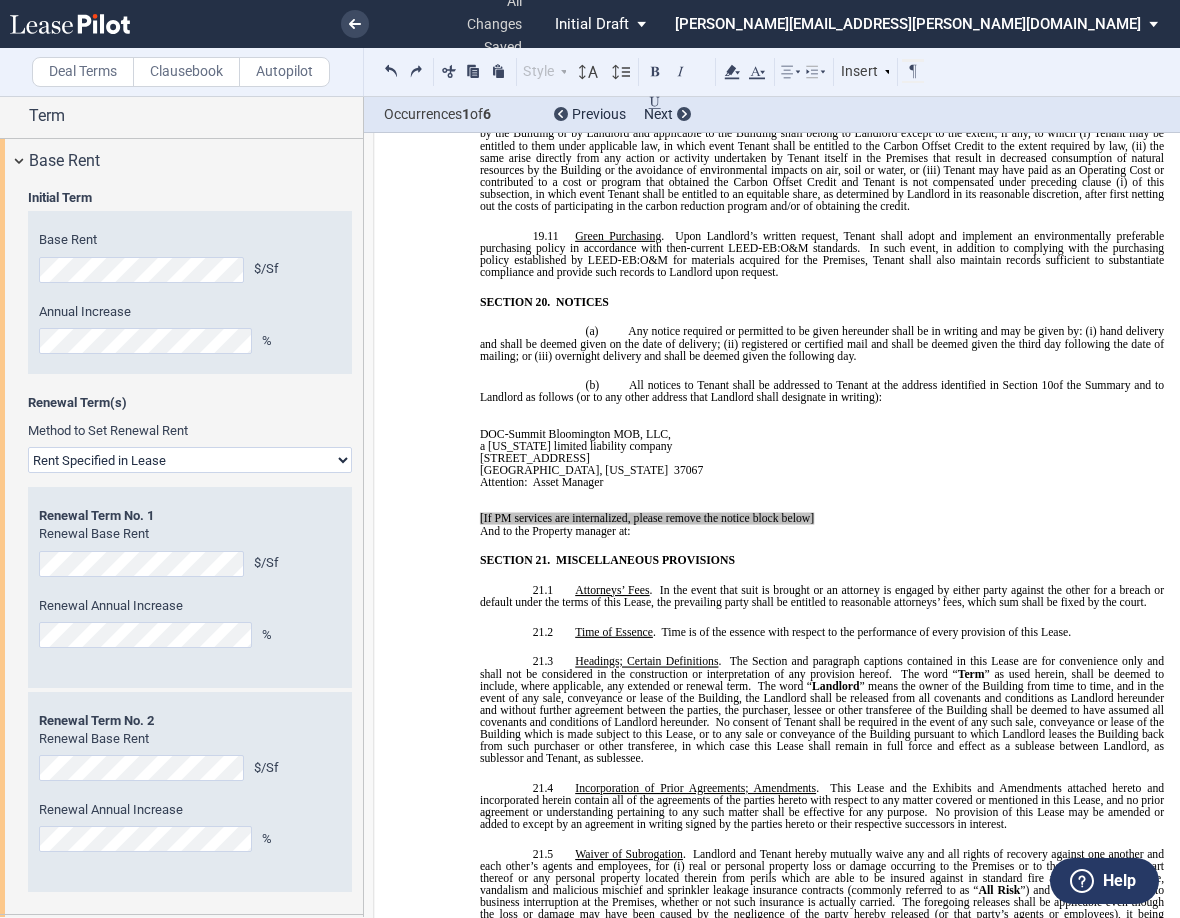 click on "[If PM services are internalized, please remove the notice block below]" at bounding box center (655, 518) 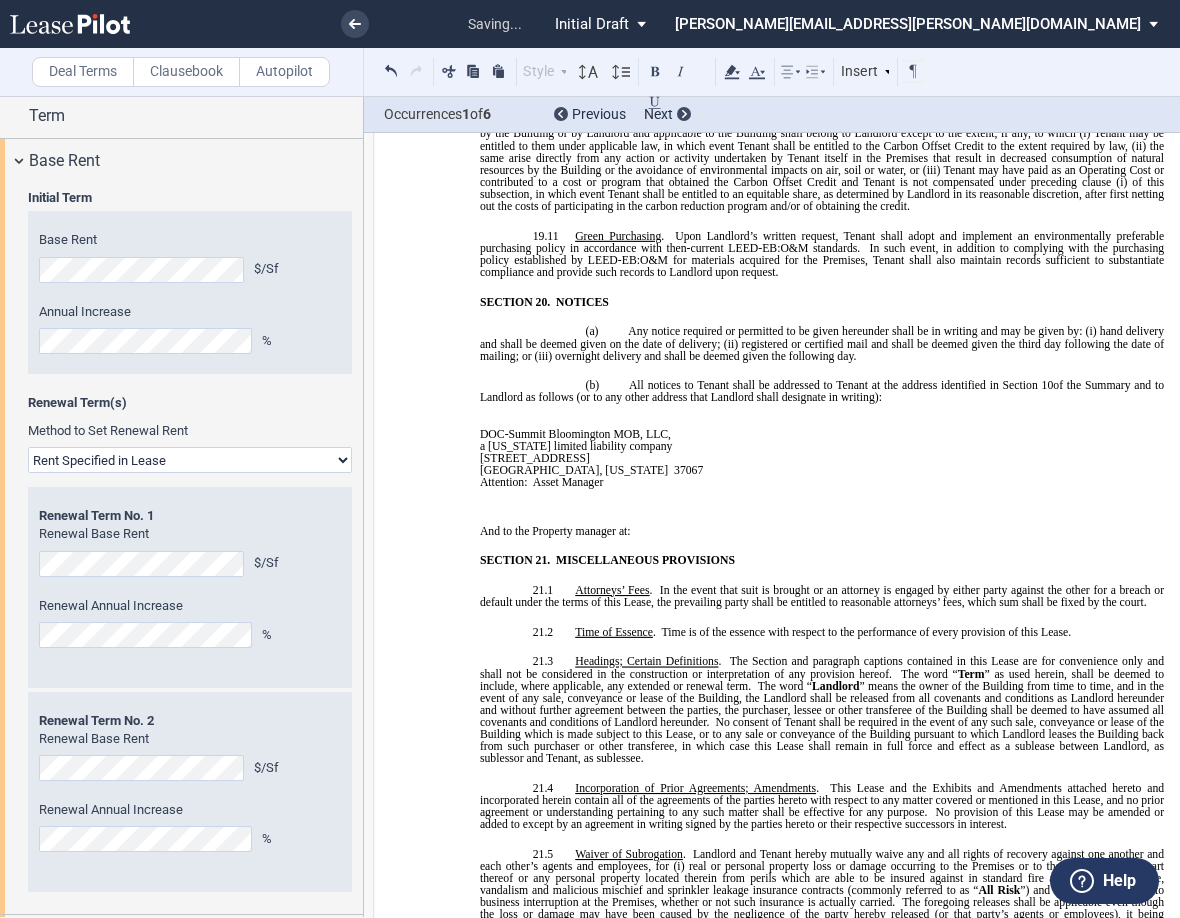 click on "And to the Property manager at:" at bounding box center [655, 530] 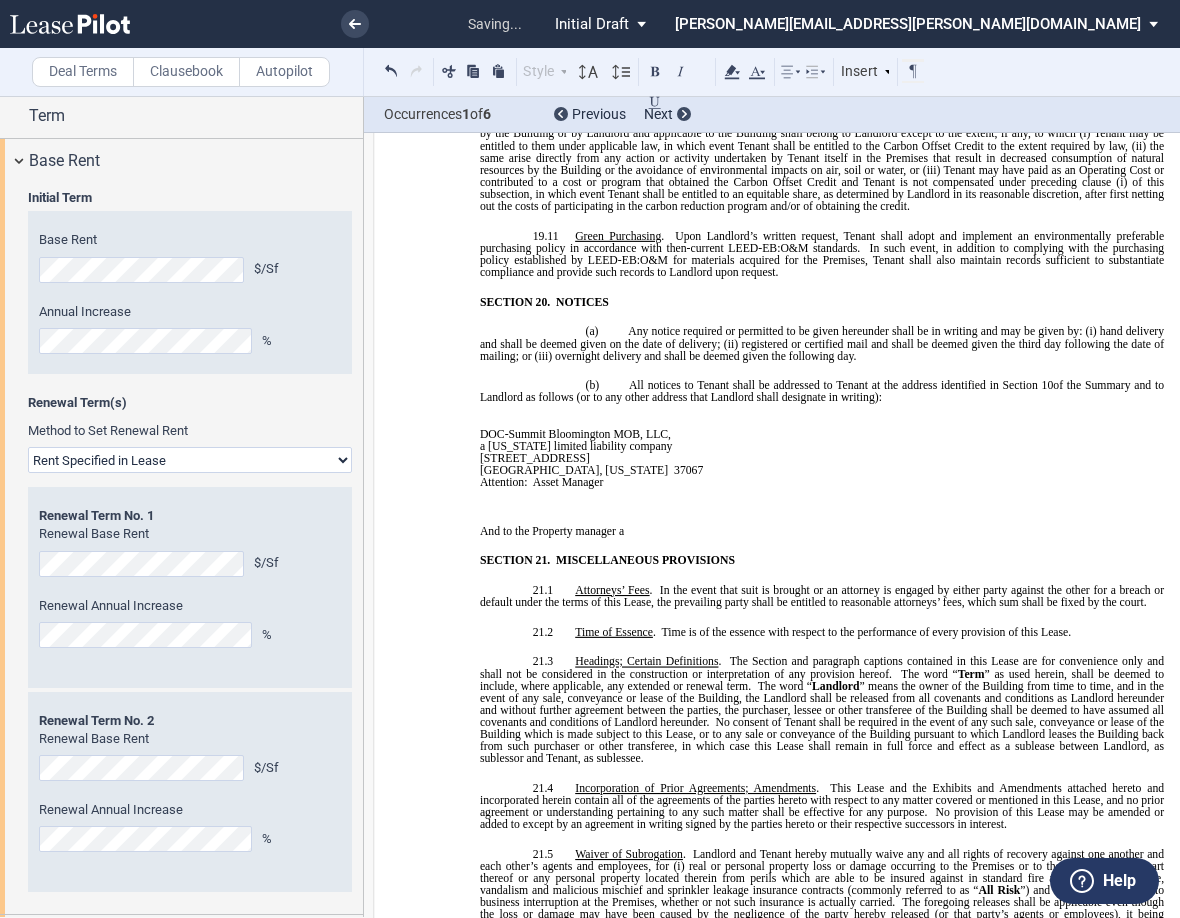 click on "And to the Property manager a" at bounding box center (655, 530) 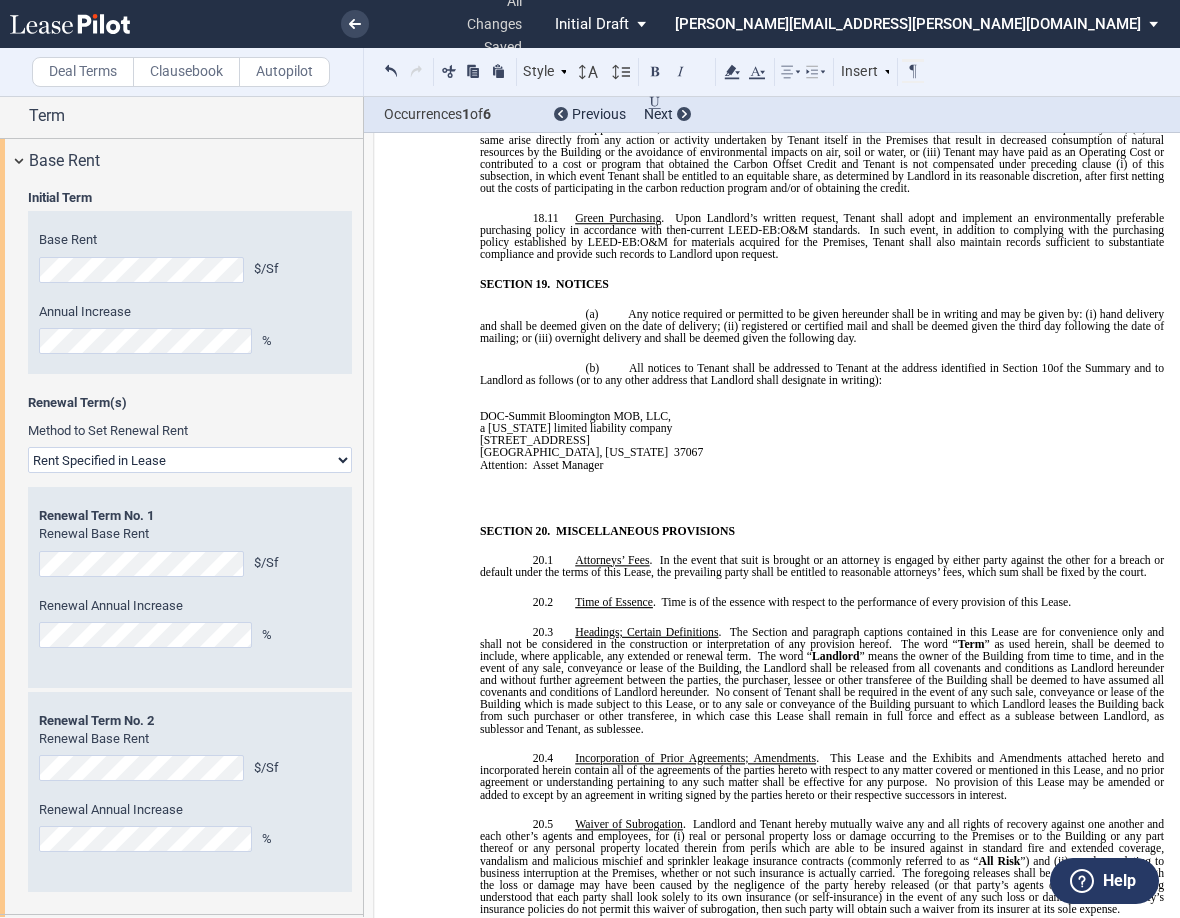 scroll, scrollTop: 12534, scrollLeft: 0, axis: vertical 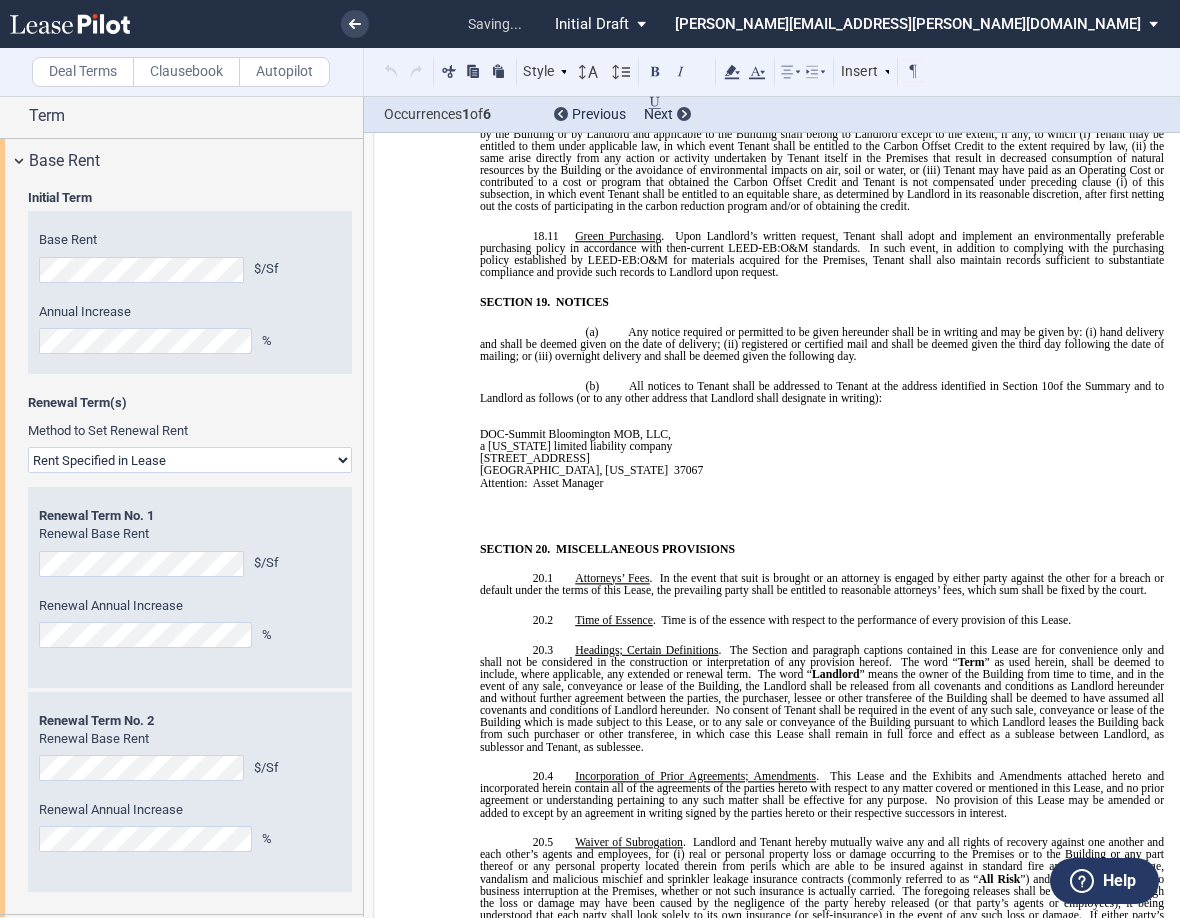 click on "﻿" at bounding box center [655, 518] 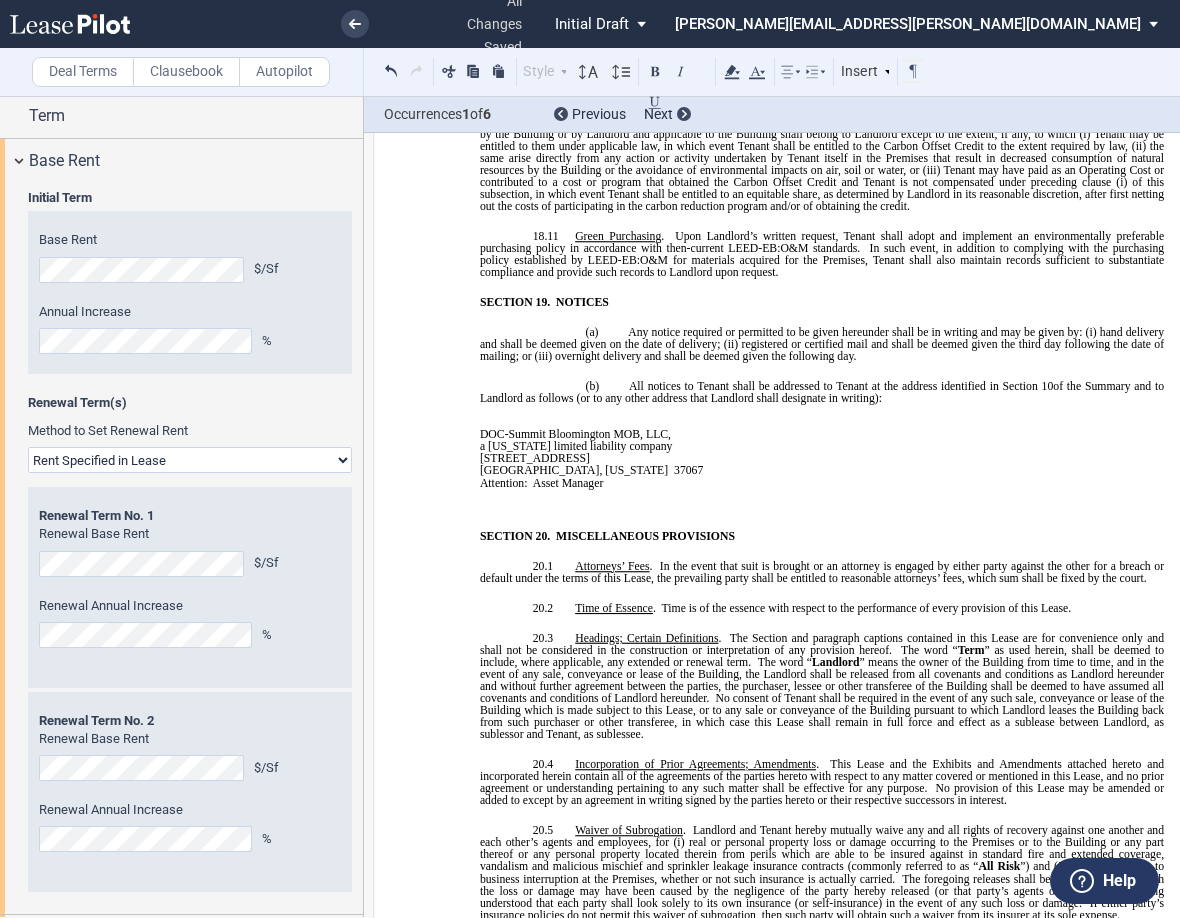 click on "﻿
BASE YEAR  TRIPLE NET  OUTPATIENT MEDICAL OFFICE LEASE
﻿
﻿
THIS  BASE YEAR  TRIPLE NET  OUTPATIENT MEDICAL OFFICE LEASE (this “ Lease ”) made as of the date set forth in Section   ﻿ 1 ﻿  of the Summary of Basic Lease Information (the “ Summary ”), below, is made by and between  DOC-Summit Bloomington MOB, LLC ,  a   [US_STATE]   limited liability company ,  or its assigns (“ Landlord ”) and  ﻿ ﻿ ,   ﻿ ﻿   ﻿ ﻿   ﻿ ﻿  an individual ,  , an individual ,  ,  , and  , and  ﻿ ﻿ , an individual  ( jointly, severally and collectively, the  “ Tenant ”).
﻿
﻿
SUMMARY BASIC LEASE INFORMATION
﻿
BASIC LEASE PROVISIONS
DESCRIPTION
﻿
!!SET_LEVEL_0!!
1." at bounding box center [822, -2716] 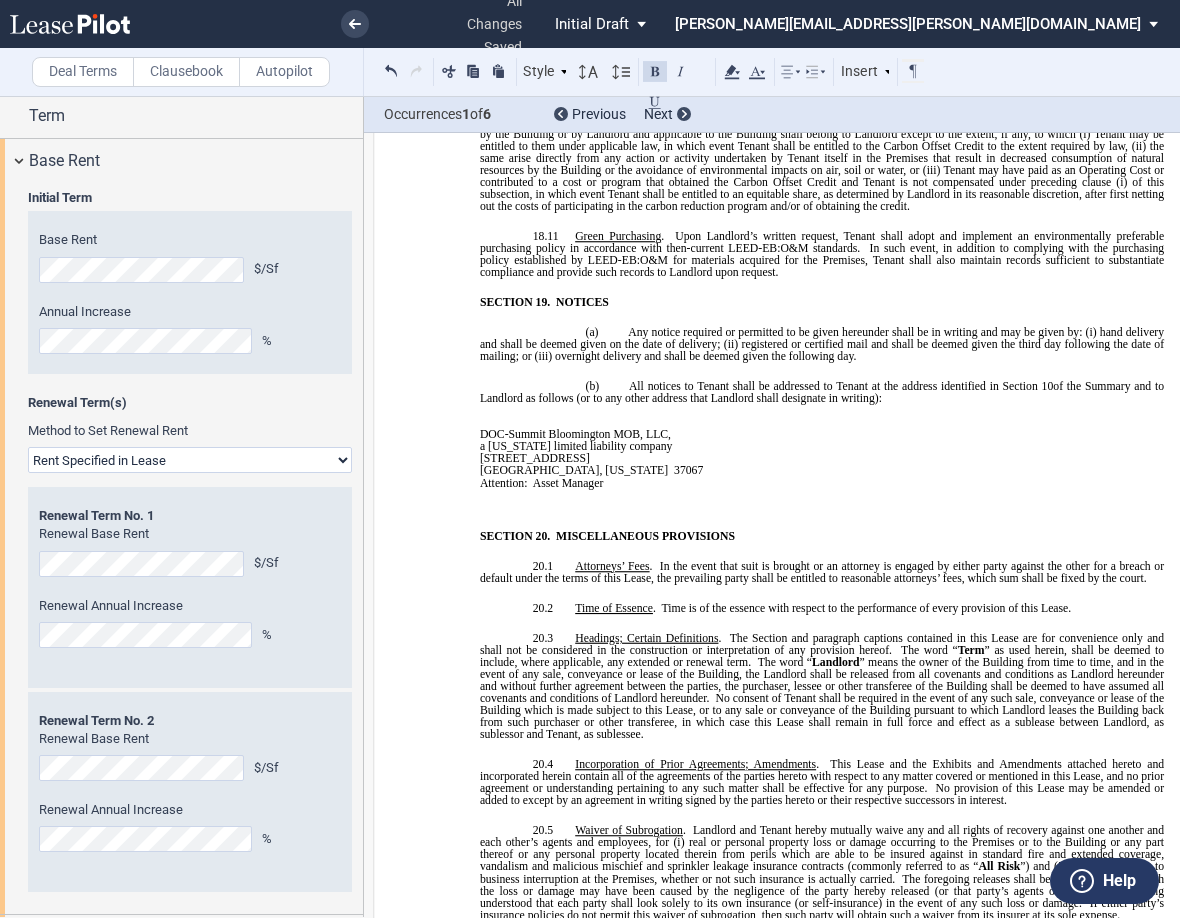 click on "﻿" at bounding box center (655, 506) 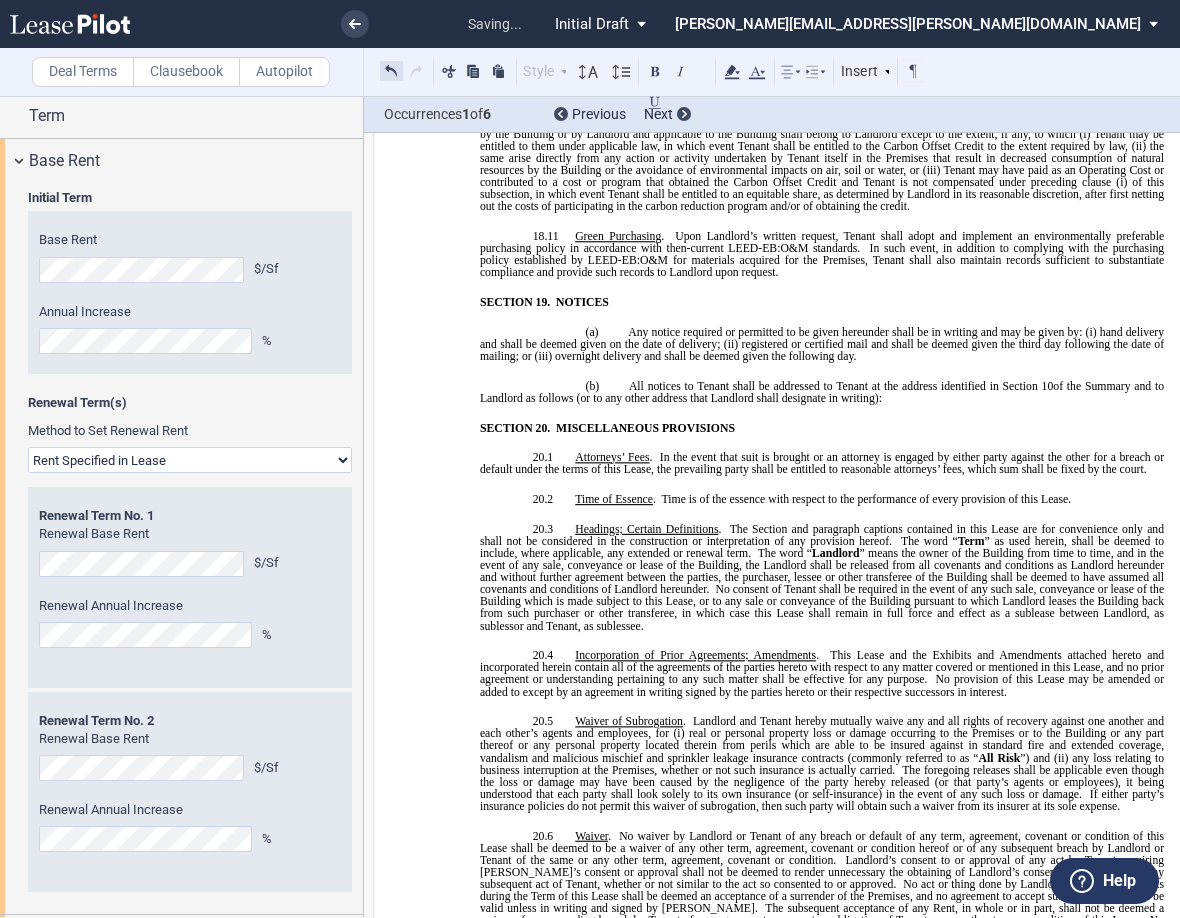 click at bounding box center (391, 71) 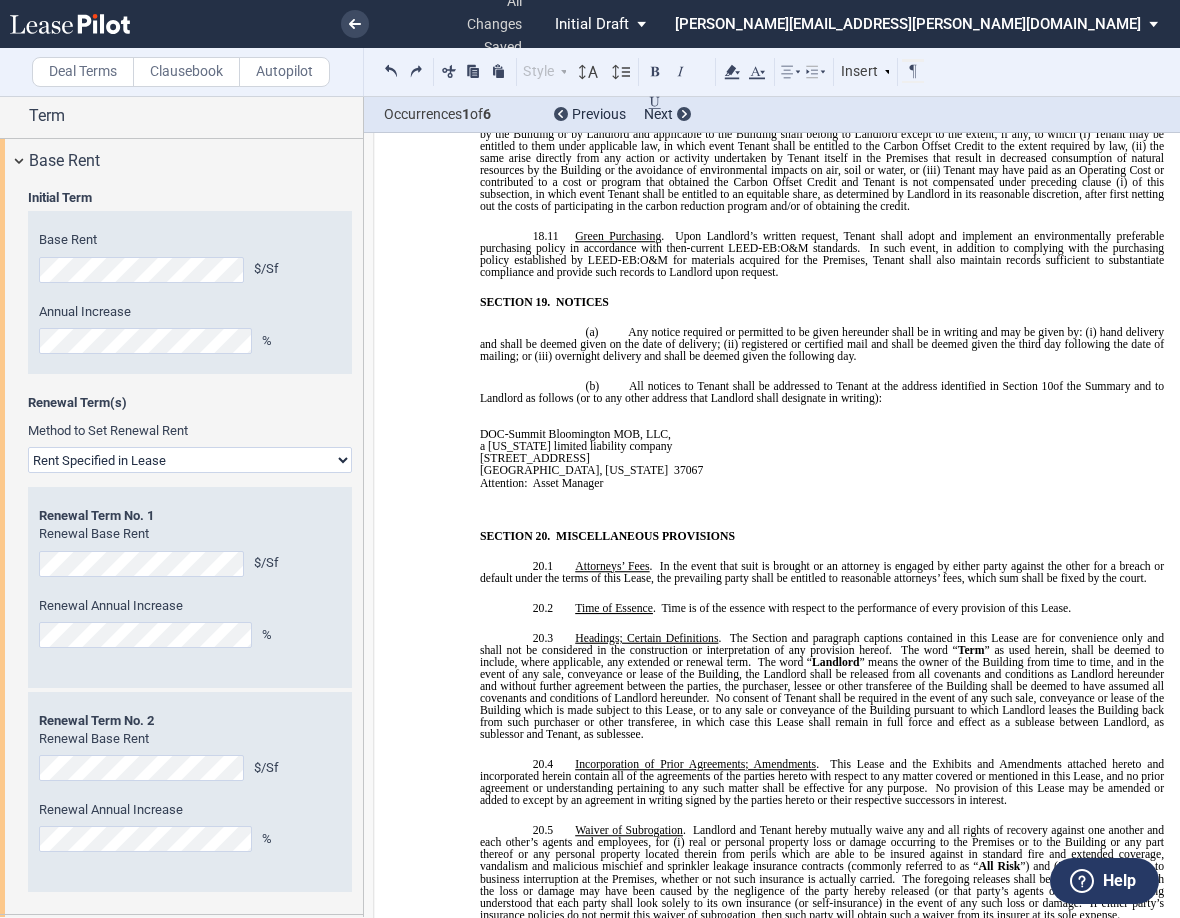 click on "Rent Set At Fair Market Value
Rent Specified in [GEOGRAPHIC_DATA]" 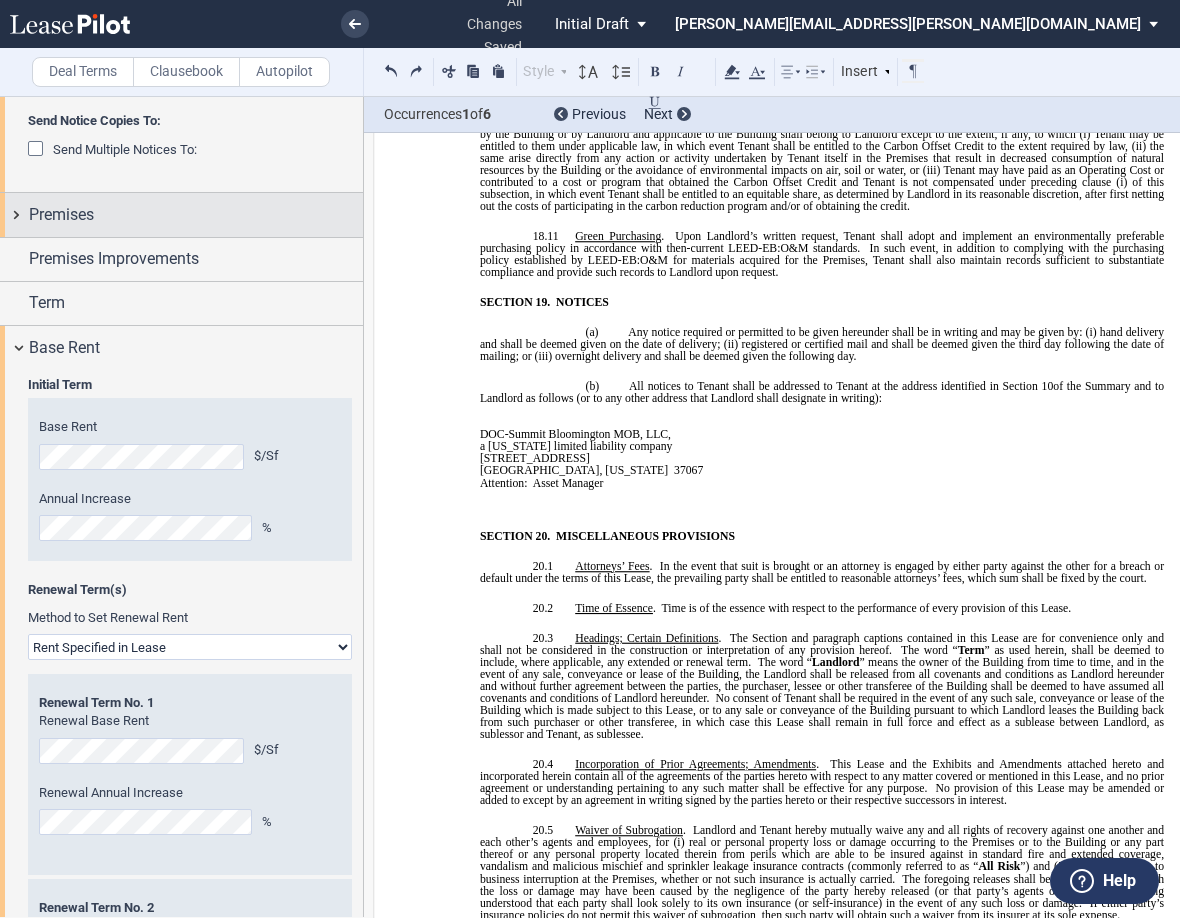 scroll, scrollTop: 500, scrollLeft: 0, axis: vertical 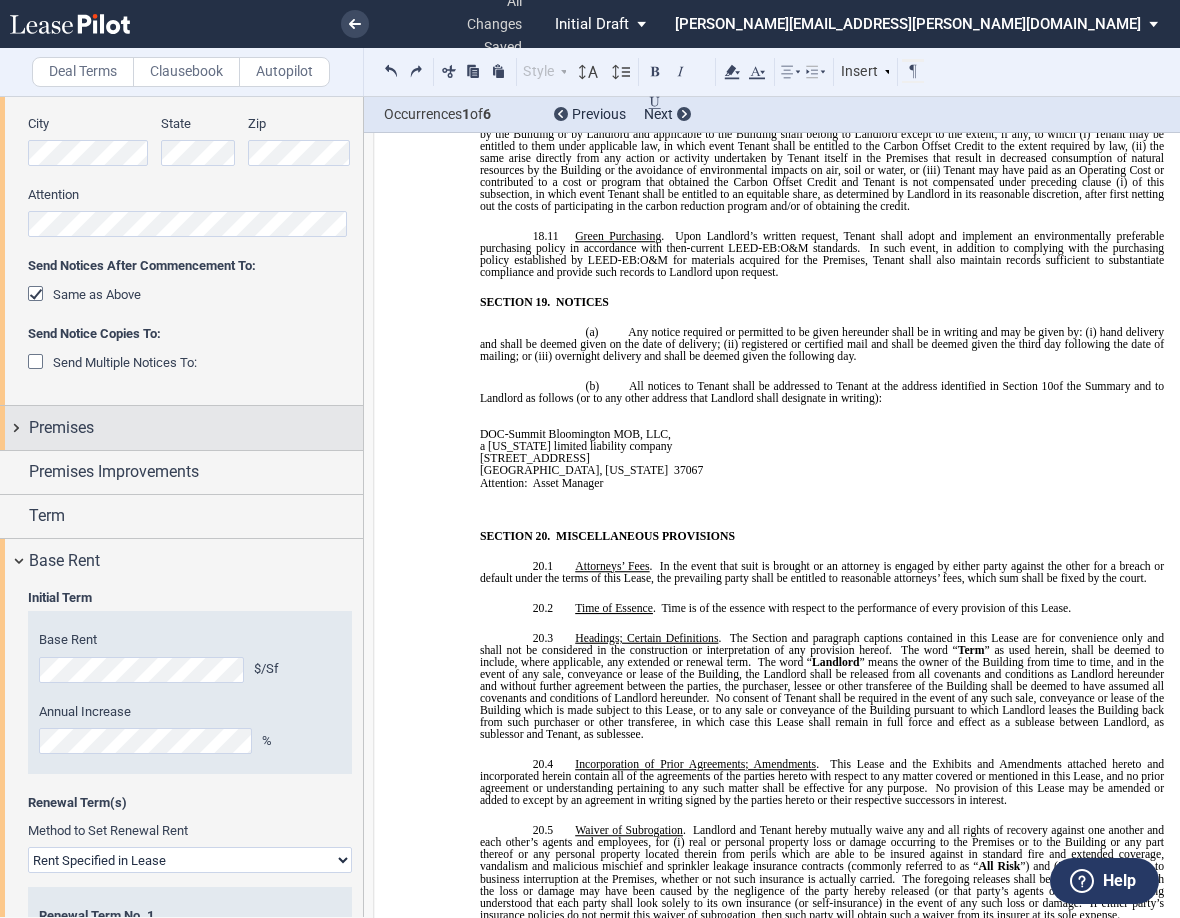 click on "Premises" at bounding box center [181, 427] 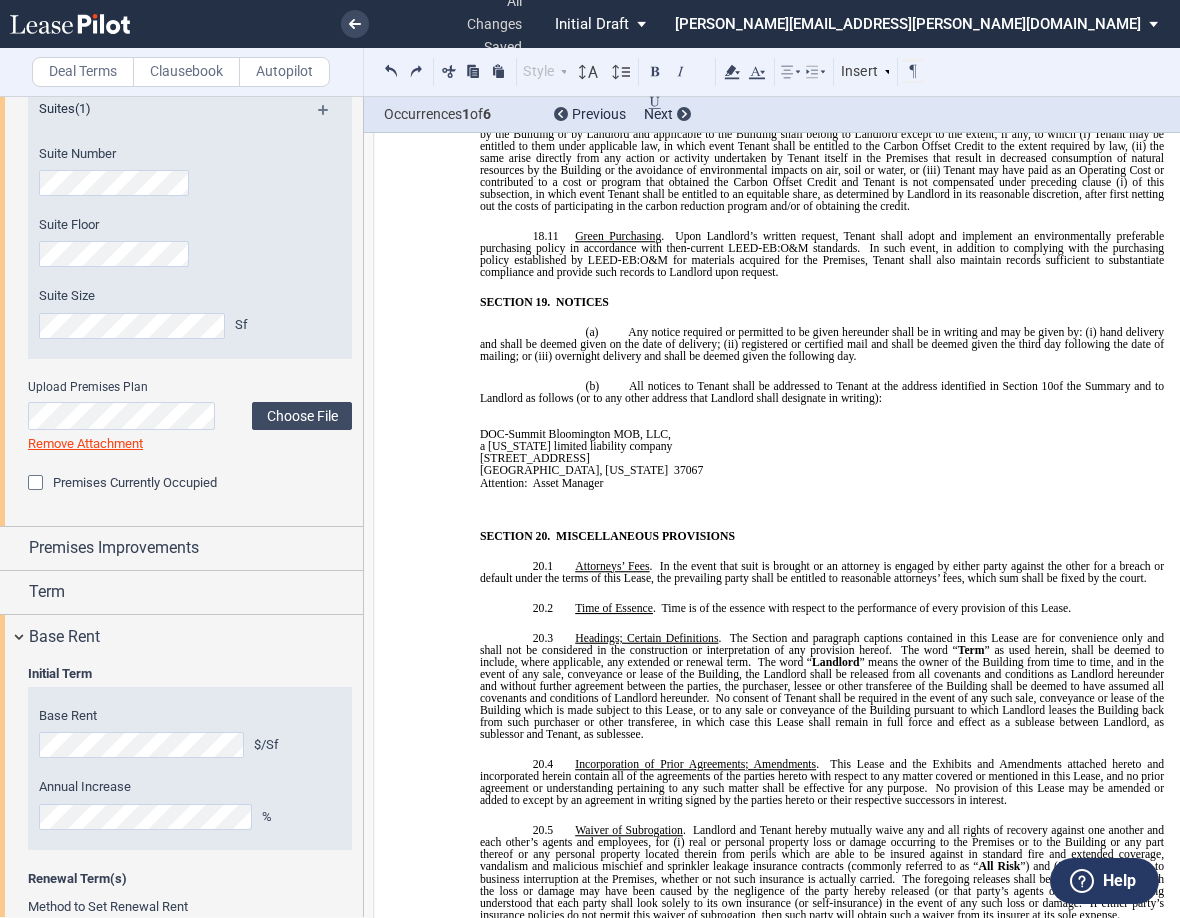 scroll, scrollTop: 900, scrollLeft: 0, axis: vertical 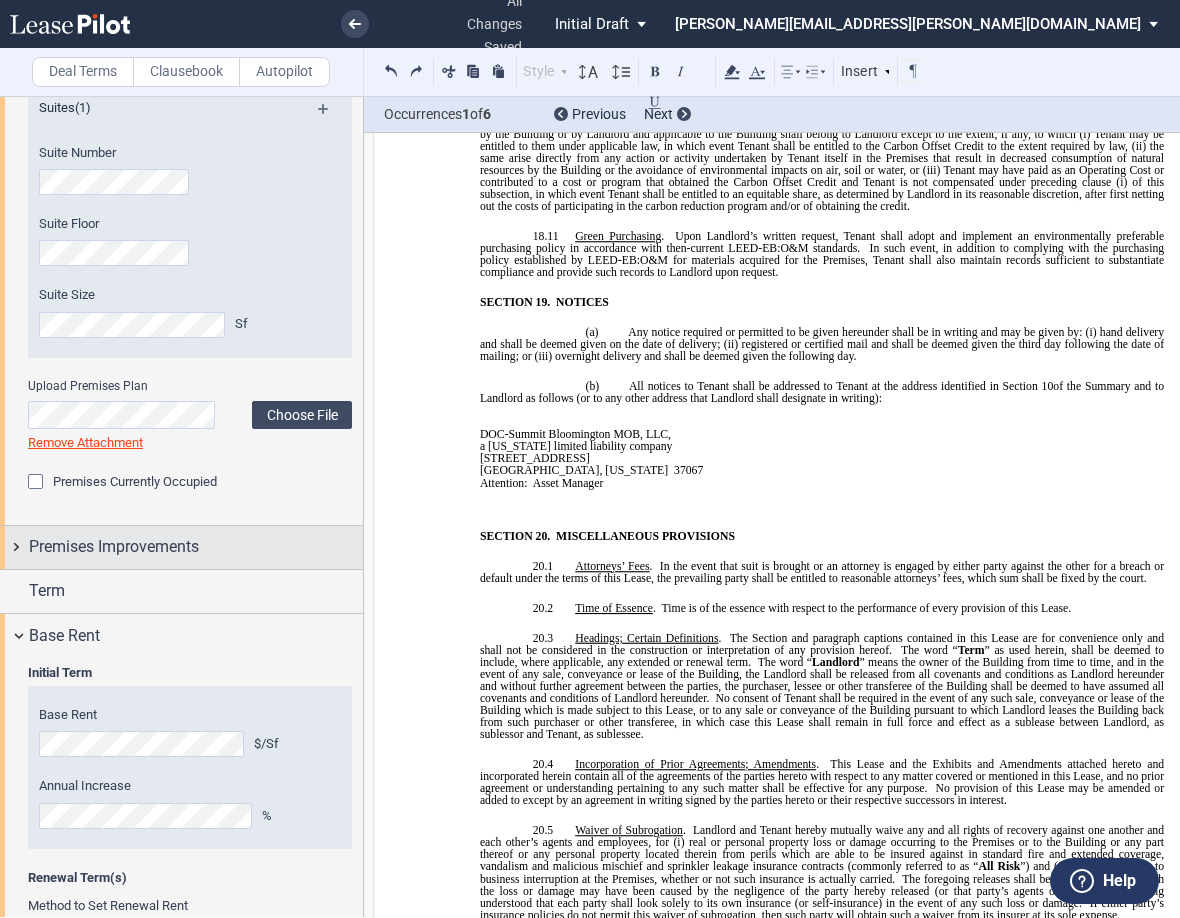 click on "Premises Improvements" at bounding box center [181, 547] 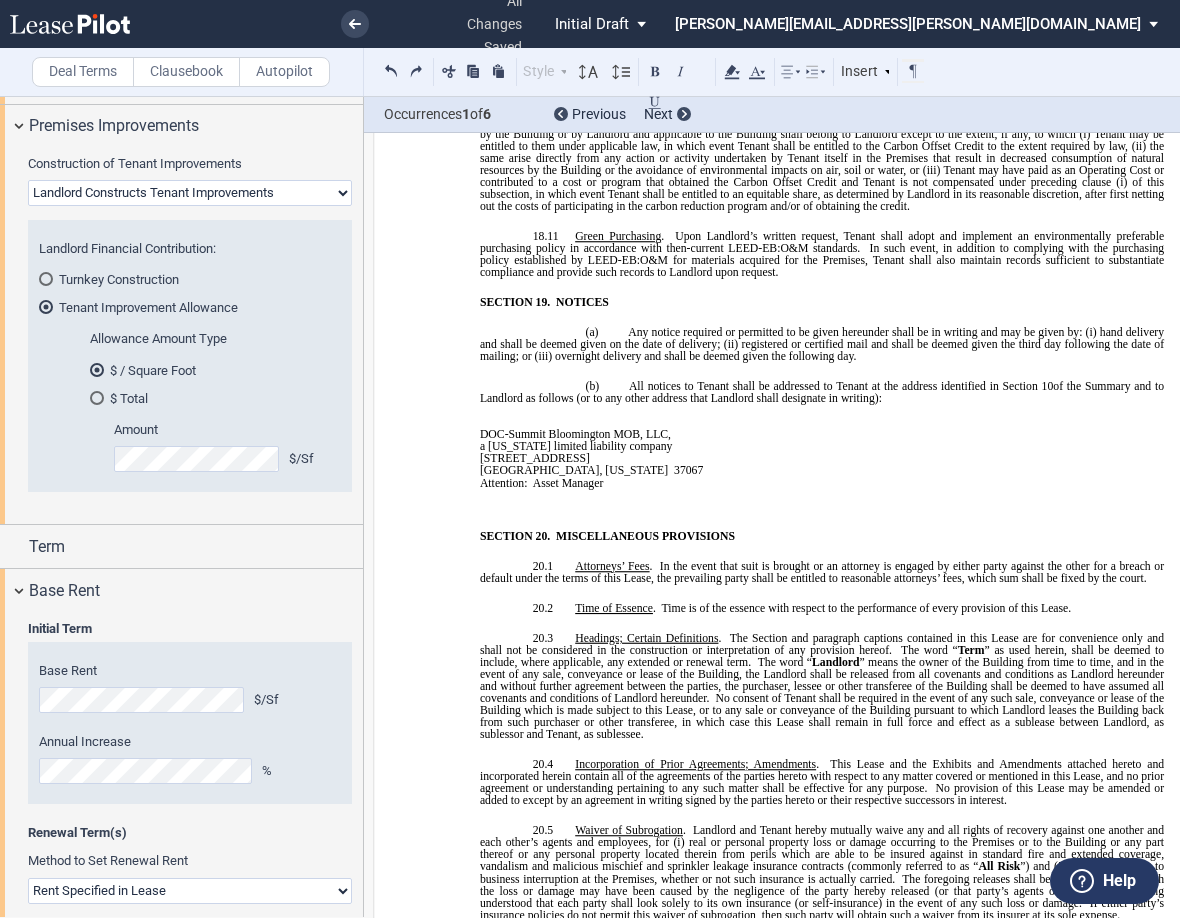 scroll, scrollTop: 1500, scrollLeft: 0, axis: vertical 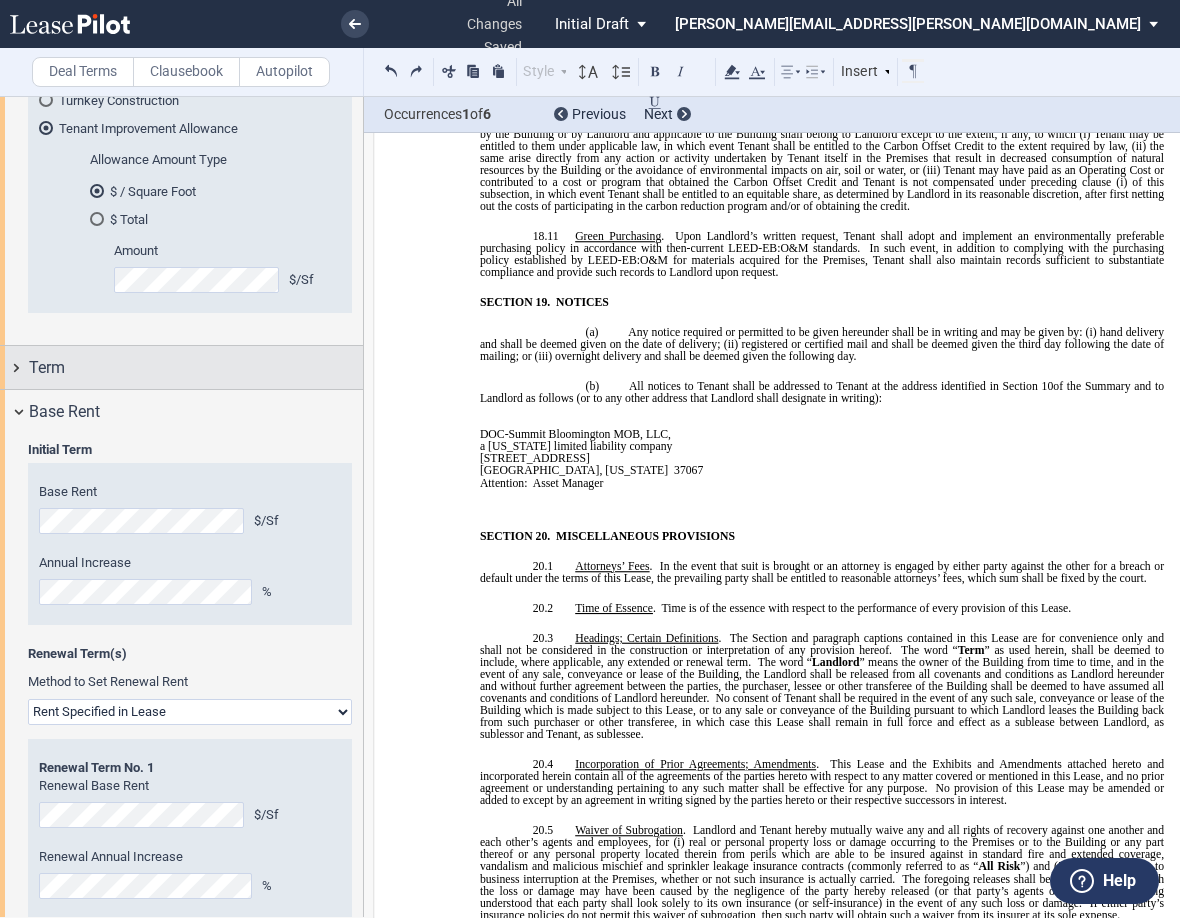 click on "Term" at bounding box center [181, 367] 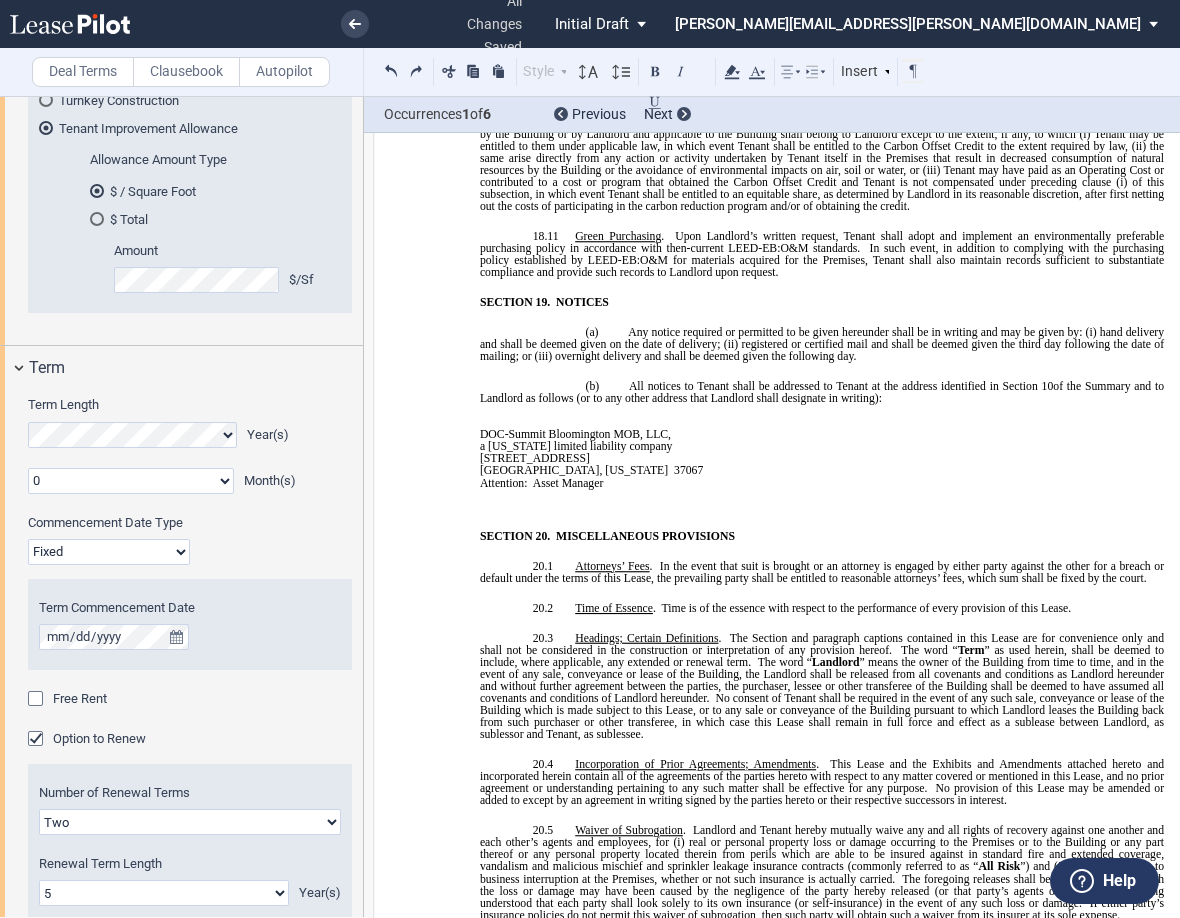 scroll, scrollTop: 1600, scrollLeft: 0, axis: vertical 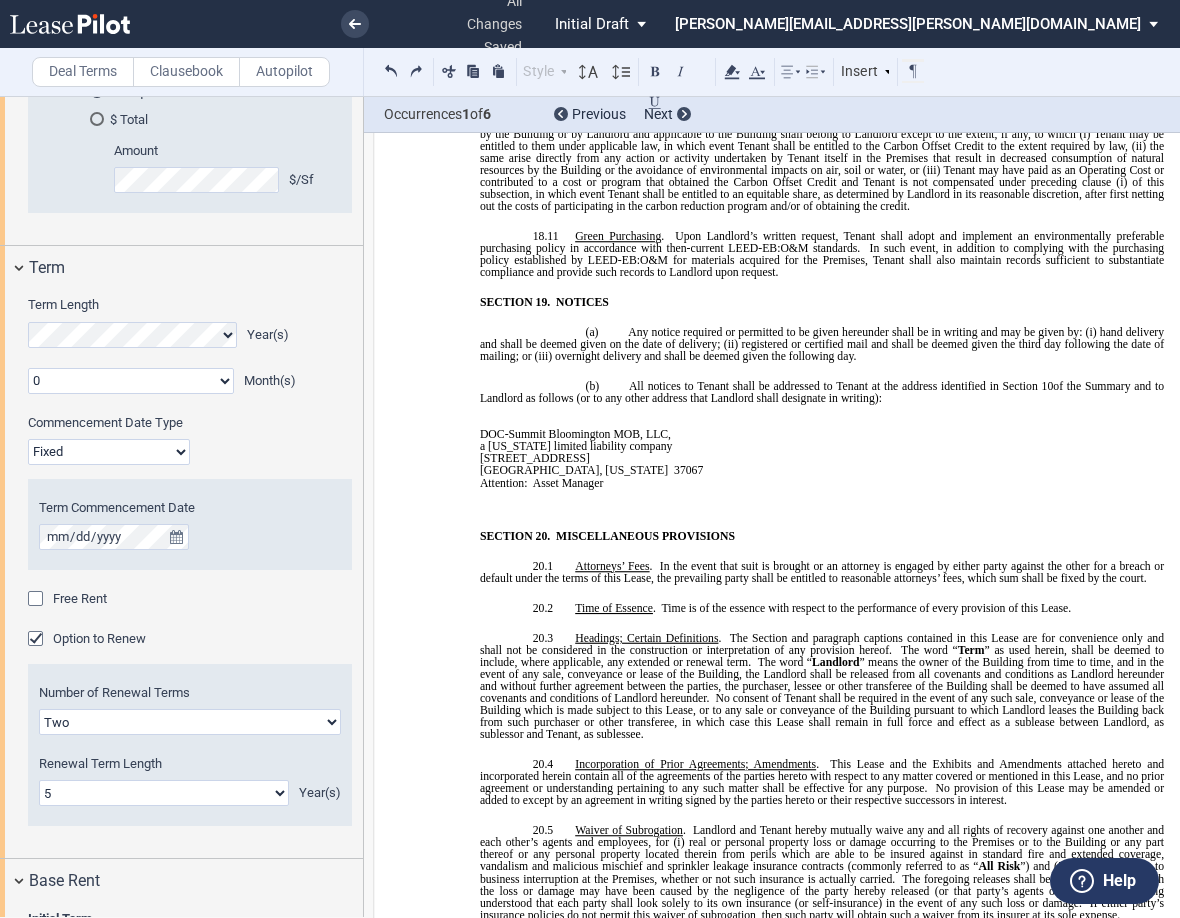 click on "Fixed
Floating" at bounding box center [109, 452] 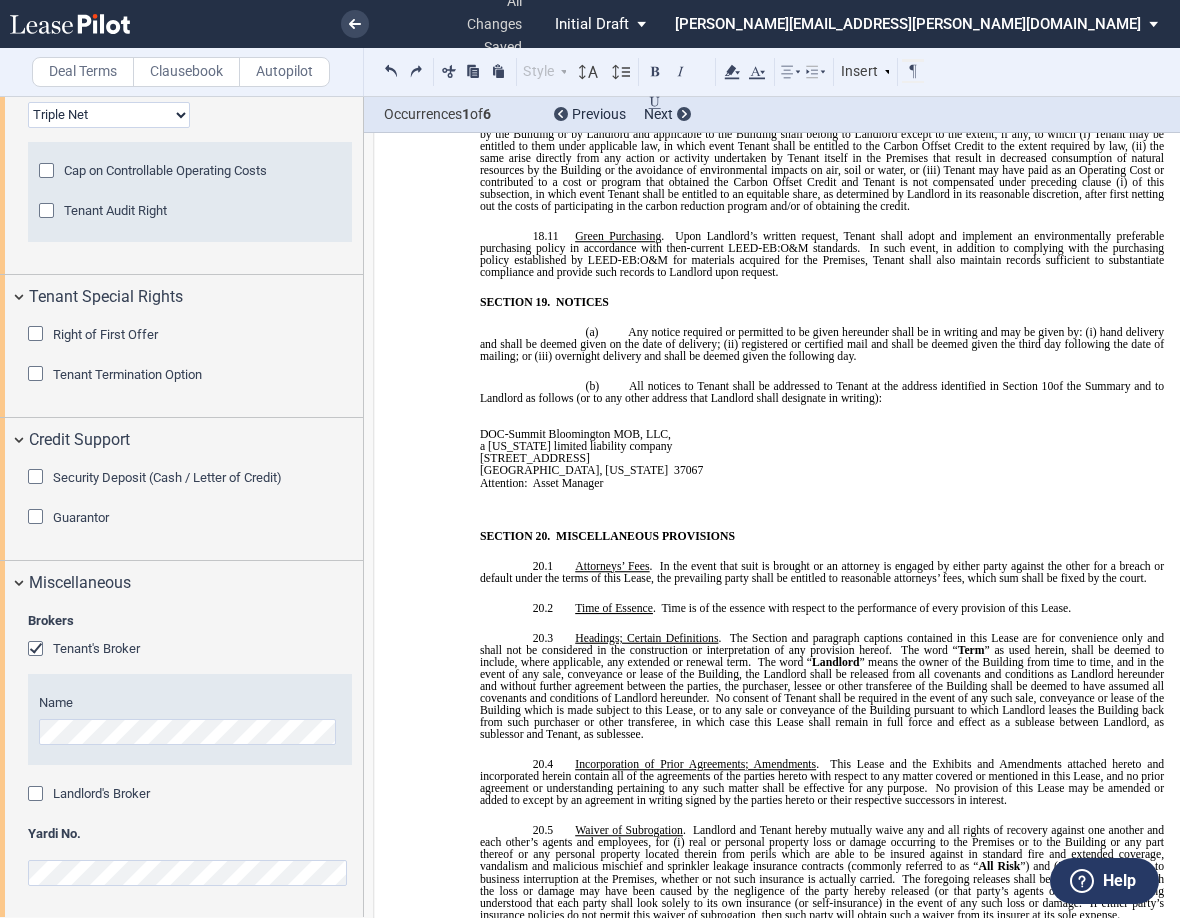 scroll, scrollTop: 3211, scrollLeft: 0, axis: vertical 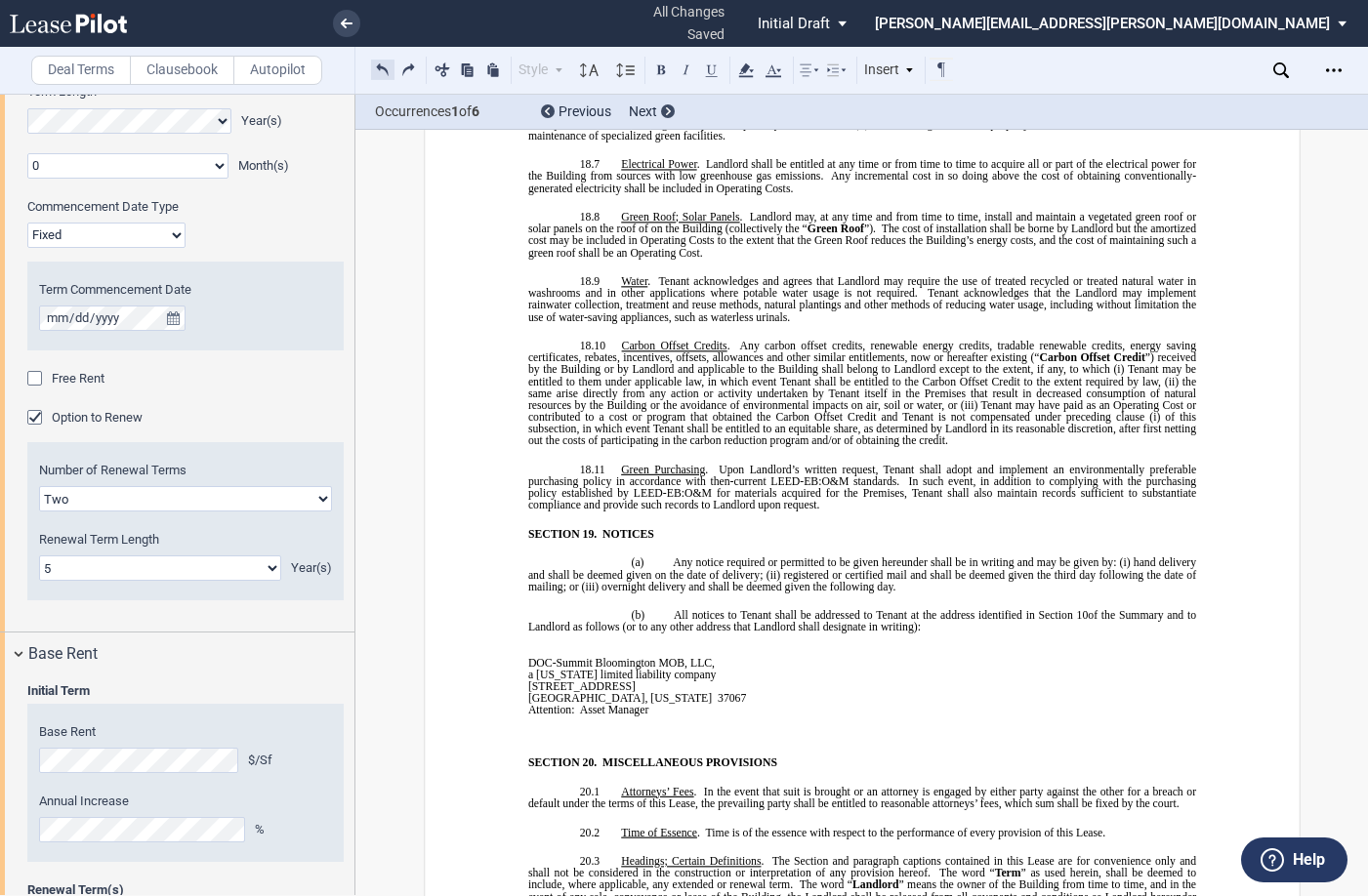 click at bounding box center (383, 69) 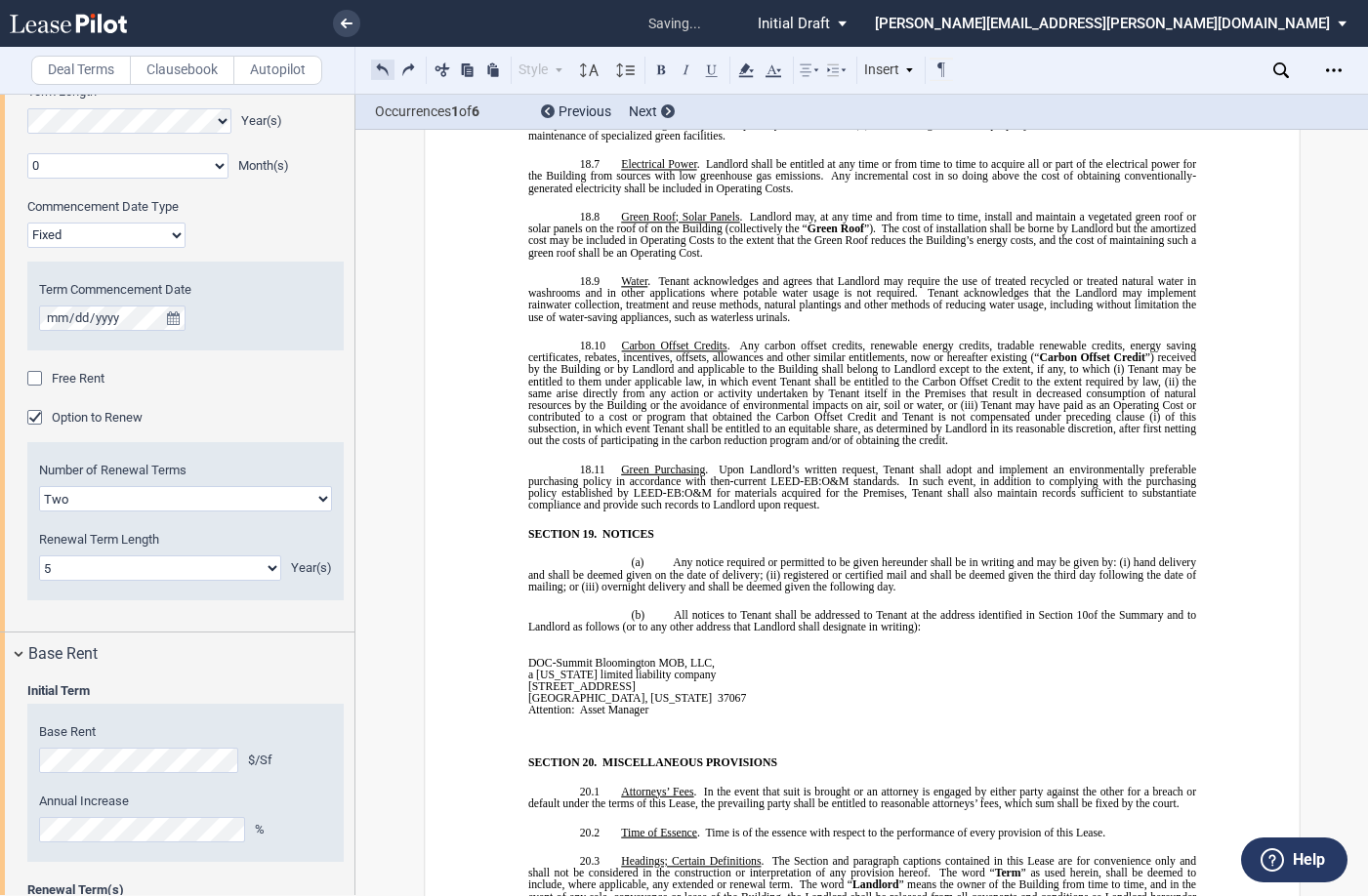 click at bounding box center [383, 69] 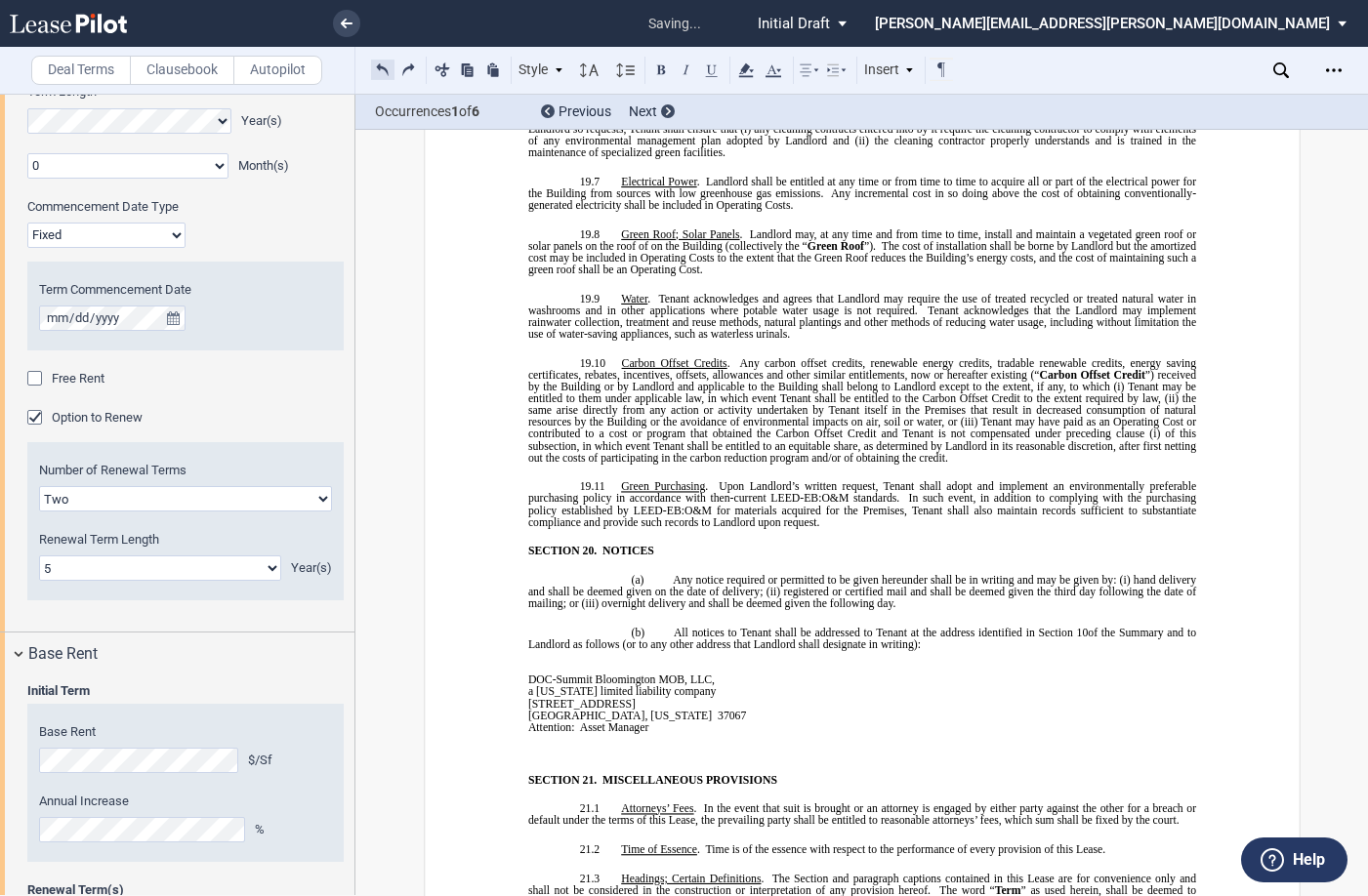 scroll, scrollTop: 12023, scrollLeft: 0, axis: vertical 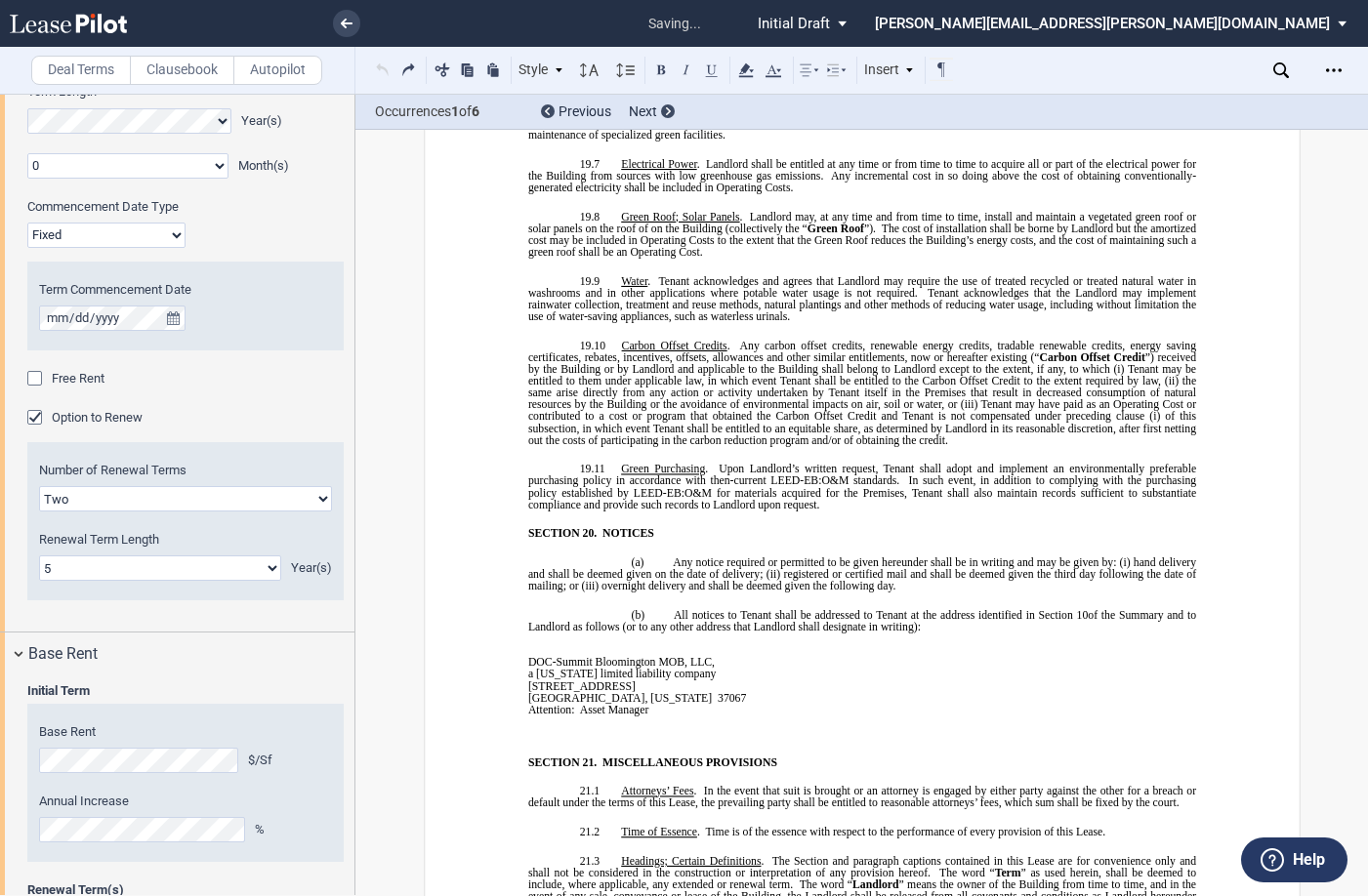 click on "Style
SECTION 1. Section
1.1 Subsection 1
(a) Subsection 2
(i) Subsection 3
(1) Subsection 4
Normal
Normal
8pt
9pt
10pt
10.5pt
11pt
12pt
14pt
16pt
Normal
1
1.15
1.5
2
3
No Color
Automatic
Align Left
Center
Align Right
Justify
Paragraph
First Line
Insert
List
SECTION 1. Section
1.1 Subsection 1
(a) Subsection 2
(i) Subsection 3
(1) Subsection 4" at bounding box center (663, 70) 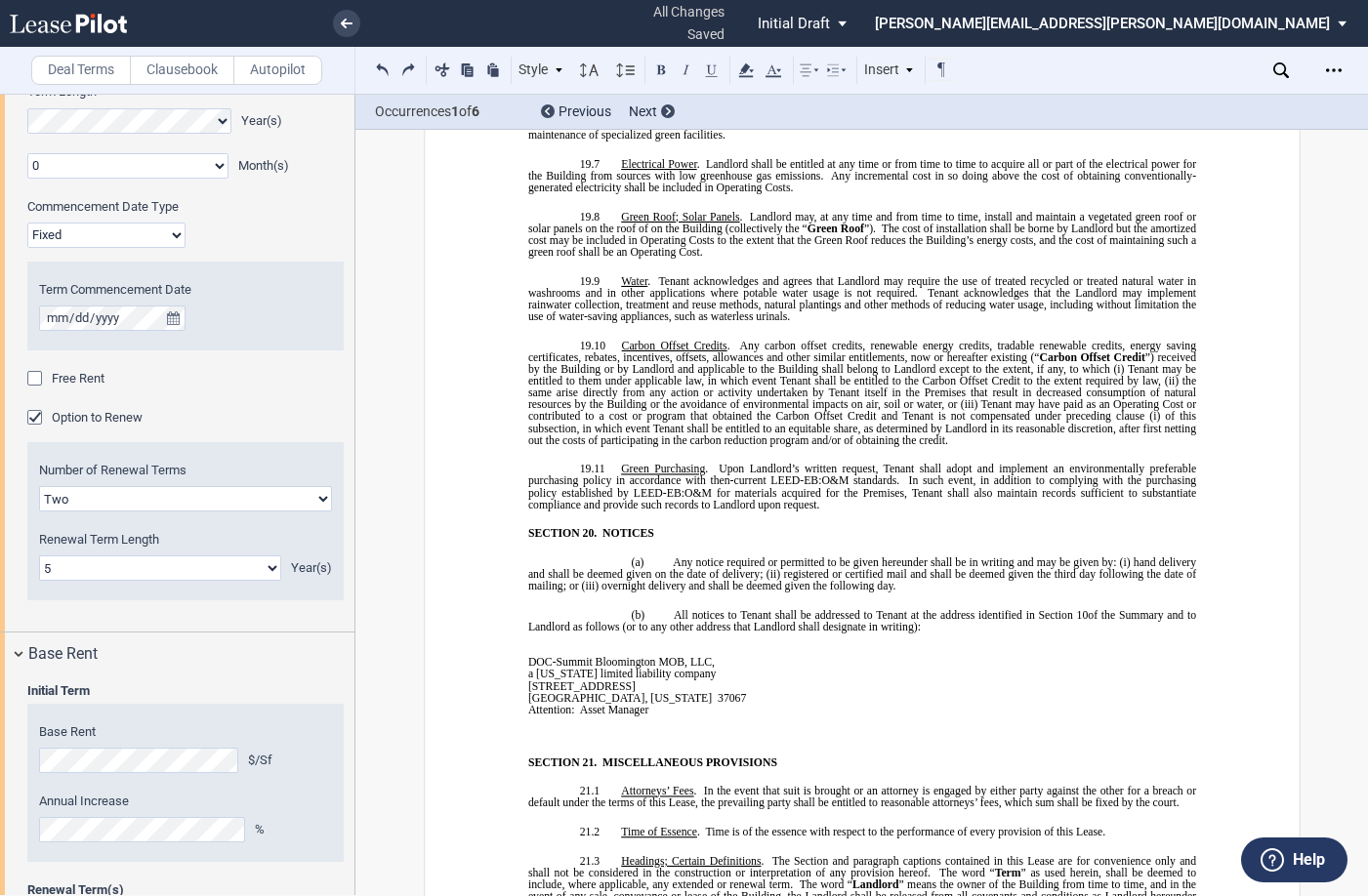 click at bounding box center [698, 733] 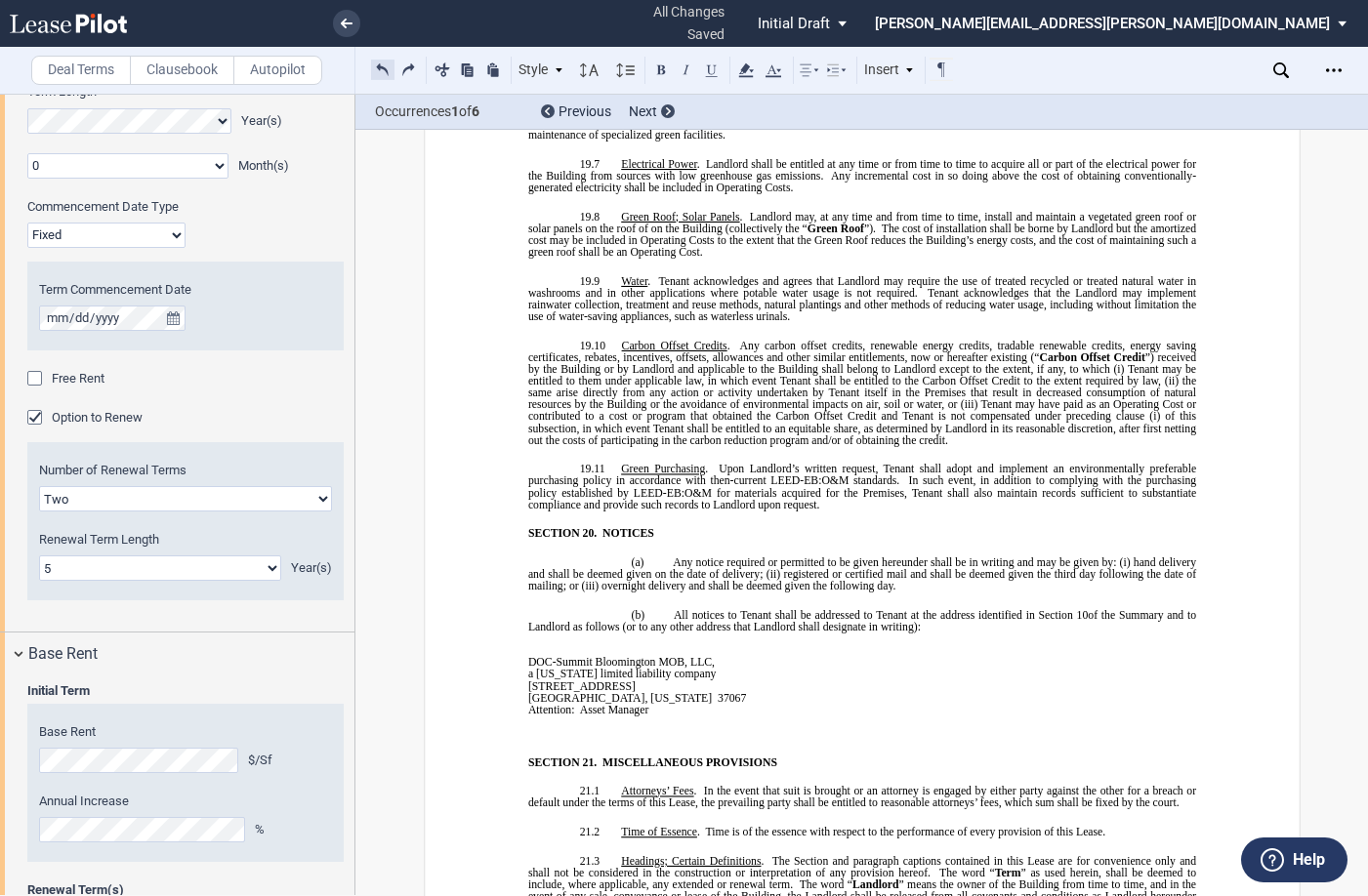 click at bounding box center [383, 69] 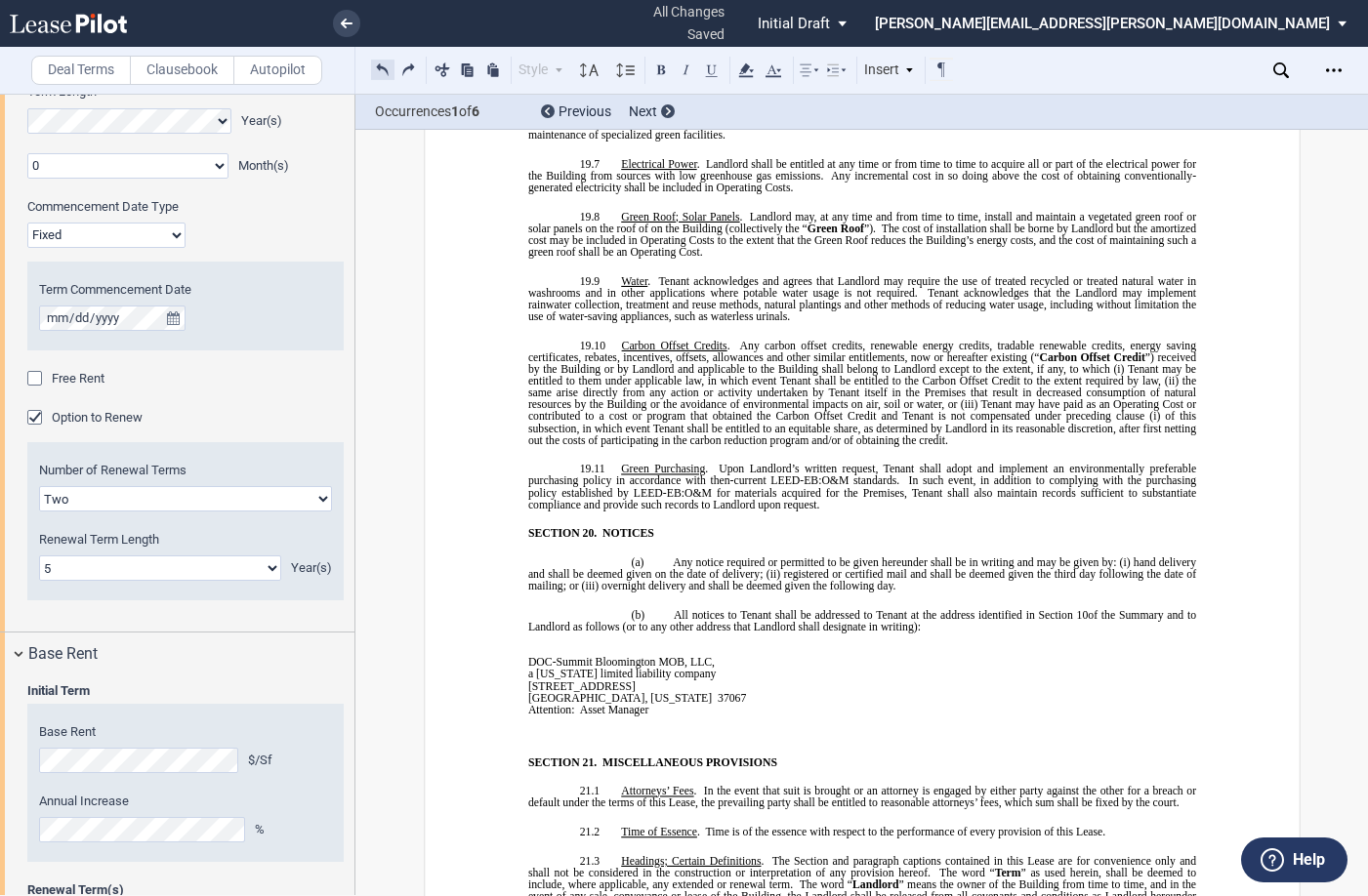 click at bounding box center [383, 69] 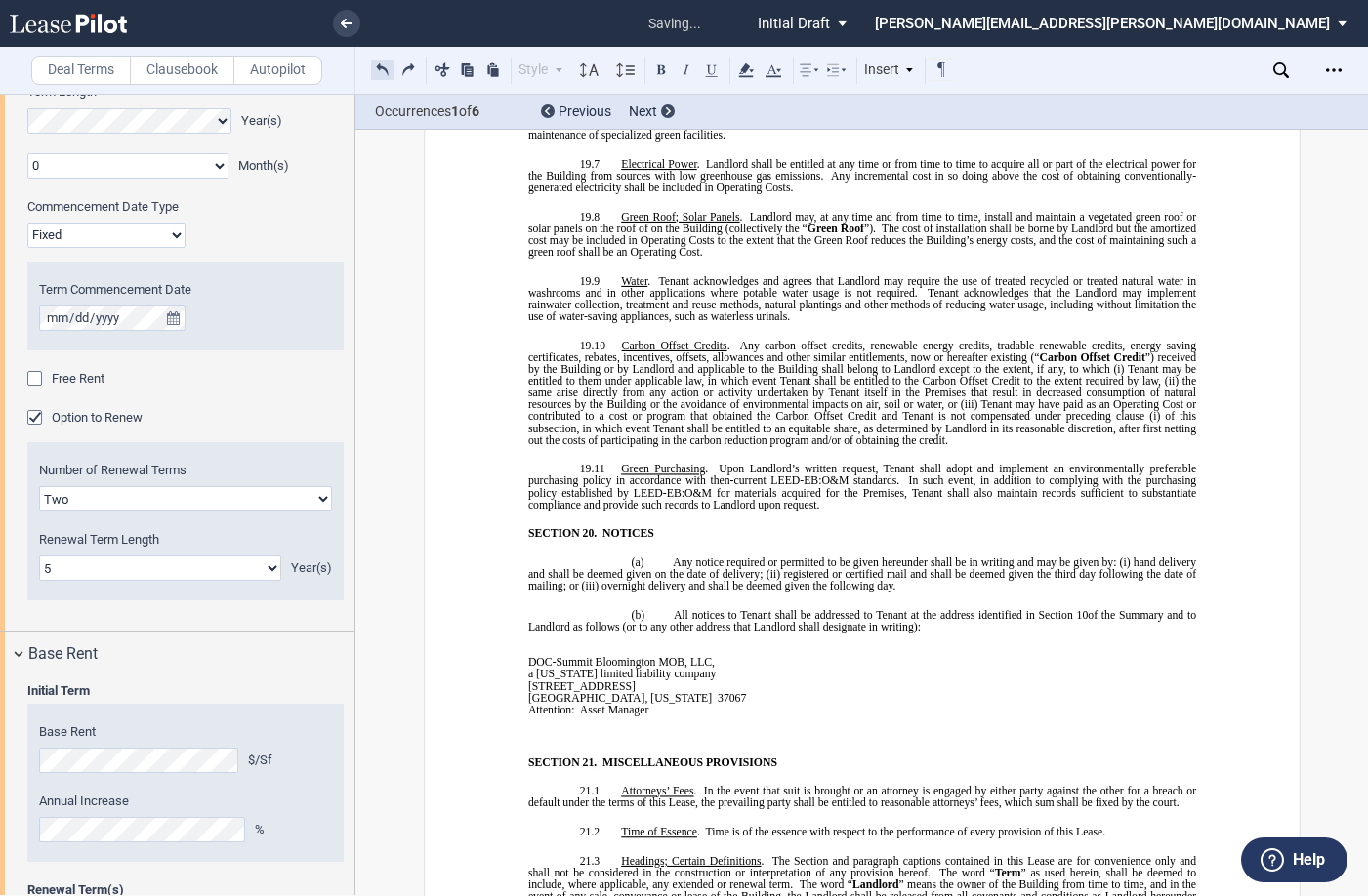 click at bounding box center [383, 69] 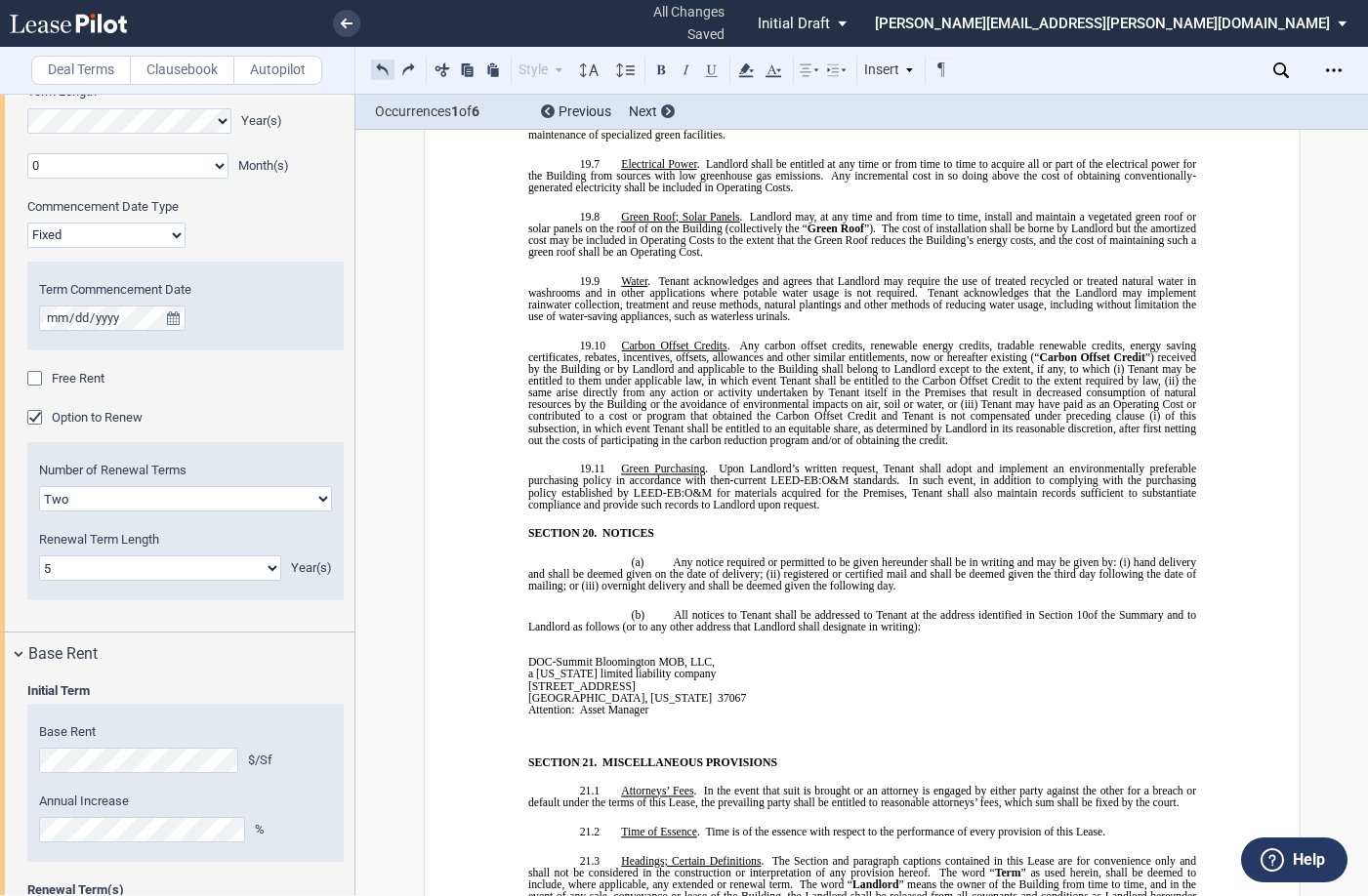 click at bounding box center (383, 69) 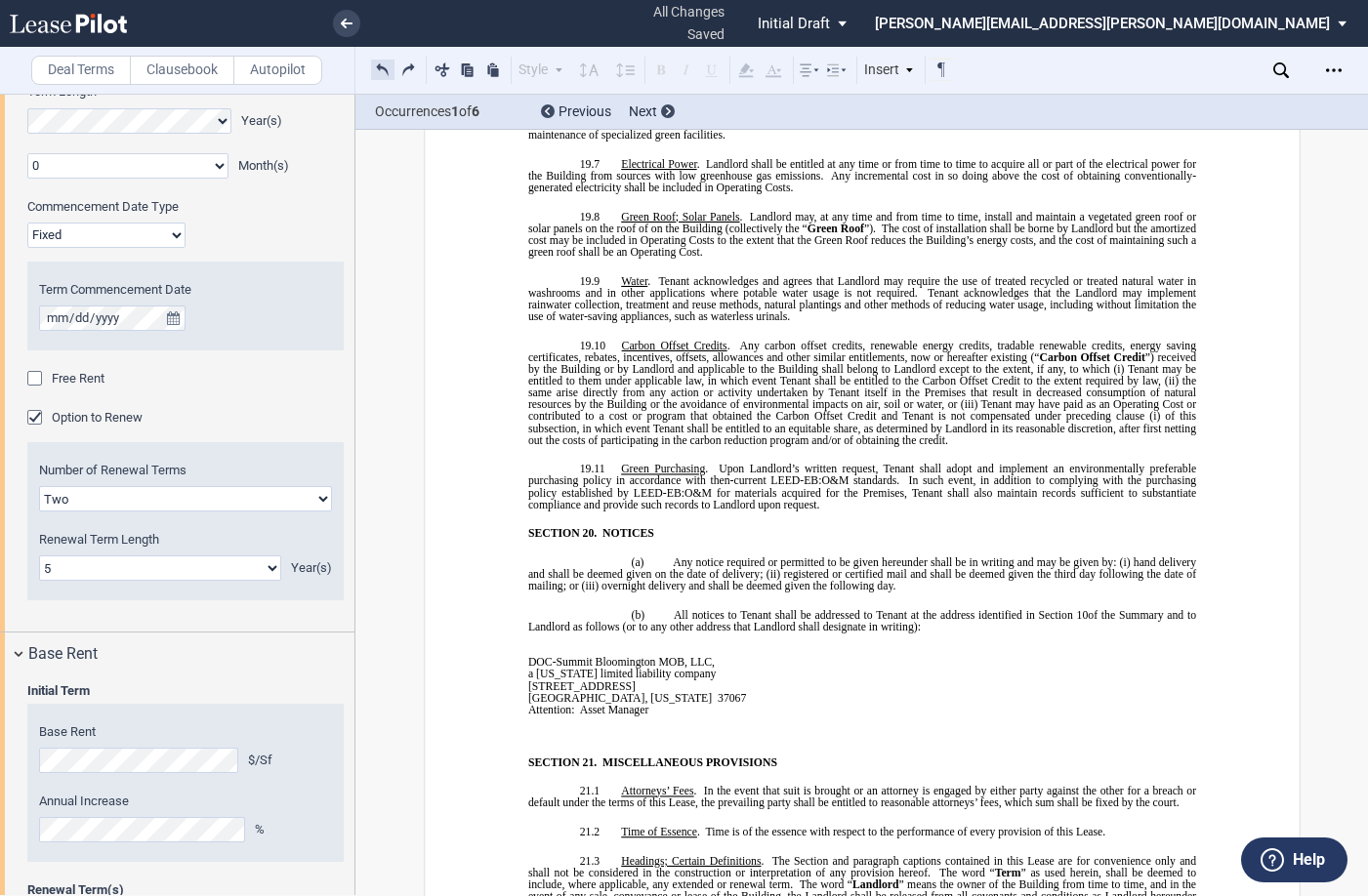 click at bounding box center (383, 69) 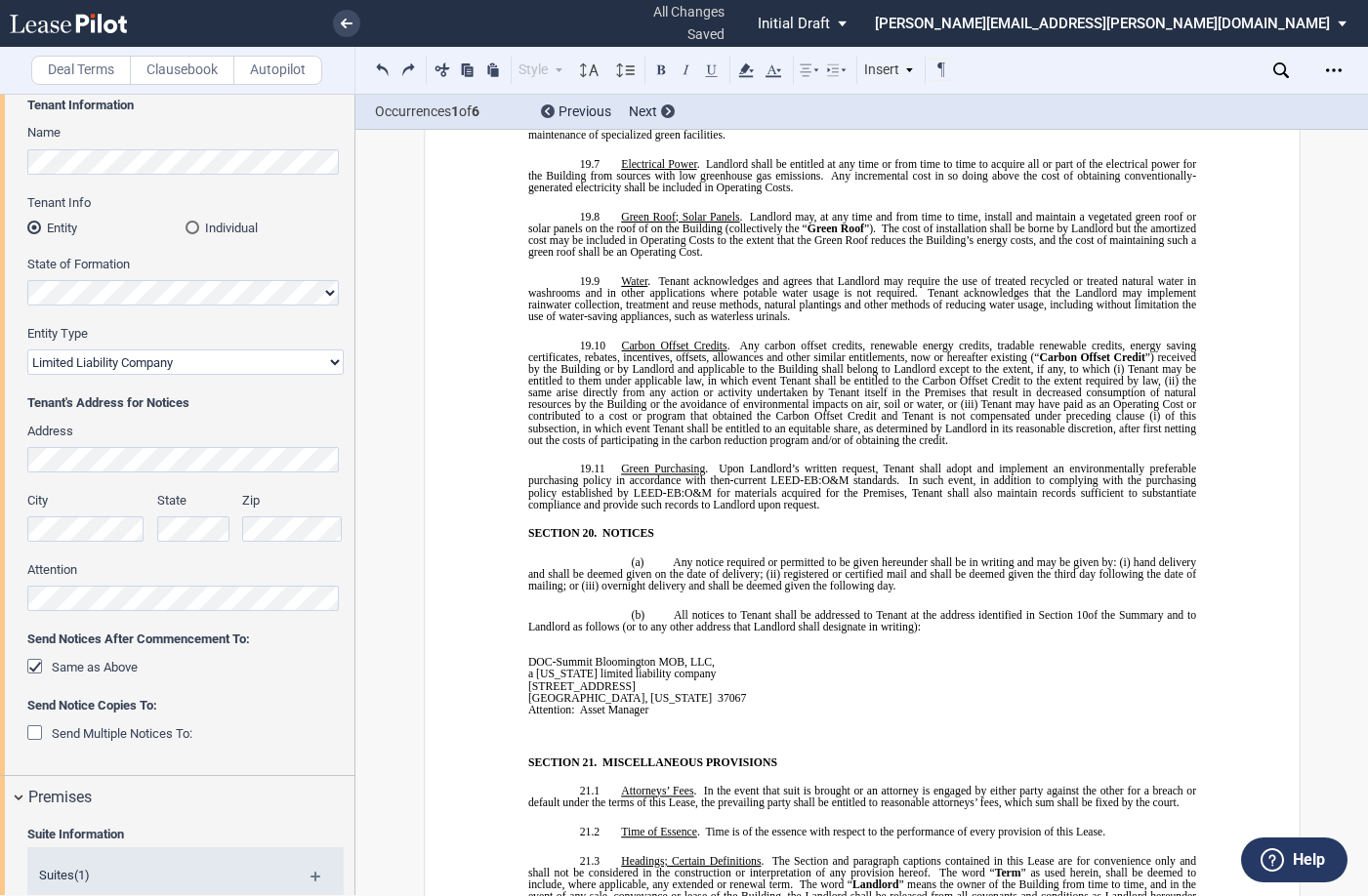 scroll, scrollTop: 0, scrollLeft: 0, axis: both 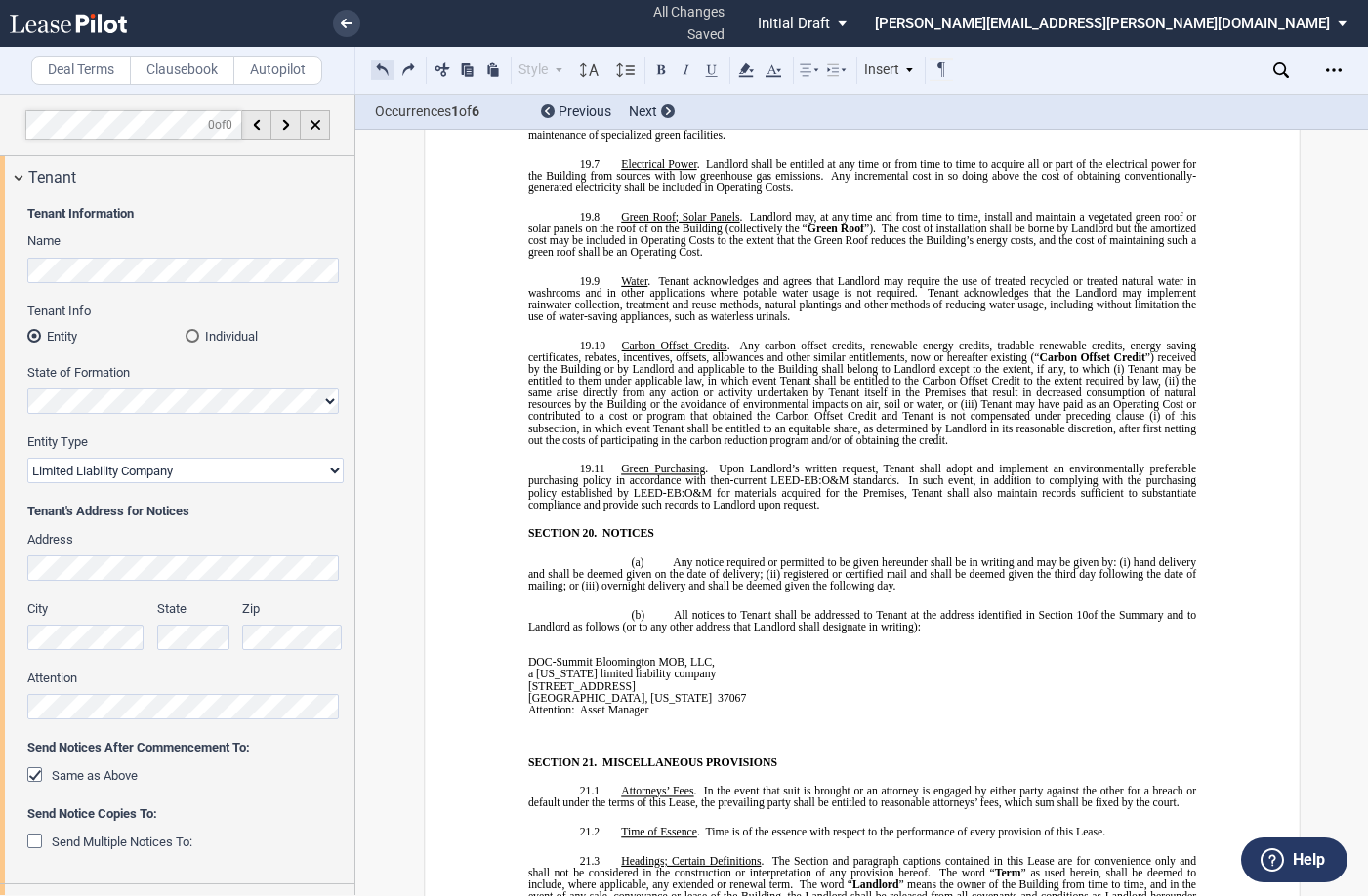 click at bounding box center [383, 69] 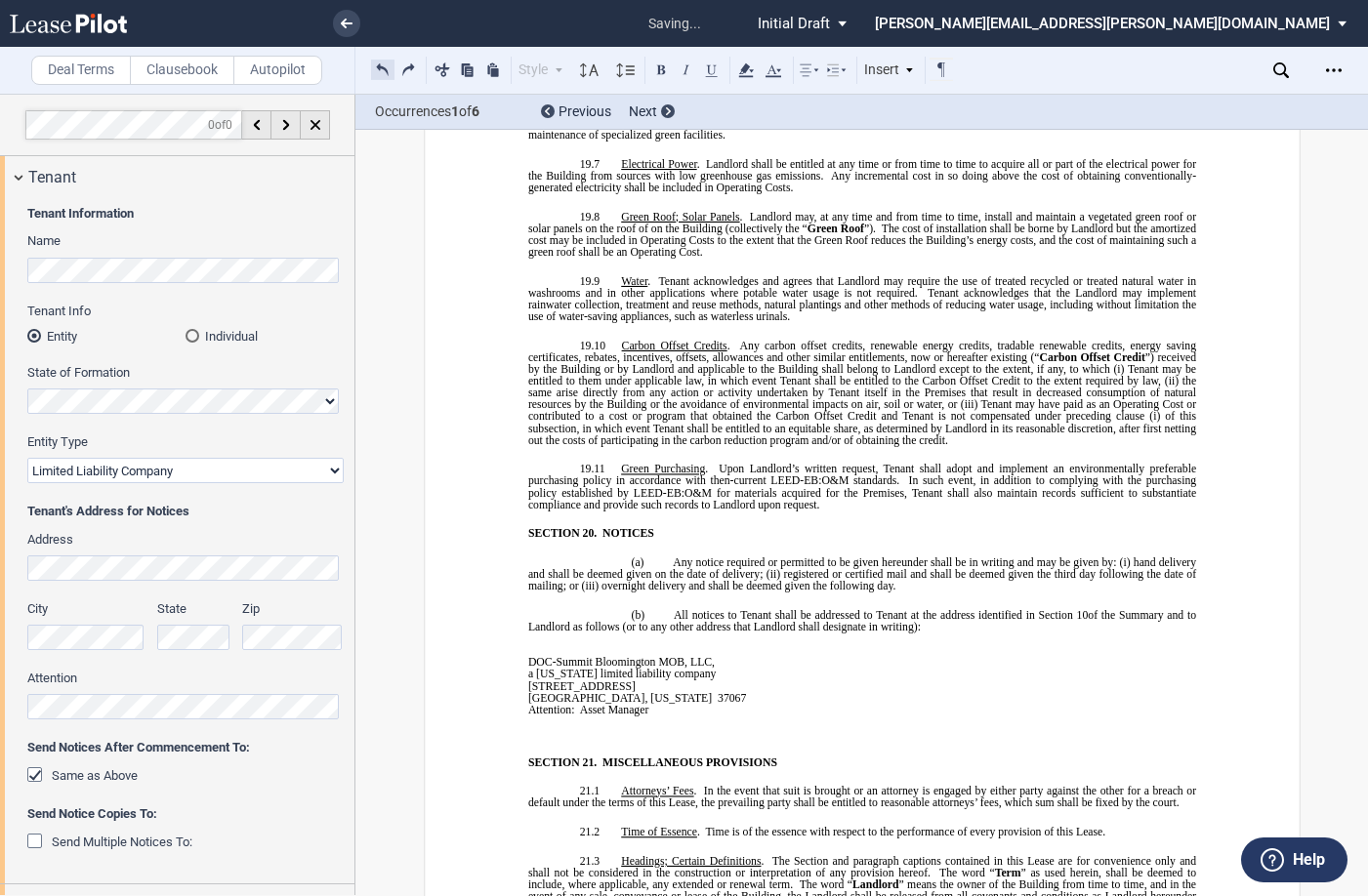 click at bounding box center [383, 69] 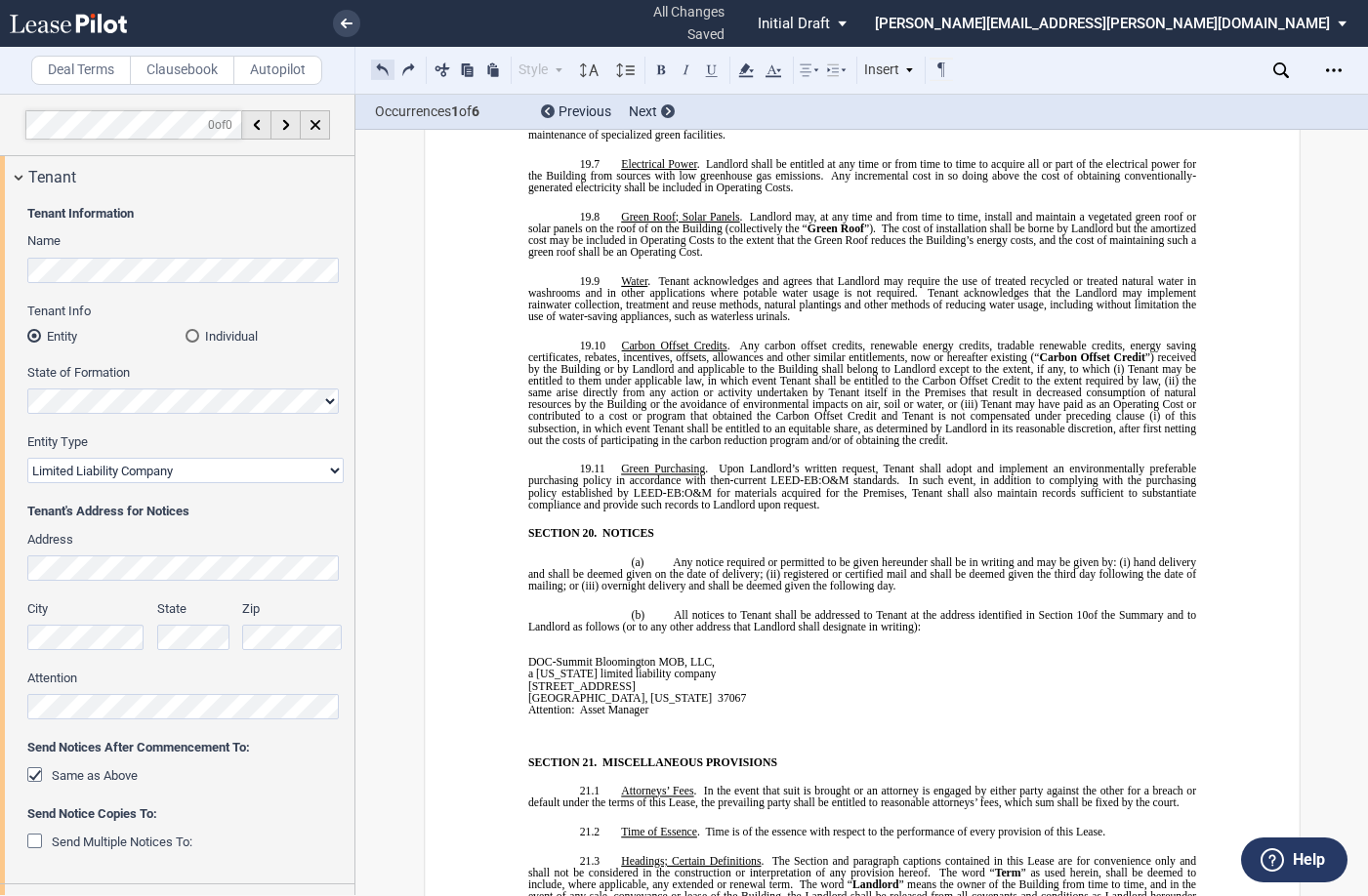 click at bounding box center [383, 69] 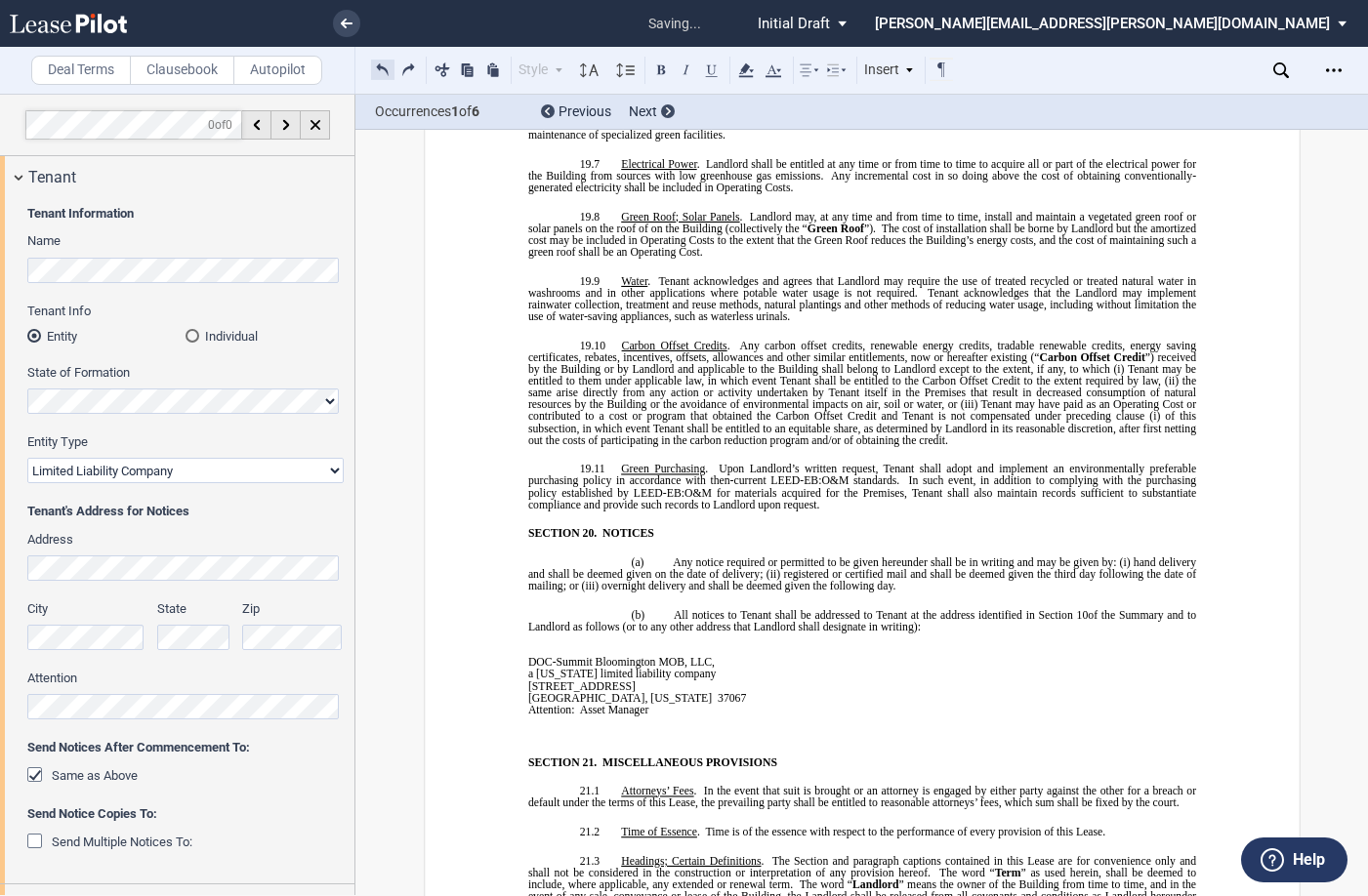 click at bounding box center (383, 69) 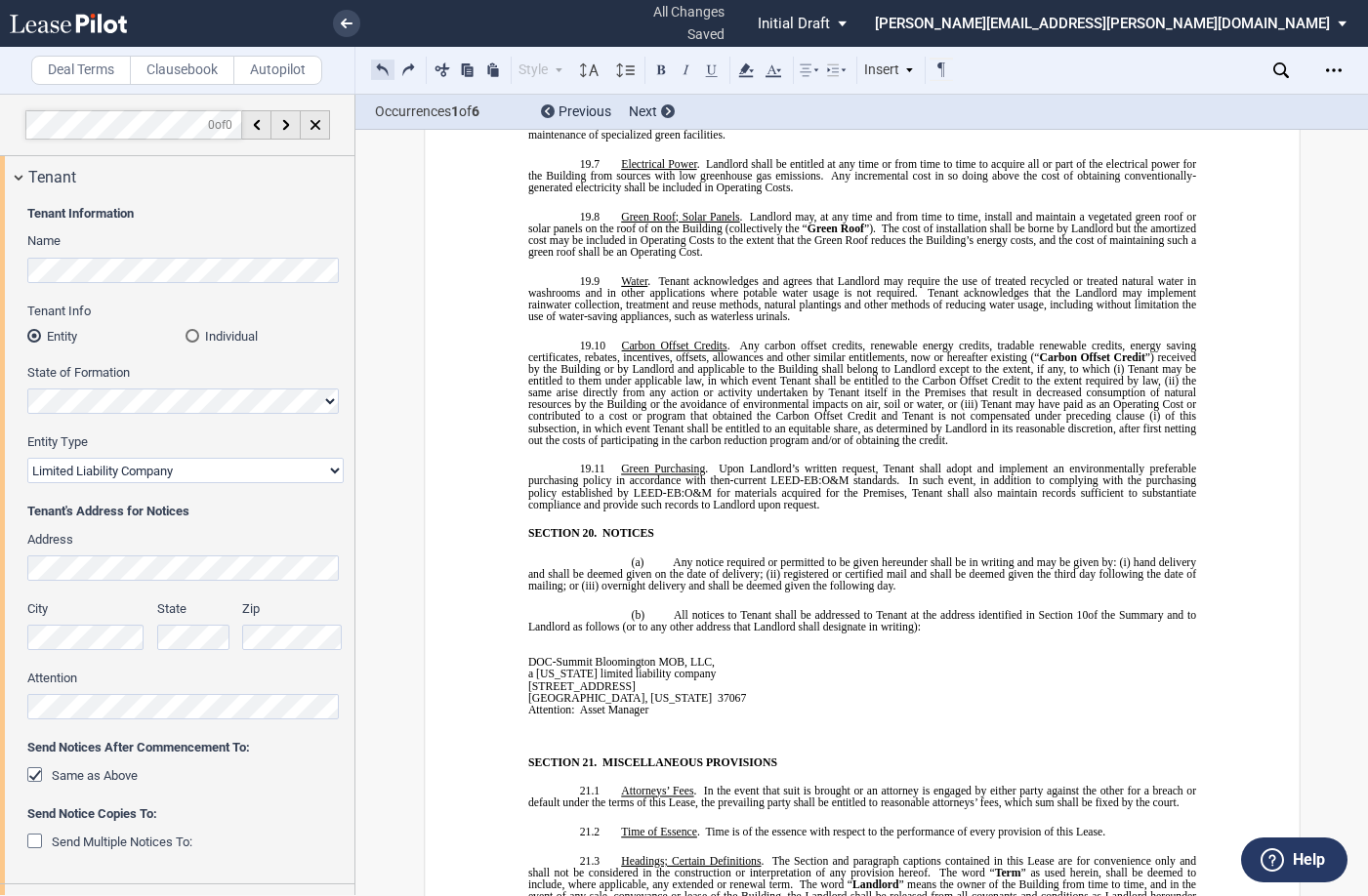 click at bounding box center [383, 69] 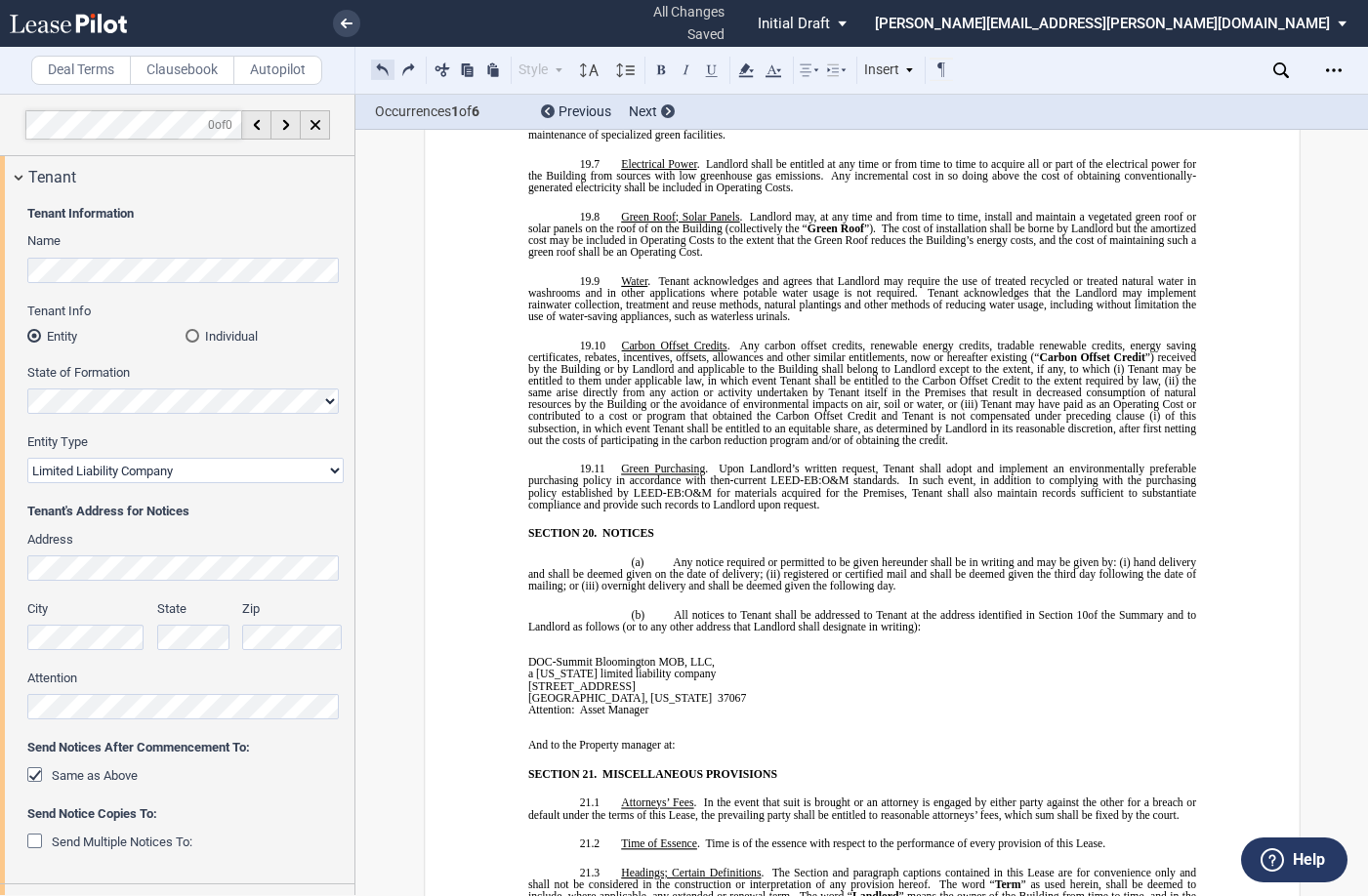 click at bounding box center (383, 69) 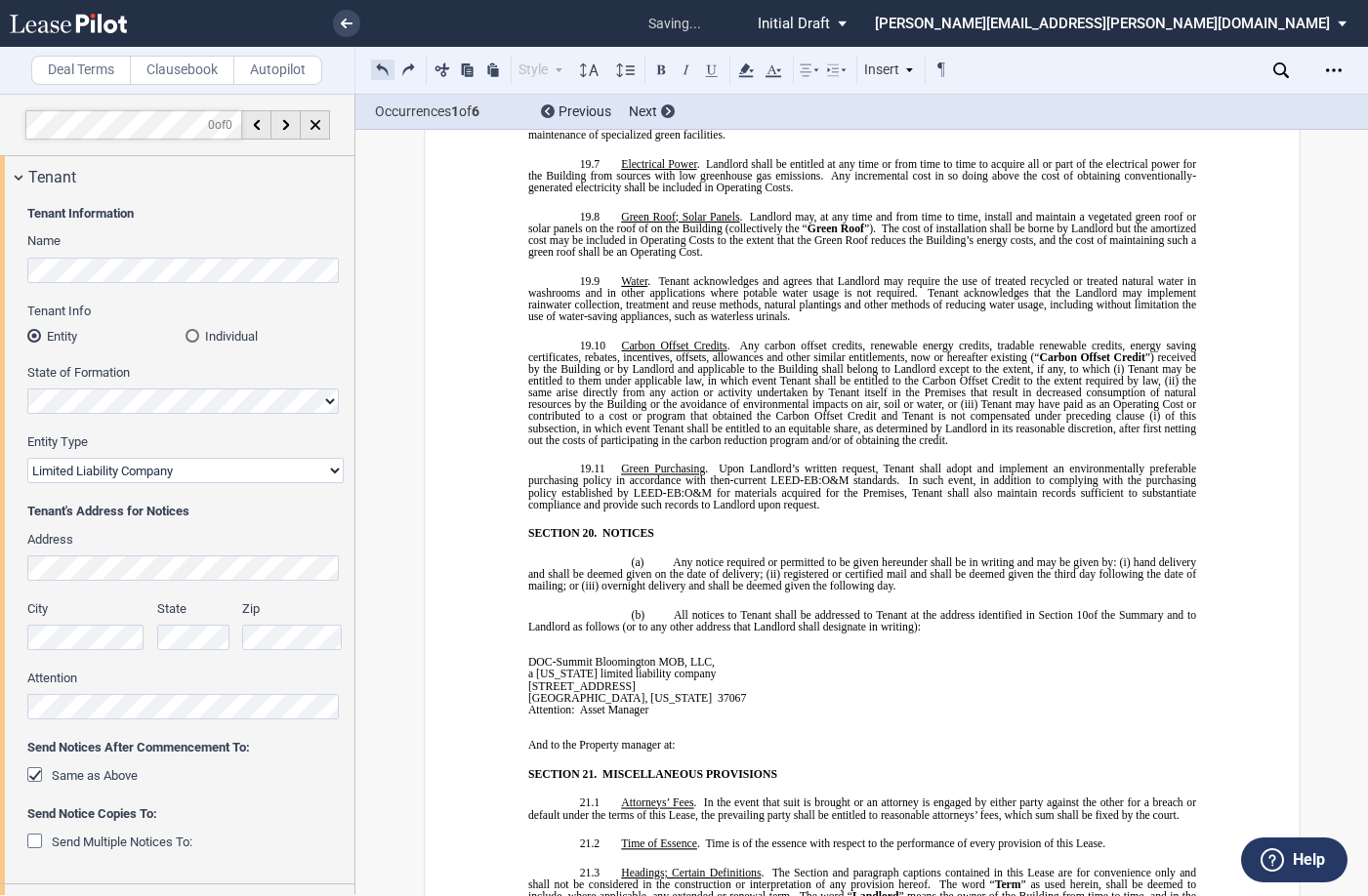 click at bounding box center [383, 69] 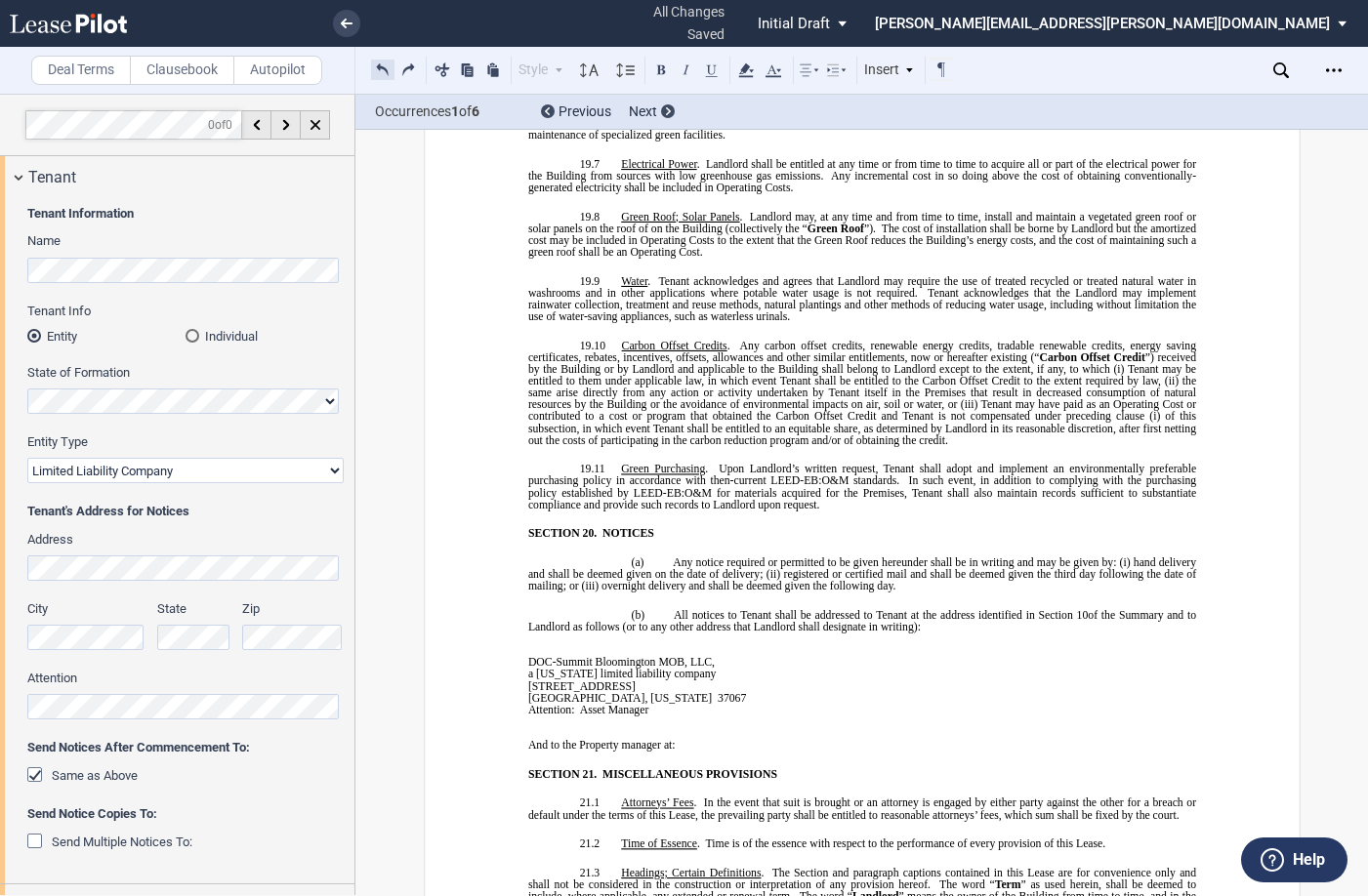click at bounding box center [383, 69] 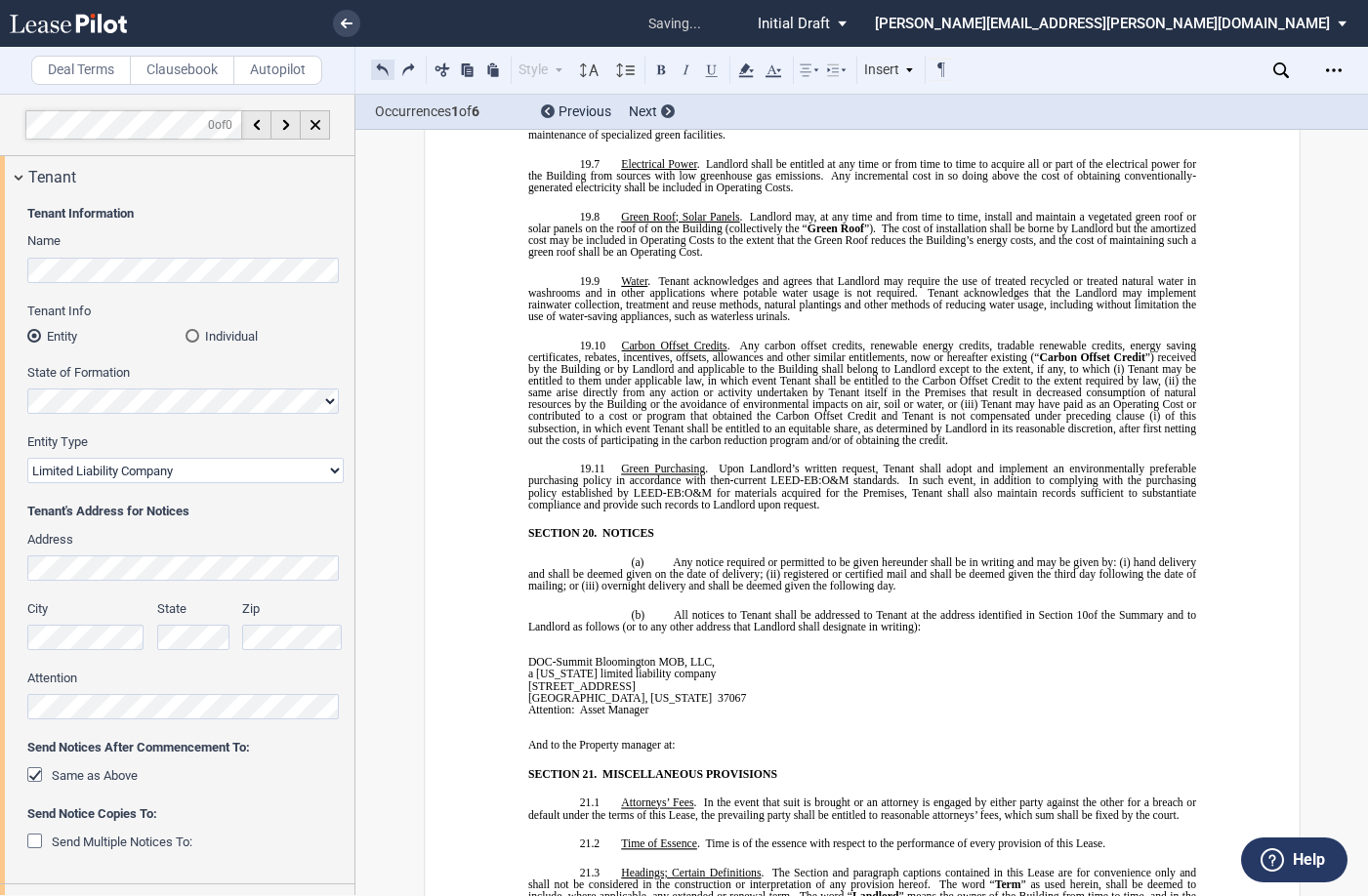 click at bounding box center (383, 69) 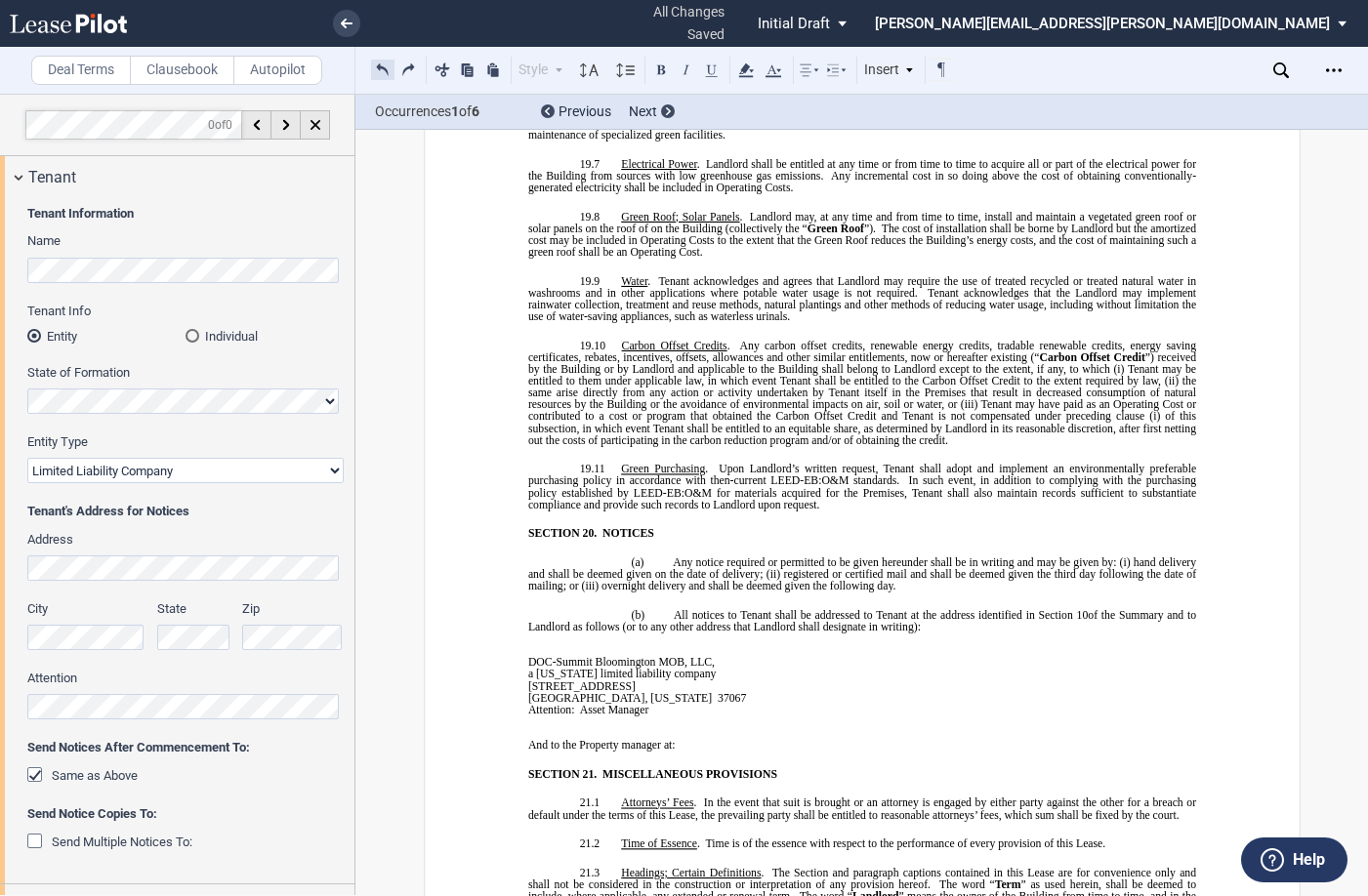 click at bounding box center [383, 69] 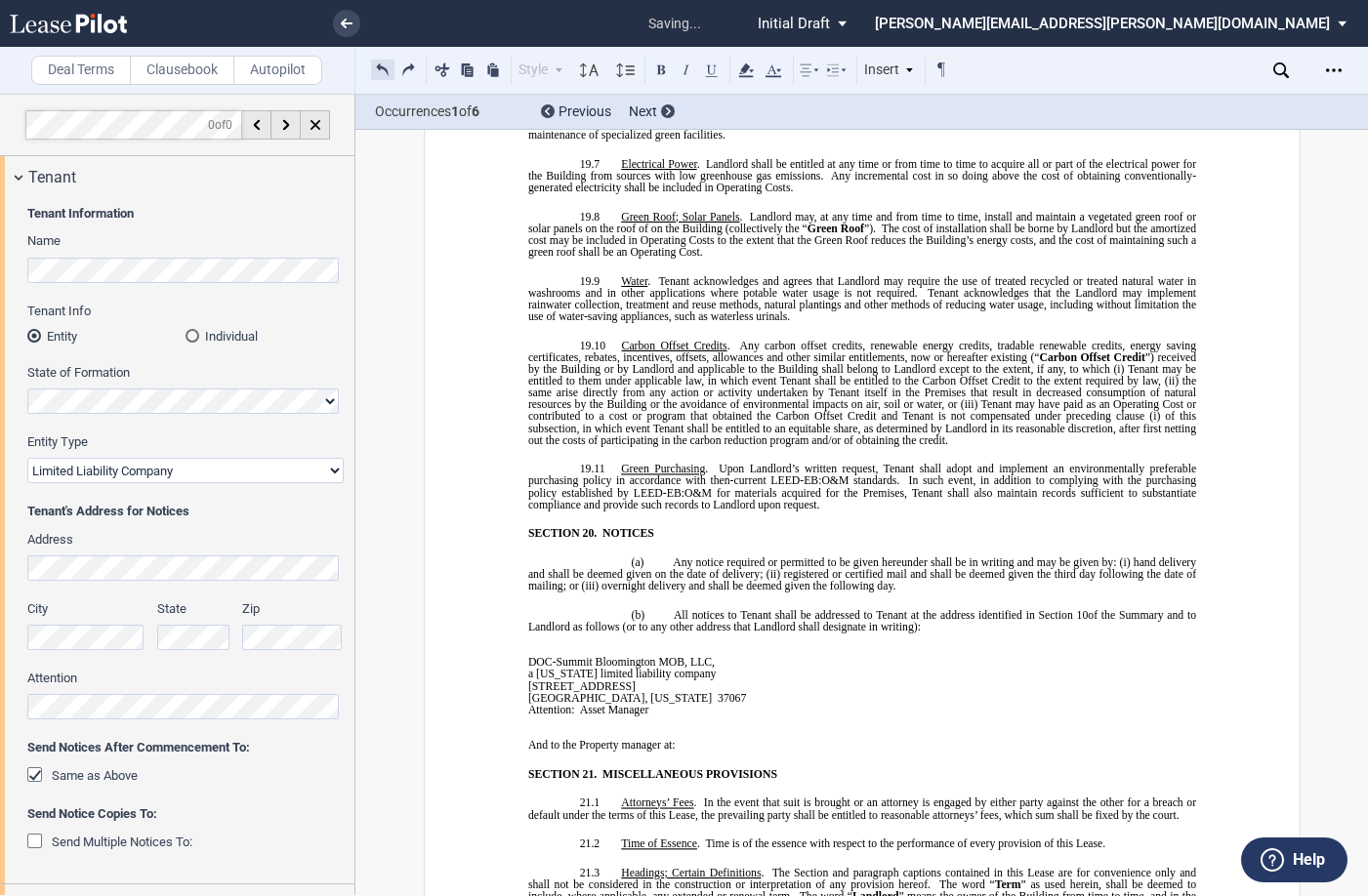 click at bounding box center [383, 69] 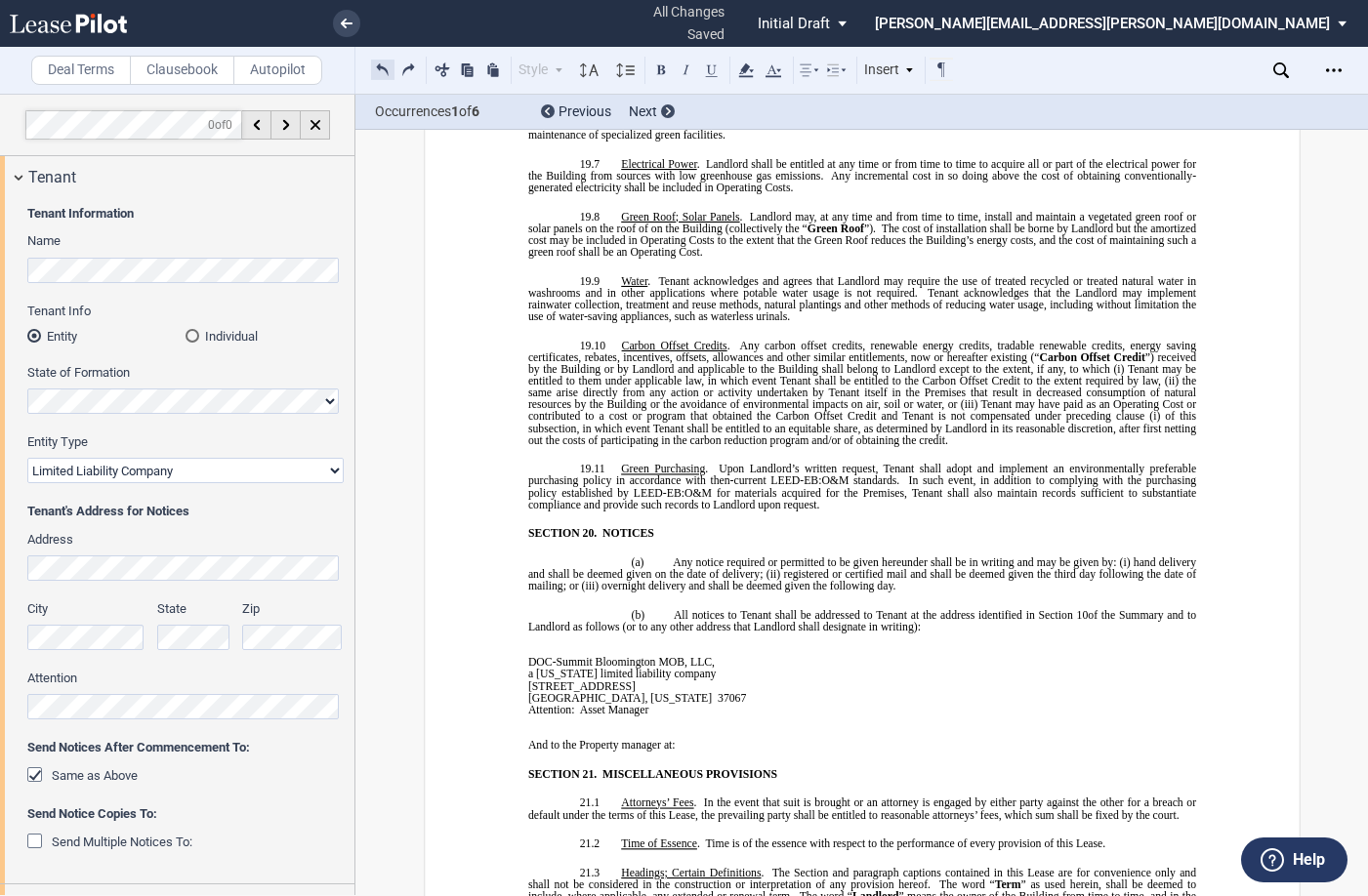 click at bounding box center (383, 69) 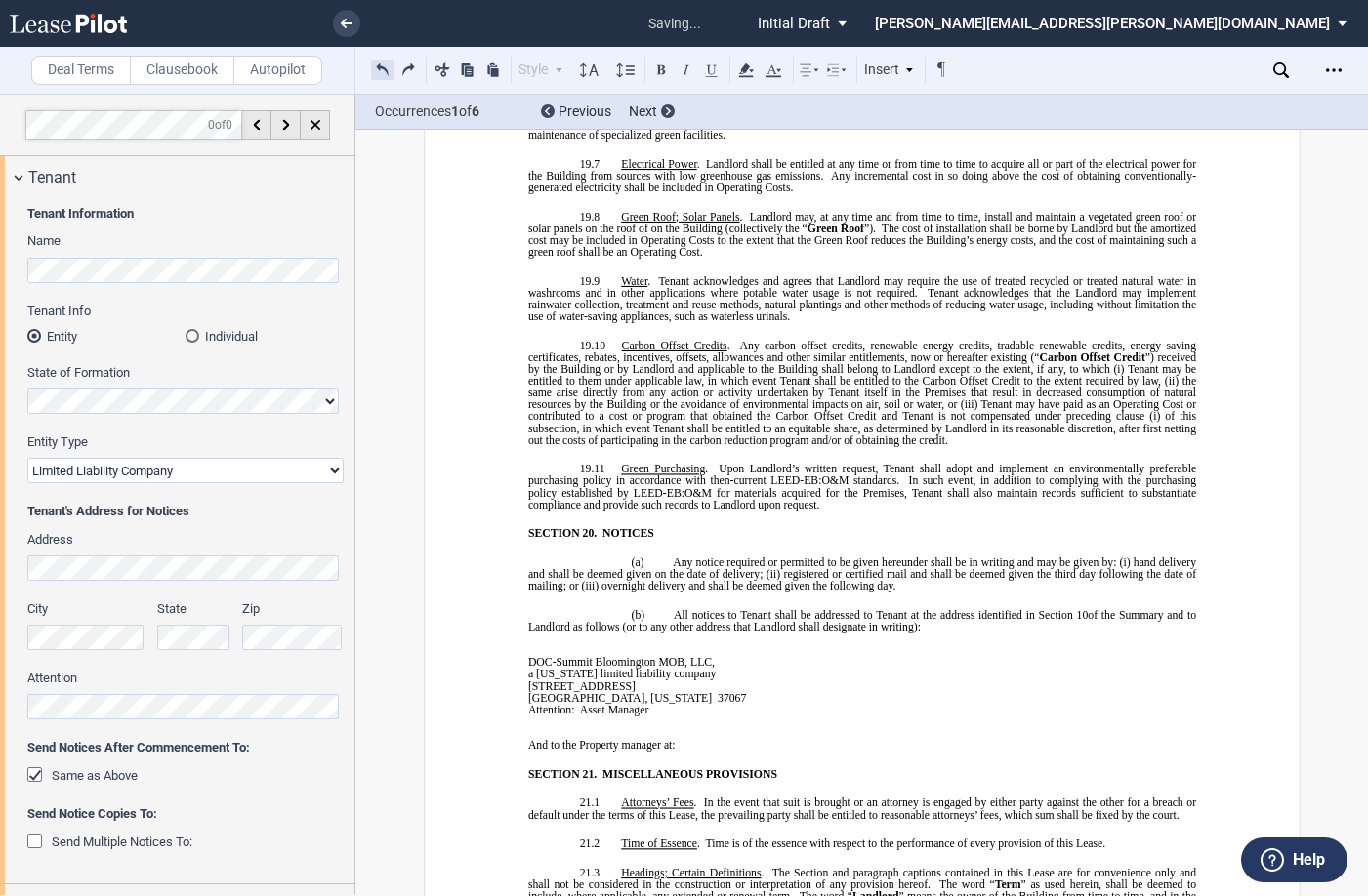 click at bounding box center [383, 69] 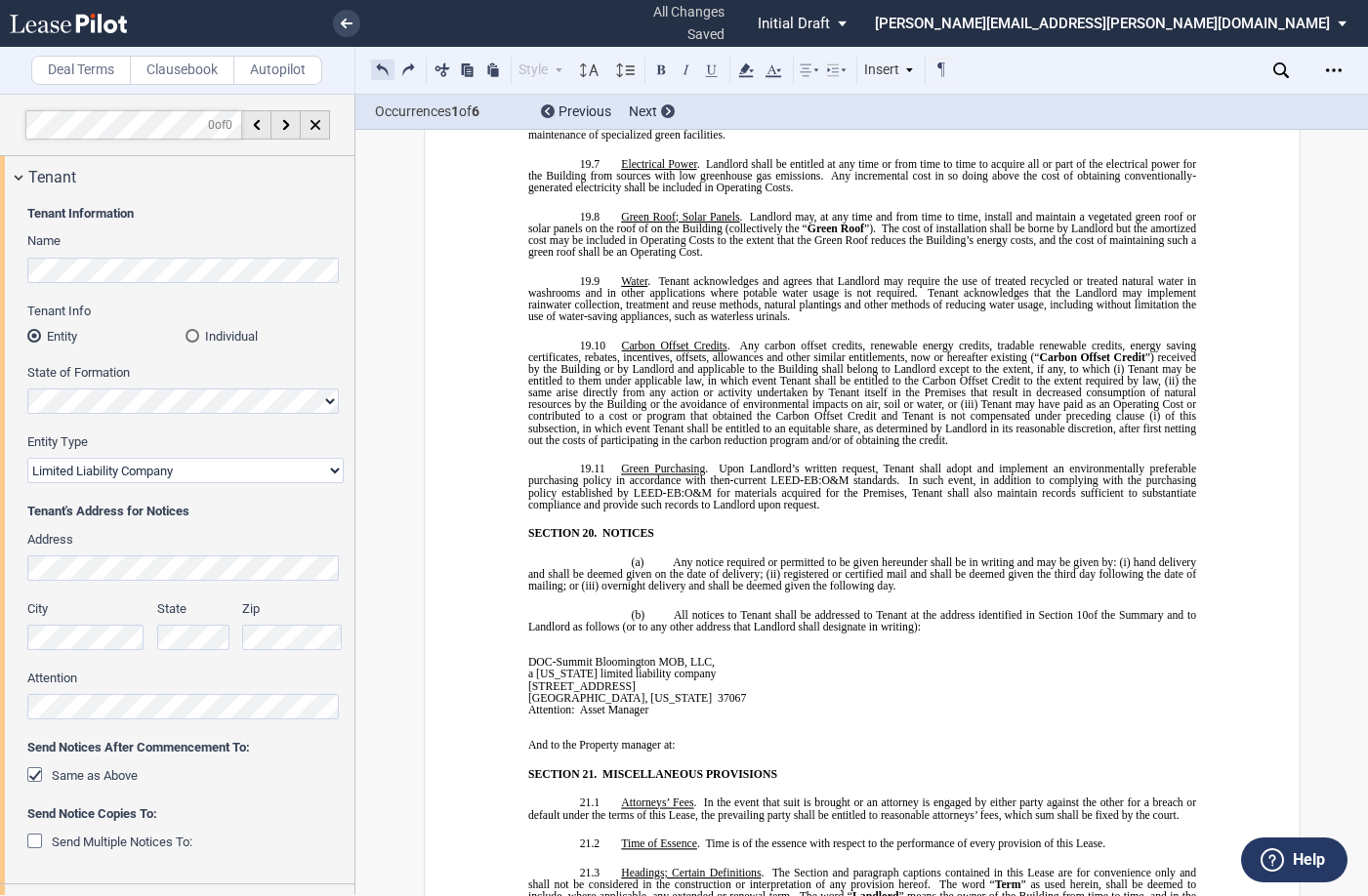 click at bounding box center (383, 69) 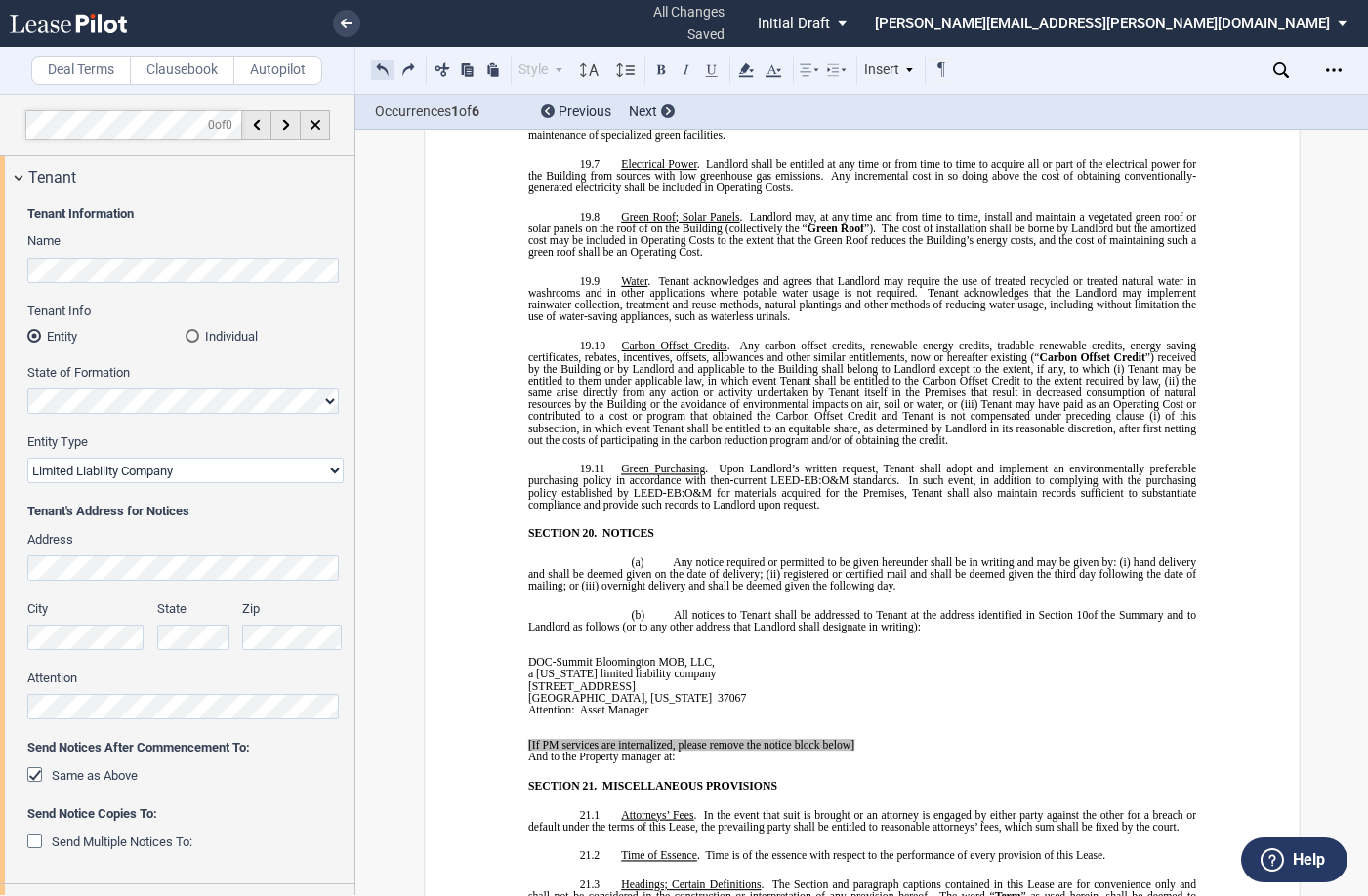click at bounding box center [383, 69] 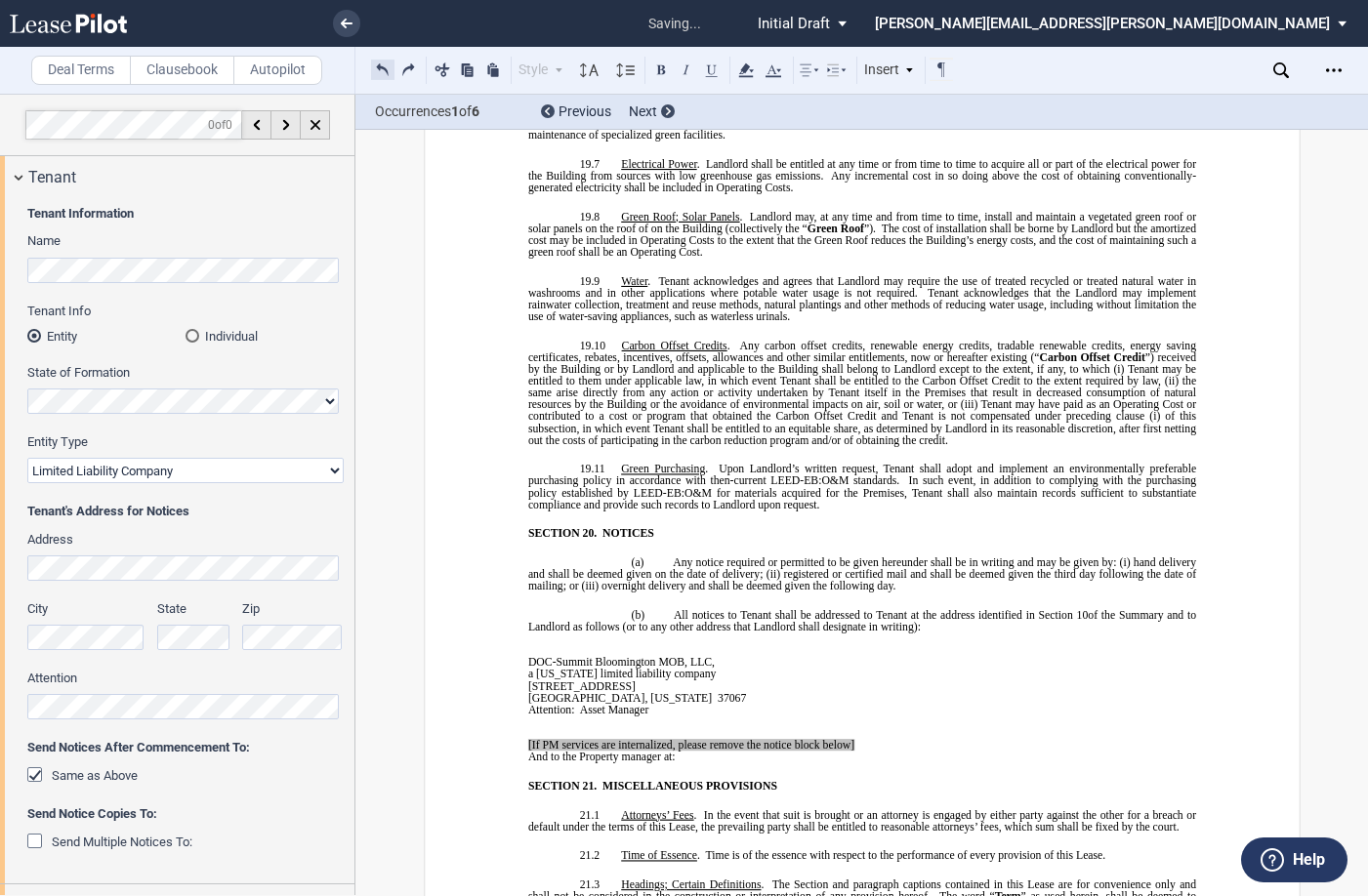 click at bounding box center [383, 69] 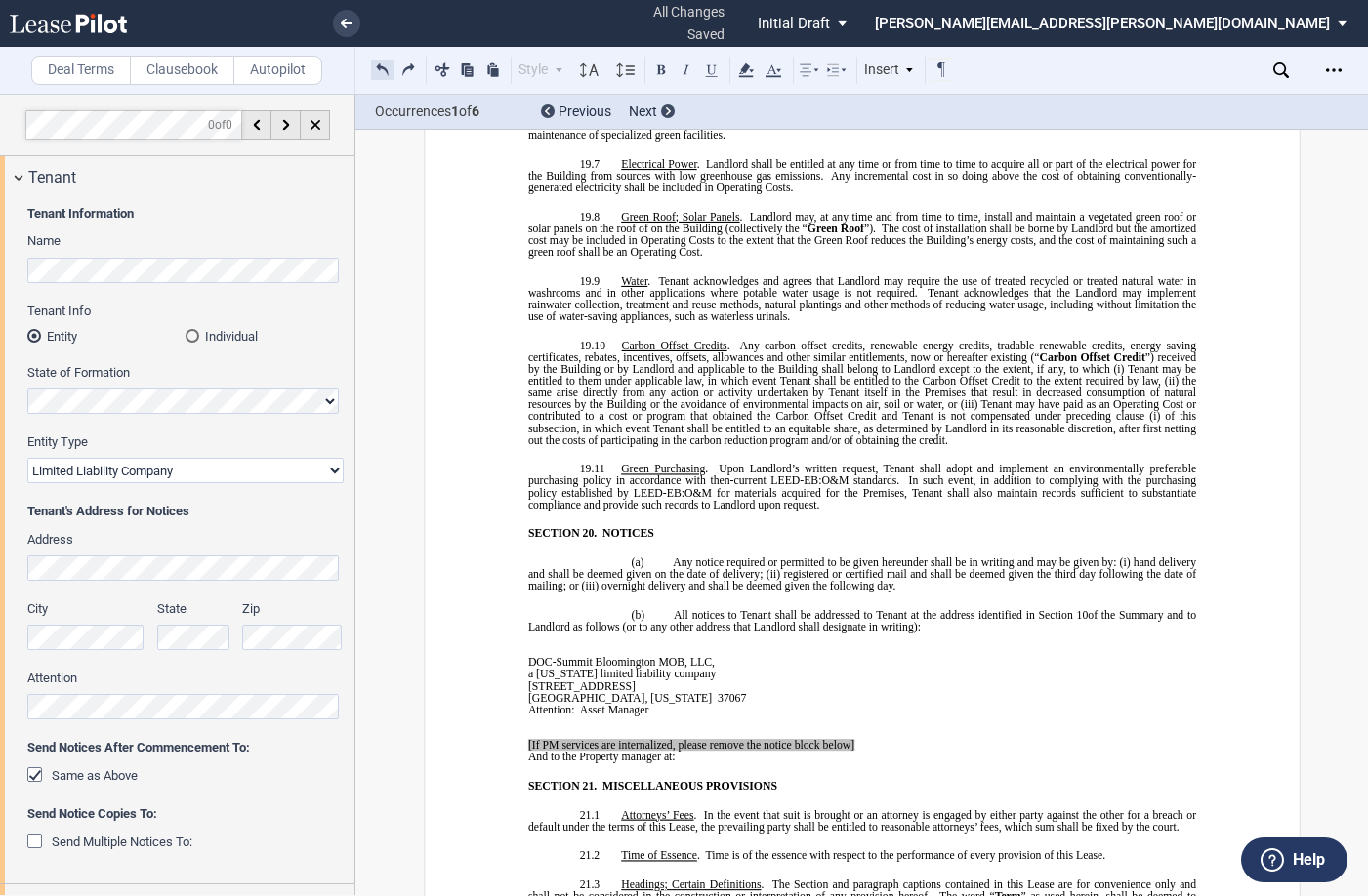 click at bounding box center (383, 69) 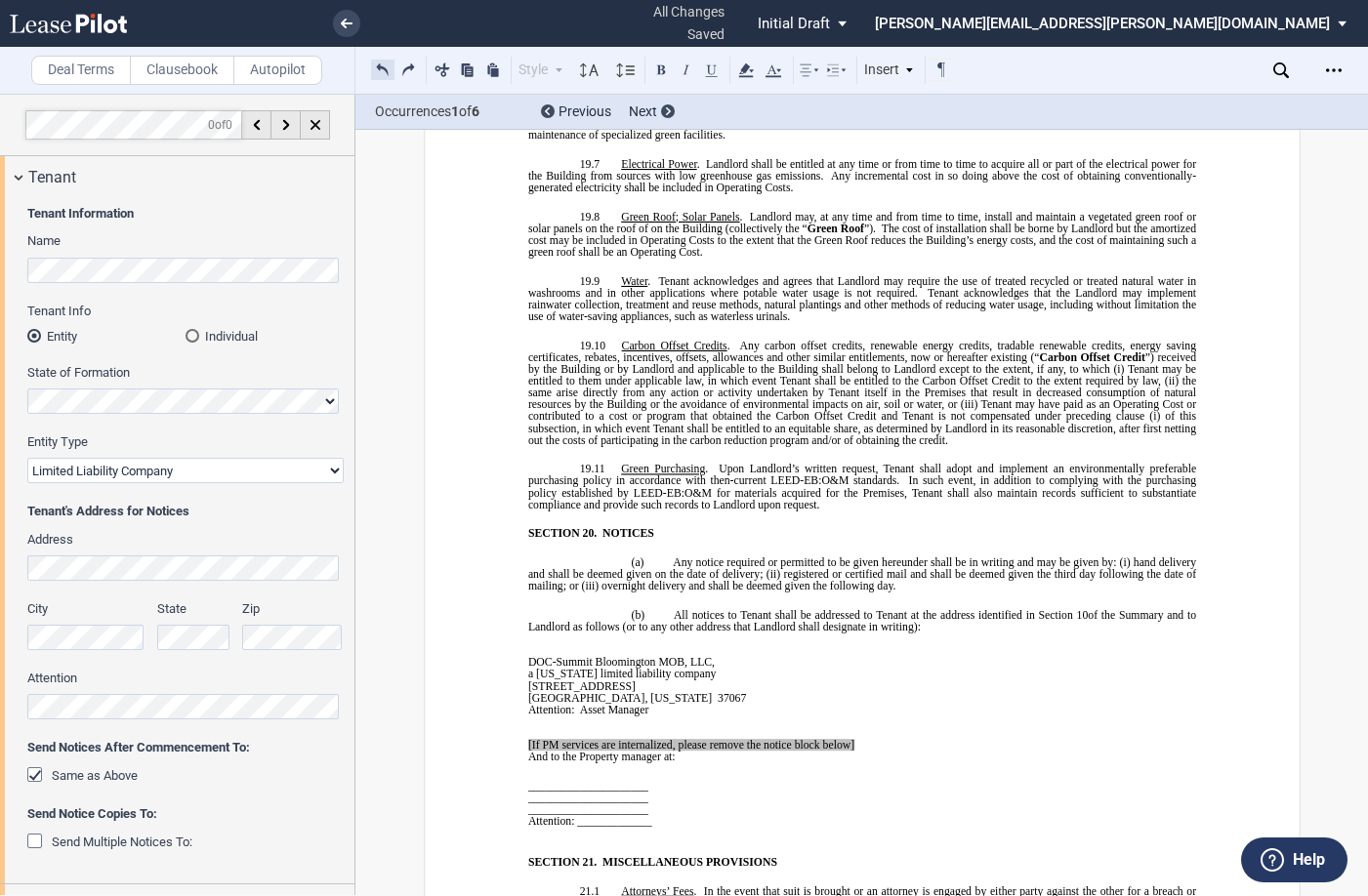 scroll, scrollTop: 12087, scrollLeft: 0, axis: vertical 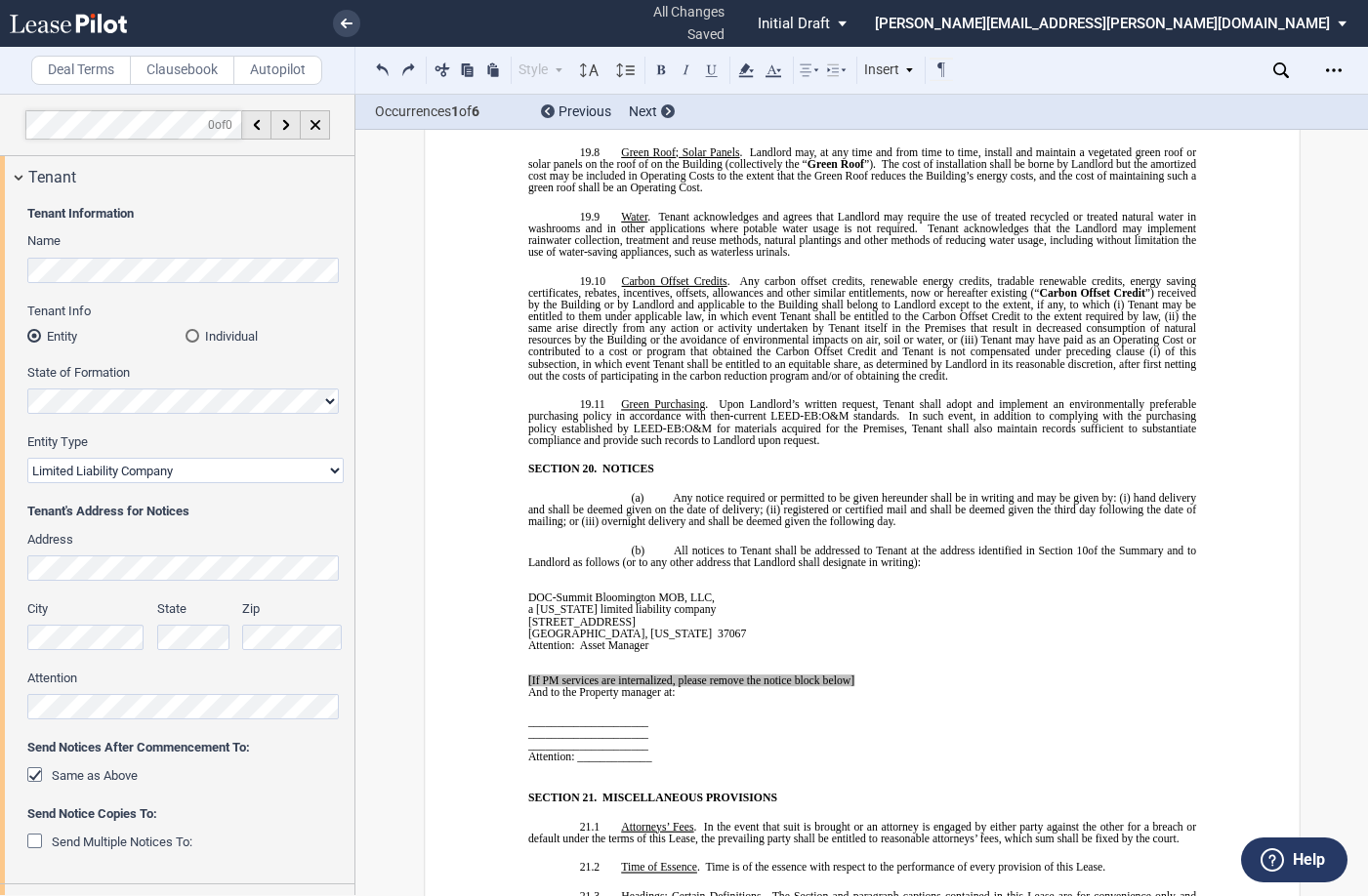 click on "_____________________" at bounding box center (698, 720) 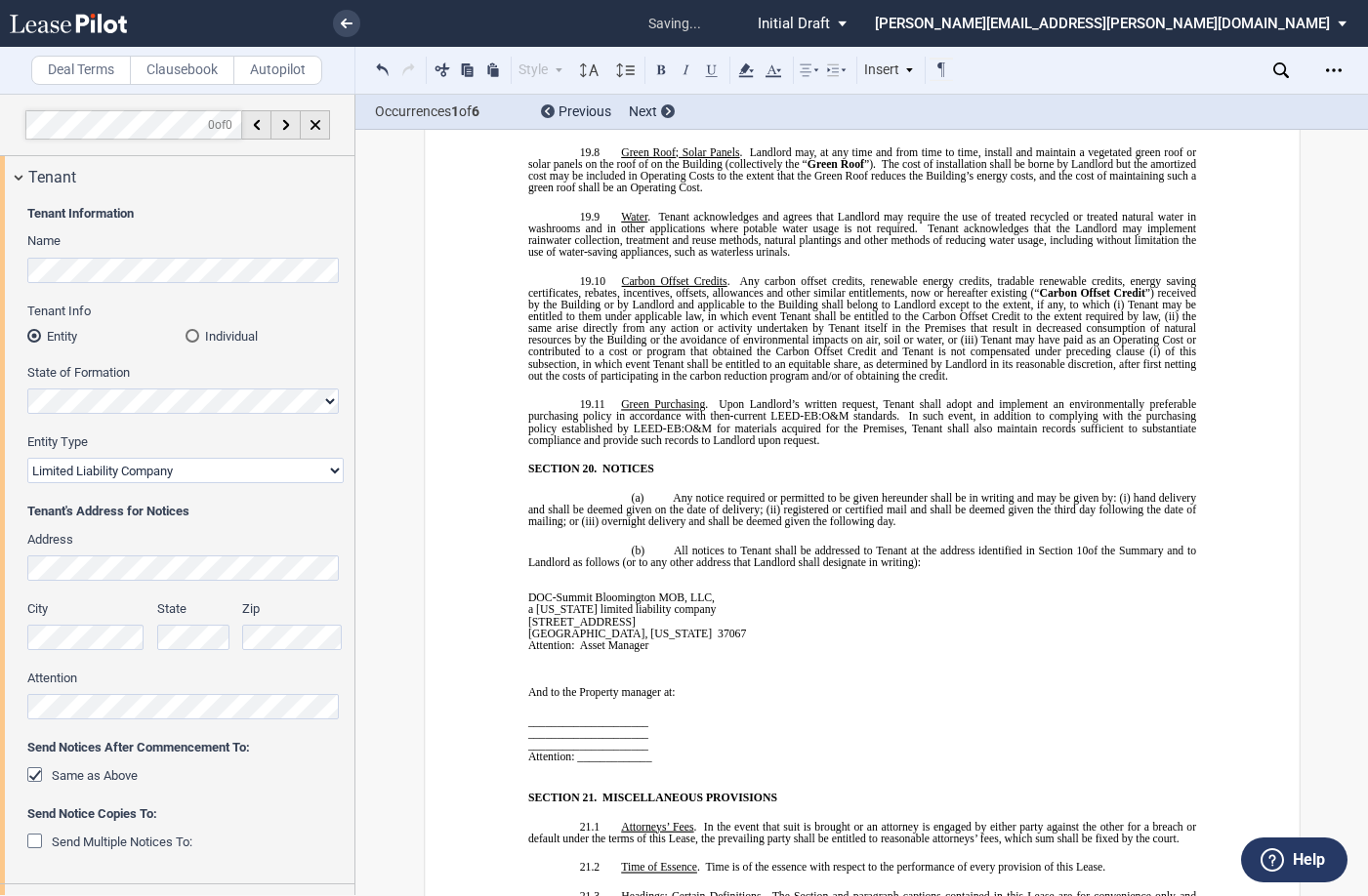 click on "_____________________" at bounding box center [698, 720] 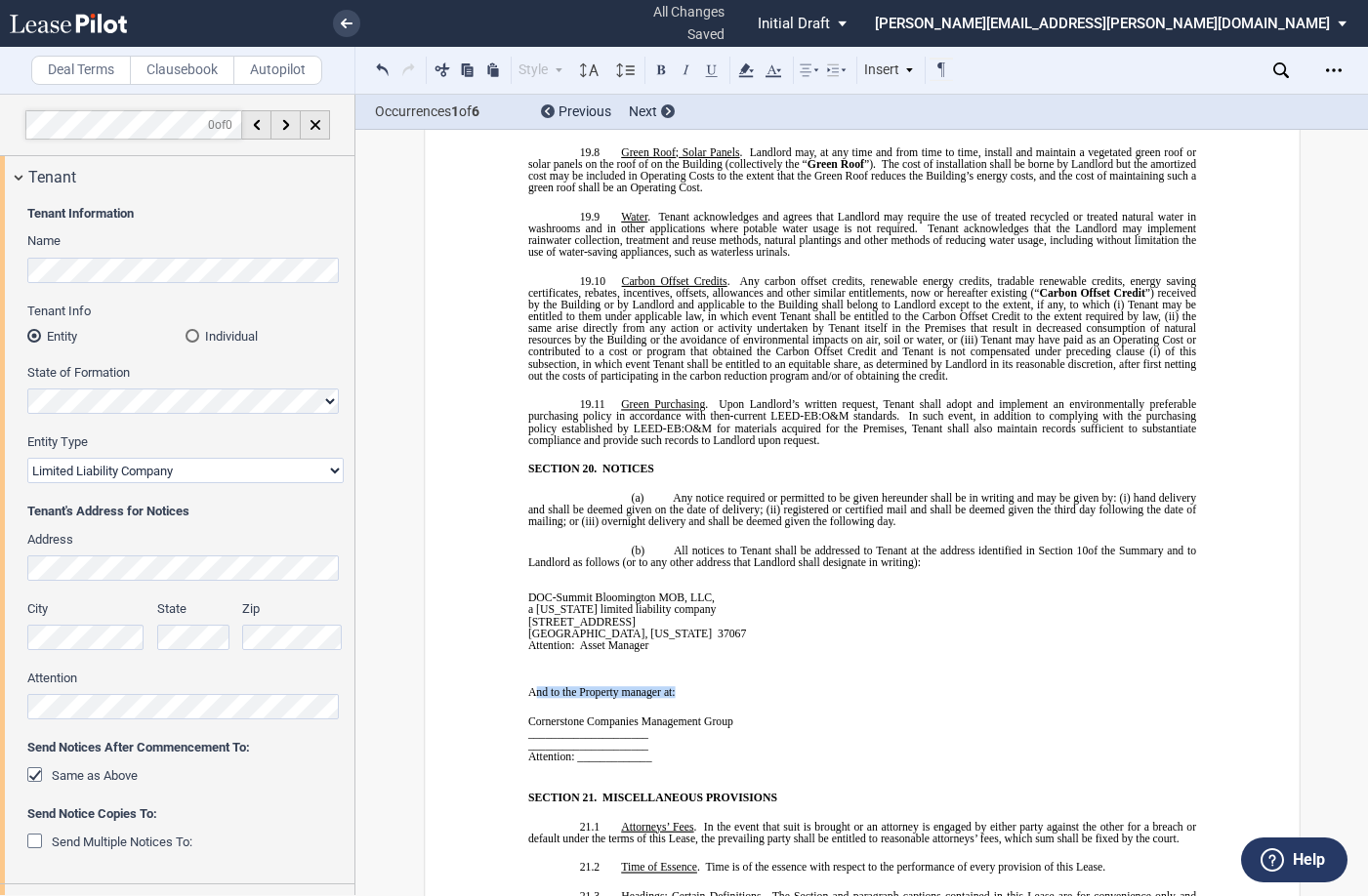 drag, startPoint x: 682, startPoint y: 627, endPoint x: 528, endPoint y: 619, distance: 154.20765 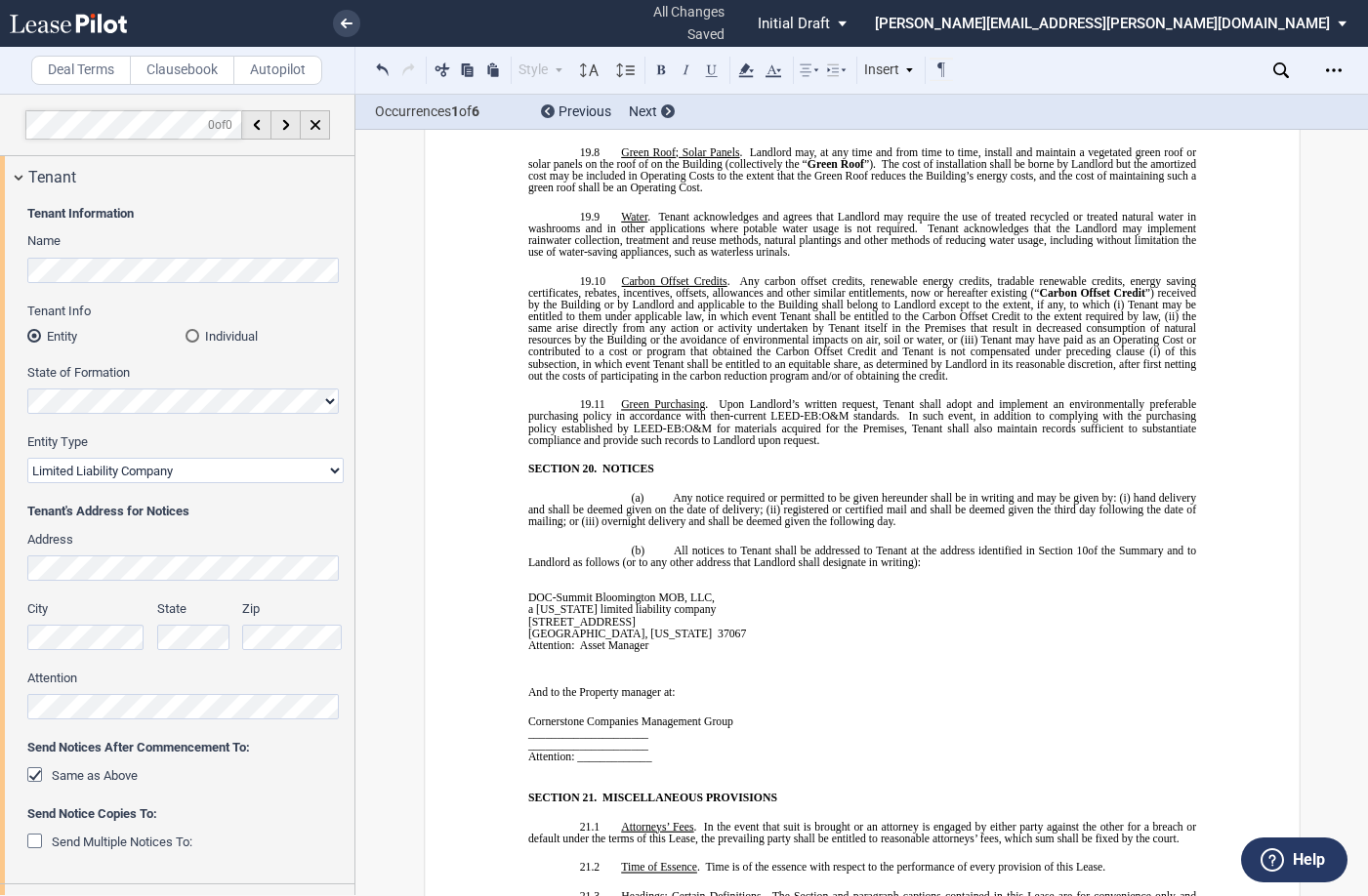 click on "_____________________" at bounding box center (698, 733) 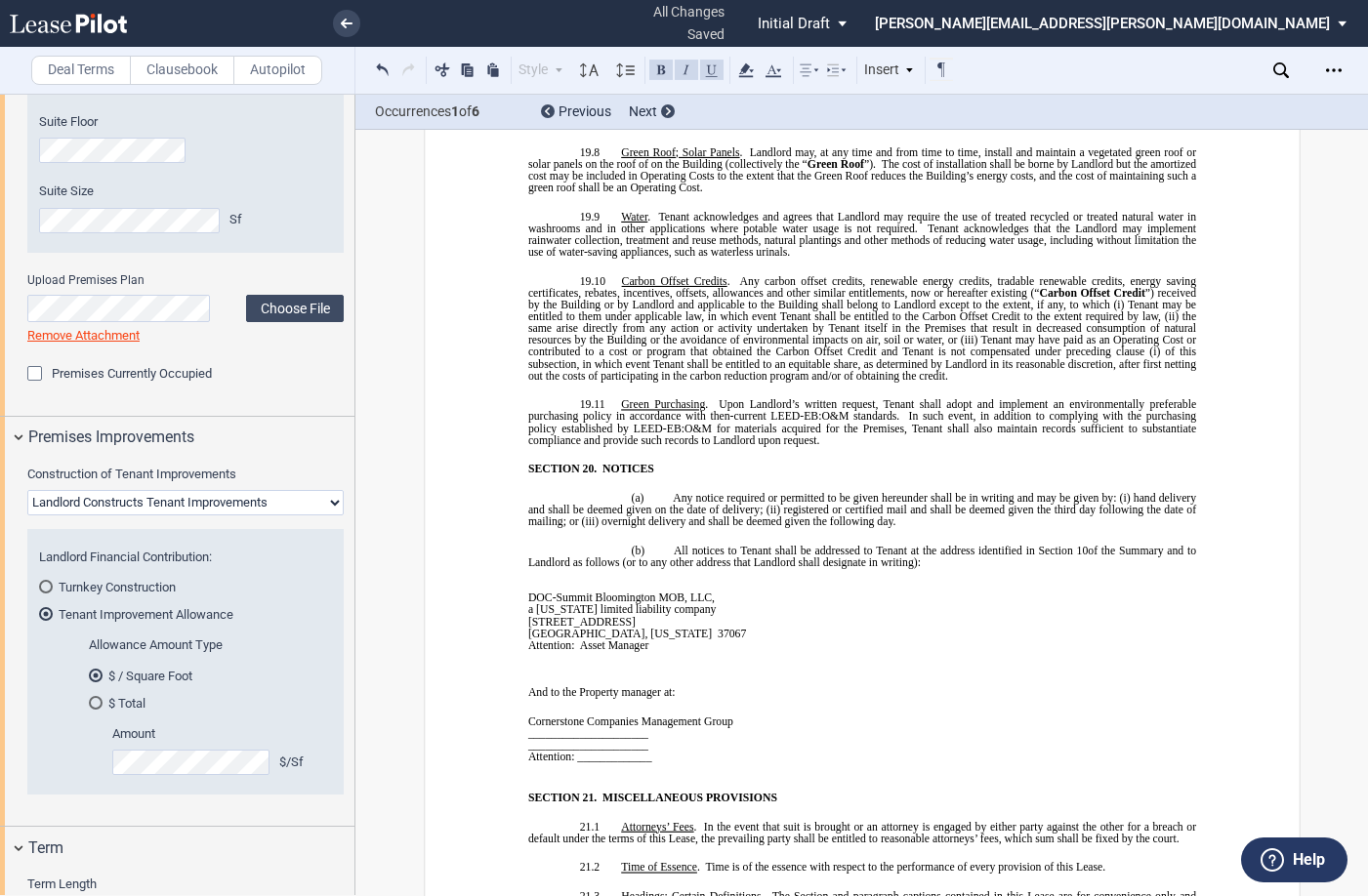 scroll, scrollTop: 976, scrollLeft: 0, axis: vertical 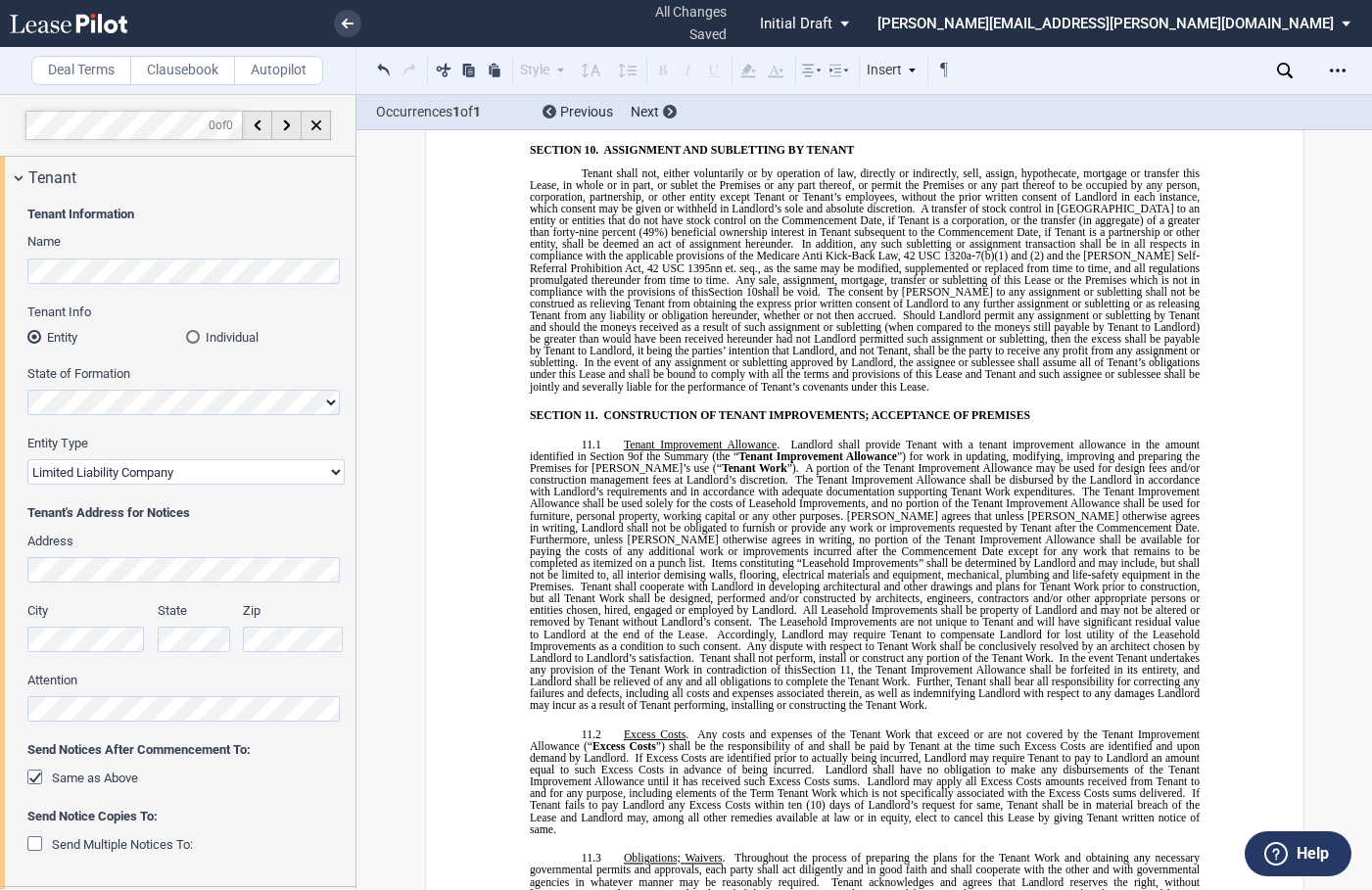 click on "Tenant Information
Name
Tenant Info
Entity
Individual
State of Formation
Entity Type
Corporation
Limited Liability Company
General Partnership
Limited Partnership
Other
Entity Type (Other)" at bounding box center (177, 542) 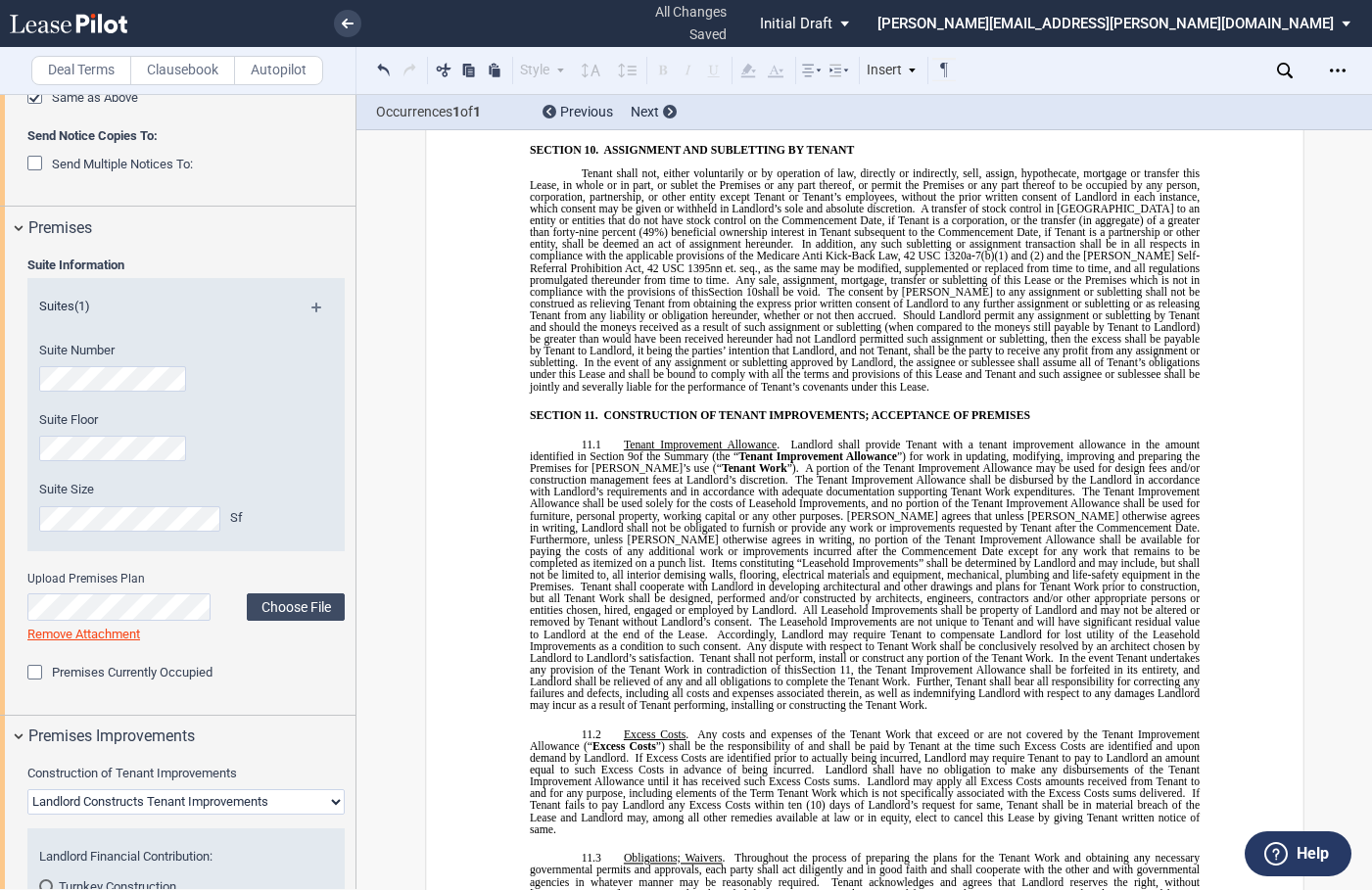 scroll, scrollTop: 685, scrollLeft: 0, axis: vertical 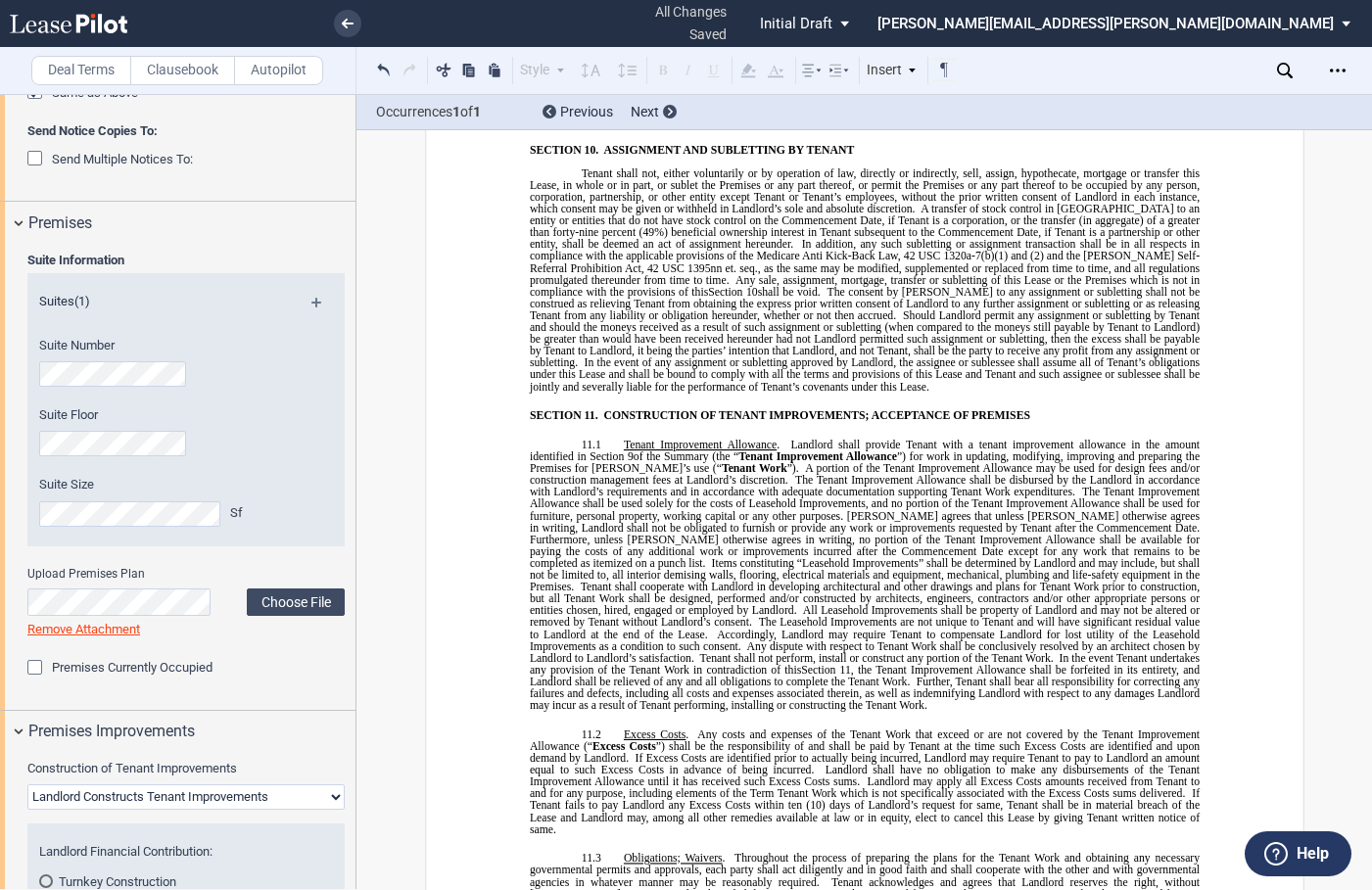 click on "Suite Information
Suites
(1)
Suite Number
Suite Floor
Suite Size
Sf
Upload Premises Plan" at bounding box center [177, 477] 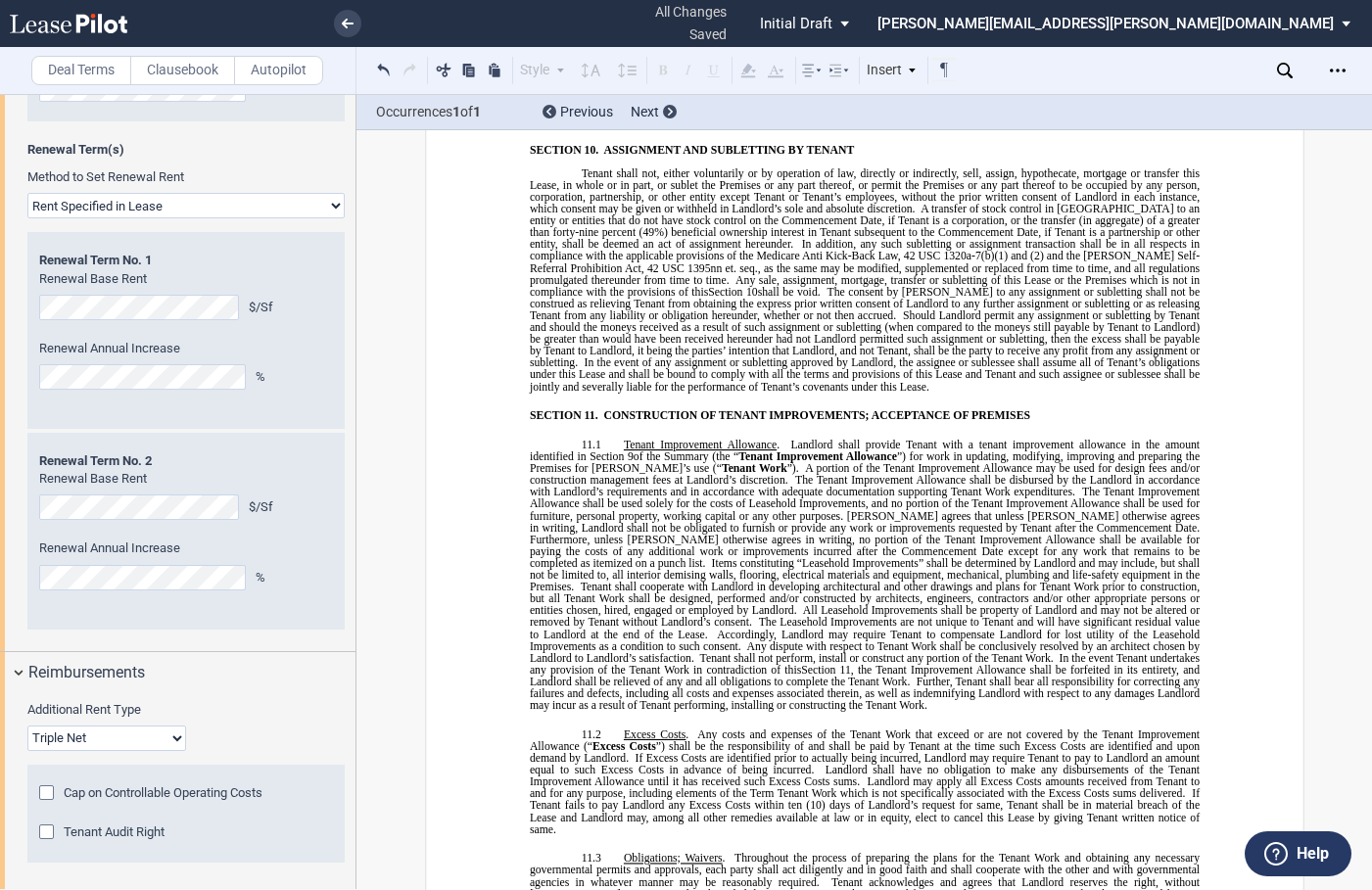 scroll, scrollTop: 2644, scrollLeft: 0, axis: vertical 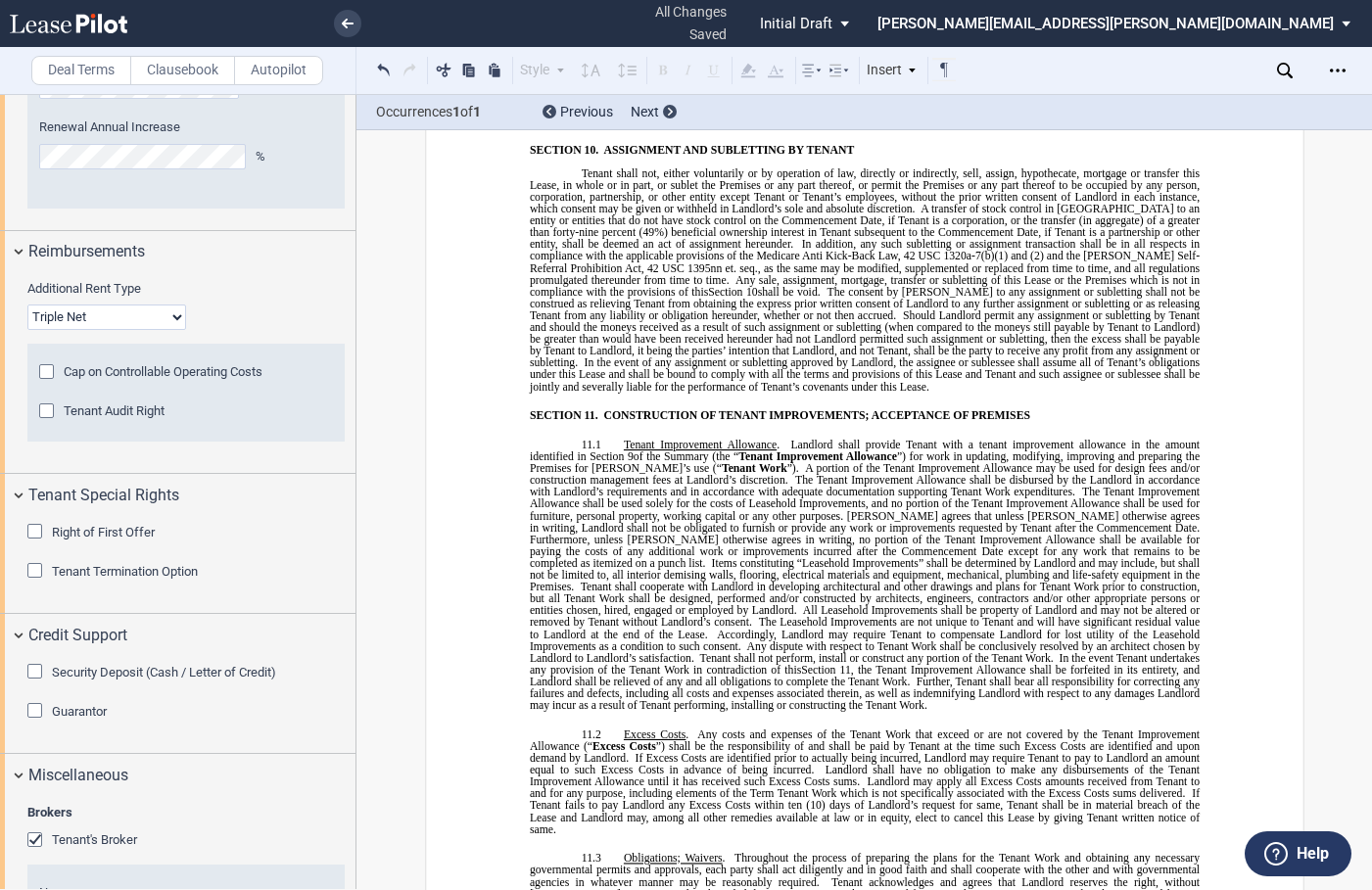 click on "﻿
BASE YEAR  TRIPLE NET  OUTPATIENT MEDICAL OFFICE LEASE
﻿
﻿
THIS  BASE YEAR  TRIPLE NET  OUTPATIENT MEDICAL OFFICE LEASE (this “ Lease ”) made as of the date set forth in Section   ﻿ 1 ﻿  of the Summary of Basic Lease Information (the “ Summary ”), below, is made by and between  DOC-Summit Bloomington MOB, LLC ,  a   [US_STATE]   limited liability company ,  or its assigns (“ Landlord ”) and  ﻿ ﻿ ,   ﻿ ﻿   ﻿ ﻿   ﻿ ﻿  an individual ,  , an individual ,  ,  , and  , and  ﻿ ﻿ , an individual  ( jointly, severally and collectively, the  “ Tenant ”).
﻿
﻿
SUMMARY BASIC LEASE INFORMATION
﻿
BASIC LEASE PROVISIONS
DESCRIPTION
﻿
1. ﻿" at bounding box center (865, 1515) 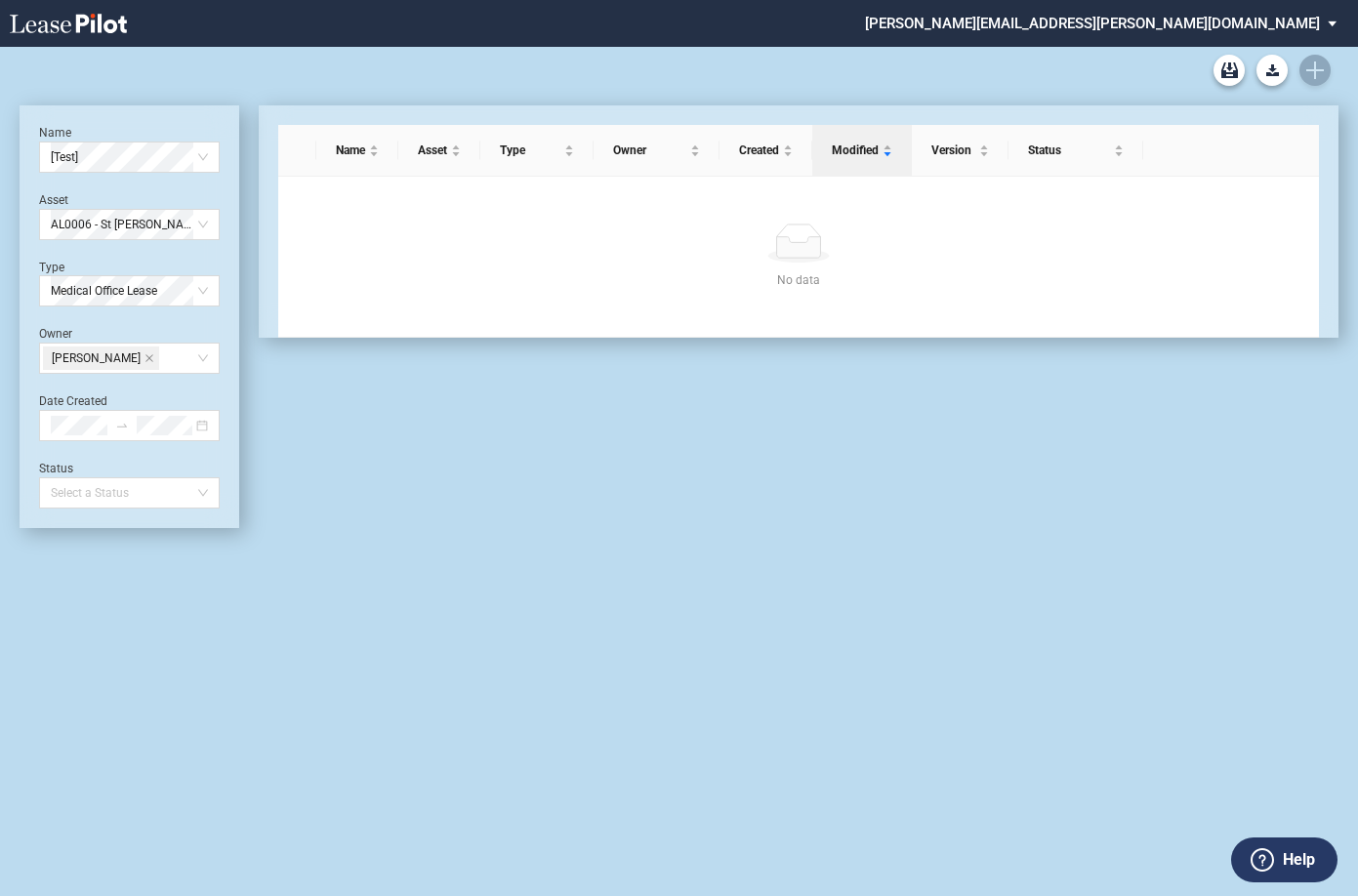 scroll, scrollTop: 0, scrollLeft: 0, axis: both 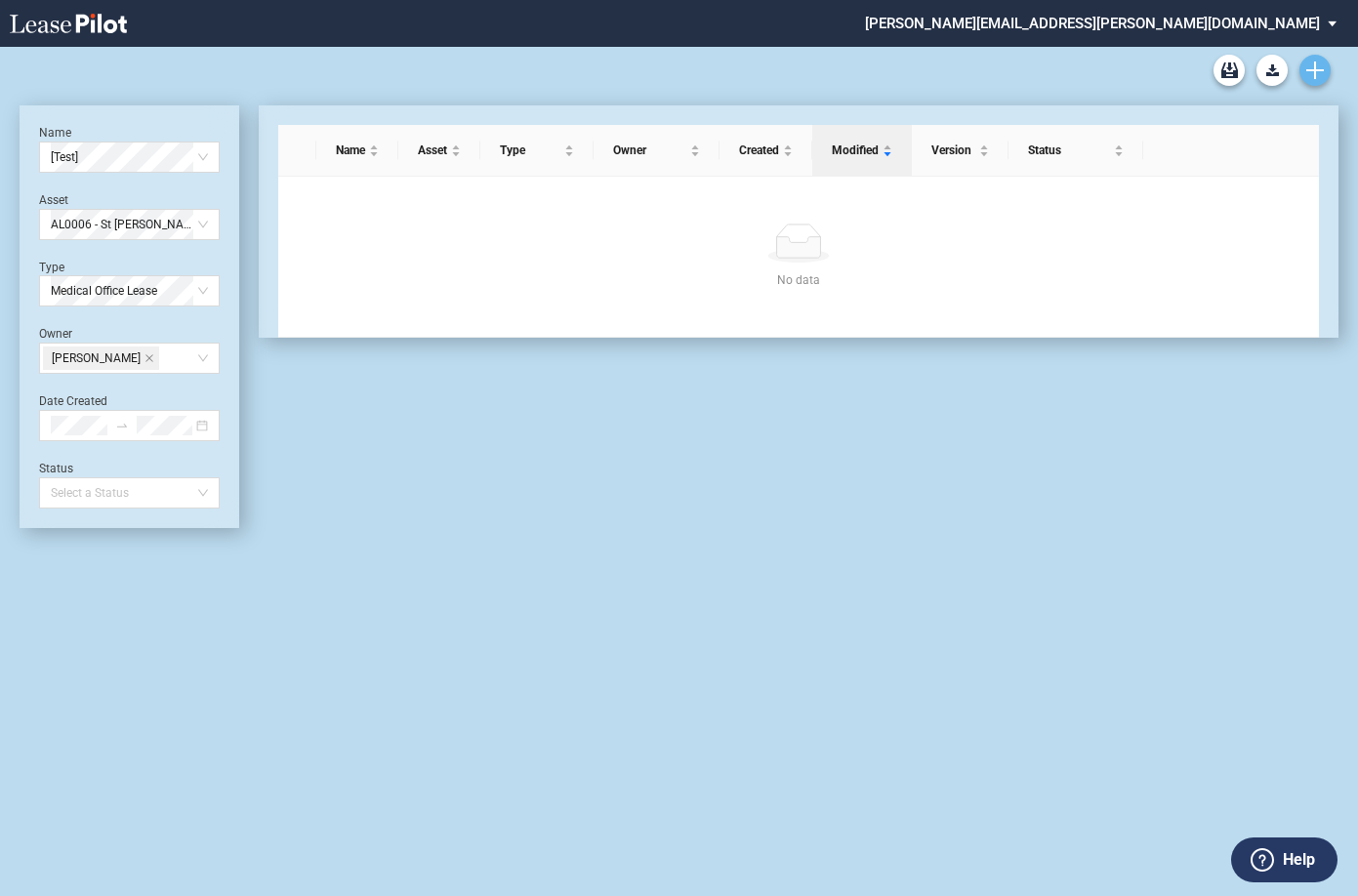 click 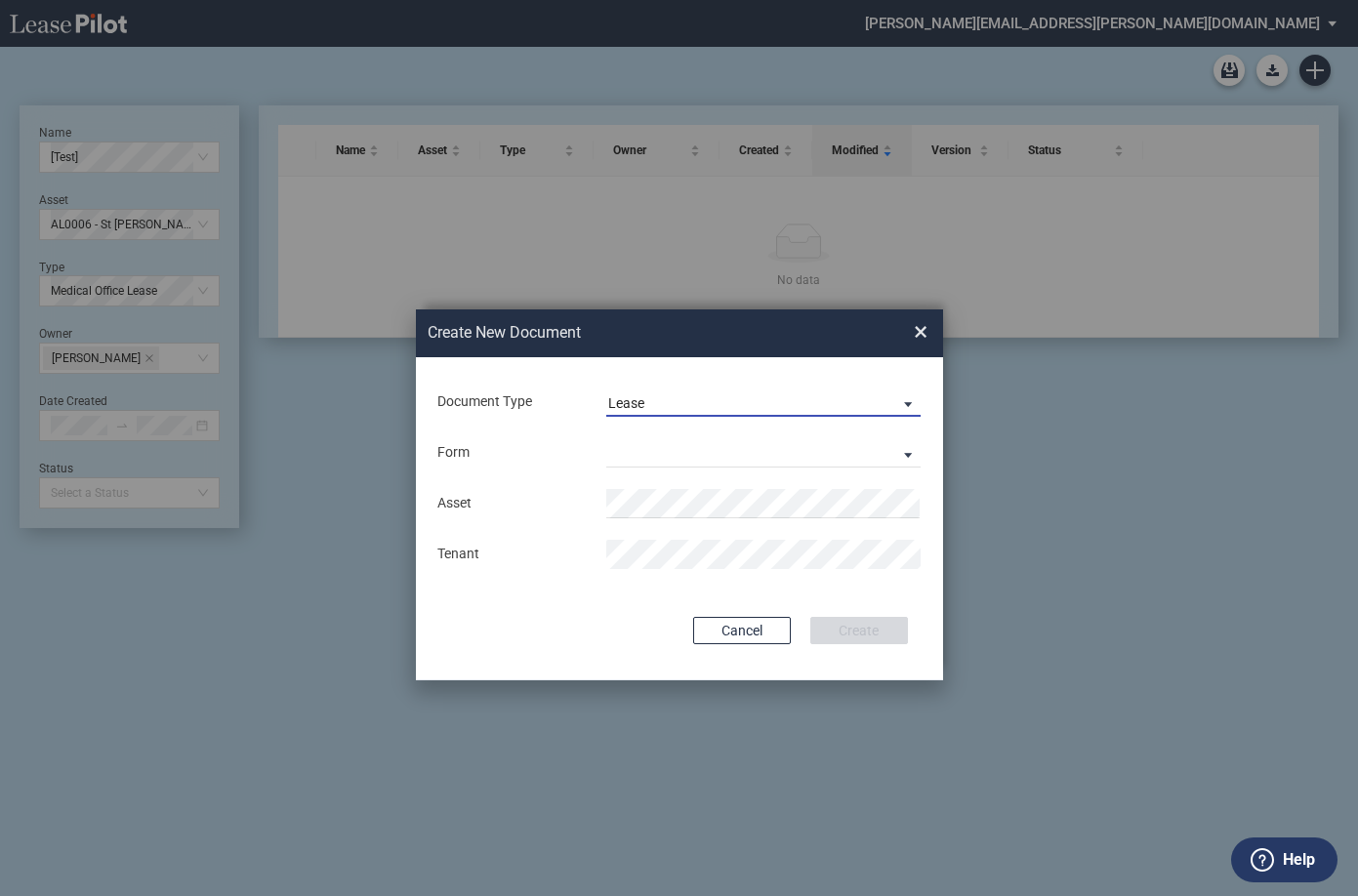 click on "Lease" at bounding box center [748, 404] 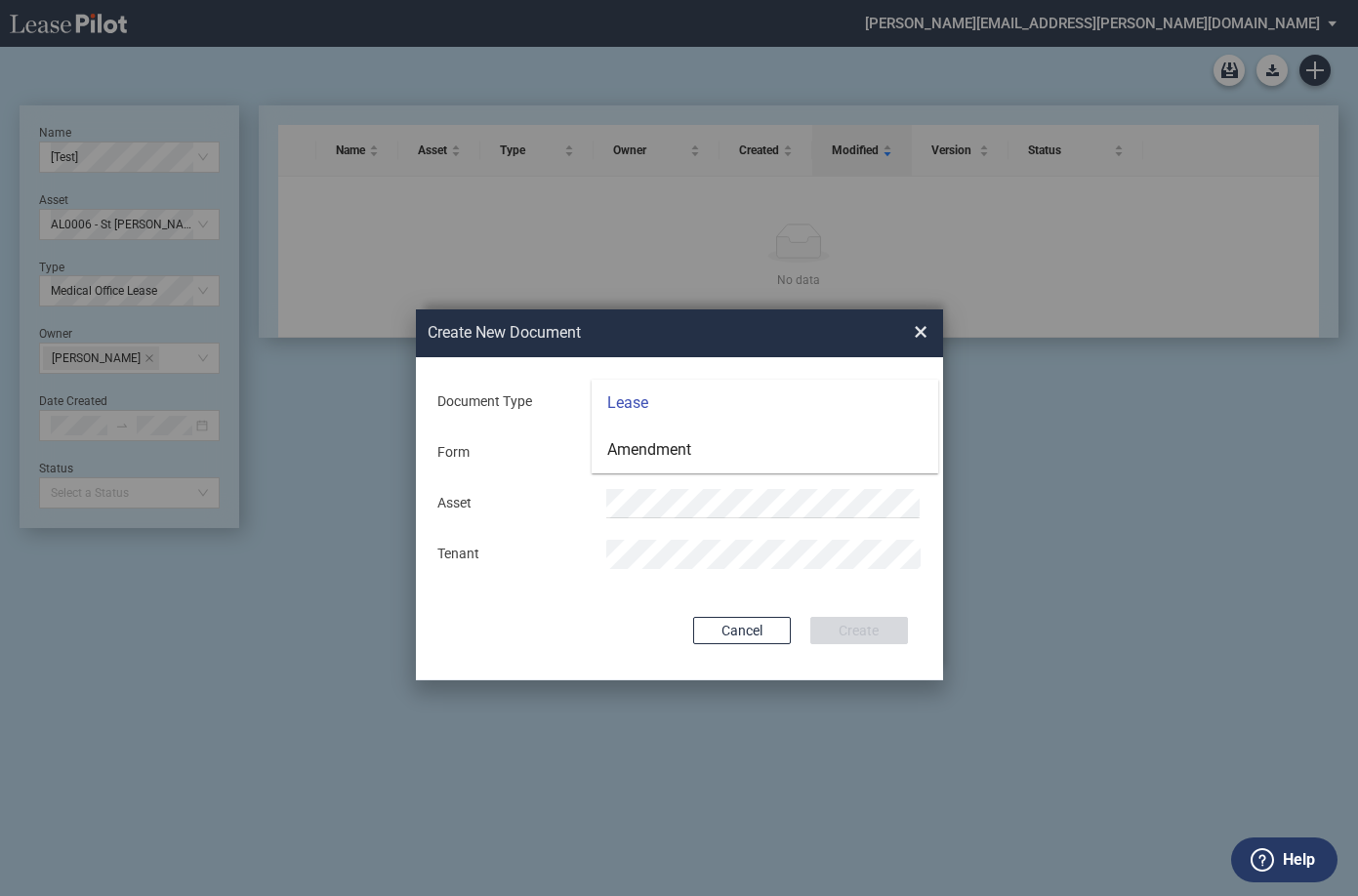 click on "Lease" at bounding box center (764, 403) 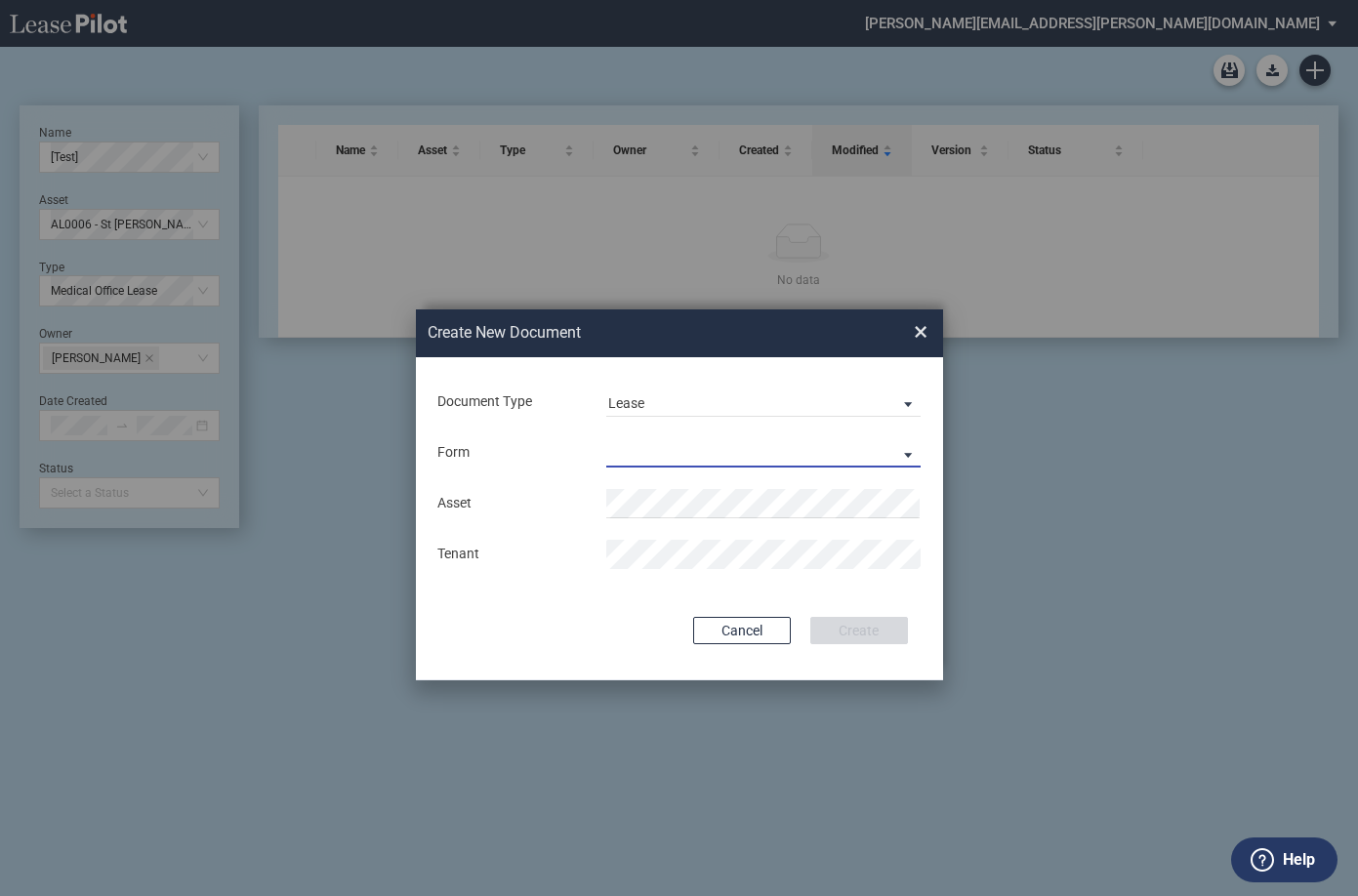 click on "Medical Office Lease
Scottsdale Lease
Louisville Lease
1370 Medical Place Lease
Medical City Lease
HCA Lease
Seattle Lease
Nordstrom Tower Lease" at bounding box center [763, 453] 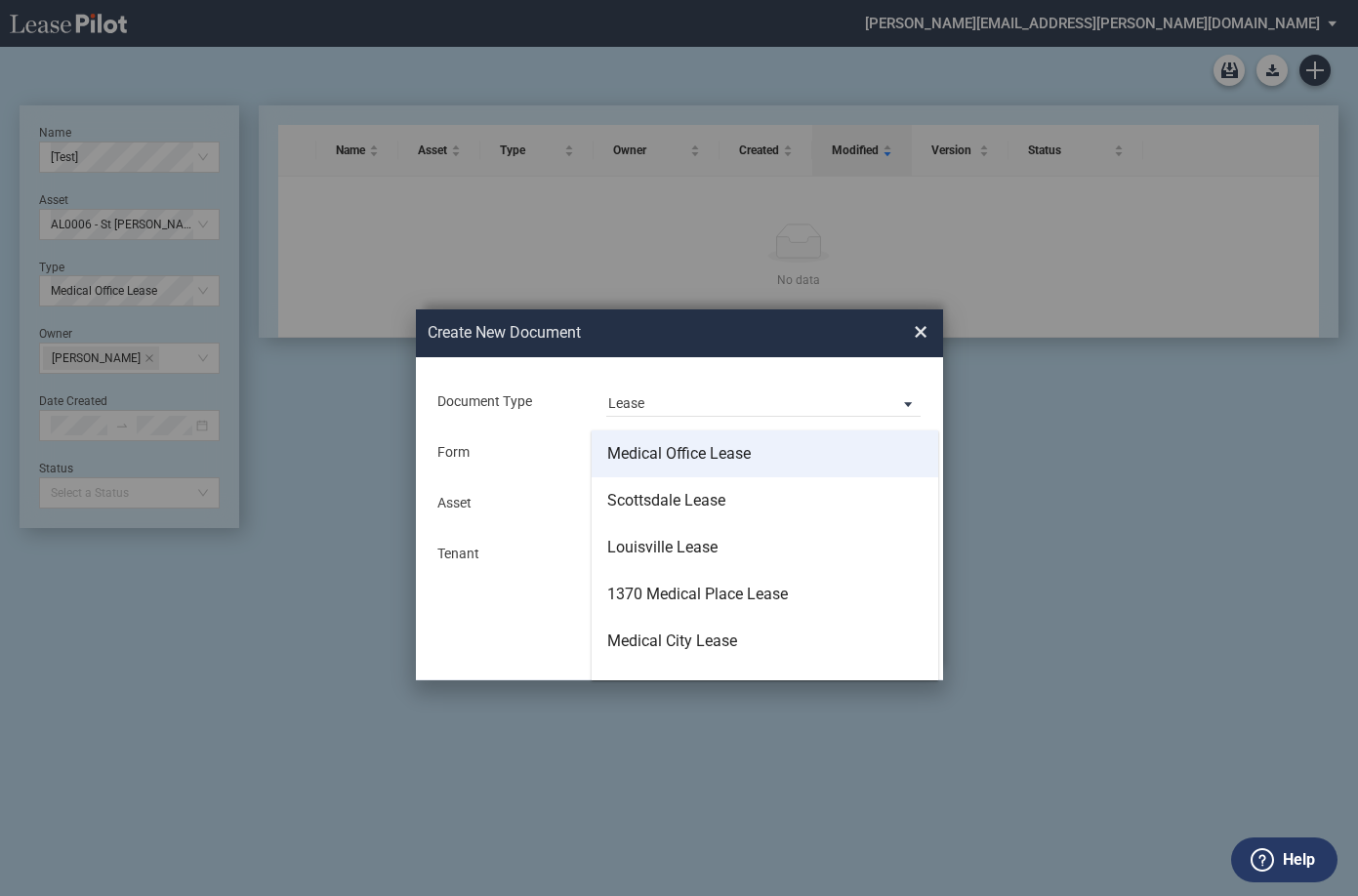 click on "Medical Office Lease" at bounding box center (679, 454) 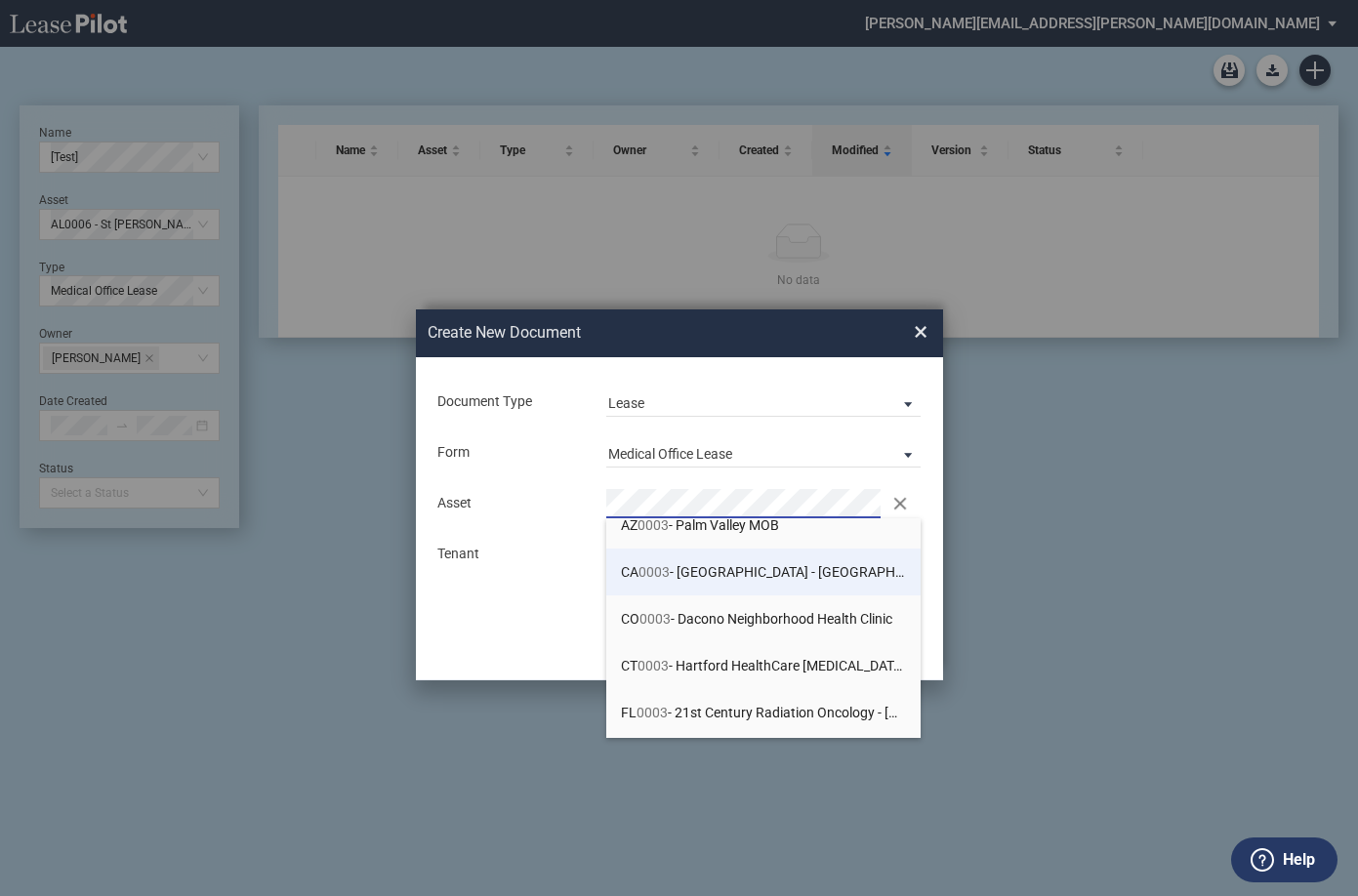 scroll, scrollTop: 98, scrollLeft: 0, axis: vertical 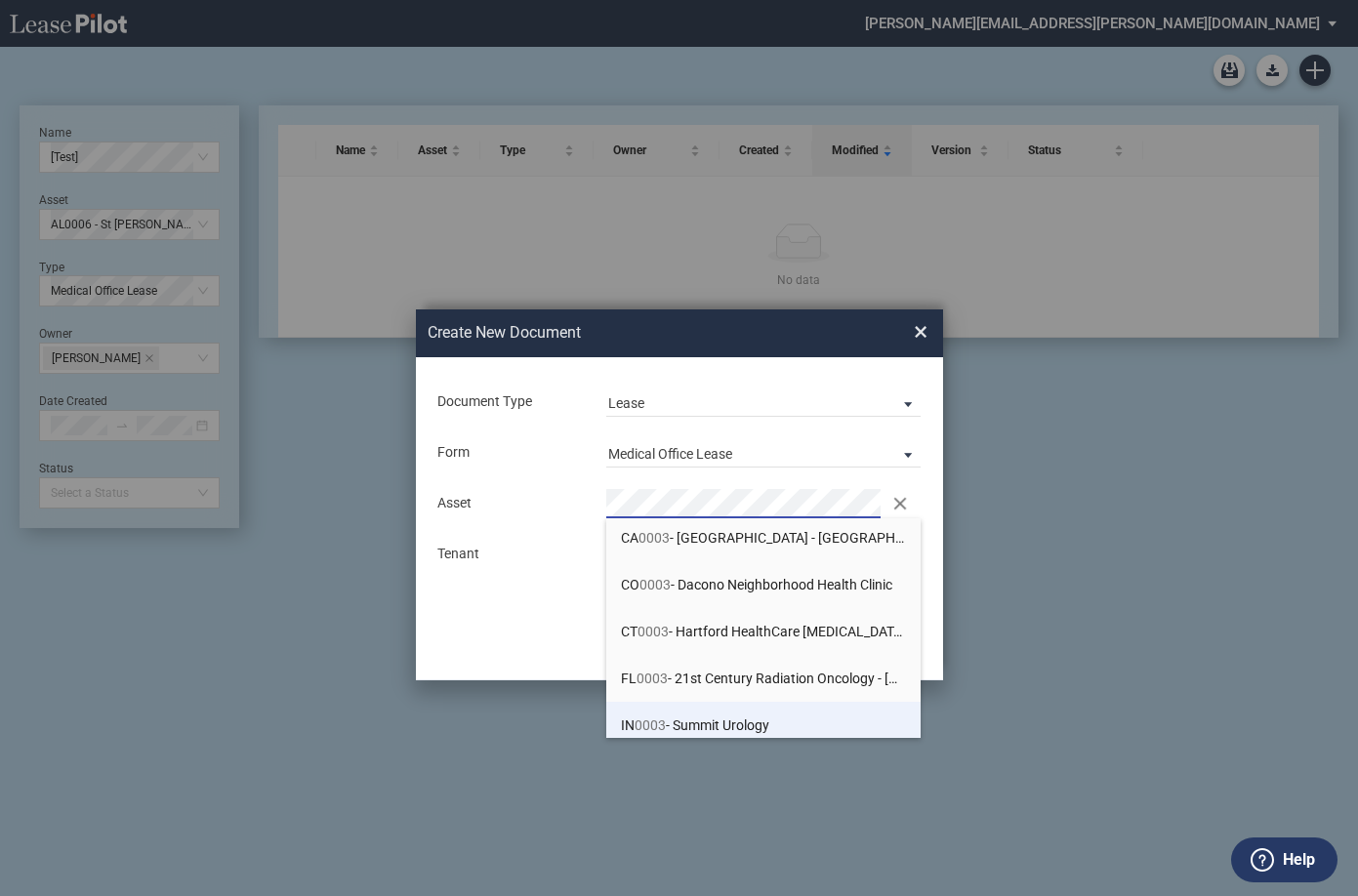 click on "IN 0003  - Summit Urology" at bounding box center (763, 725) 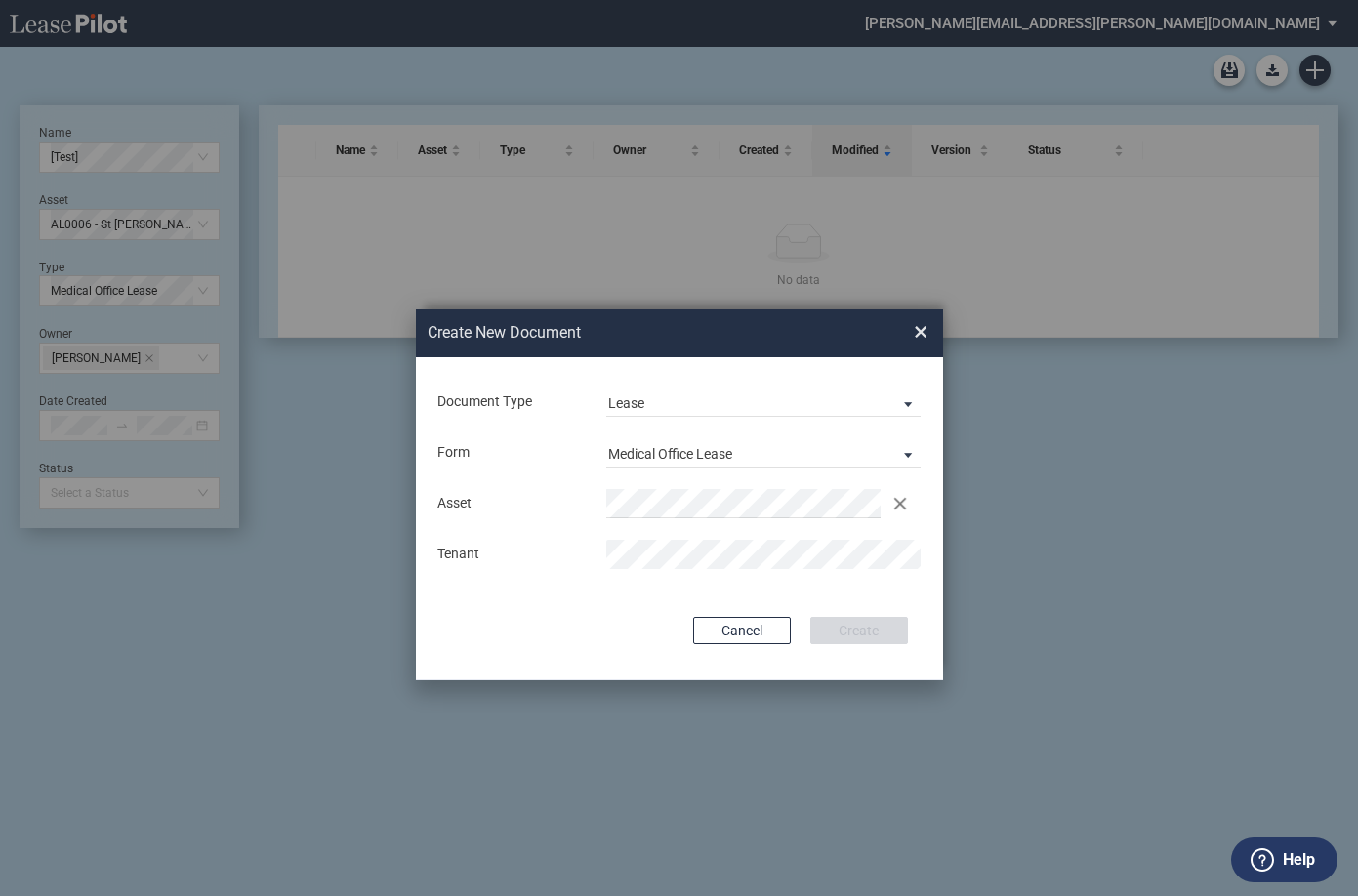 click on "Document Type
Lease
Deal Type
Office
Deal Type
Office
Form
Medical Office Lease
Asset
Clear
Tenant
Use Conformed Deal
The selected building was not in your LeasePilot platform when this conformed deal was created. Please recreate the conformed deal if you want to use it for this building.
Copy Deal Terms from
Cancel
Create
Creating..." at bounding box center (679, 518) 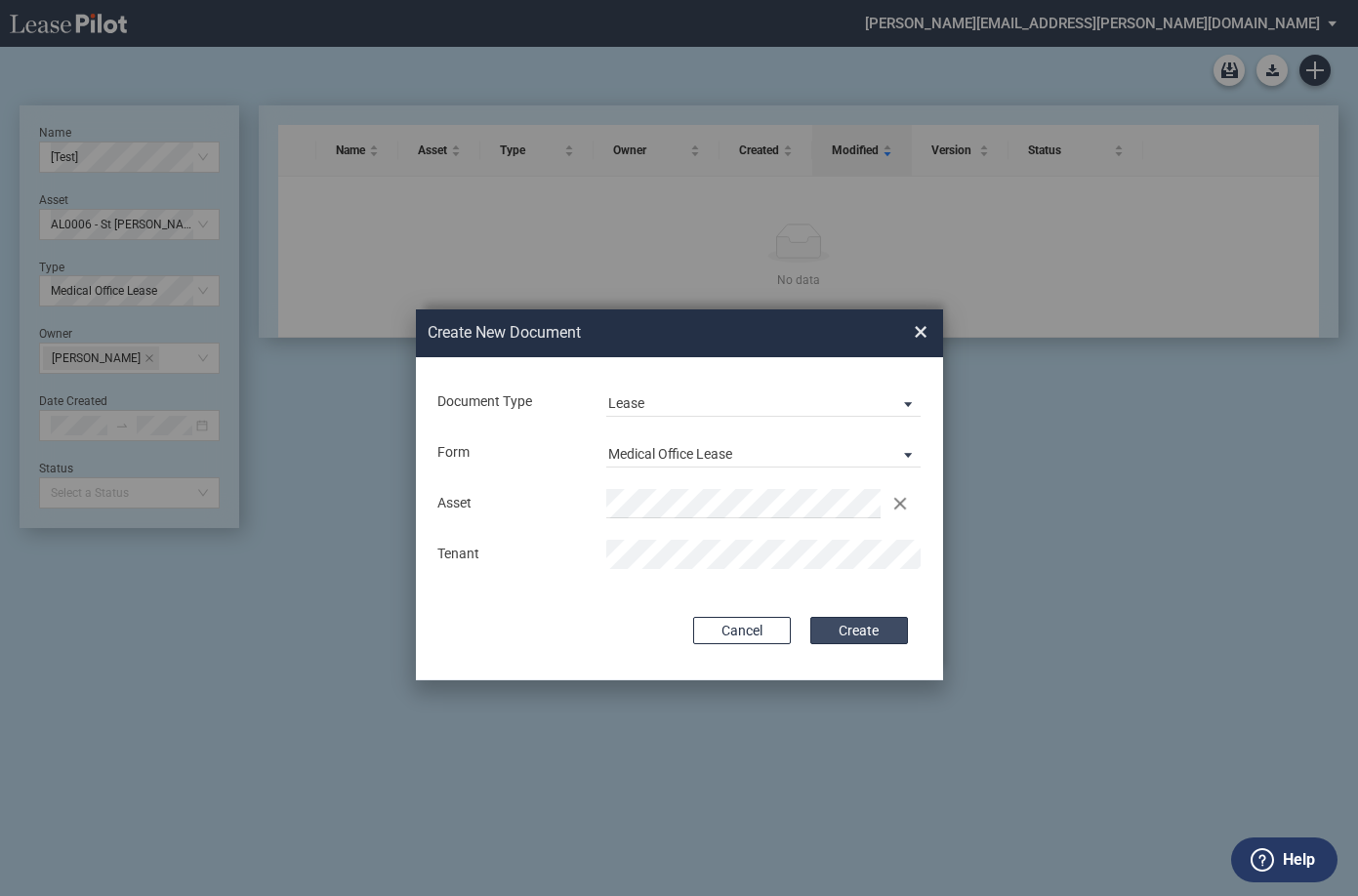 click on "Create" at bounding box center [859, 631] 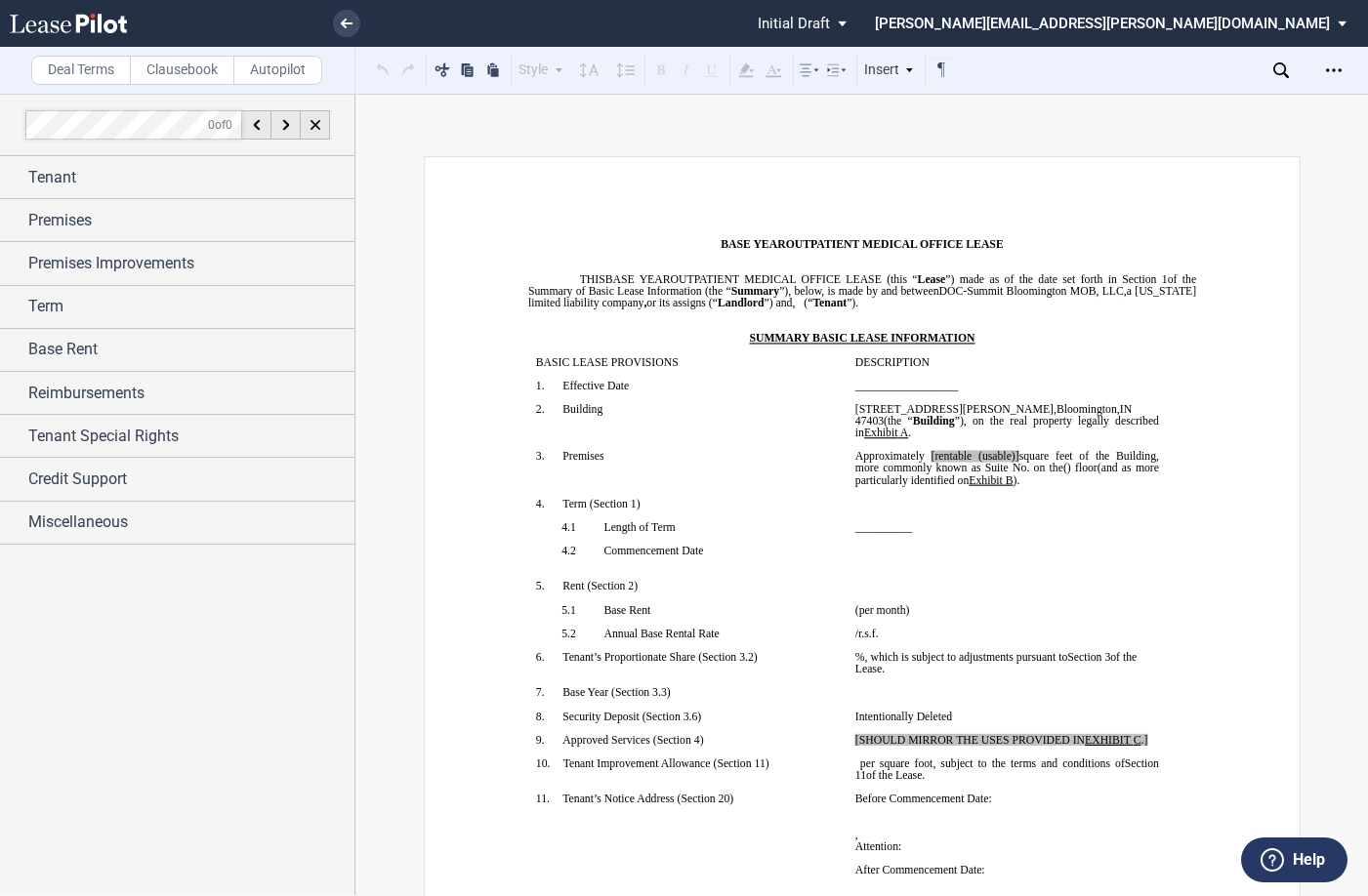 scroll, scrollTop: 0, scrollLeft: 0, axis: both 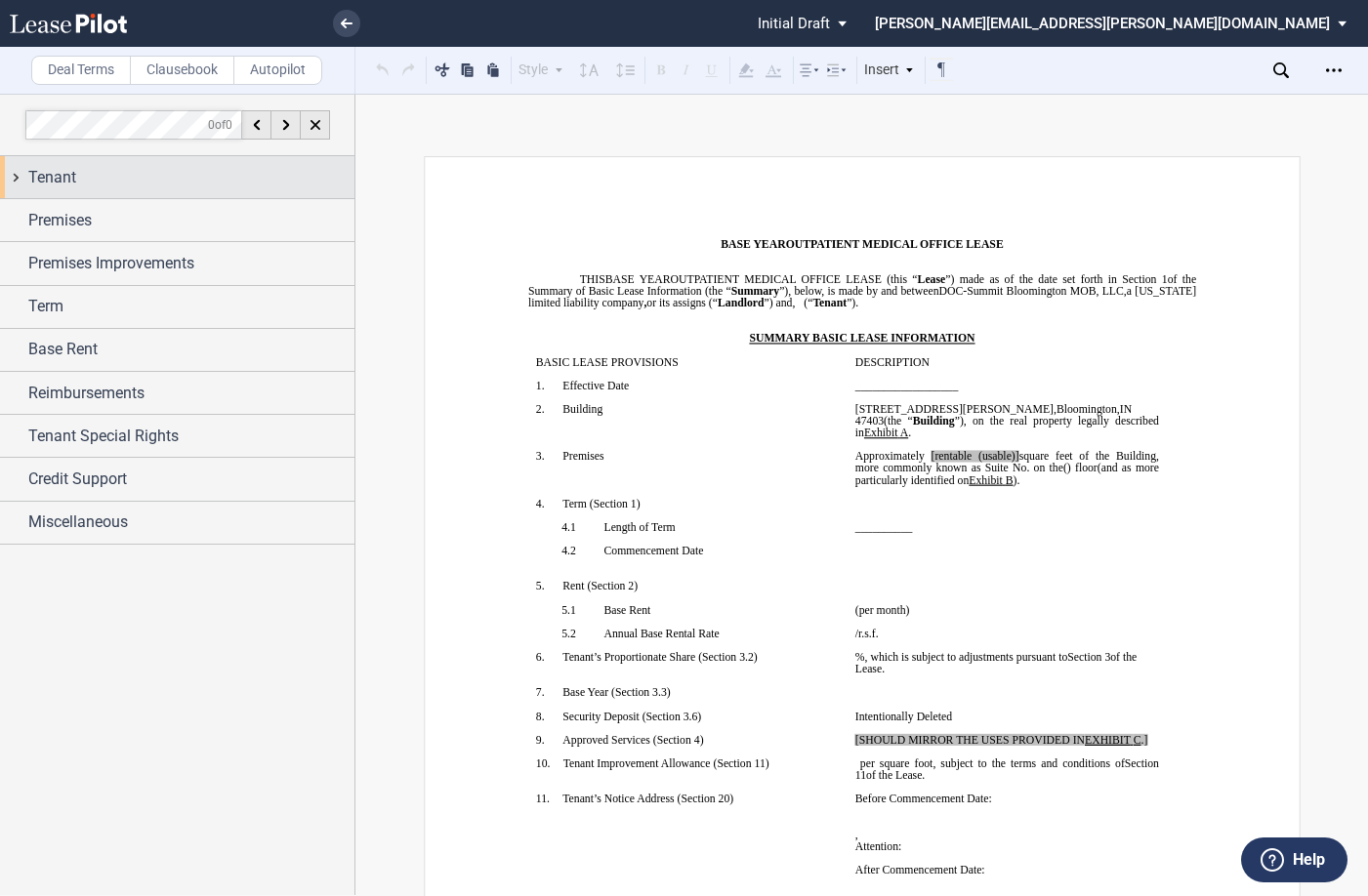 click on "Tenant" at bounding box center (177, 177) 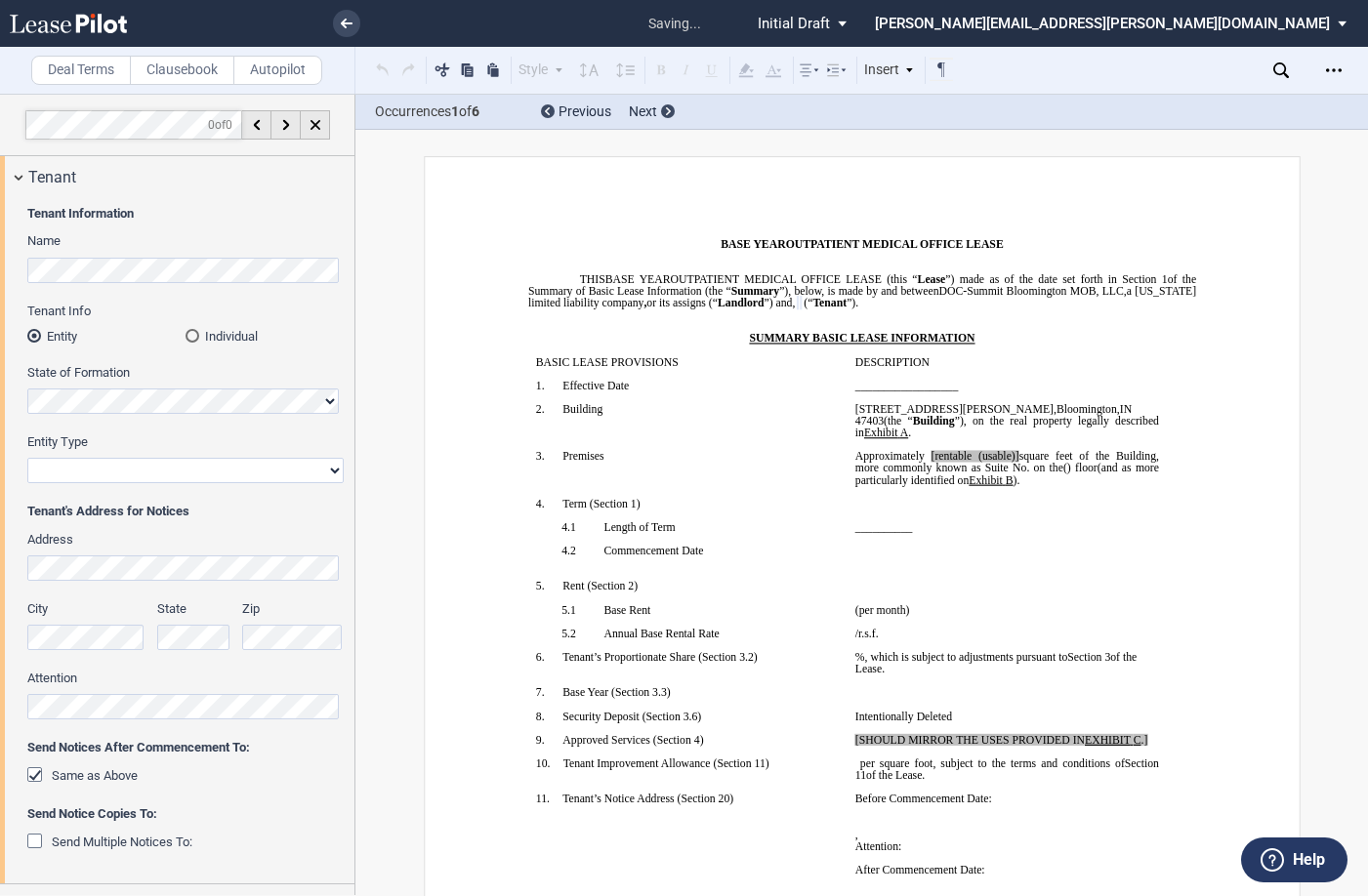 click on "Corporation
Limited Liability Company
General Partnership
Limited Partnership
Other" at bounding box center [186, 470] 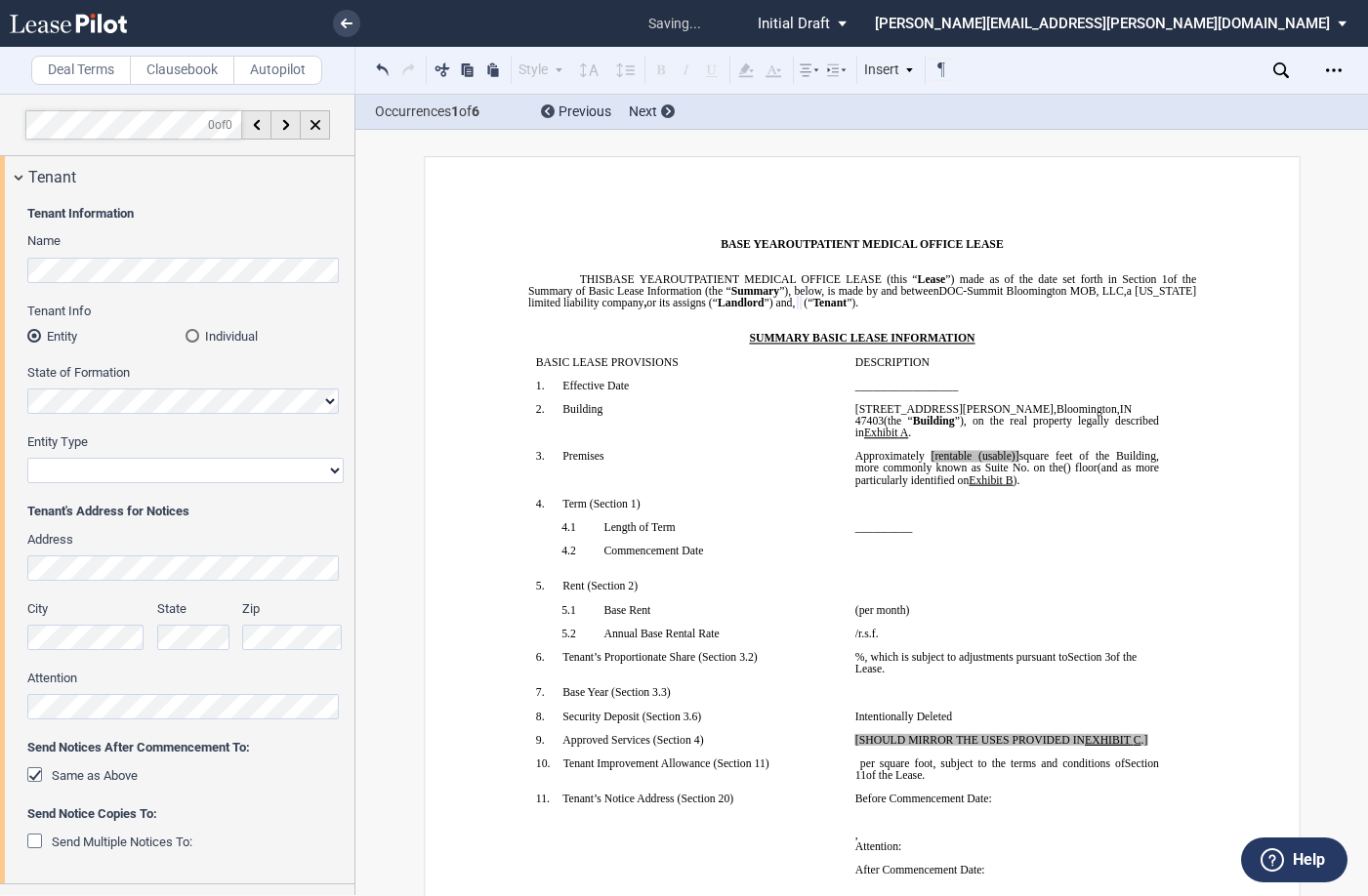select on "limited liability company" 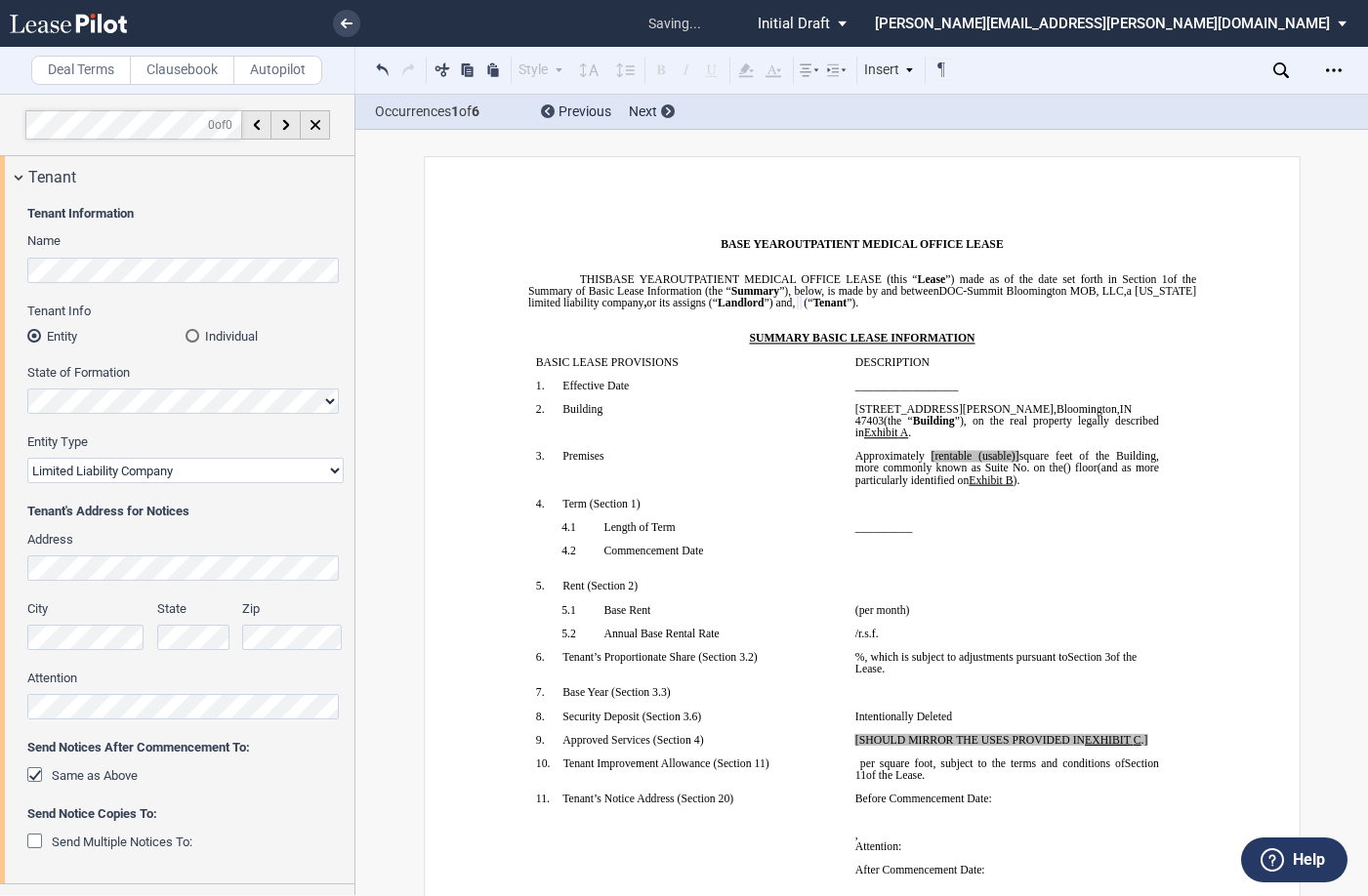 click on "Corporation
Limited Liability Company
General Partnership
Limited Partnership
Other" at bounding box center [186, 470] 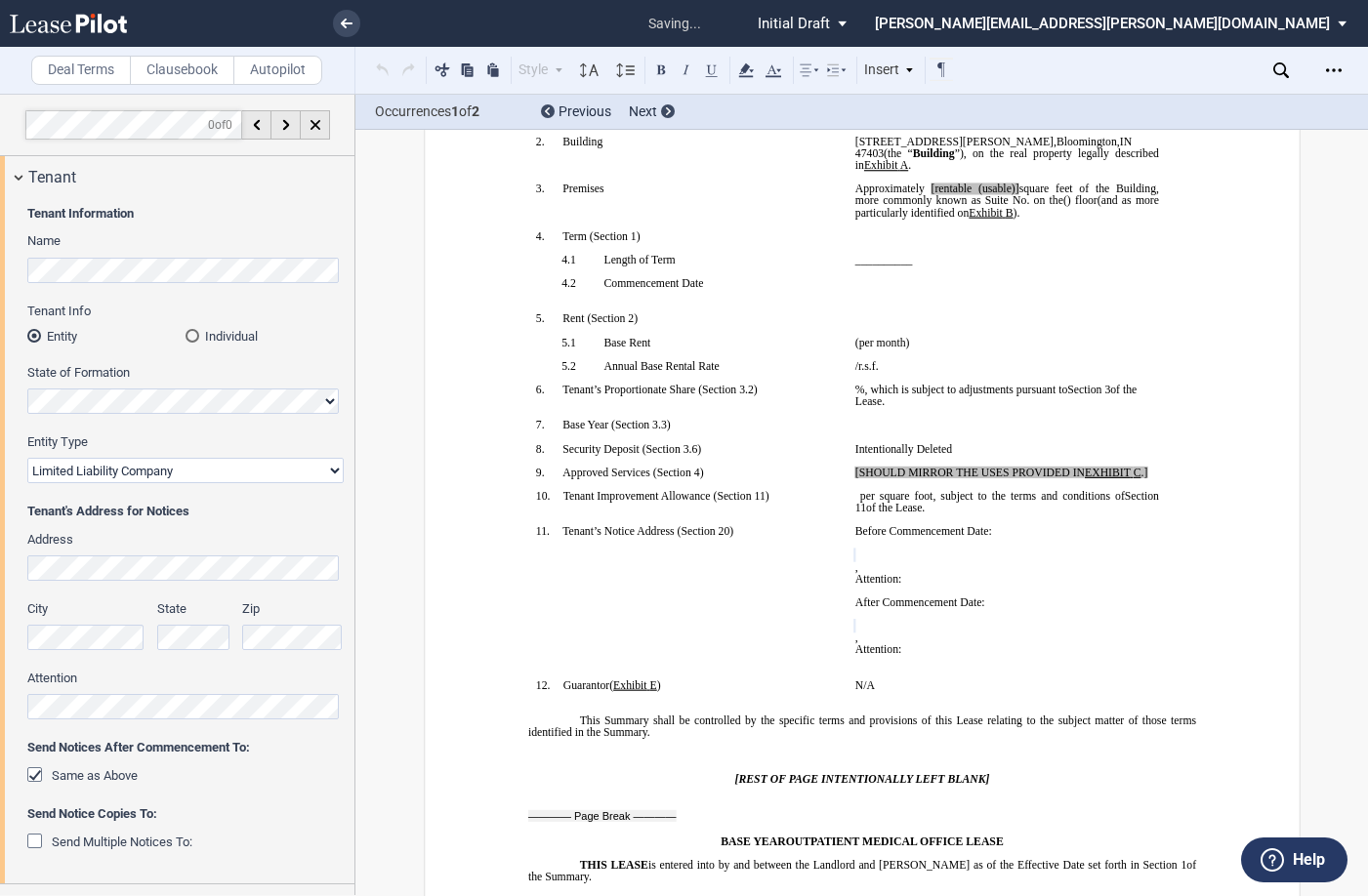 scroll, scrollTop: 389, scrollLeft: 0, axis: vertical 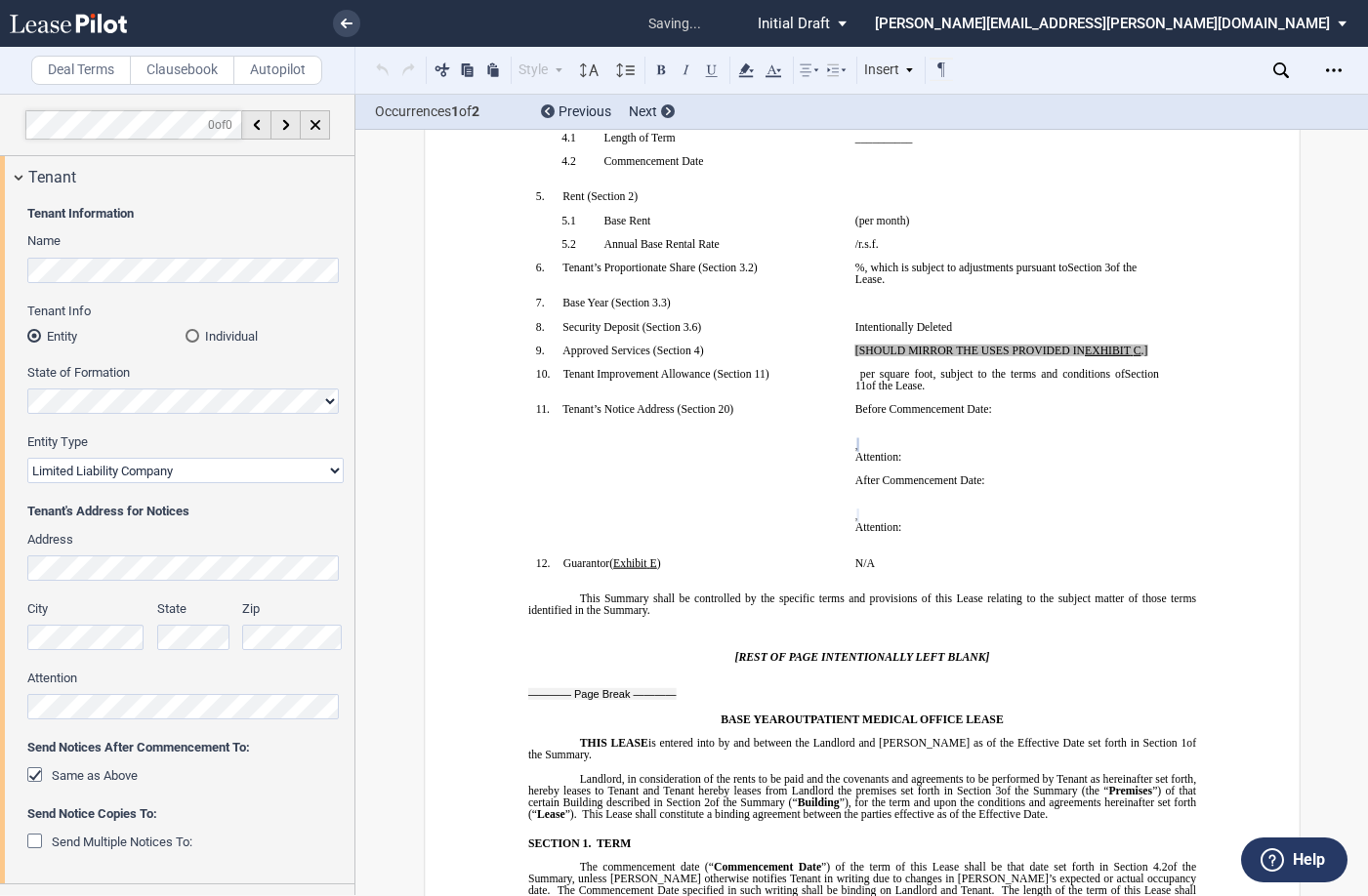 click on "Zip" 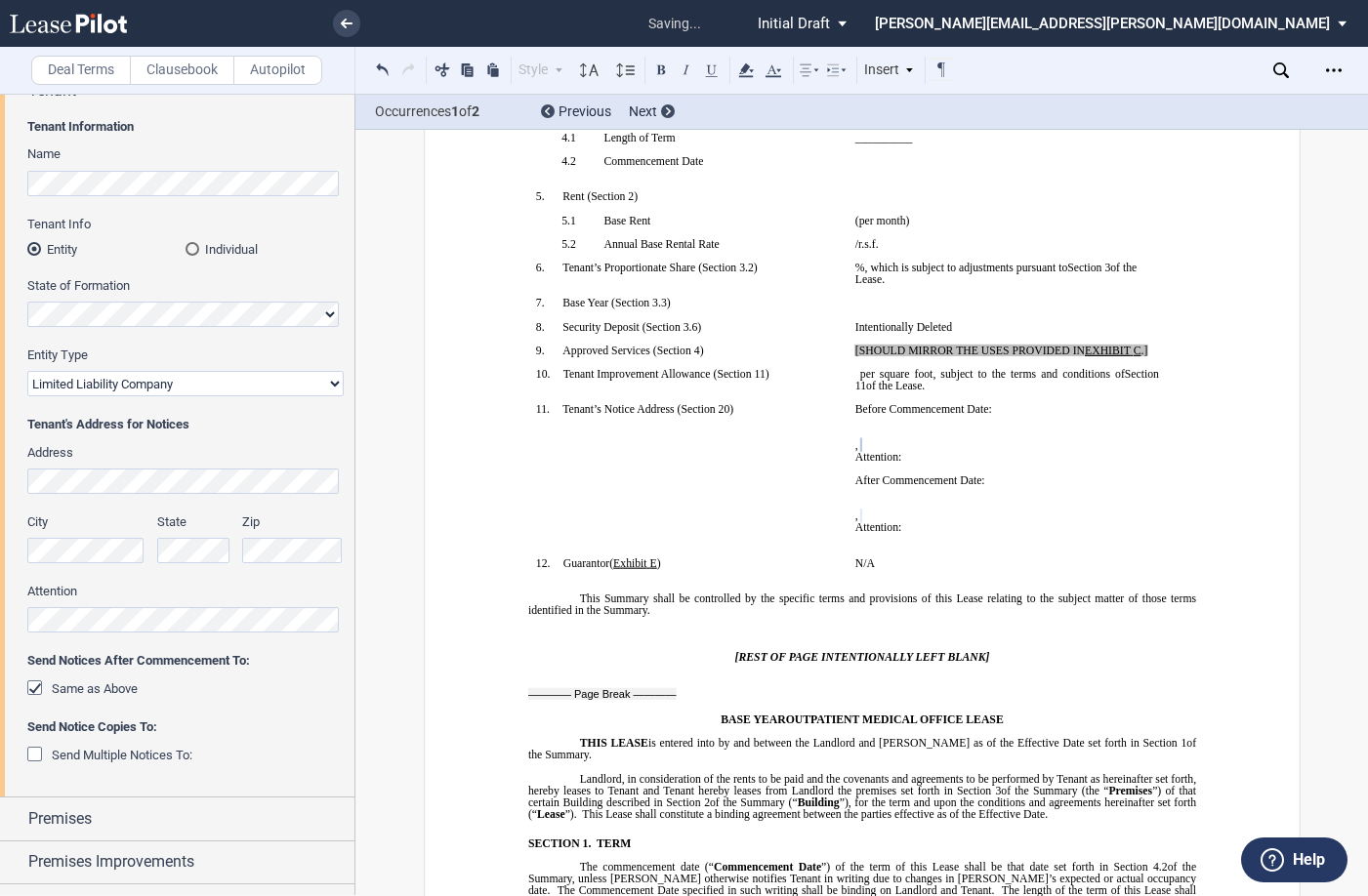scroll, scrollTop: 195, scrollLeft: 0, axis: vertical 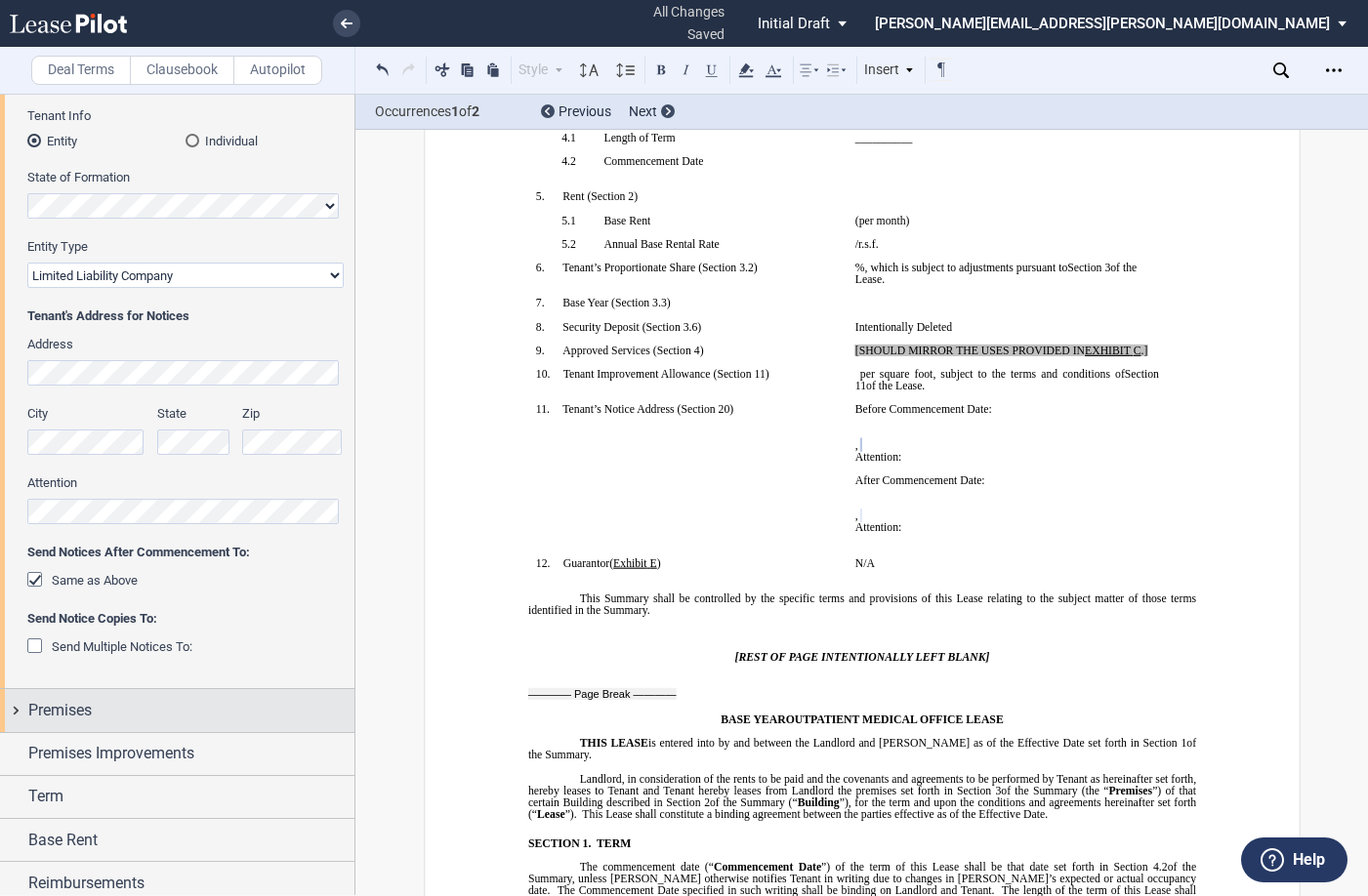 click on "Premises" at bounding box center [60, 711] 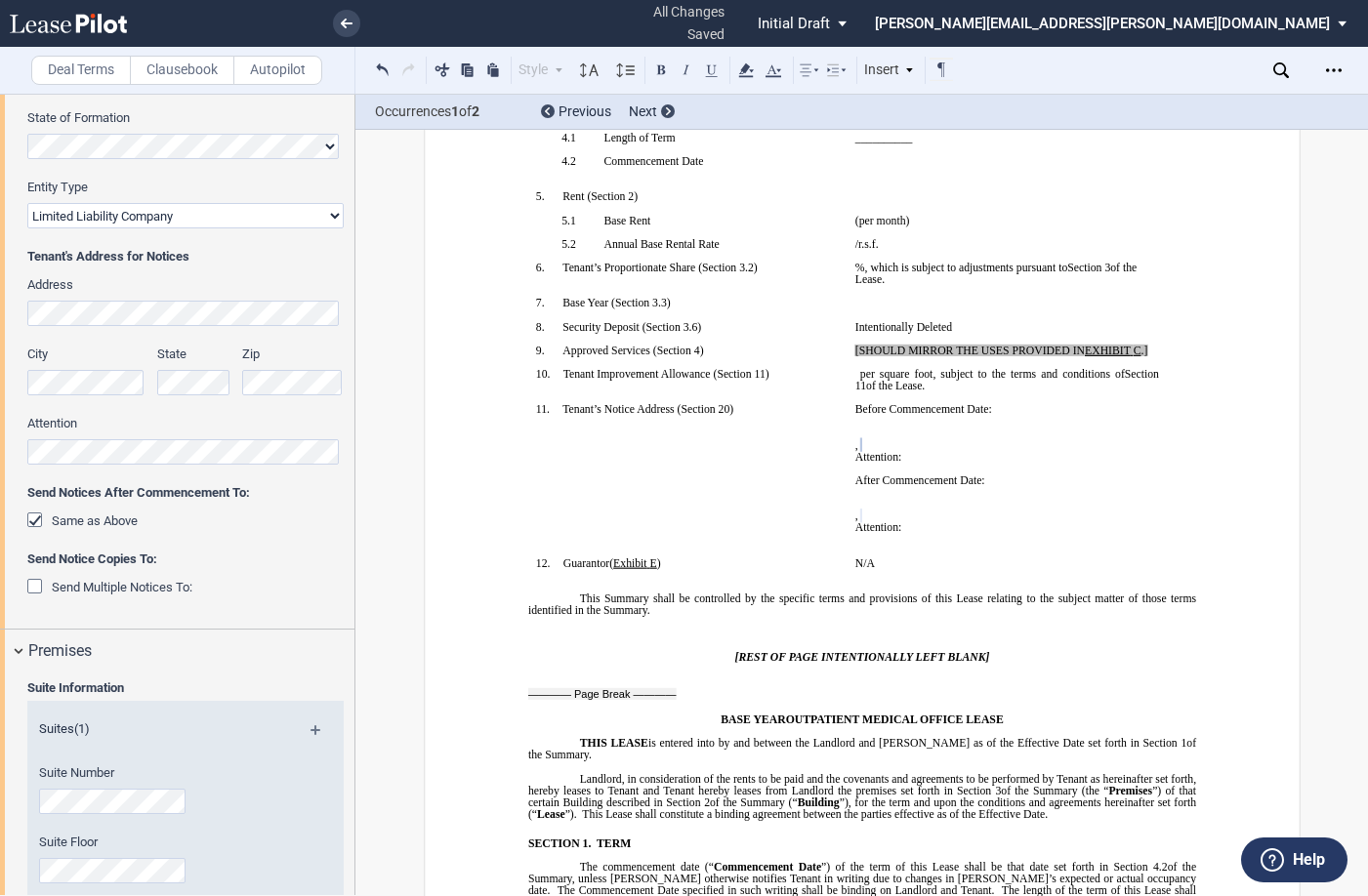 scroll, scrollTop: 586, scrollLeft: 0, axis: vertical 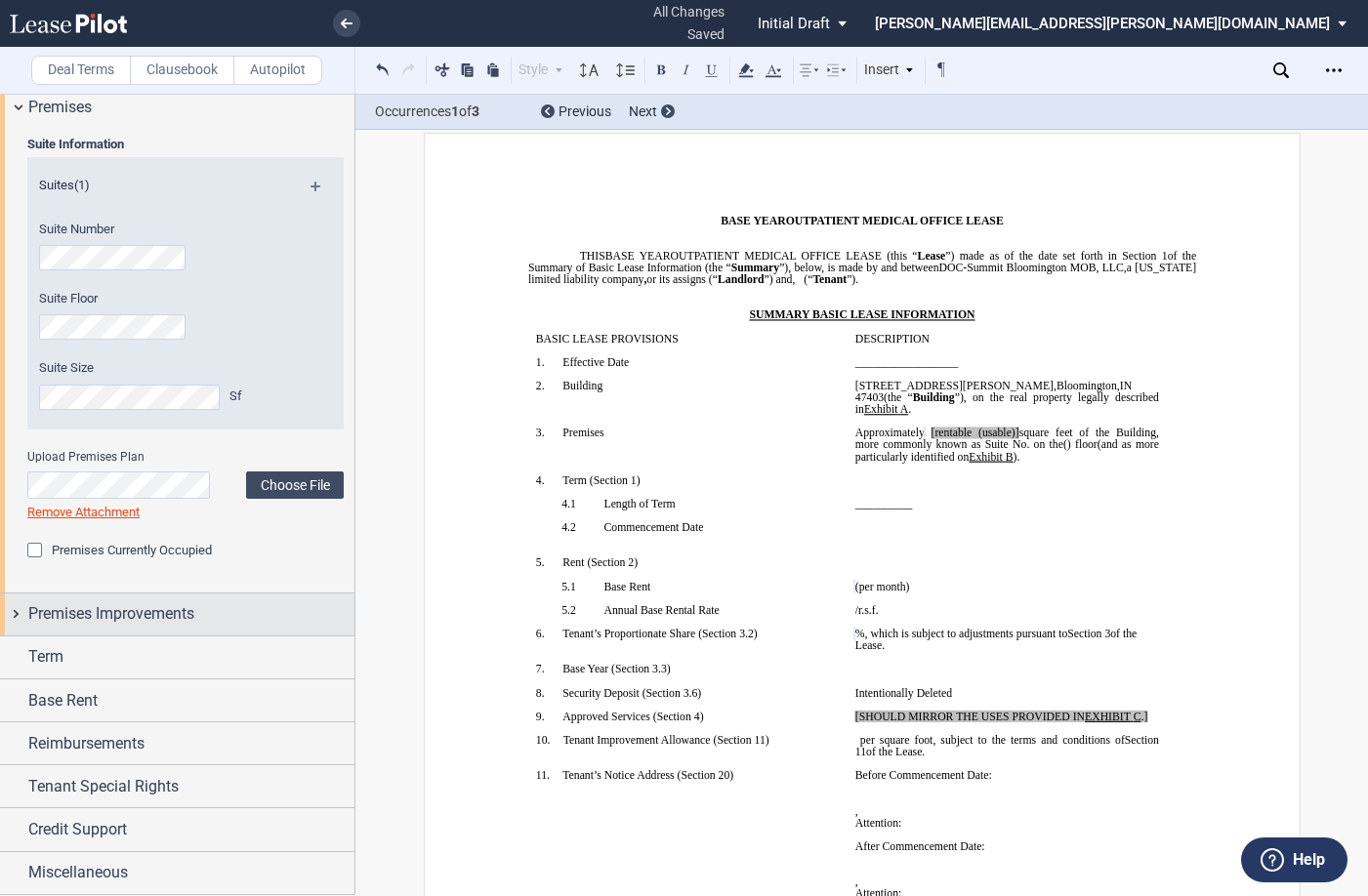 click on "Premises Improvements" at bounding box center [177, 614] 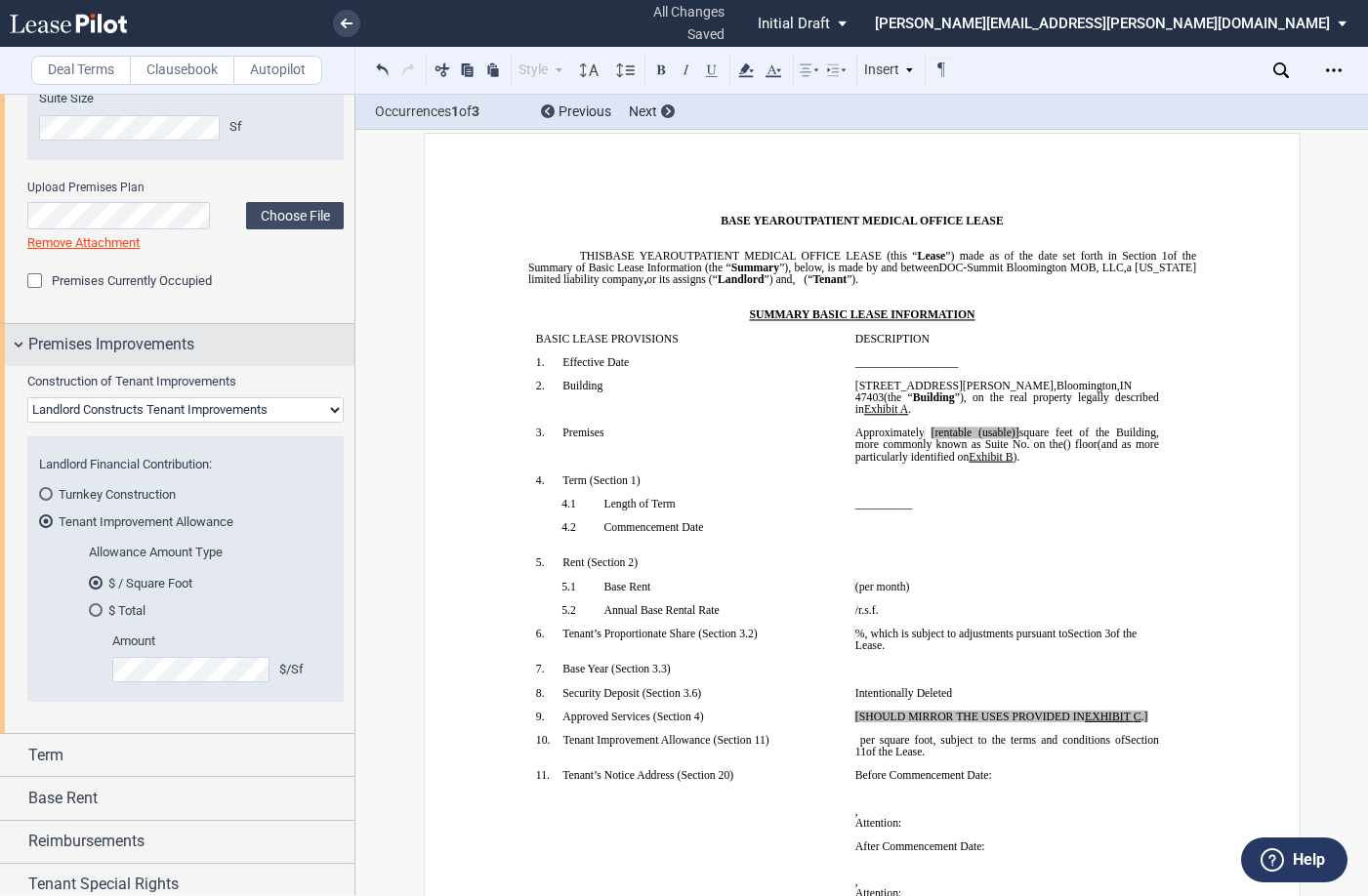 scroll, scrollTop: 1091, scrollLeft: 0, axis: vertical 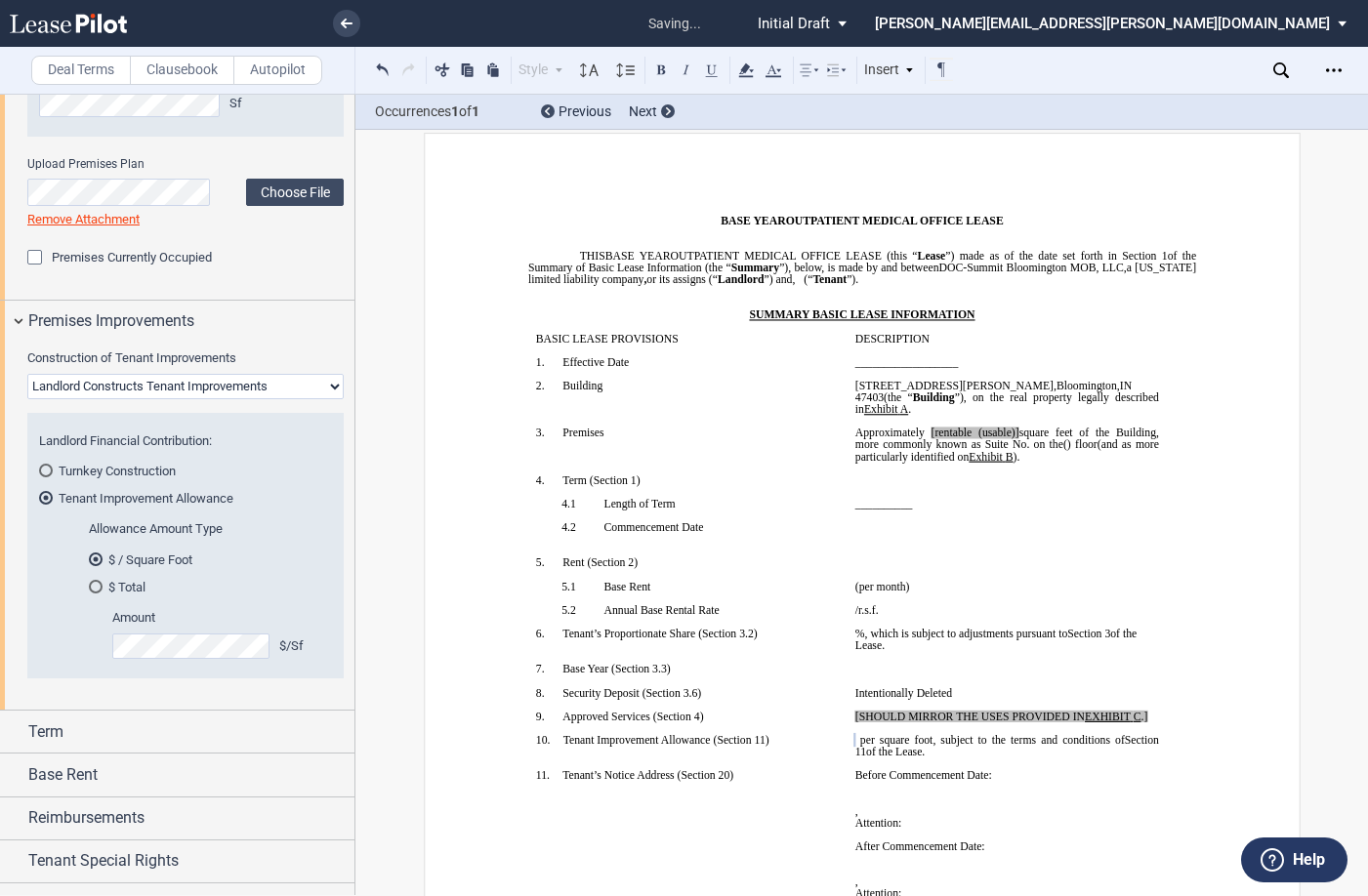 click on "Allowance Amount Type
$ / Square Foot
$ Total
Amount
$/Sf" at bounding box center [186, 602] 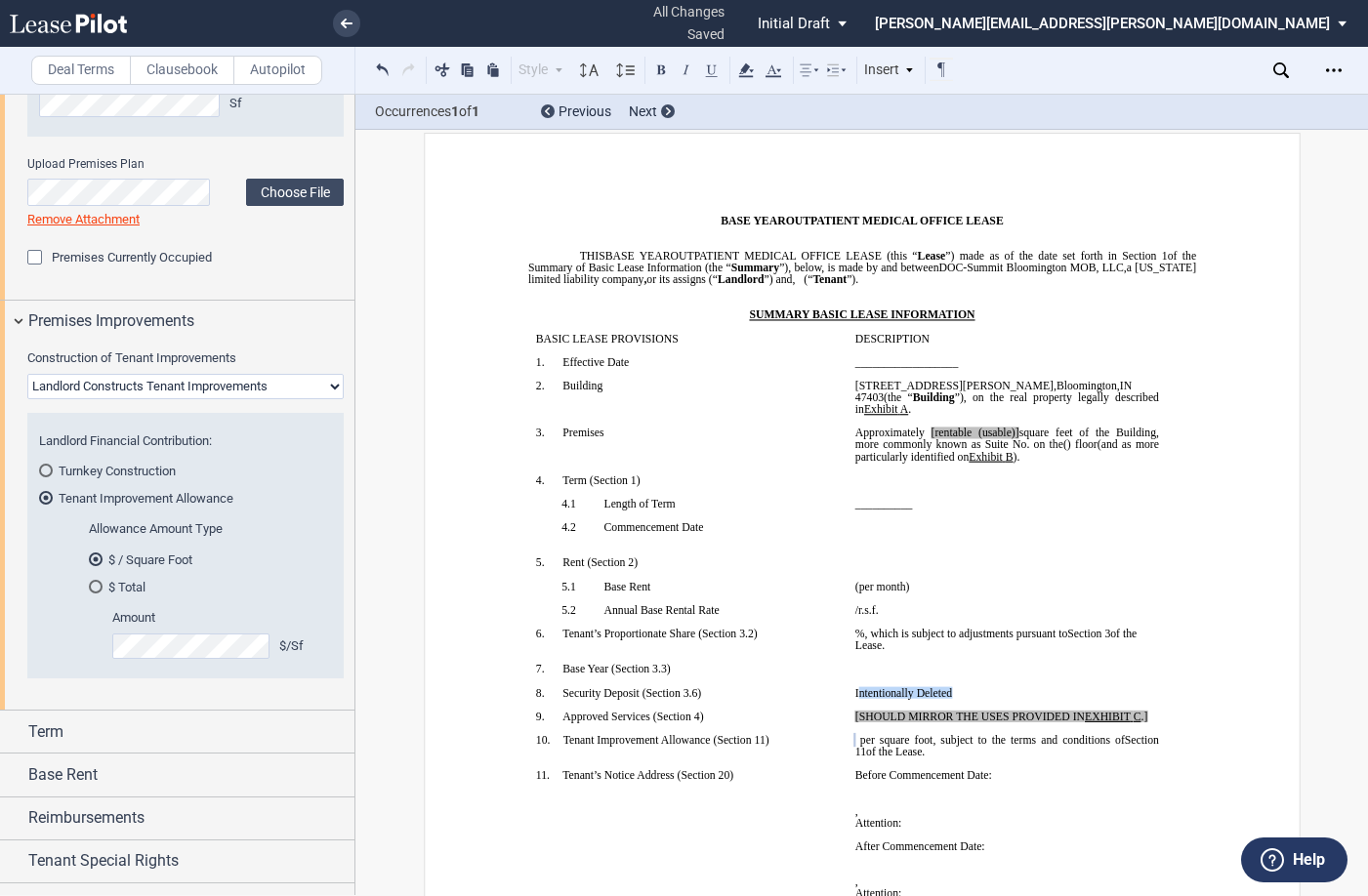 drag, startPoint x: 965, startPoint y: 690, endPoint x: 852, endPoint y: 691, distance: 113.00442 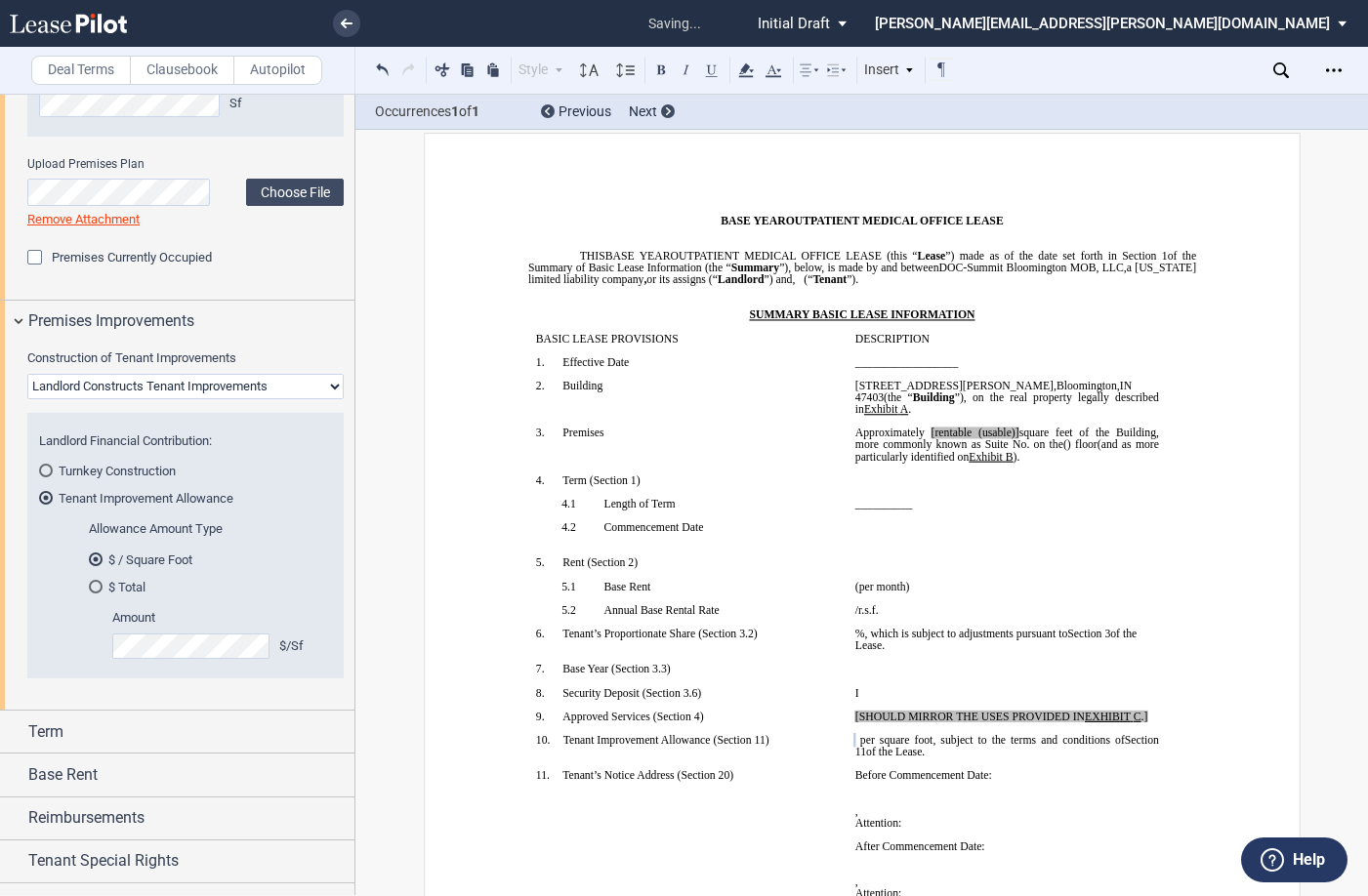 type 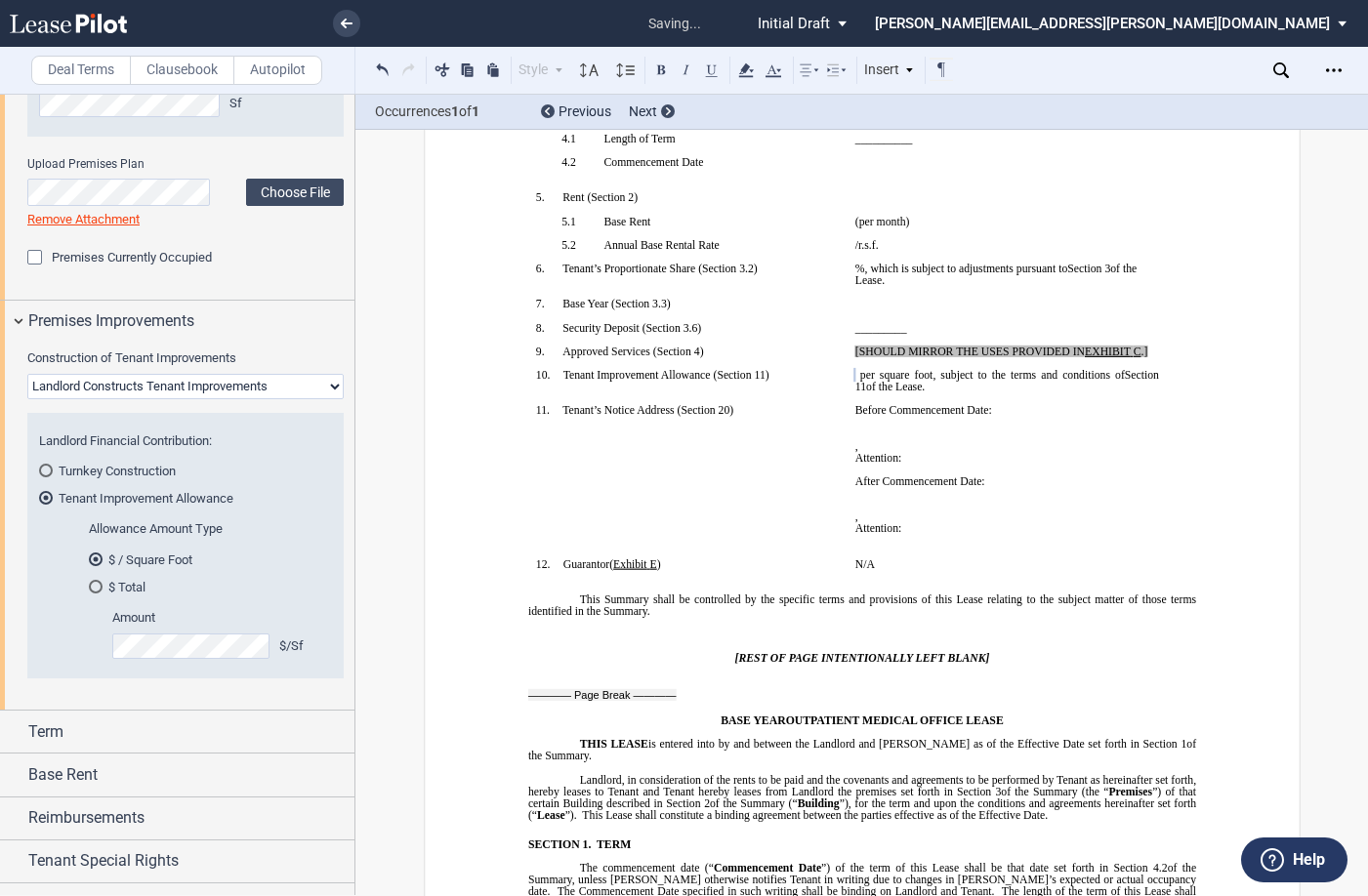 scroll, scrollTop: 414, scrollLeft: 0, axis: vertical 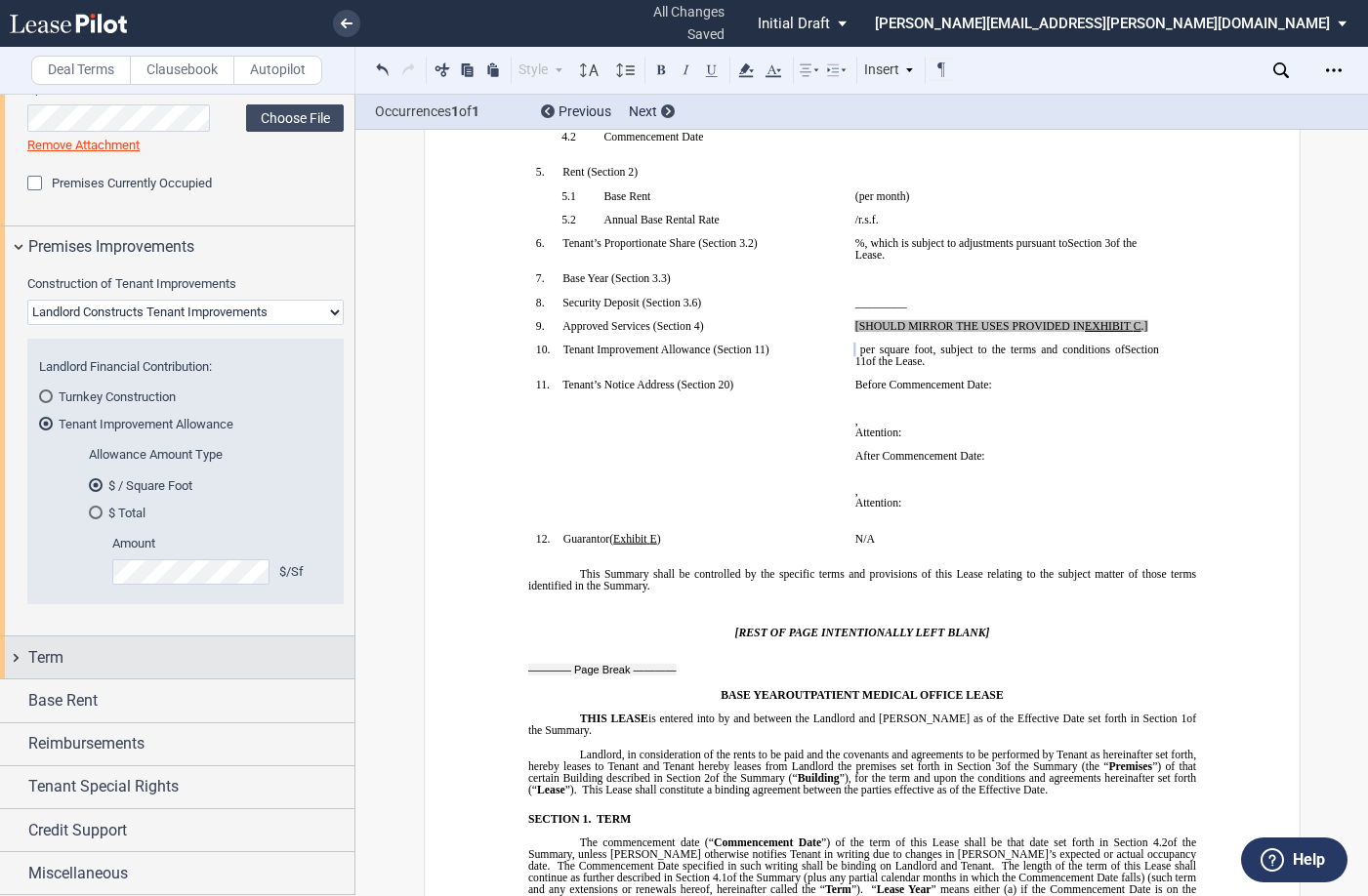 click on "Term" at bounding box center [177, 657] 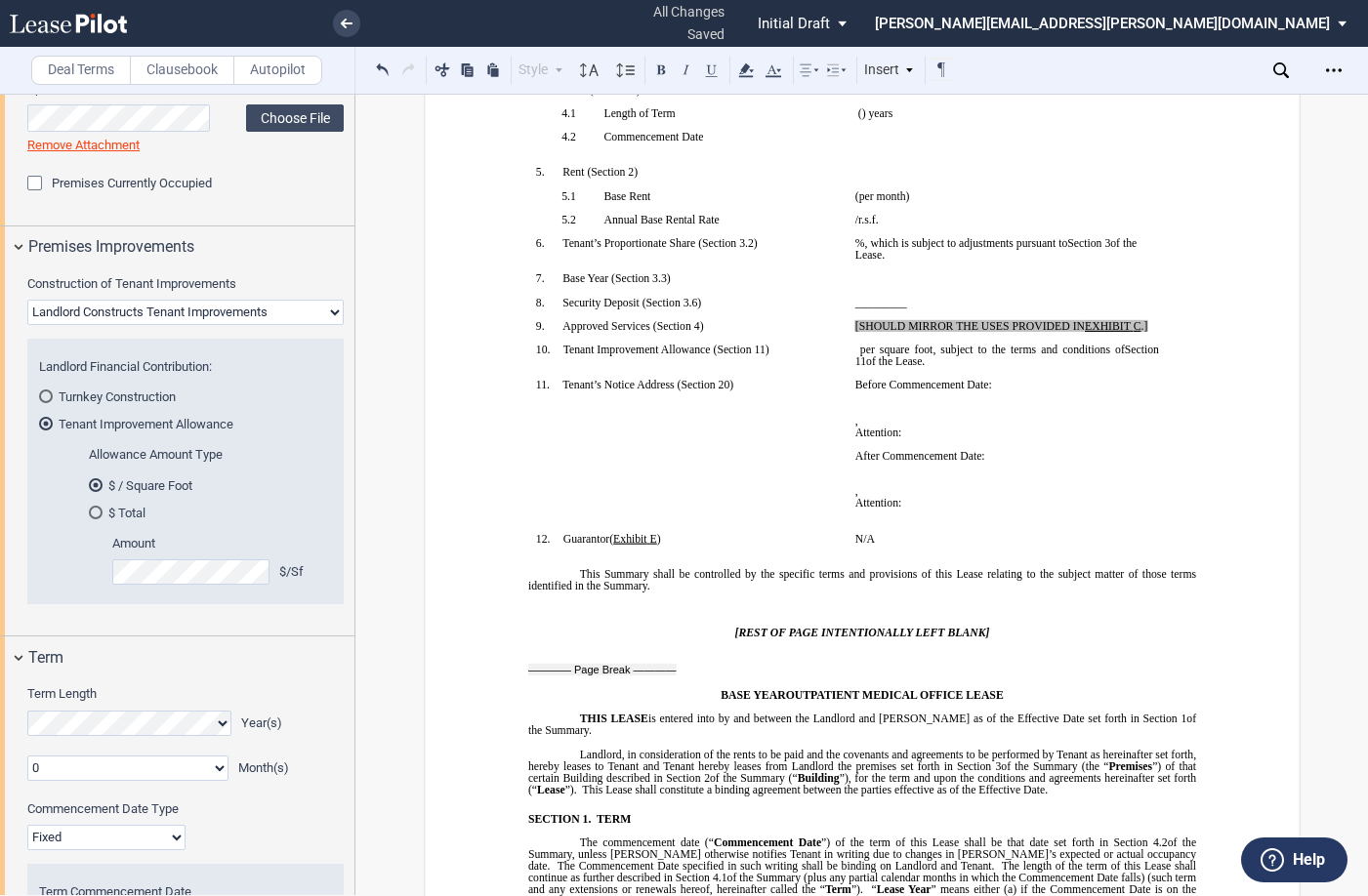 scroll, scrollTop: 1458, scrollLeft: 0, axis: vertical 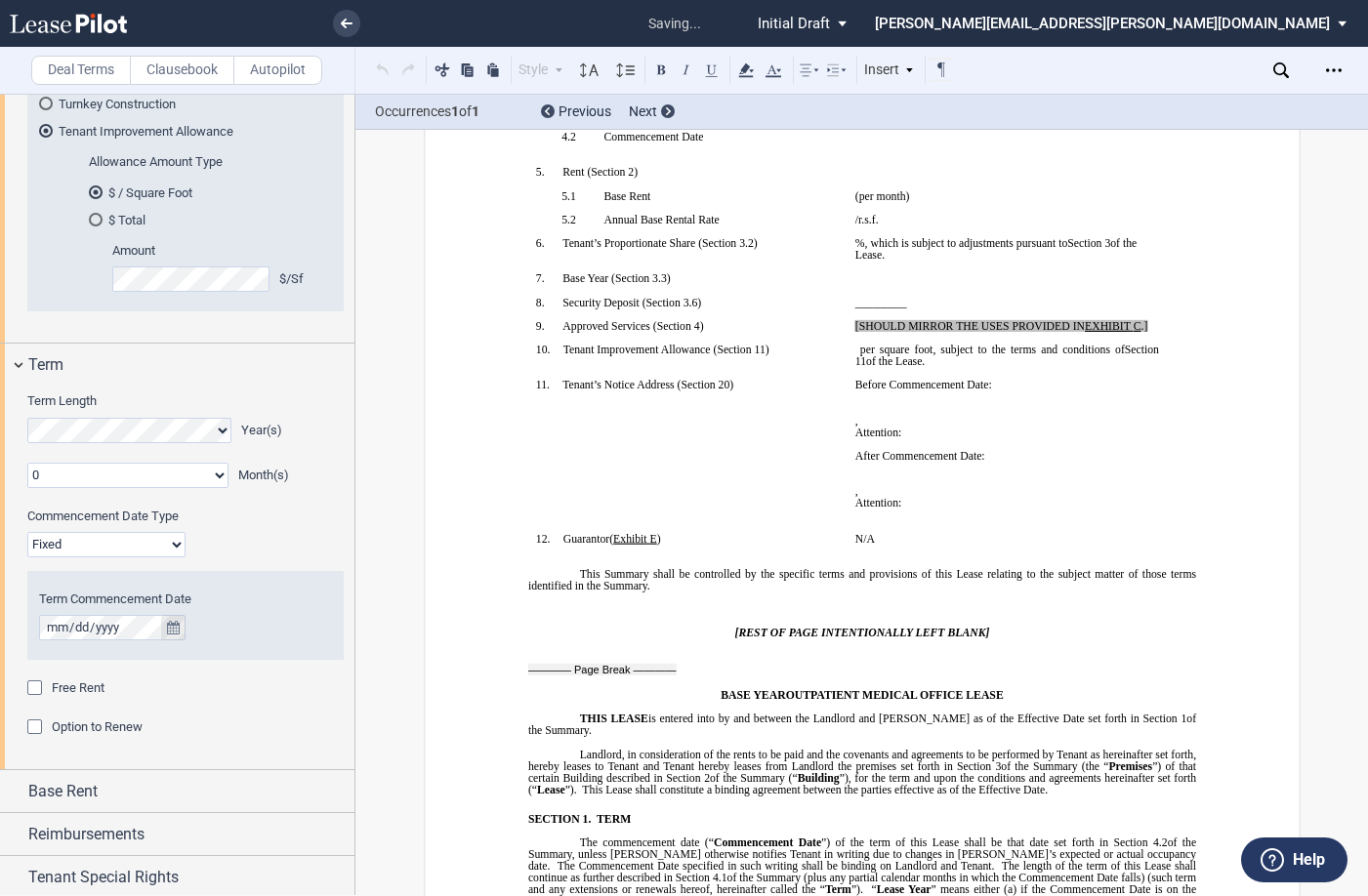 click 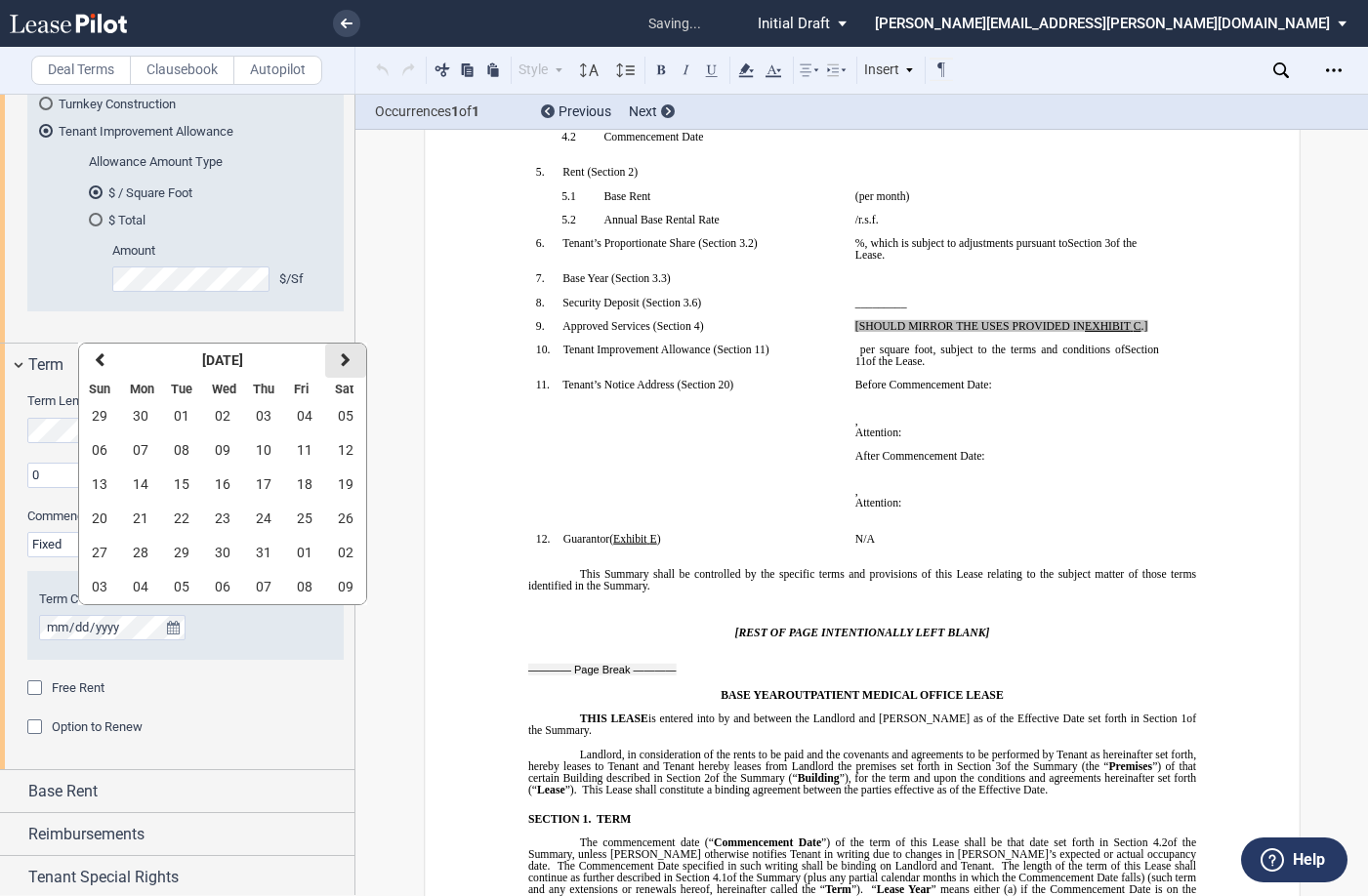 click at bounding box center [346, 360] 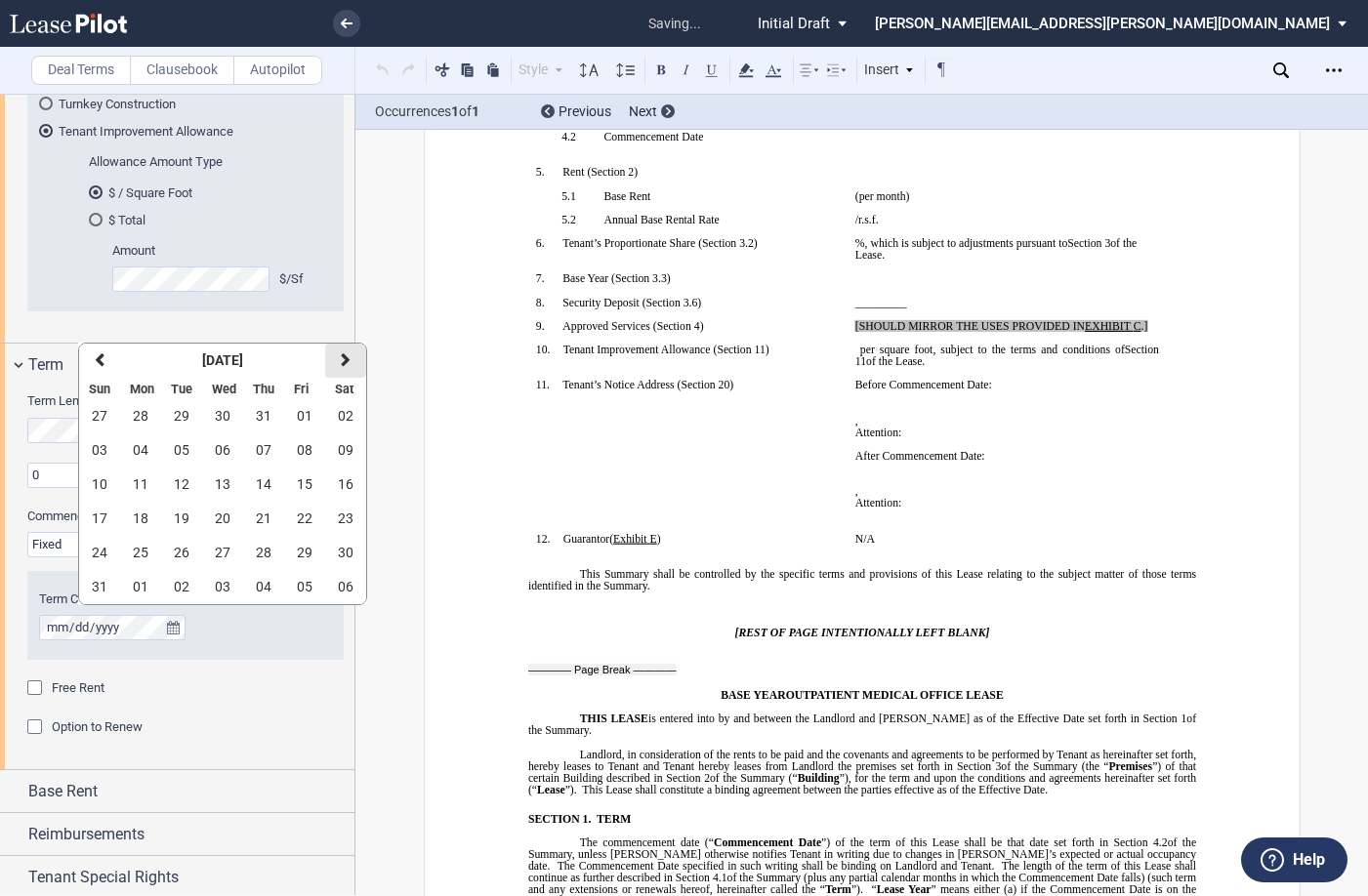 click at bounding box center [346, 360] 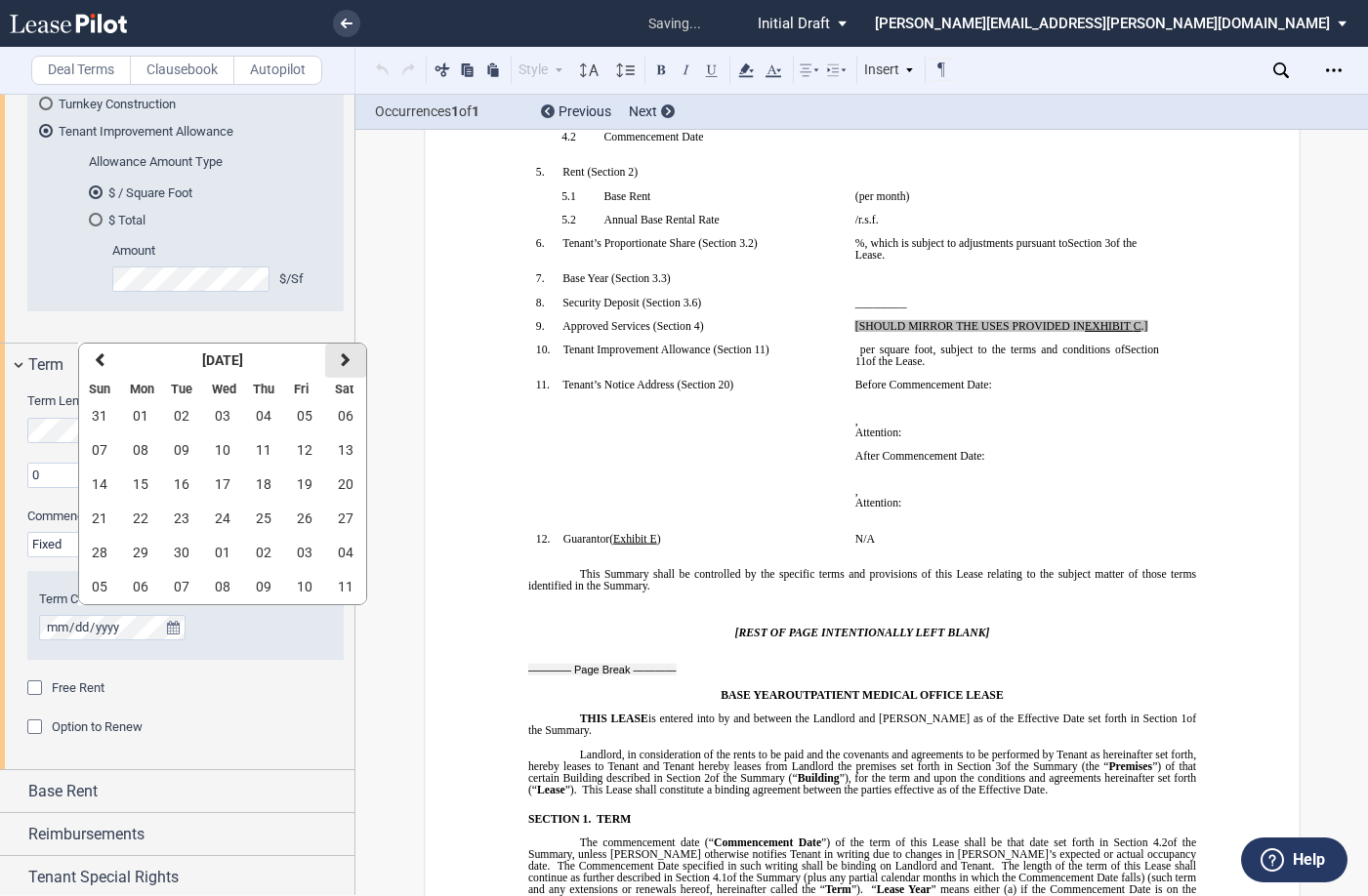 click at bounding box center (346, 360) 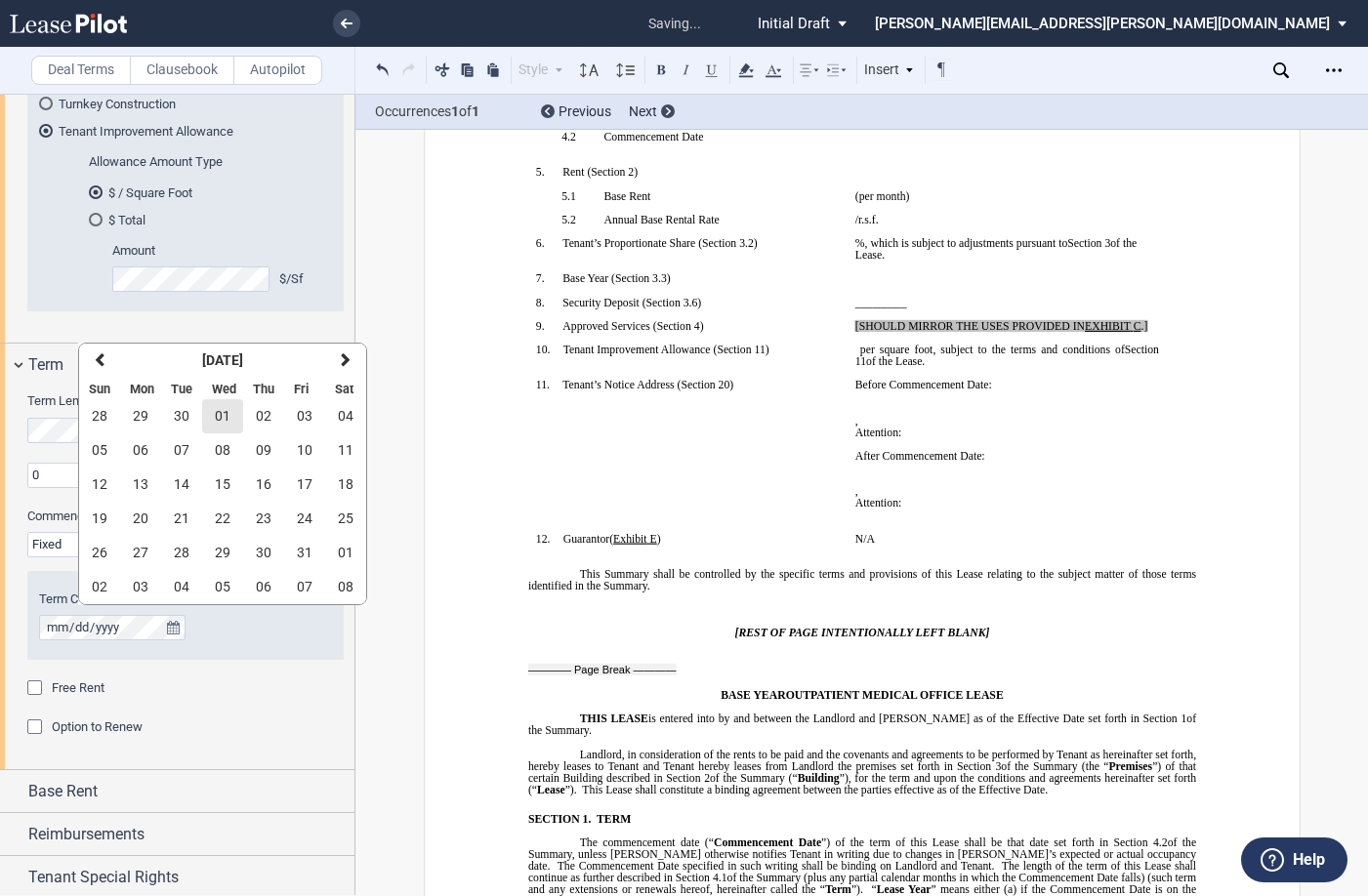 click on "01" at bounding box center (223, 416) 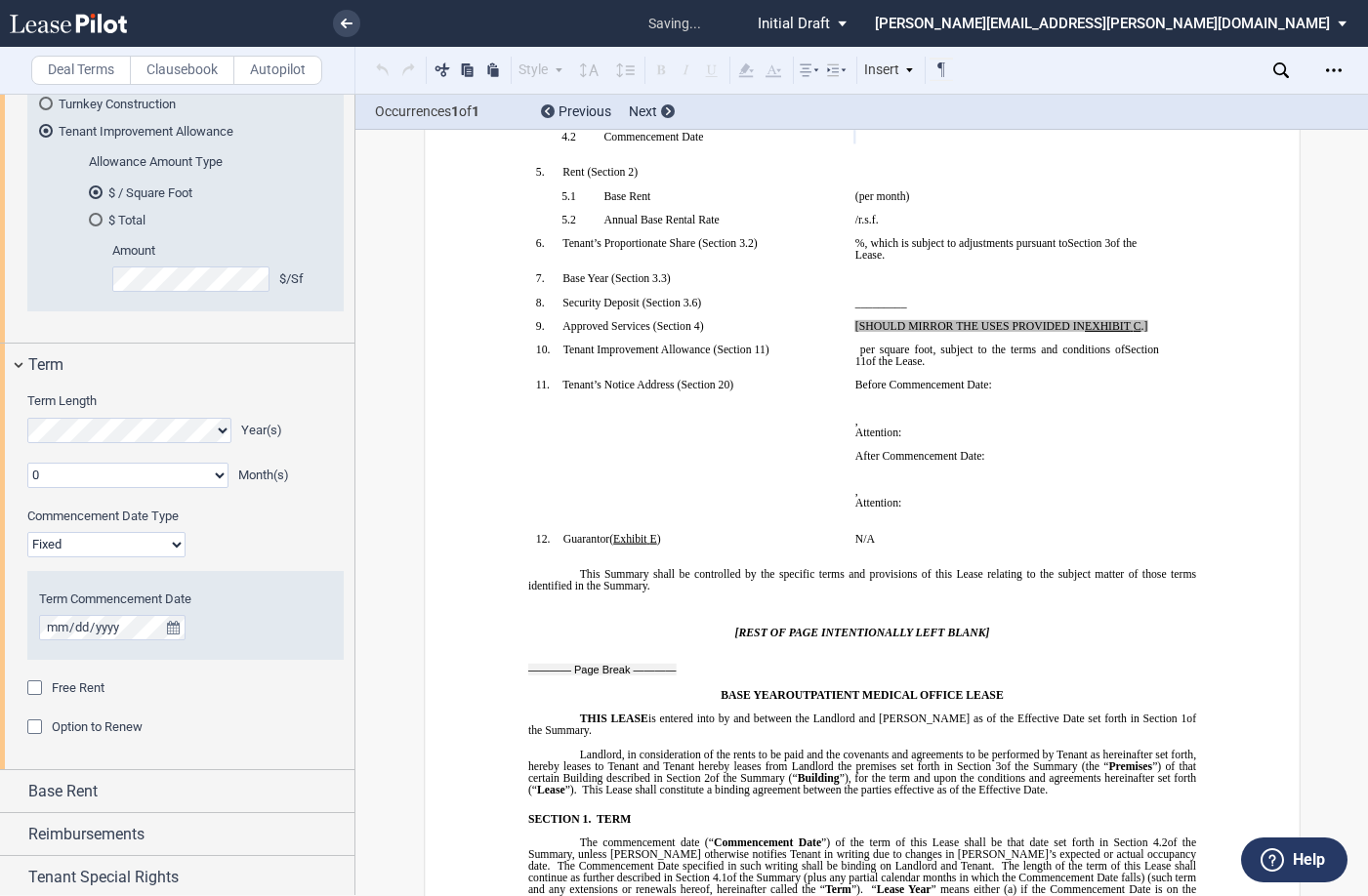 scroll, scrollTop: 1549, scrollLeft: 0, axis: vertical 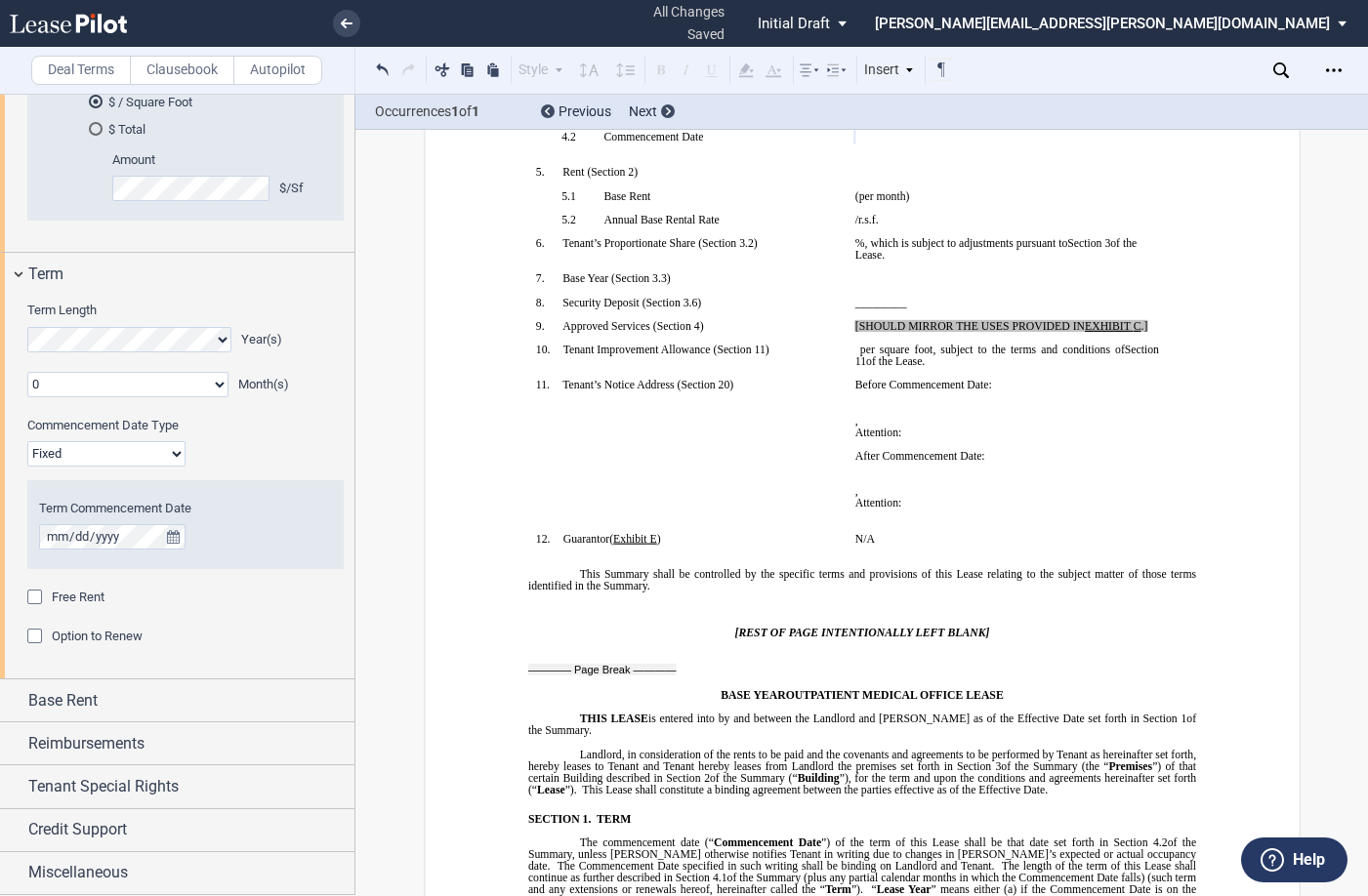 click at bounding box center [37, 638] 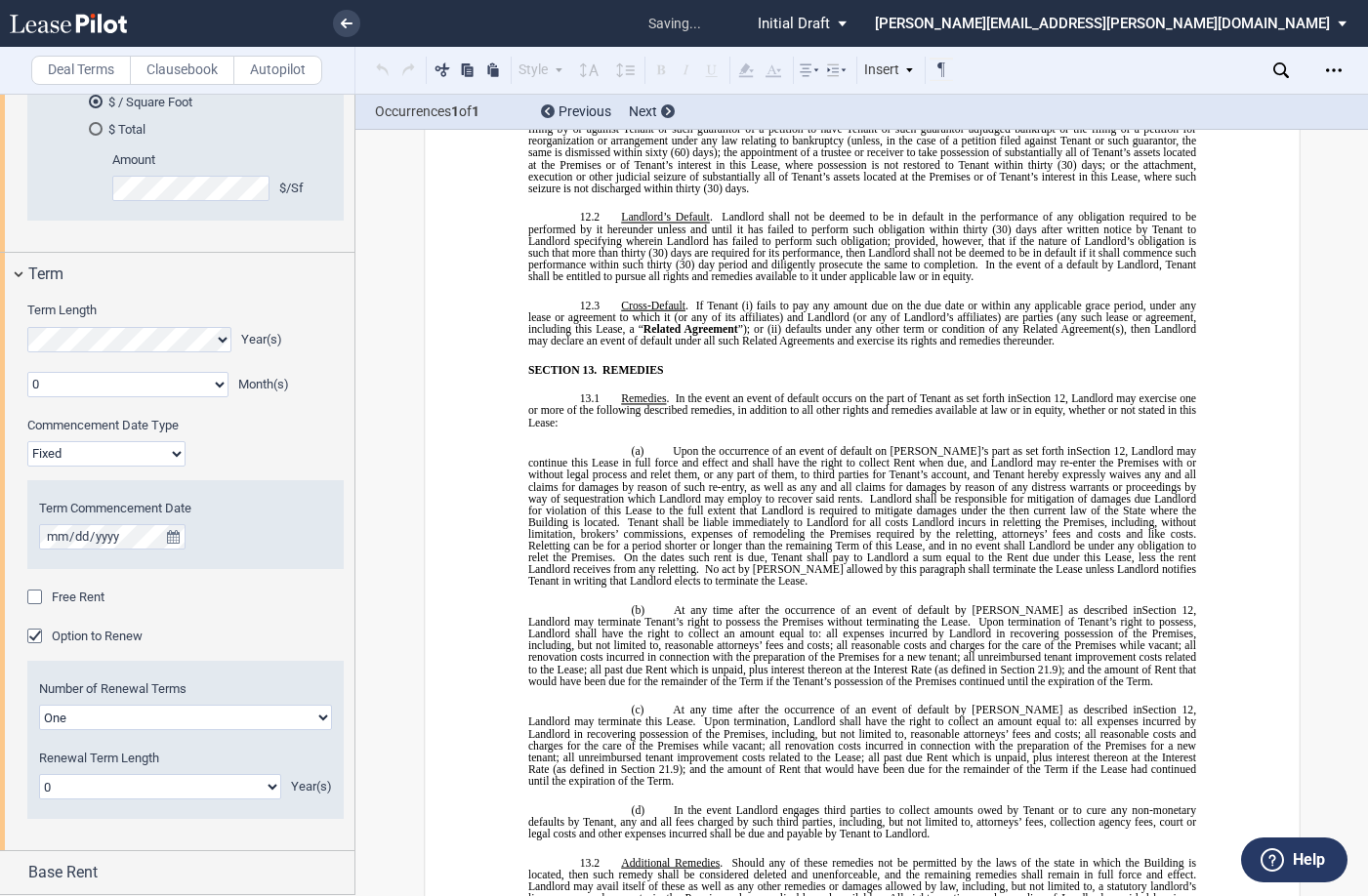 scroll, scrollTop: 15577, scrollLeft: 0, axis: vertical 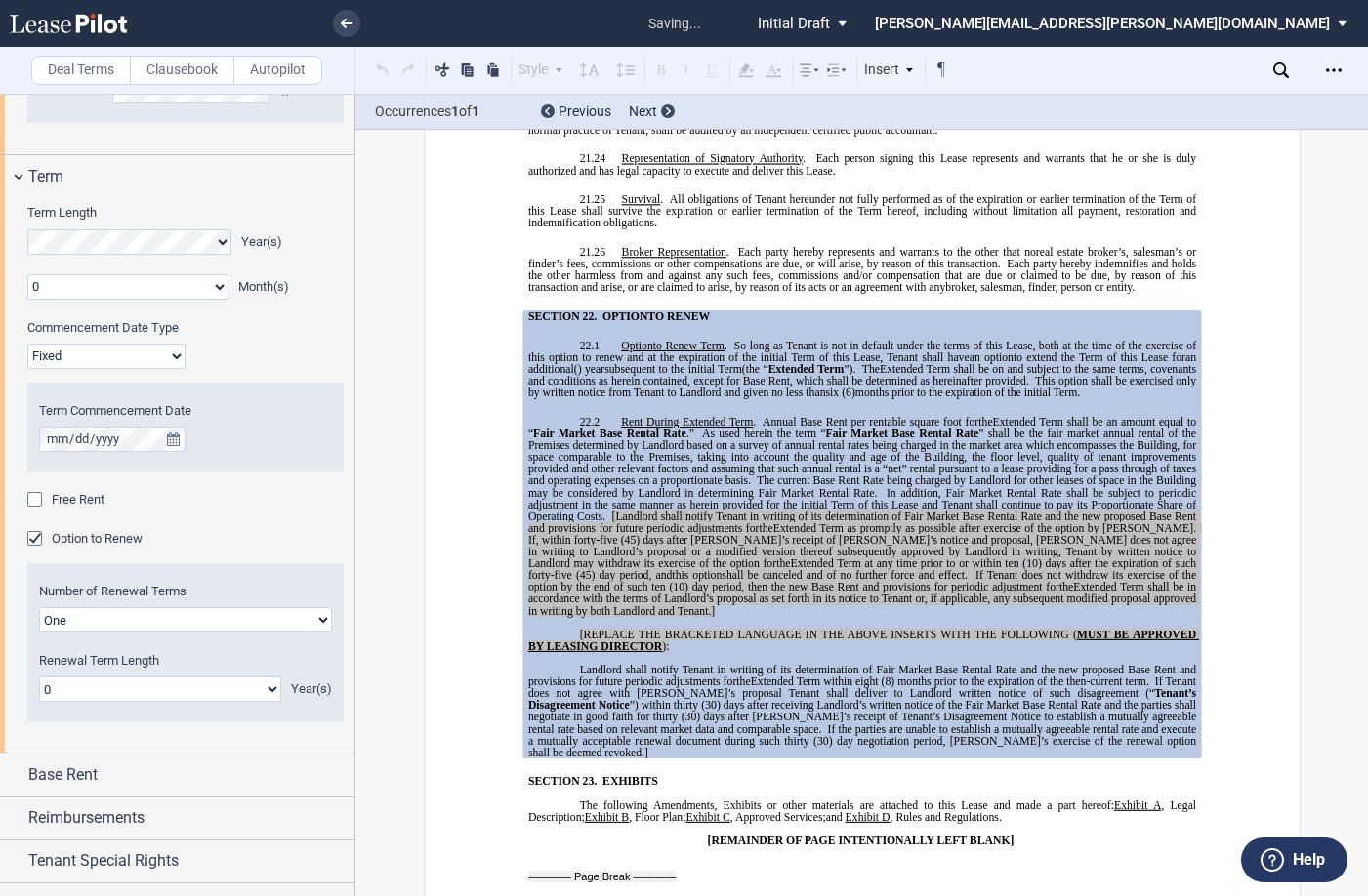 click on "One
Two" 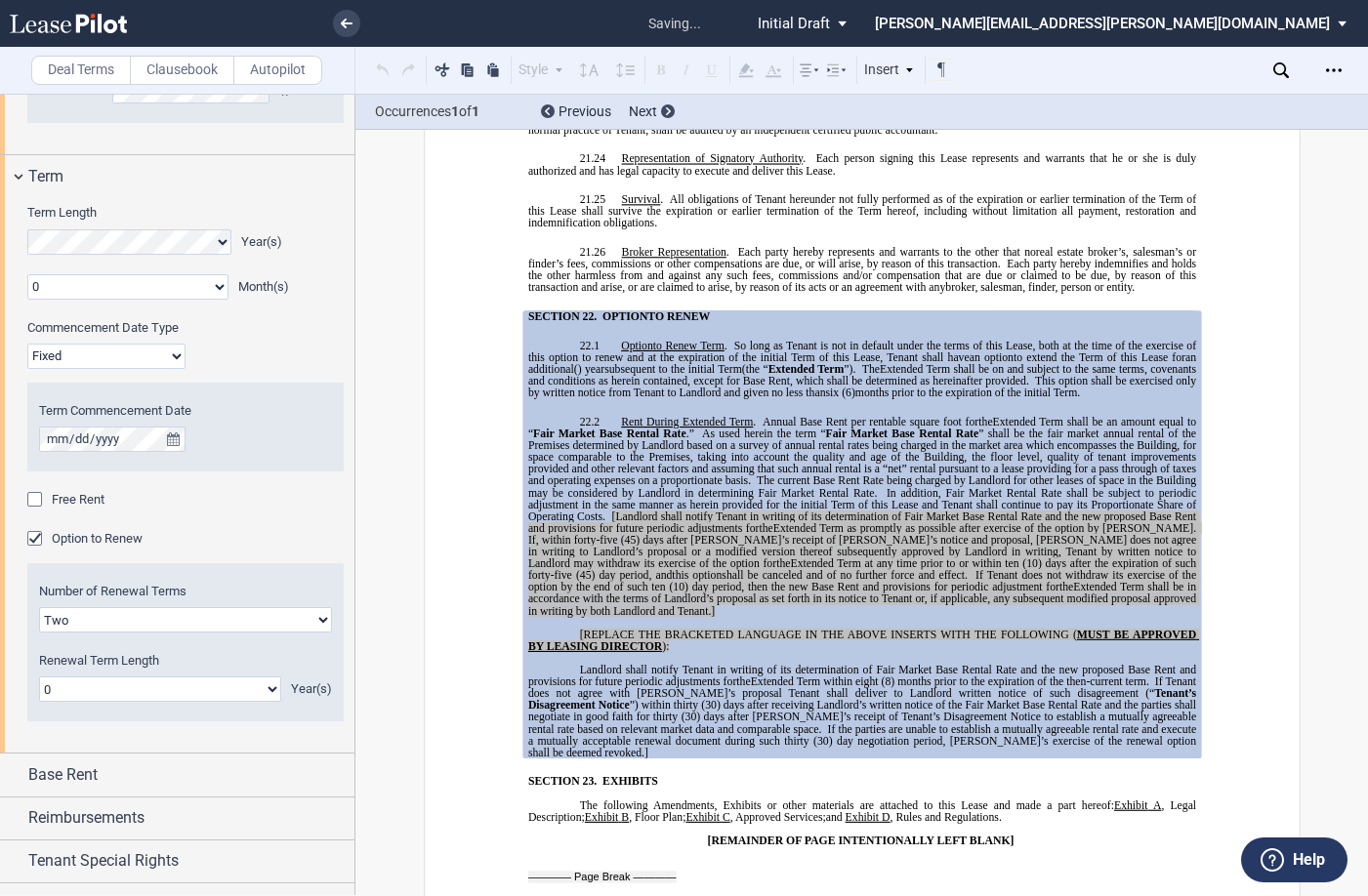 click on "One
Two" 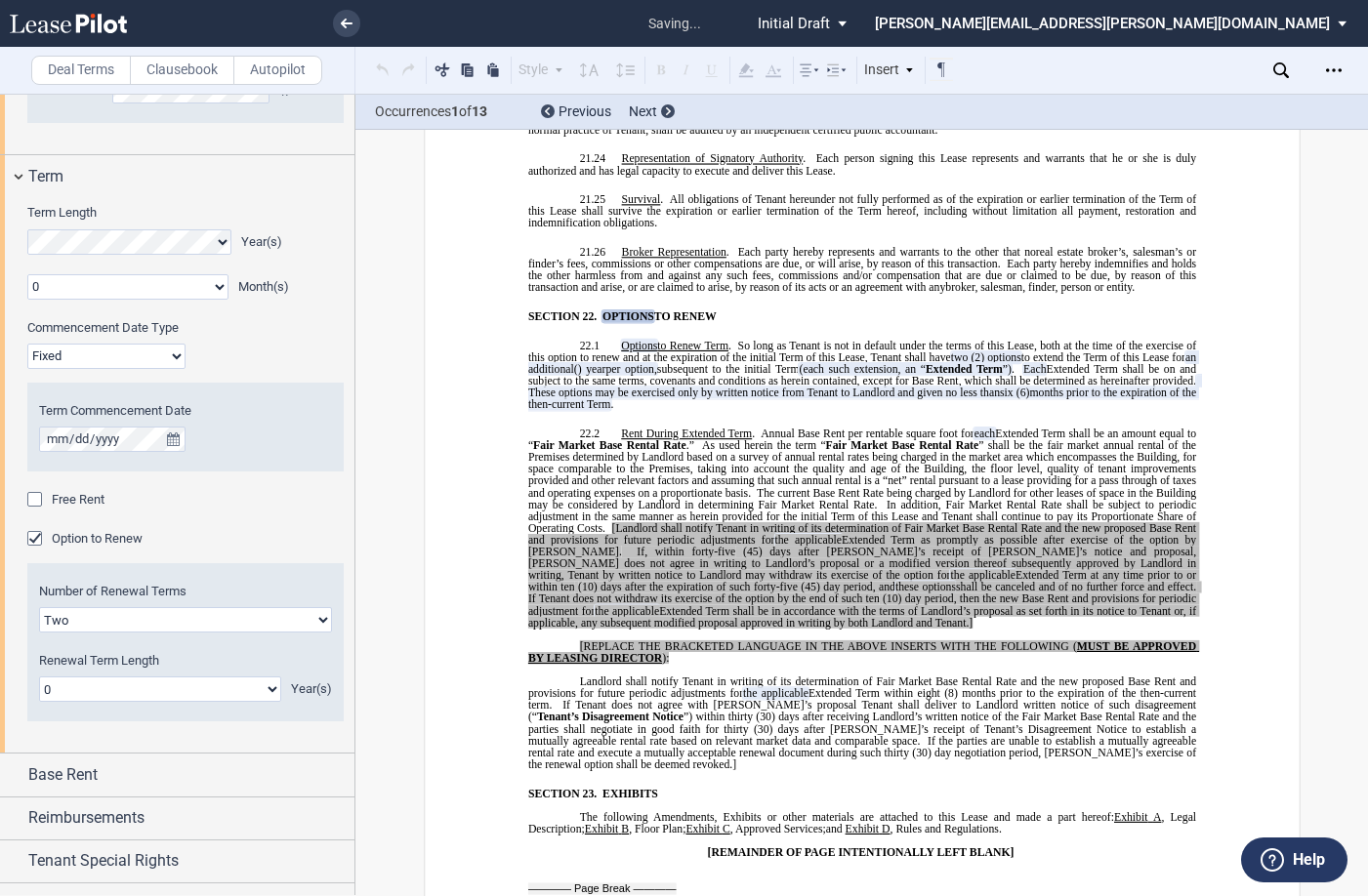 click on "0 1 2 3 4 5 6 7 8 9 10 11 12 13 14 15 16 17 18 19 20" 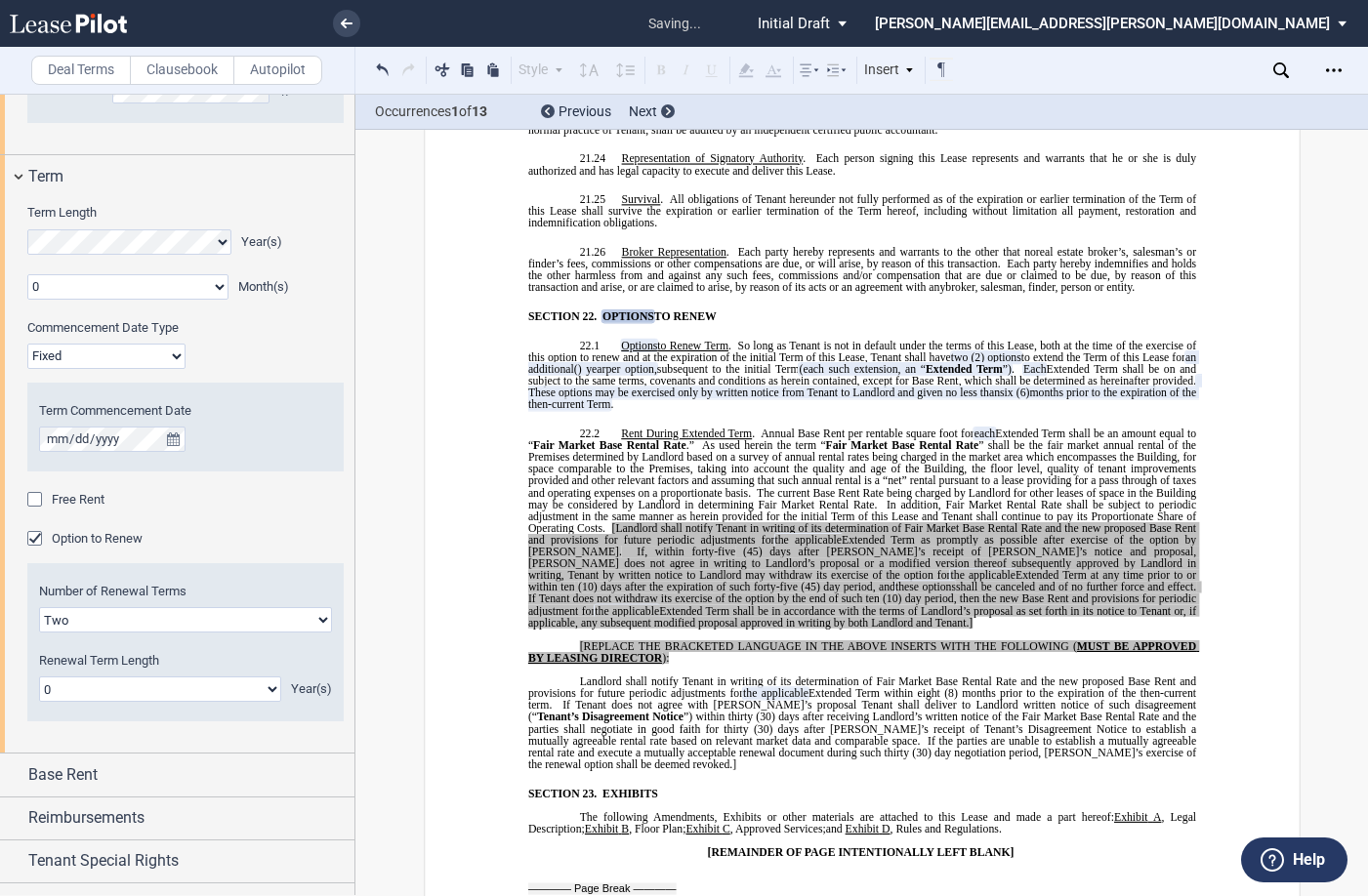 select on "number:5" 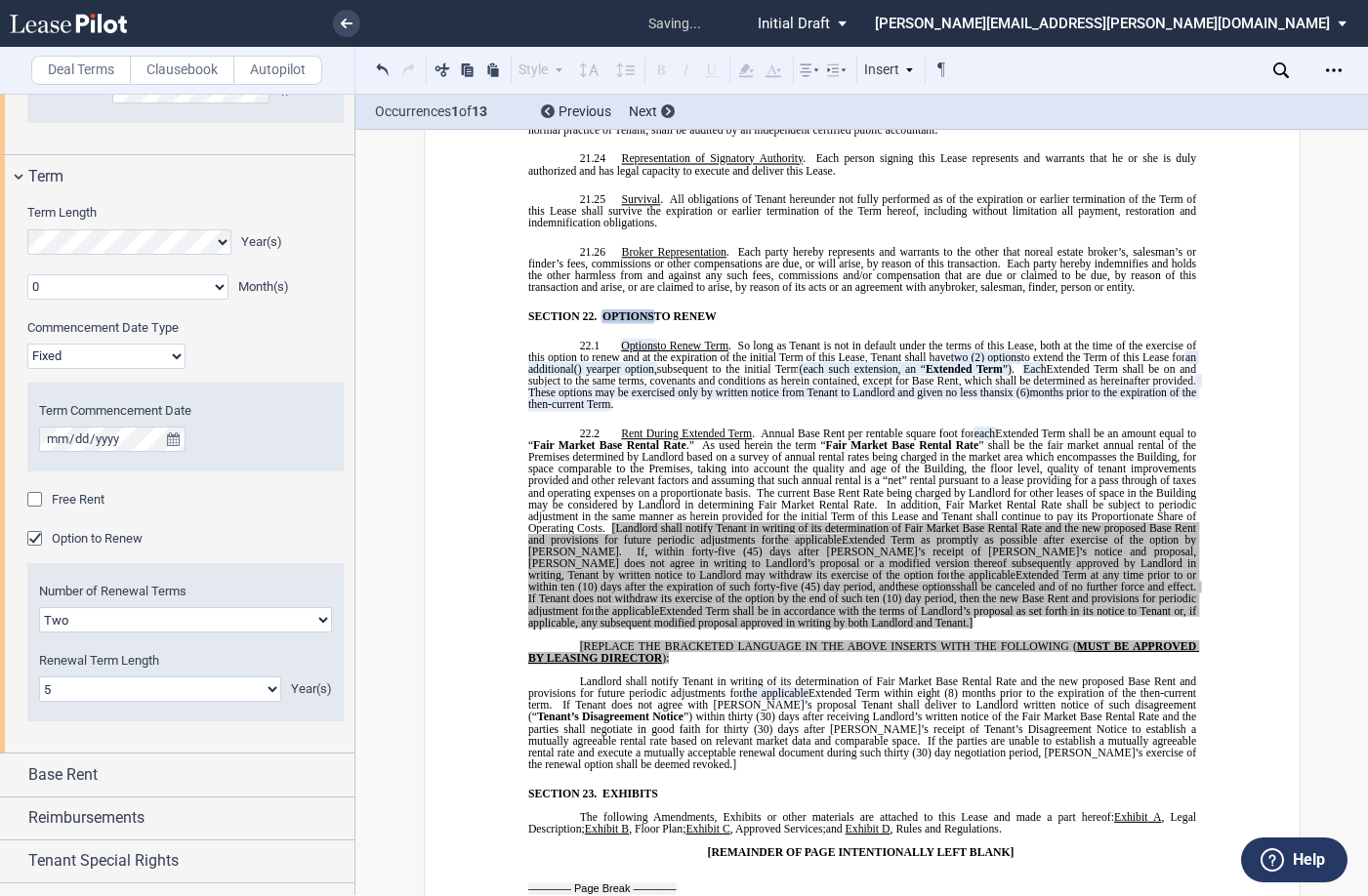 click on "0 1 2 3 4 5 6 7 8 9 10 11 12 13 14 15 16 17 18 19 20" 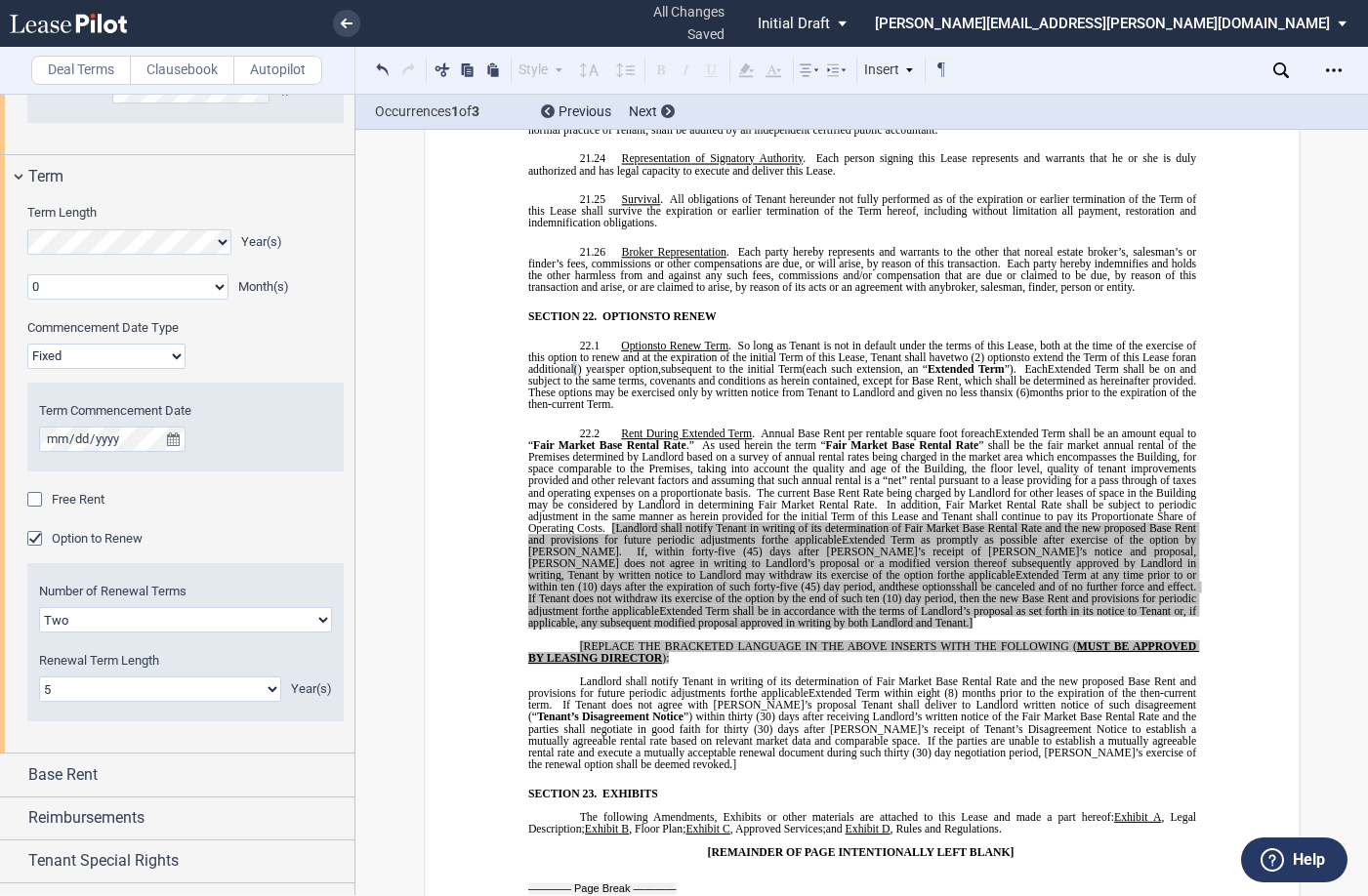click 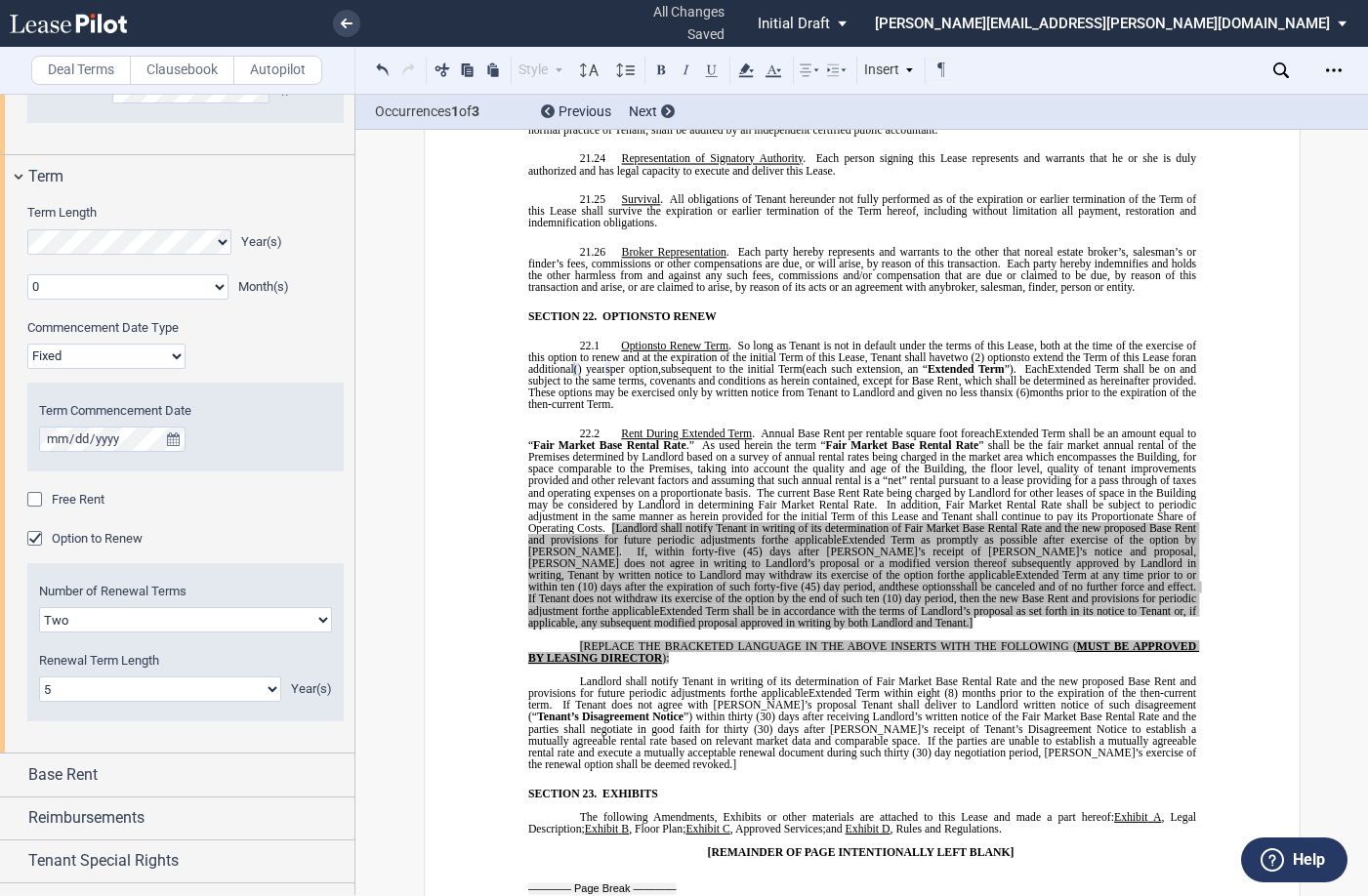 type 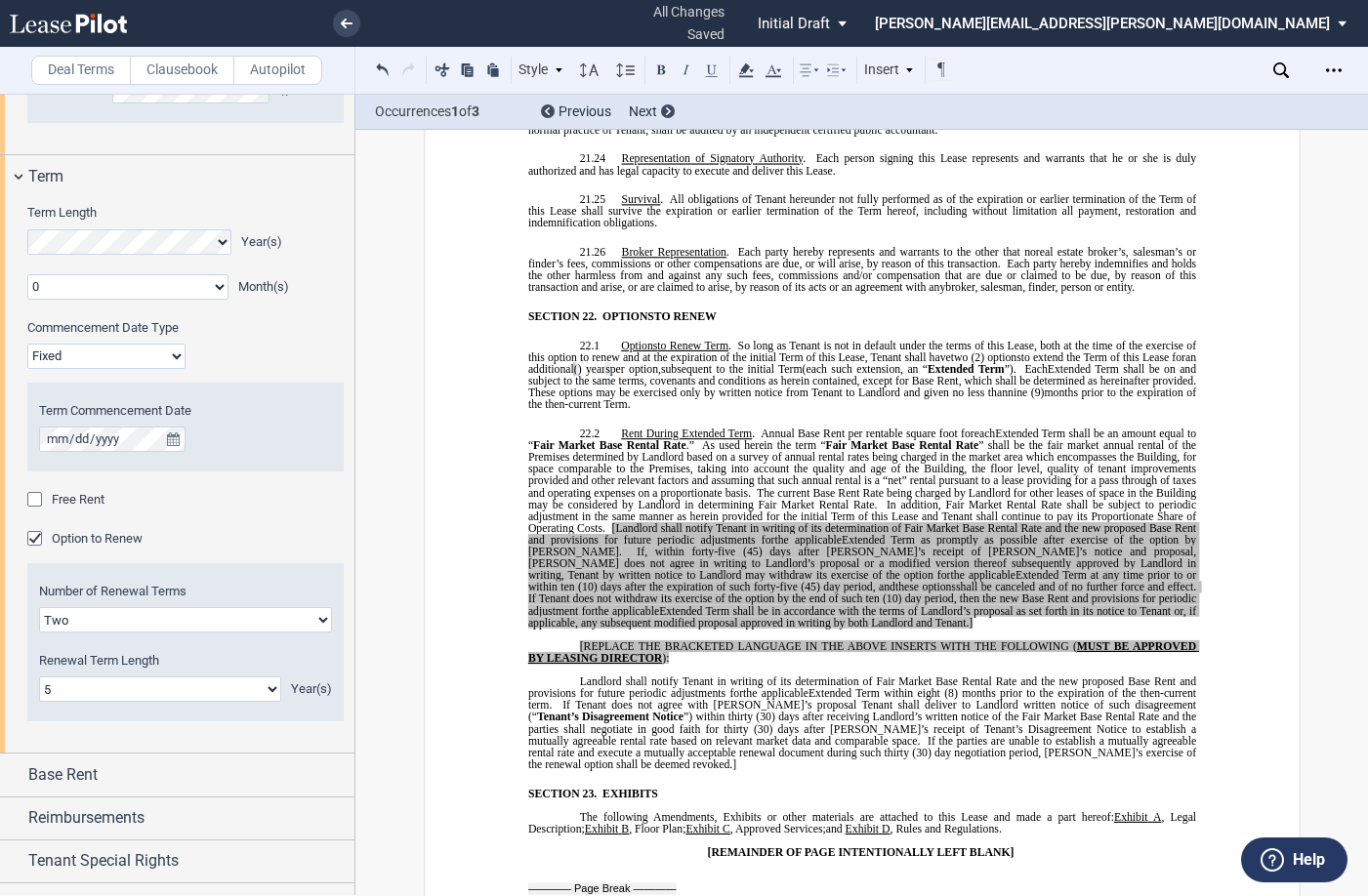 scroll, scrollTop: 1721, scrollLeft: 0, axis: vertical 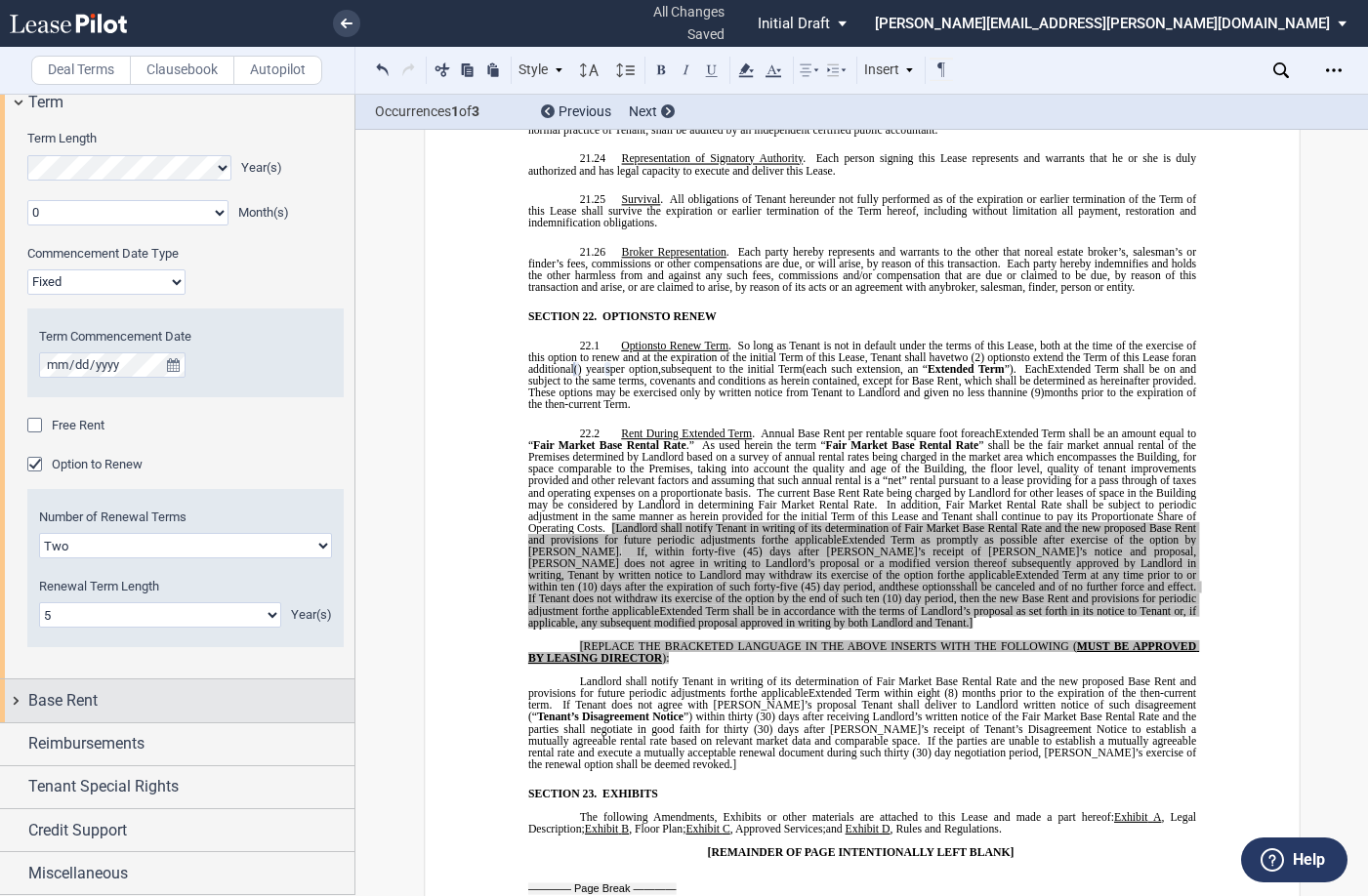 click on "Base Rent" at bounding box center (177, 700) 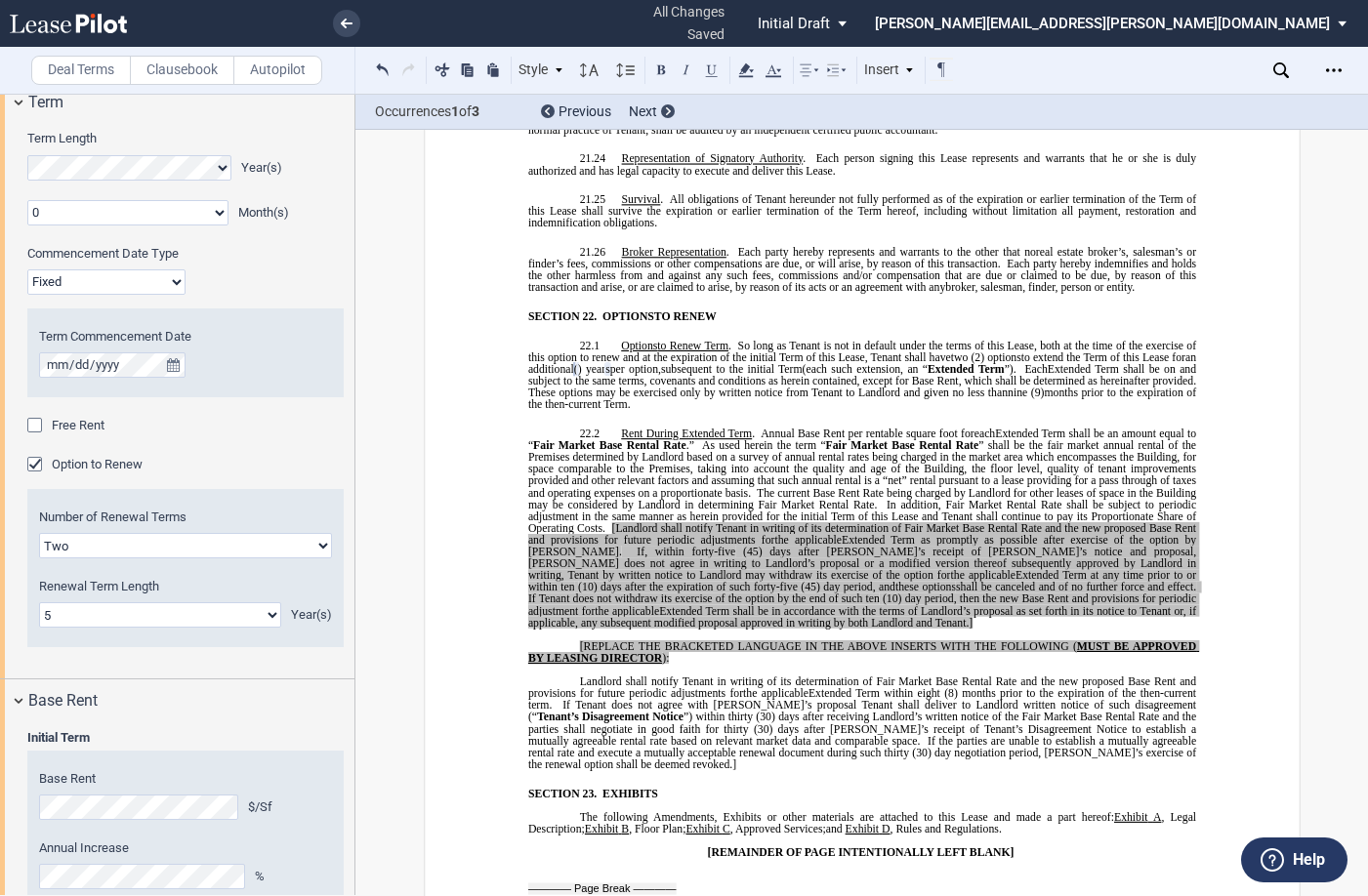 scroll, scrollTop: 2036, scrollLeft: 0, axis: vertical 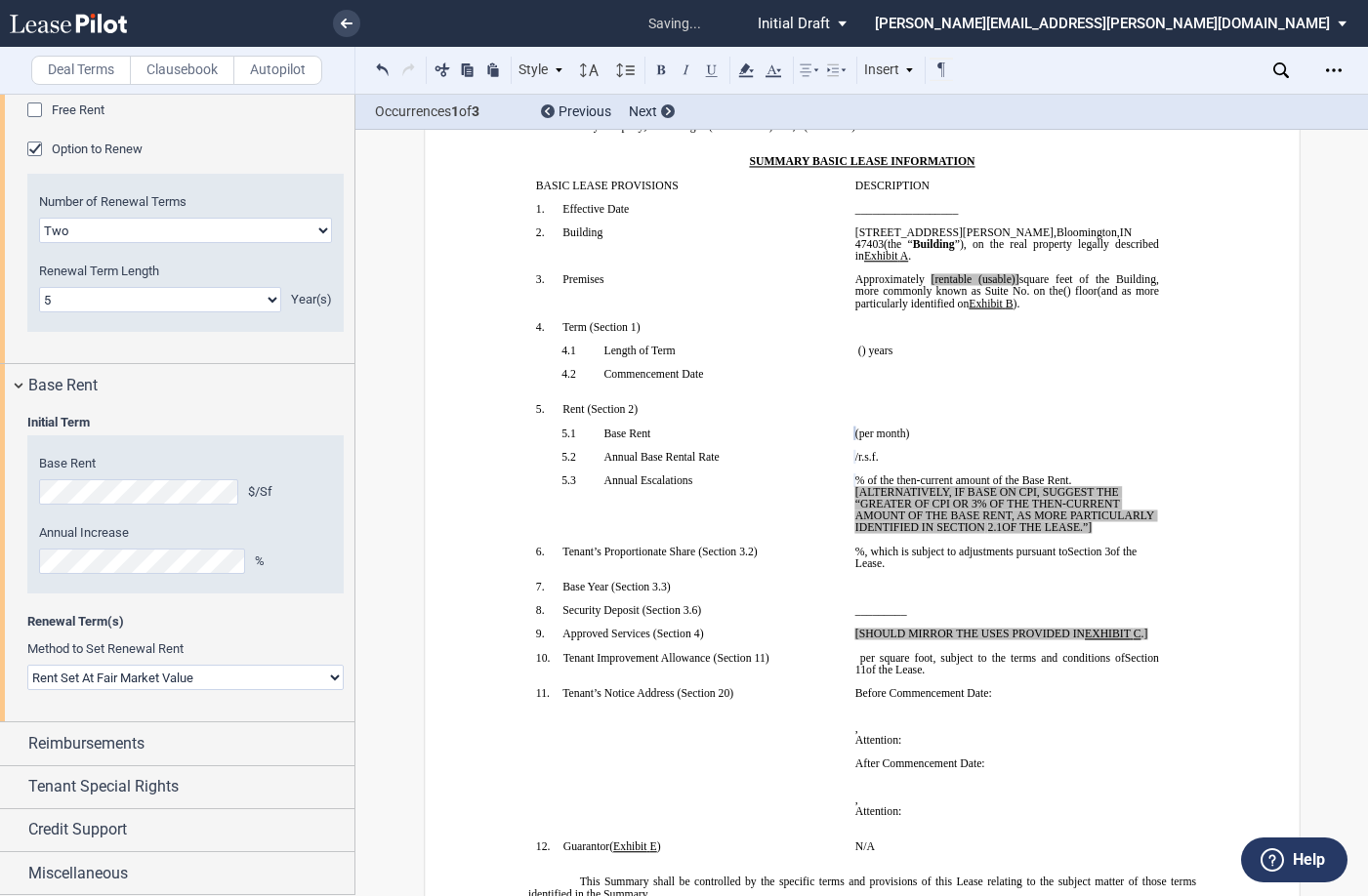 click on "Renewal Term(s)" 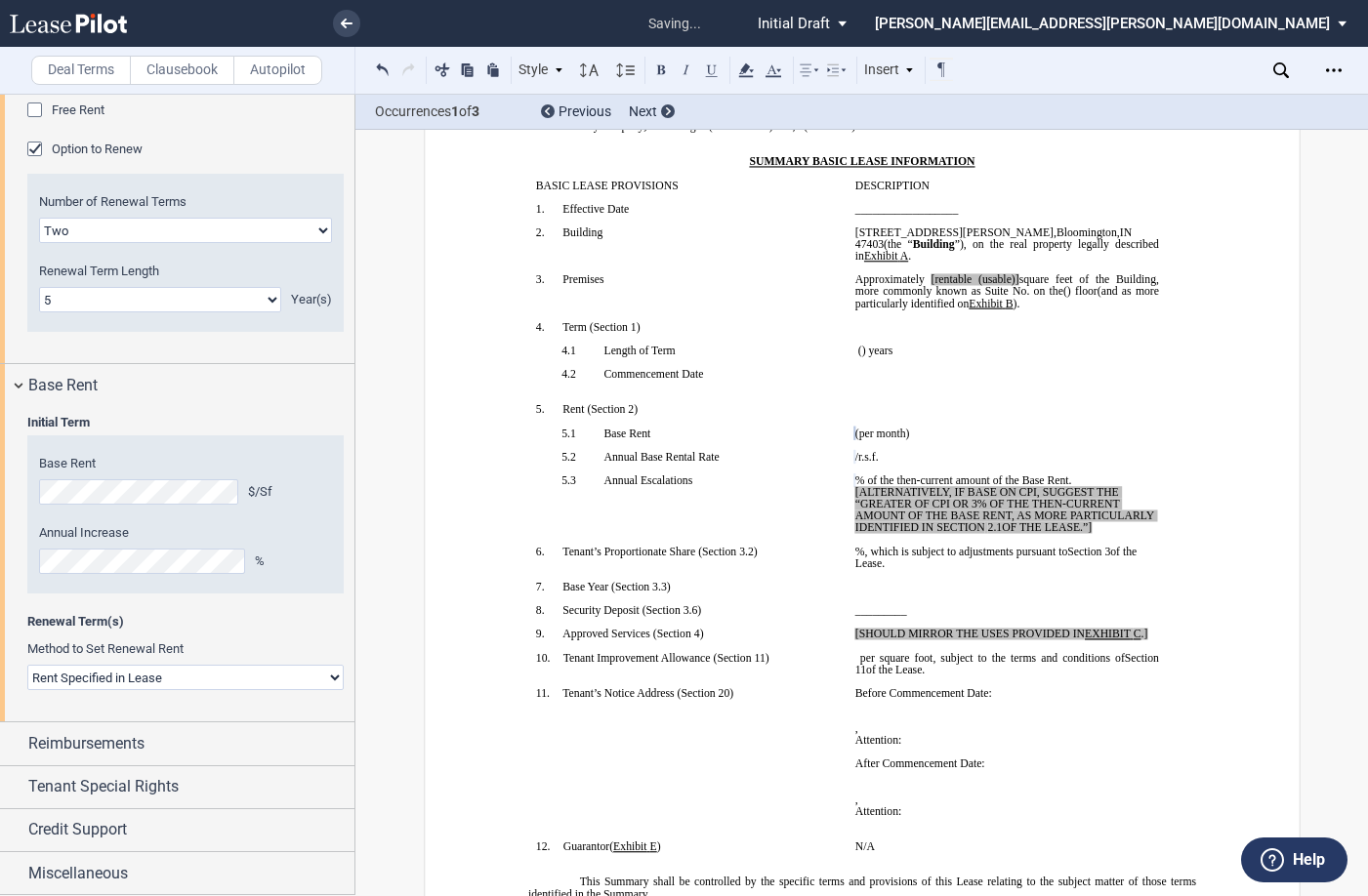 click on "Rent Set At Fair Market Value
Rent Specified in [GEOGRAPHIC_DATA]" 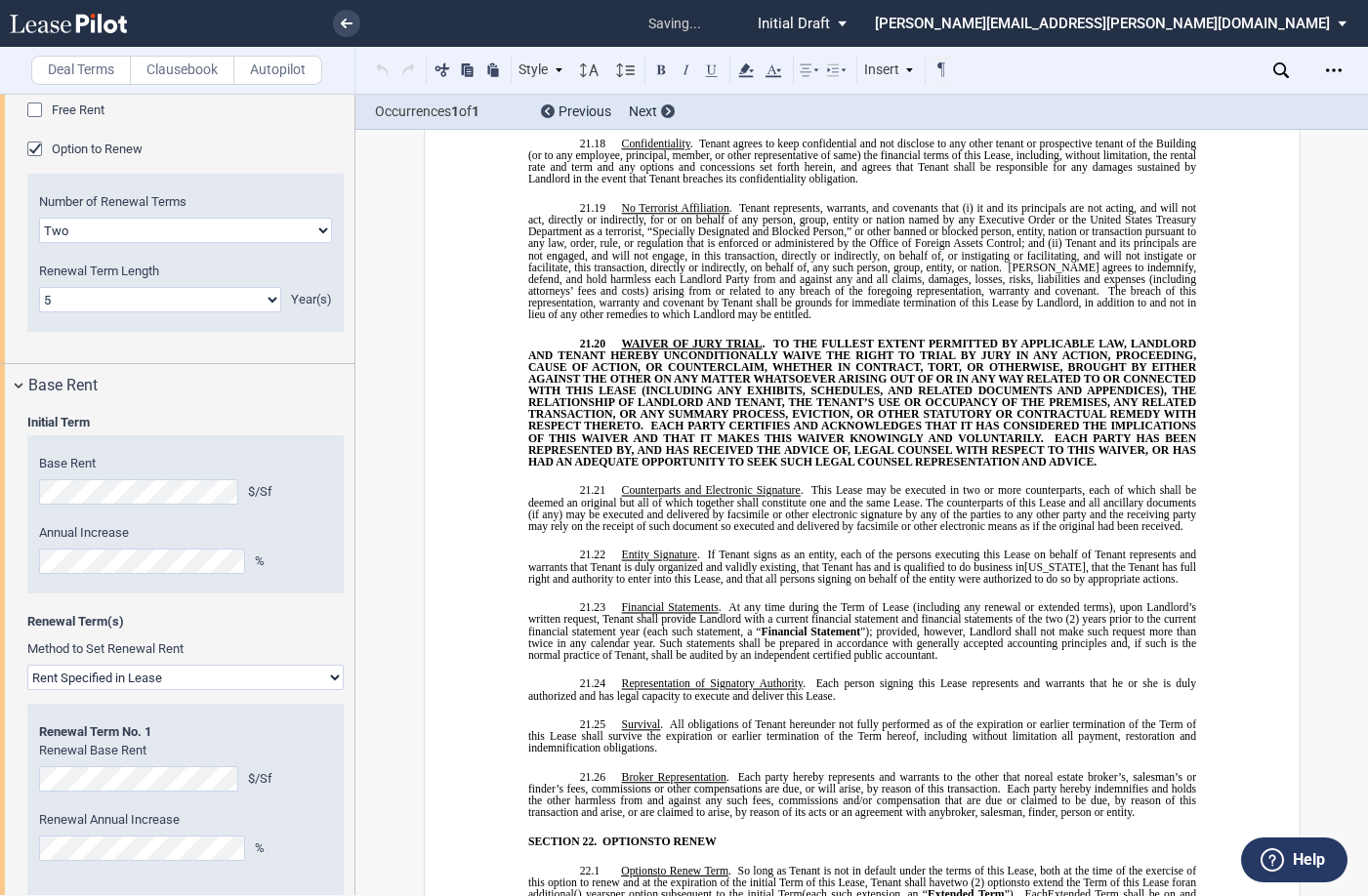 scroll, scrollTop: 15626, scrollLeft: 0, axis: vertical 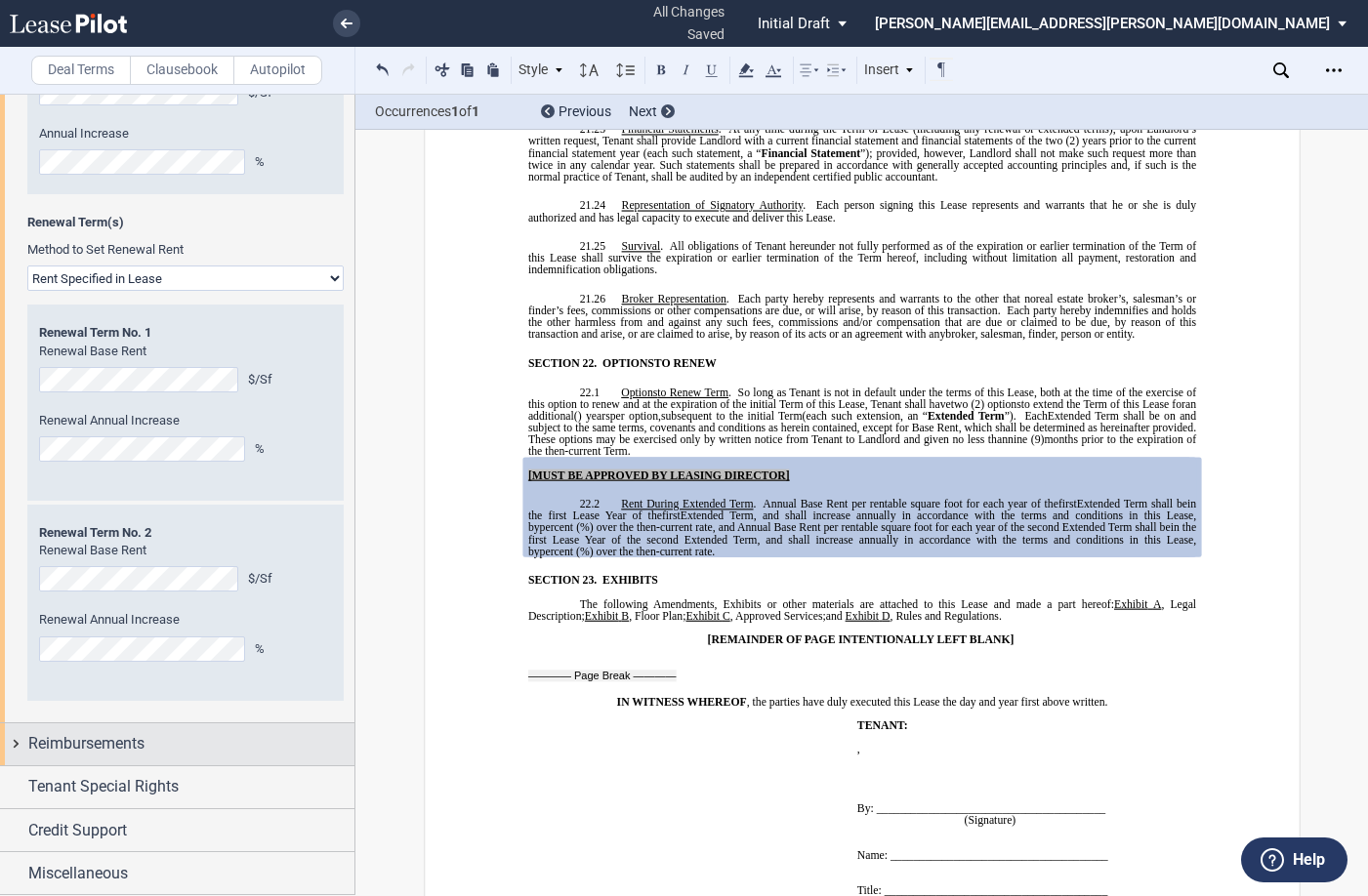 click on "Reimbursements" at bounding box center (177, 744) 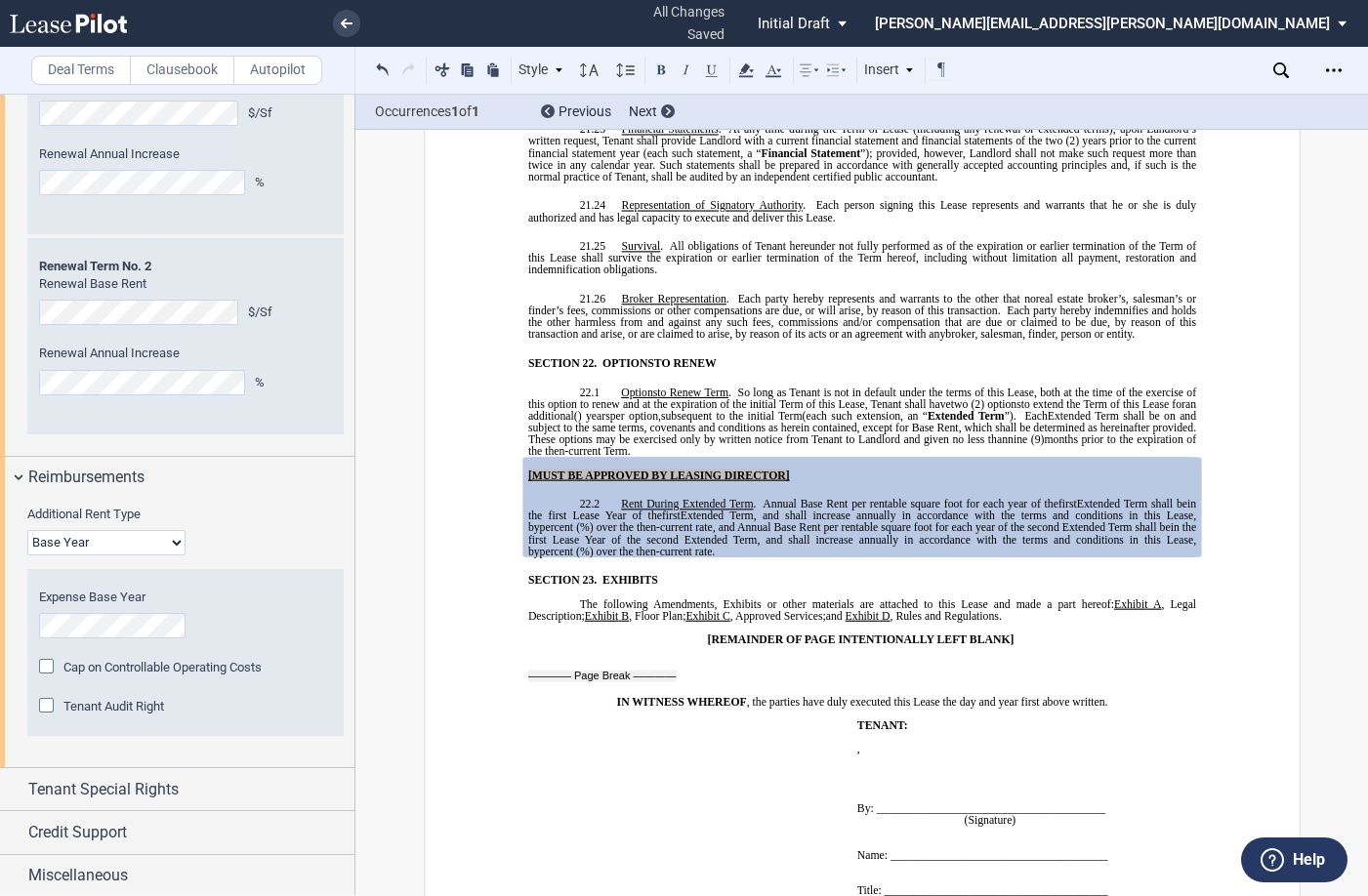 scroll, scrollTop: 2705, scrollLeft: 0, axis: vertical 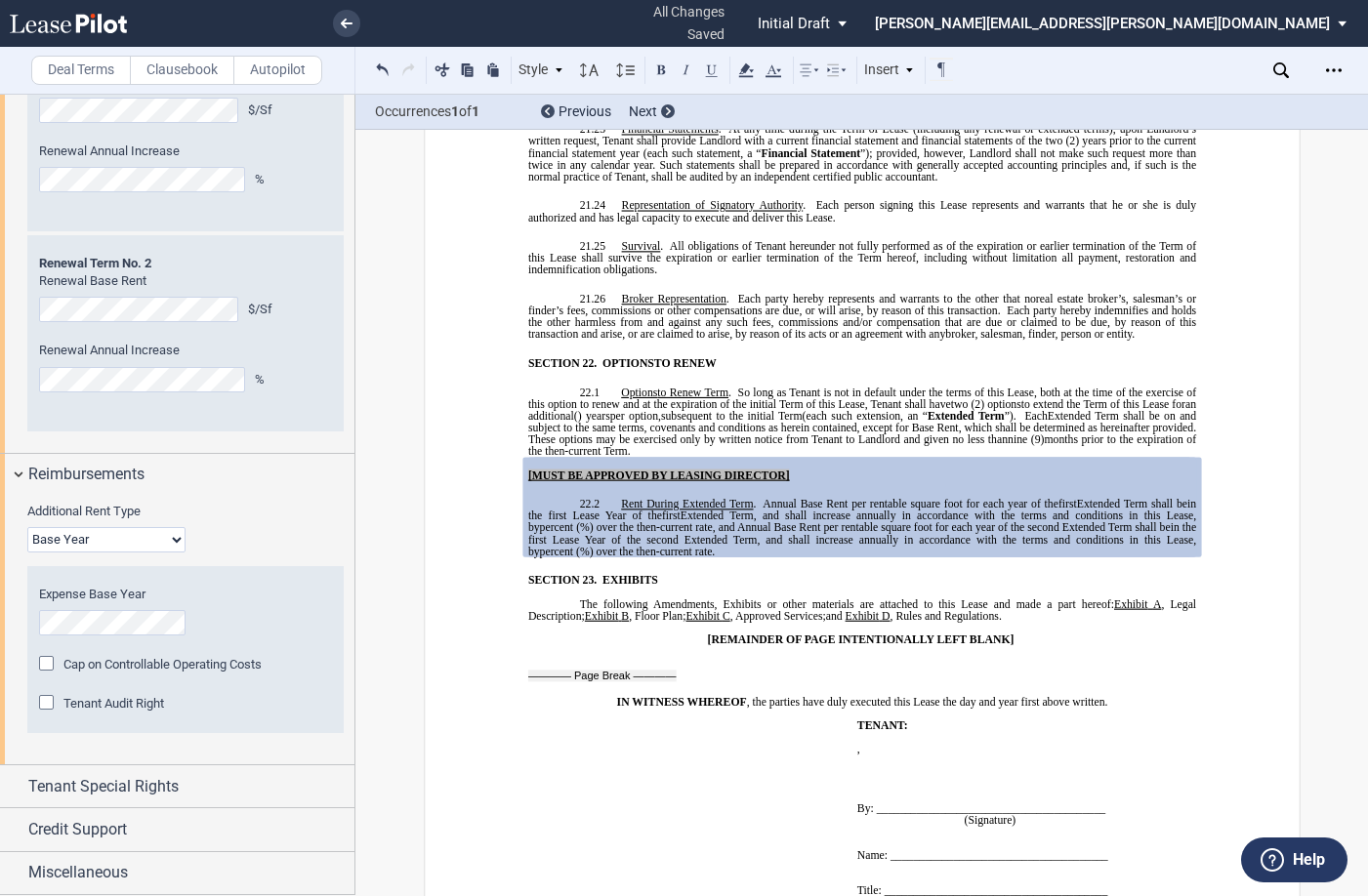 click on "Base Year
Triple Net" at bounding box center [106, 540] 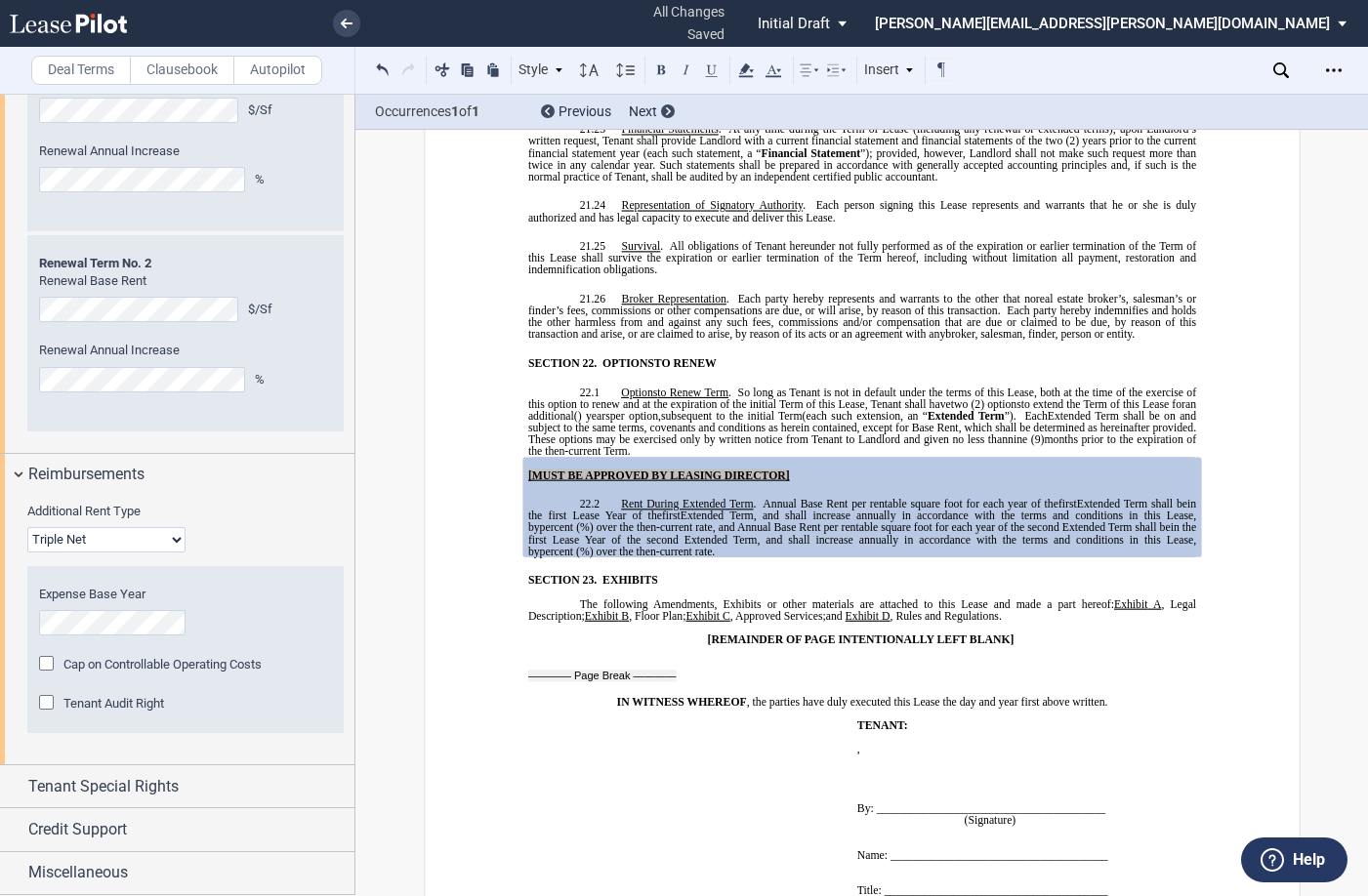 click on "Base Year
Triple Net" at bounding box center [106, 540] 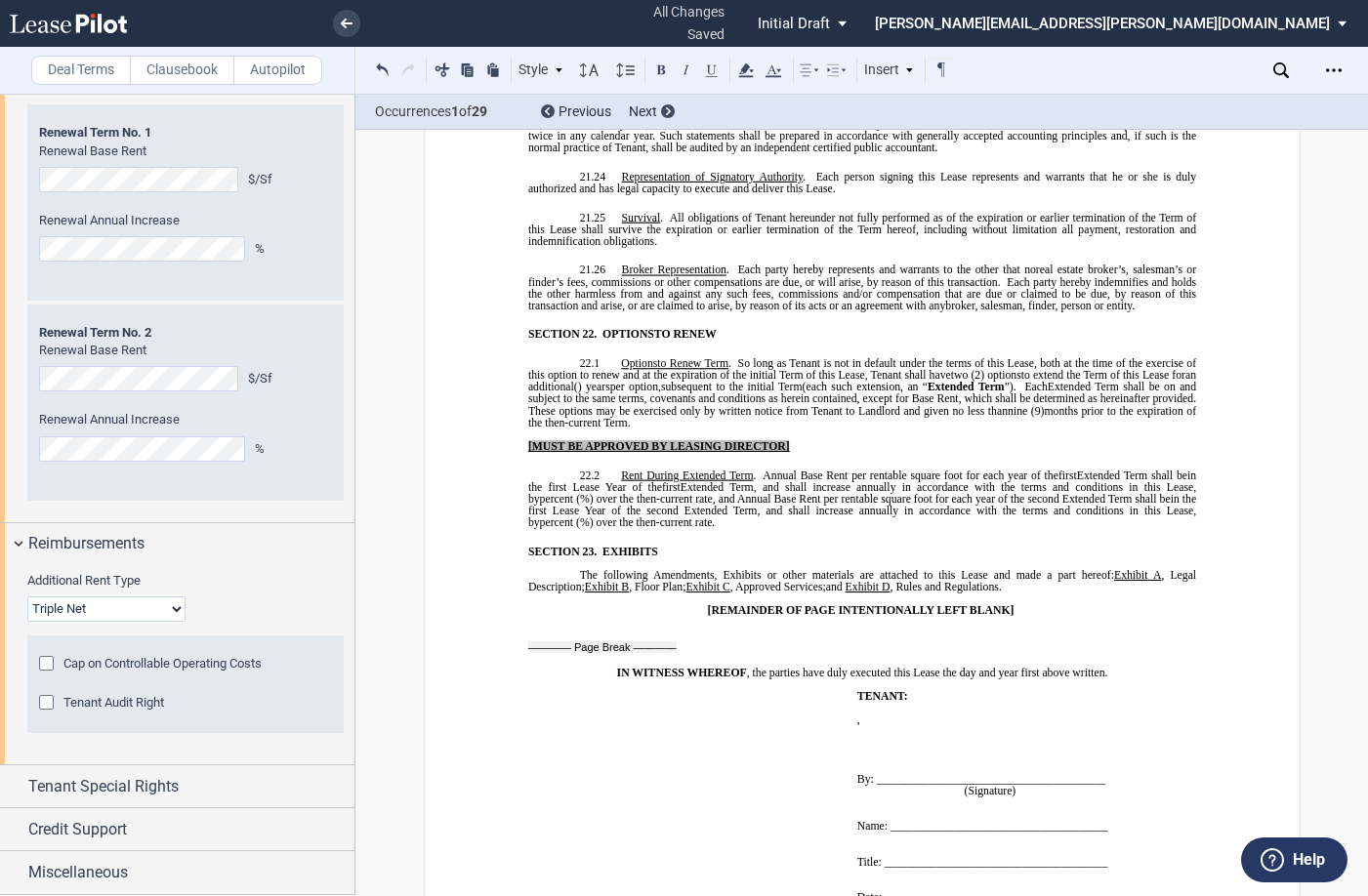 scroll, scrollTop: 2635, scrollLeft: 0, axis: vertical 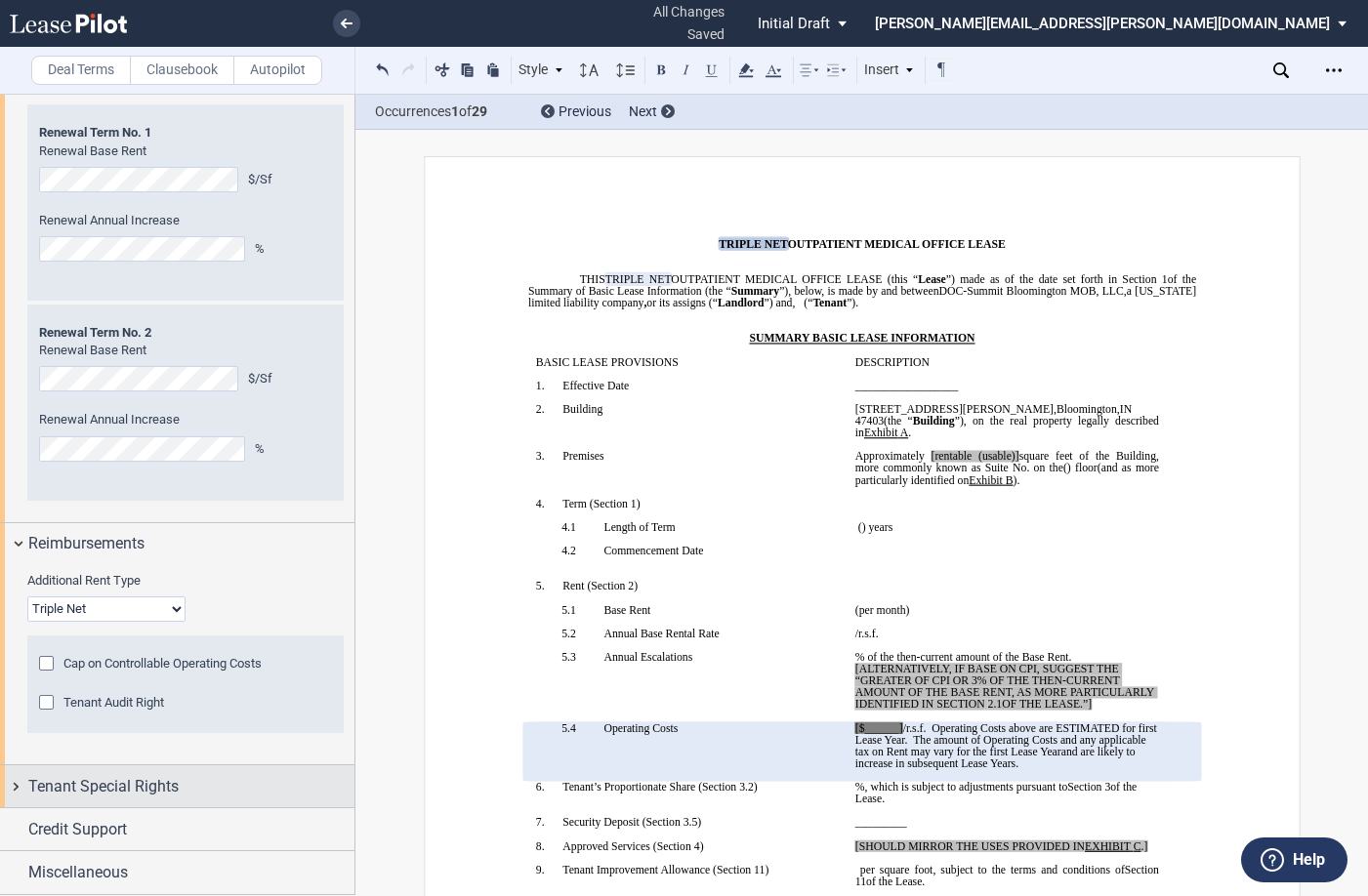 click on "Tenant Special Rights" at bounding box center (177, 786) 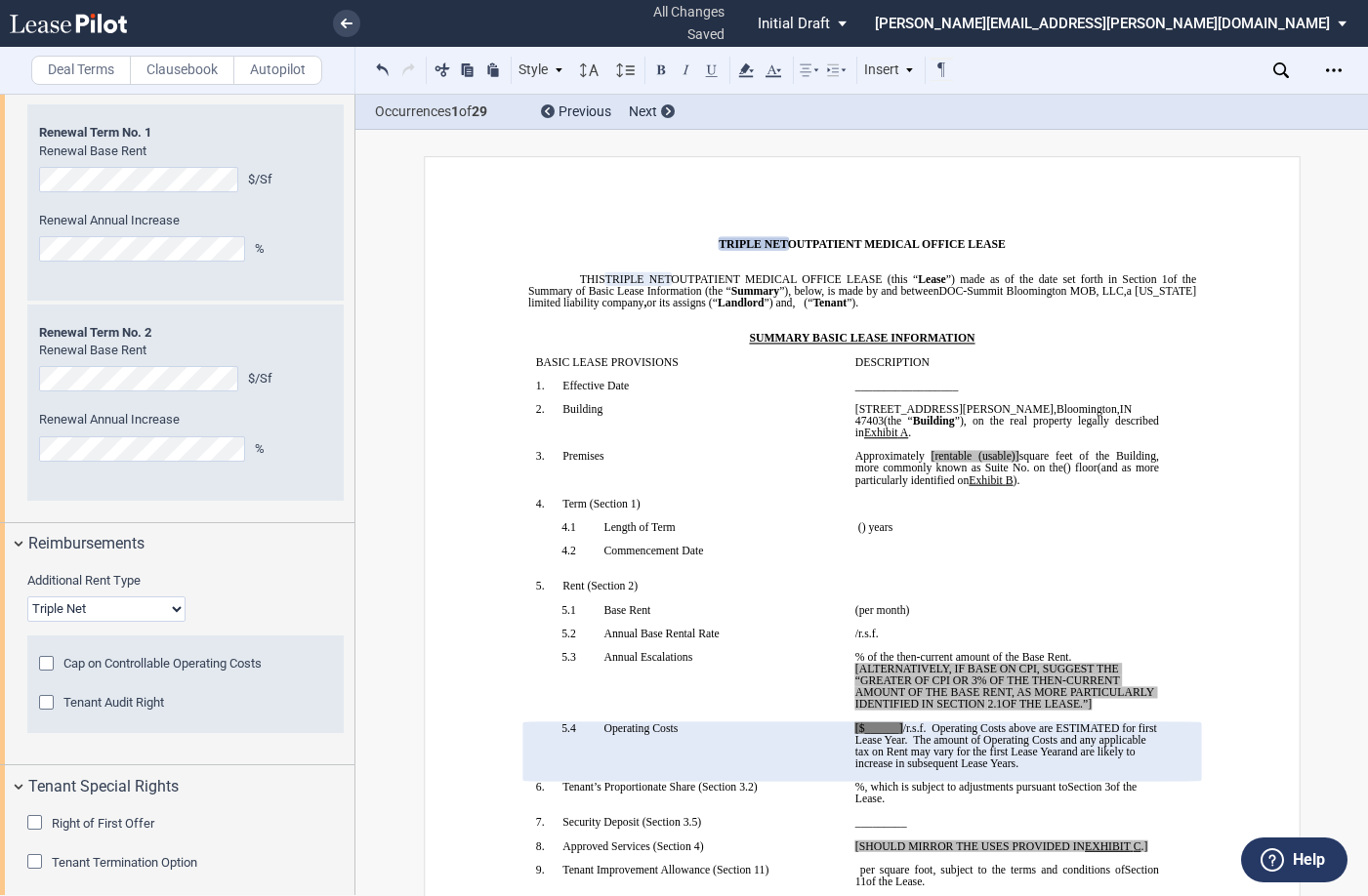 scroll, scrollTop: 2732, scrollLeft: 0, axis: vertical 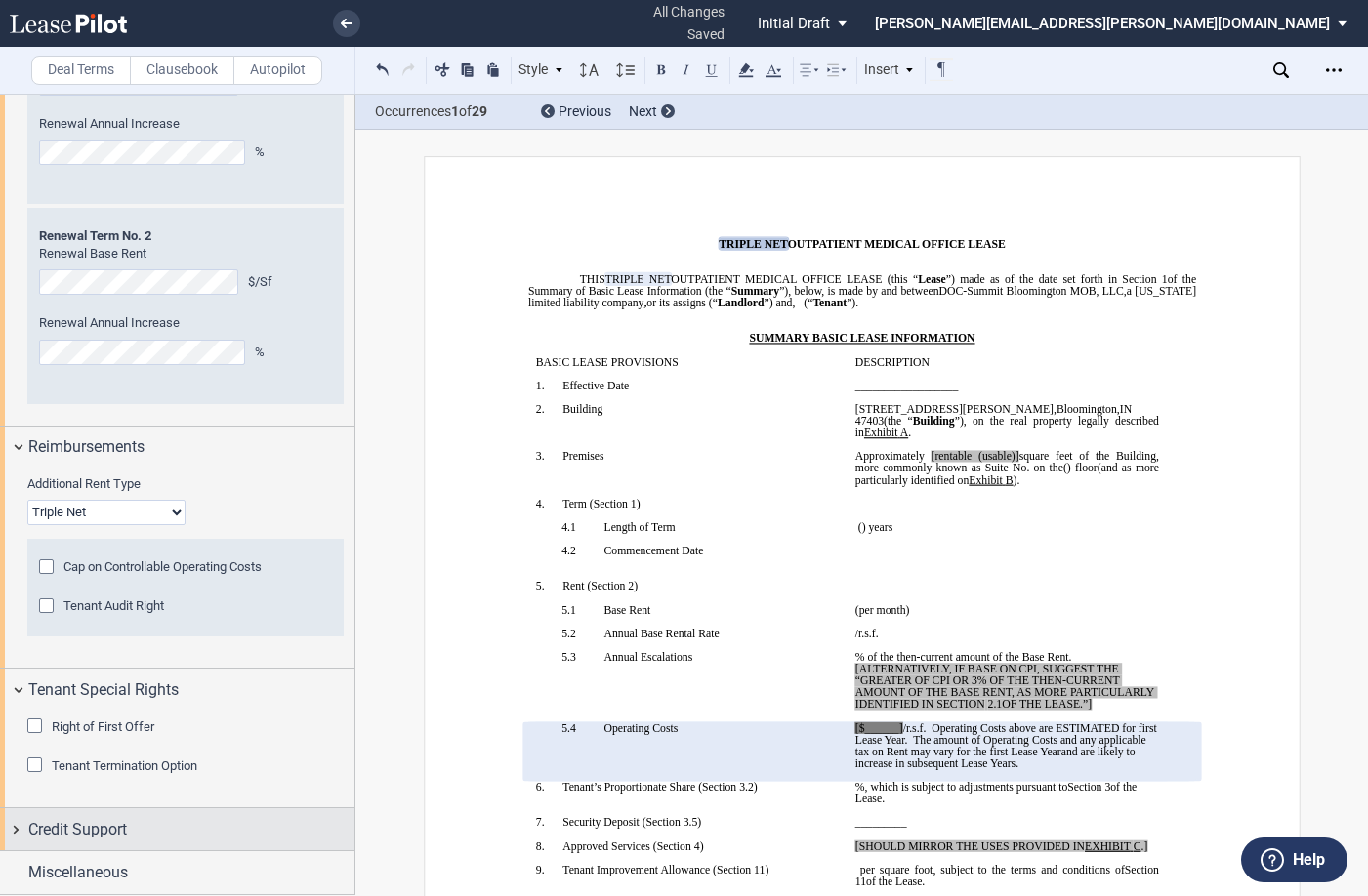 click on "Credit Support" at bounding box center [177, 829] 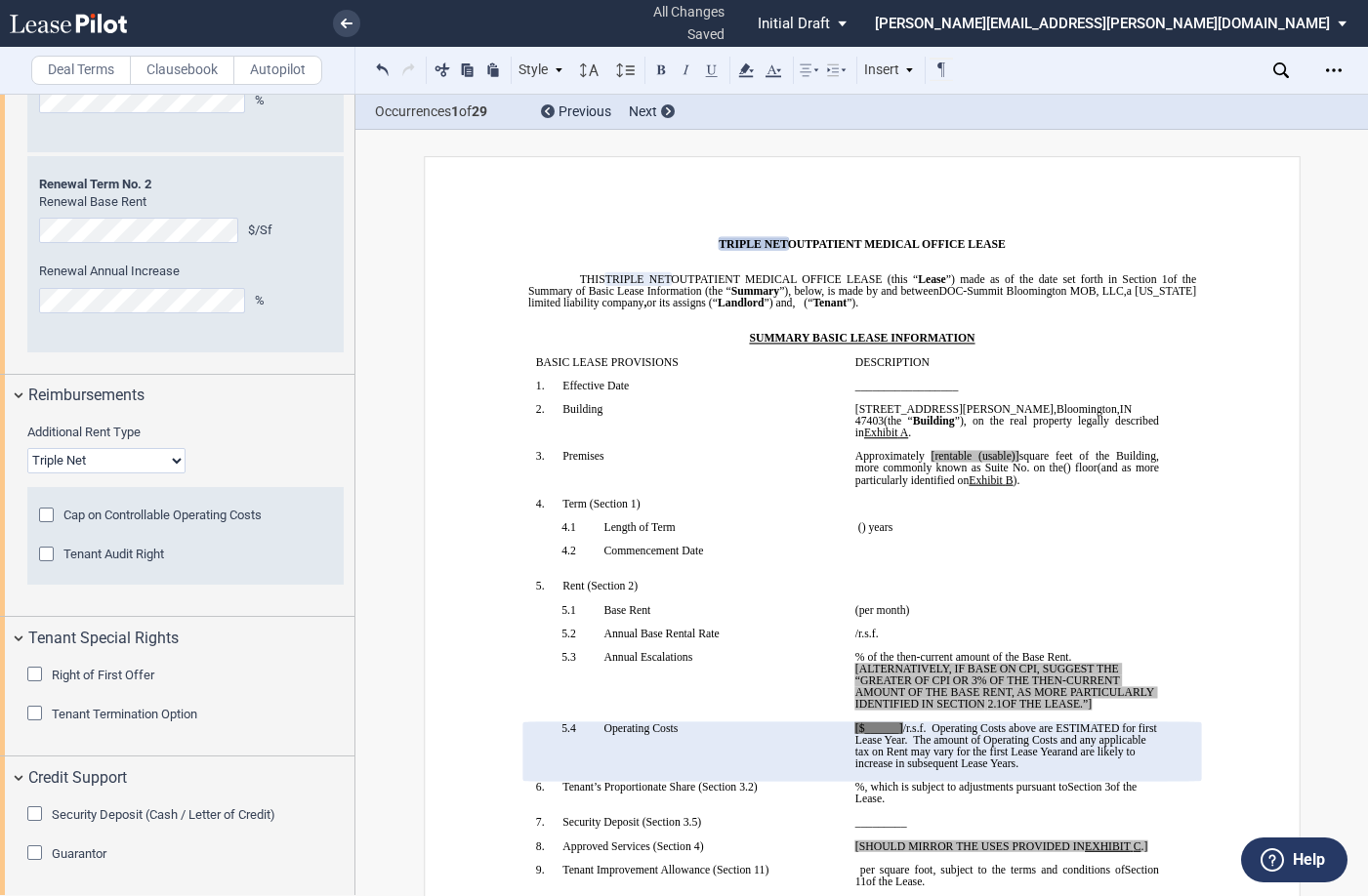 scroll, scrollTop: 2829, scrollLeft: 0, axis: vertical 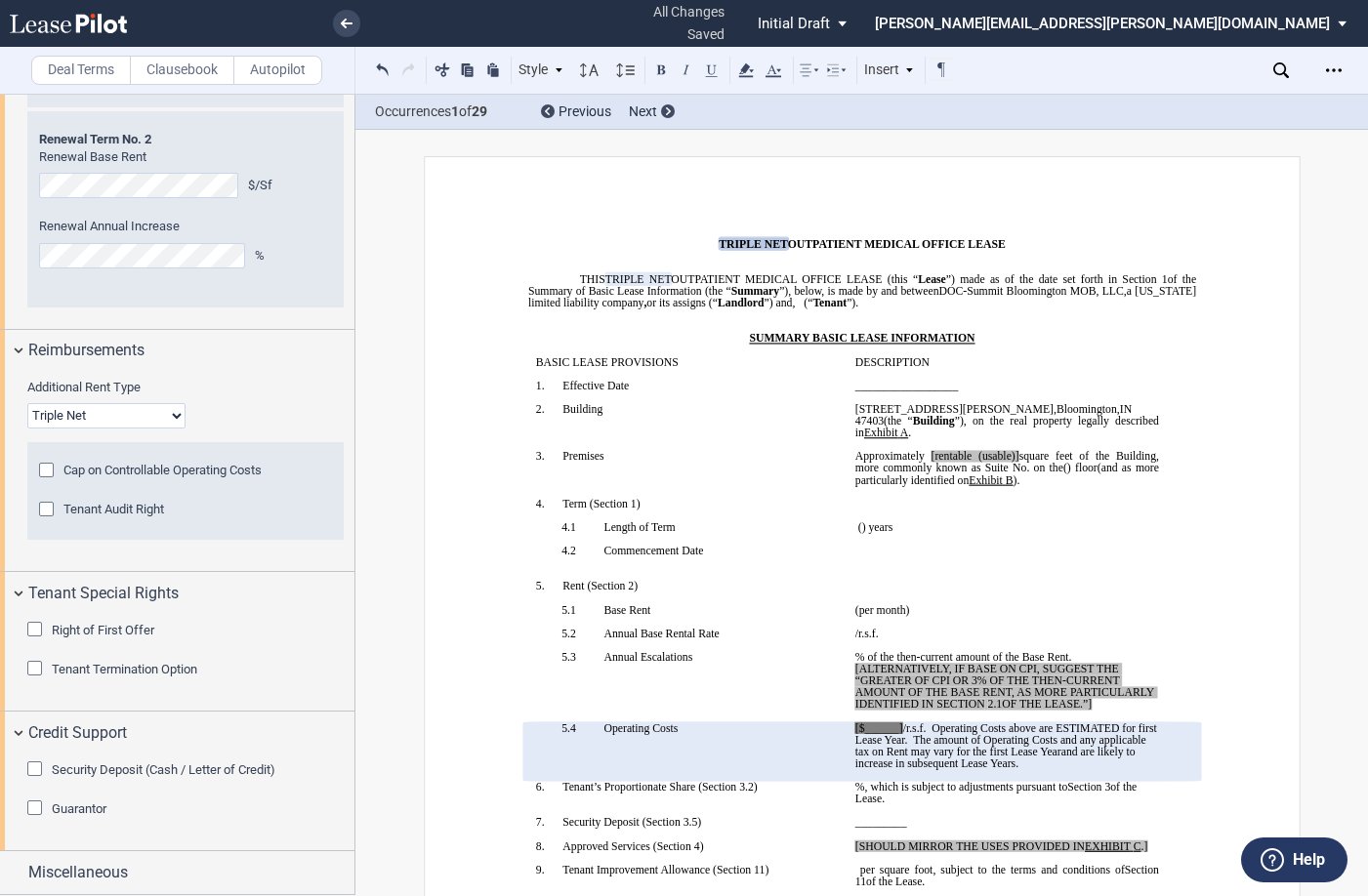 click 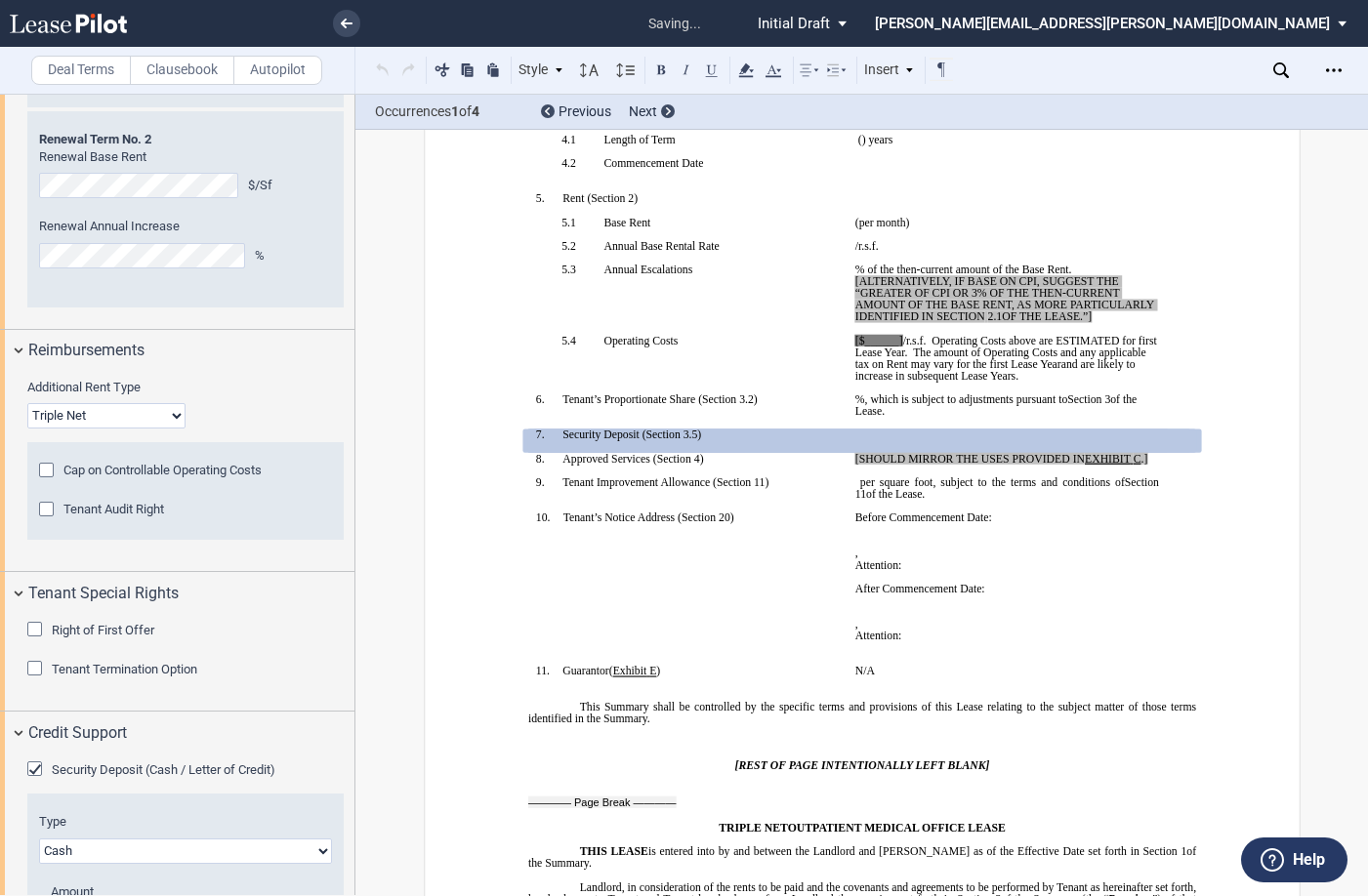 scroll, scrollTop: 395, scrollLeft: 0, axis: vertical 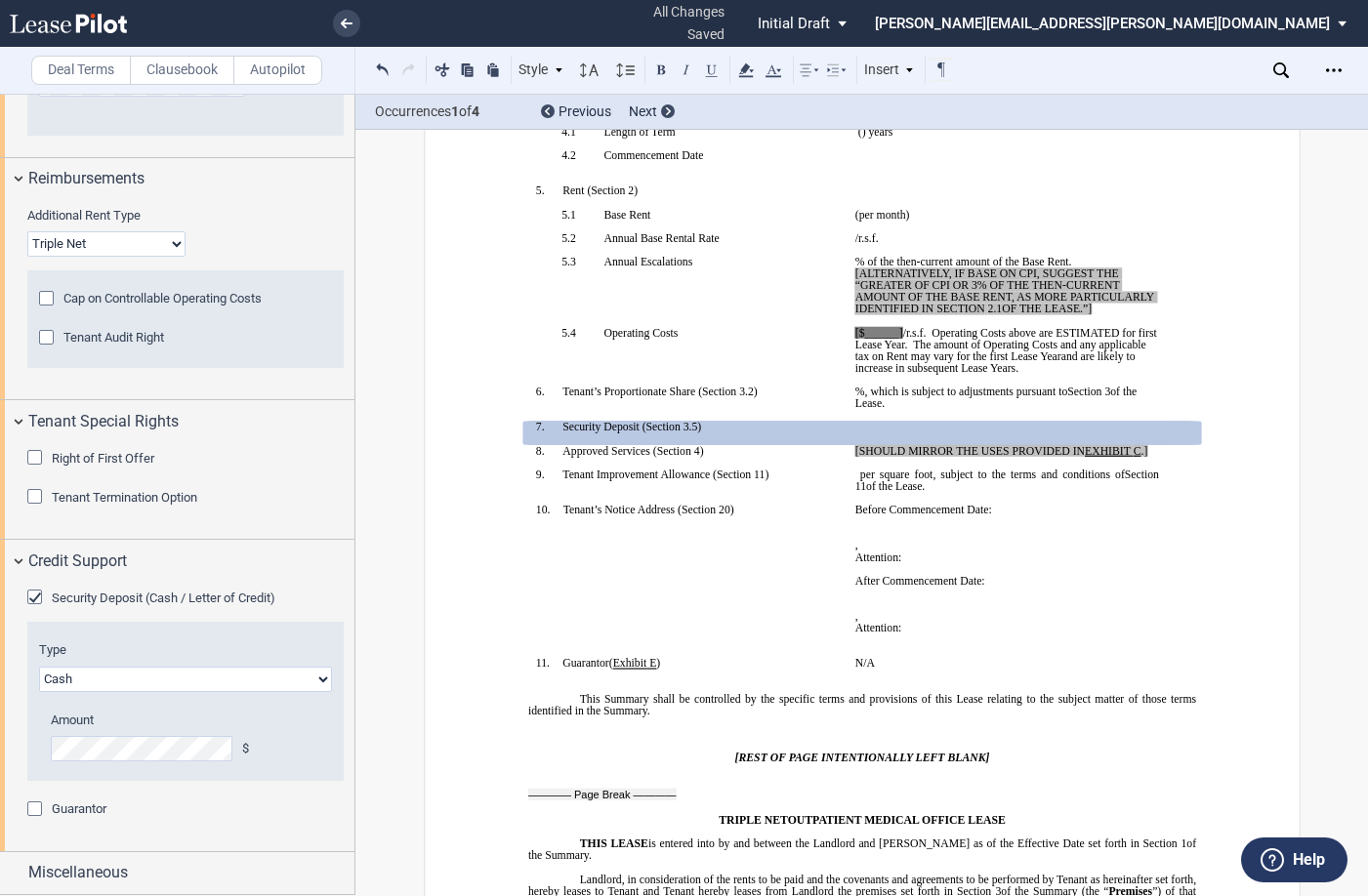 click on "Letter of Credit (L/C)
Cash
Cash and Letter of Credit" 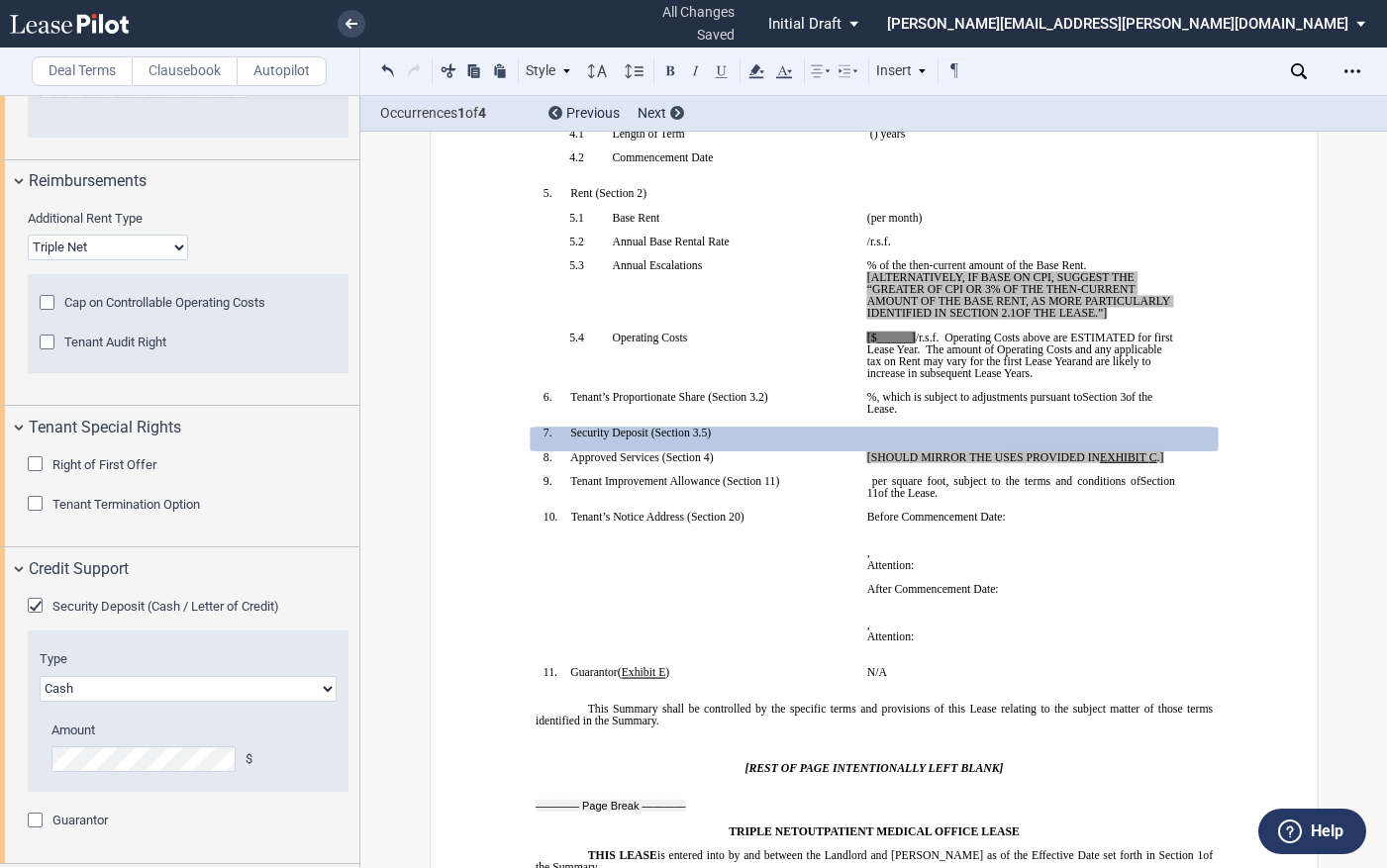 scroll, scrollTop: 3083, scrollLeft: 0, axis: vertical 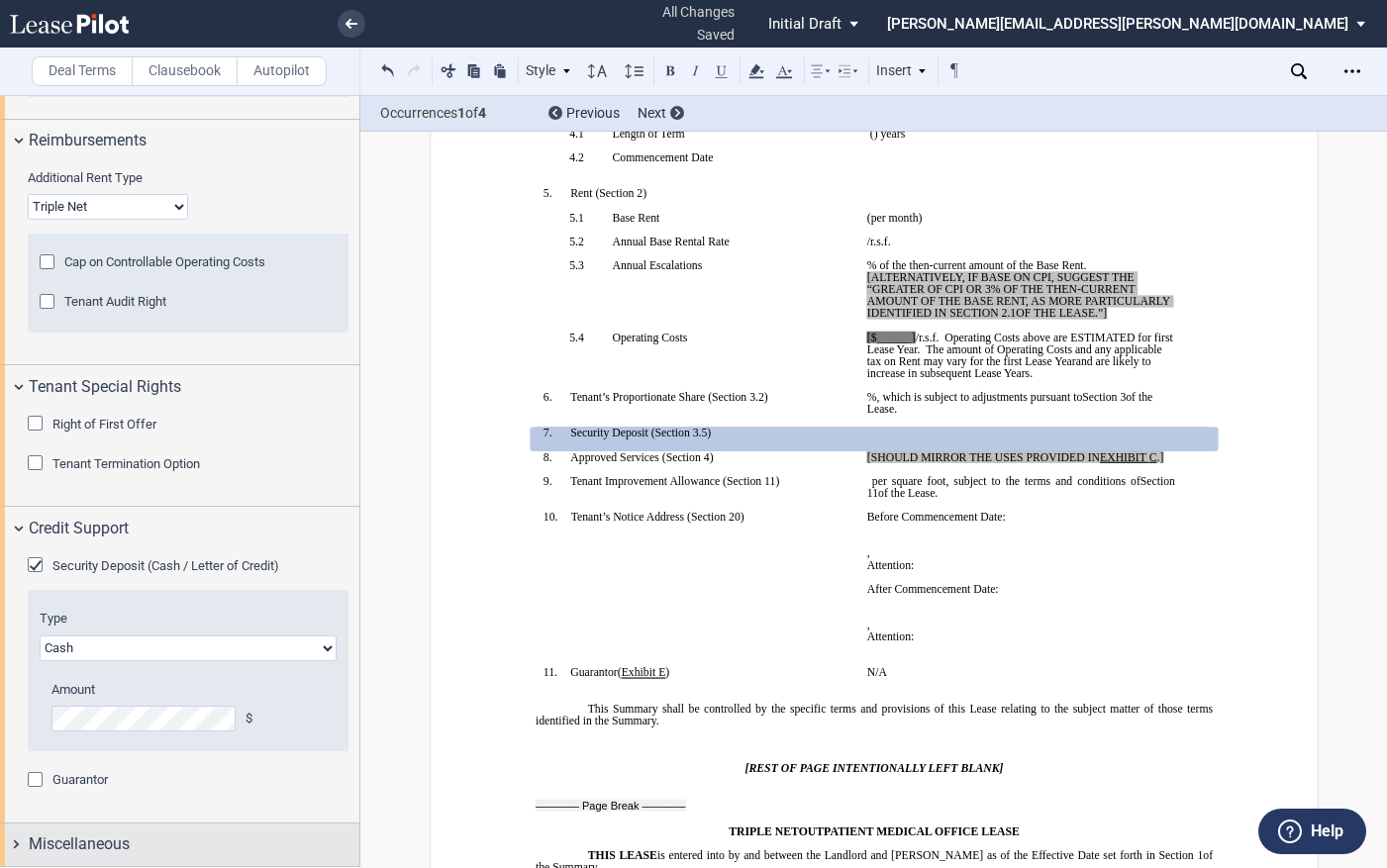 click on "Miscellaneous" at bounding box center (179, 844) 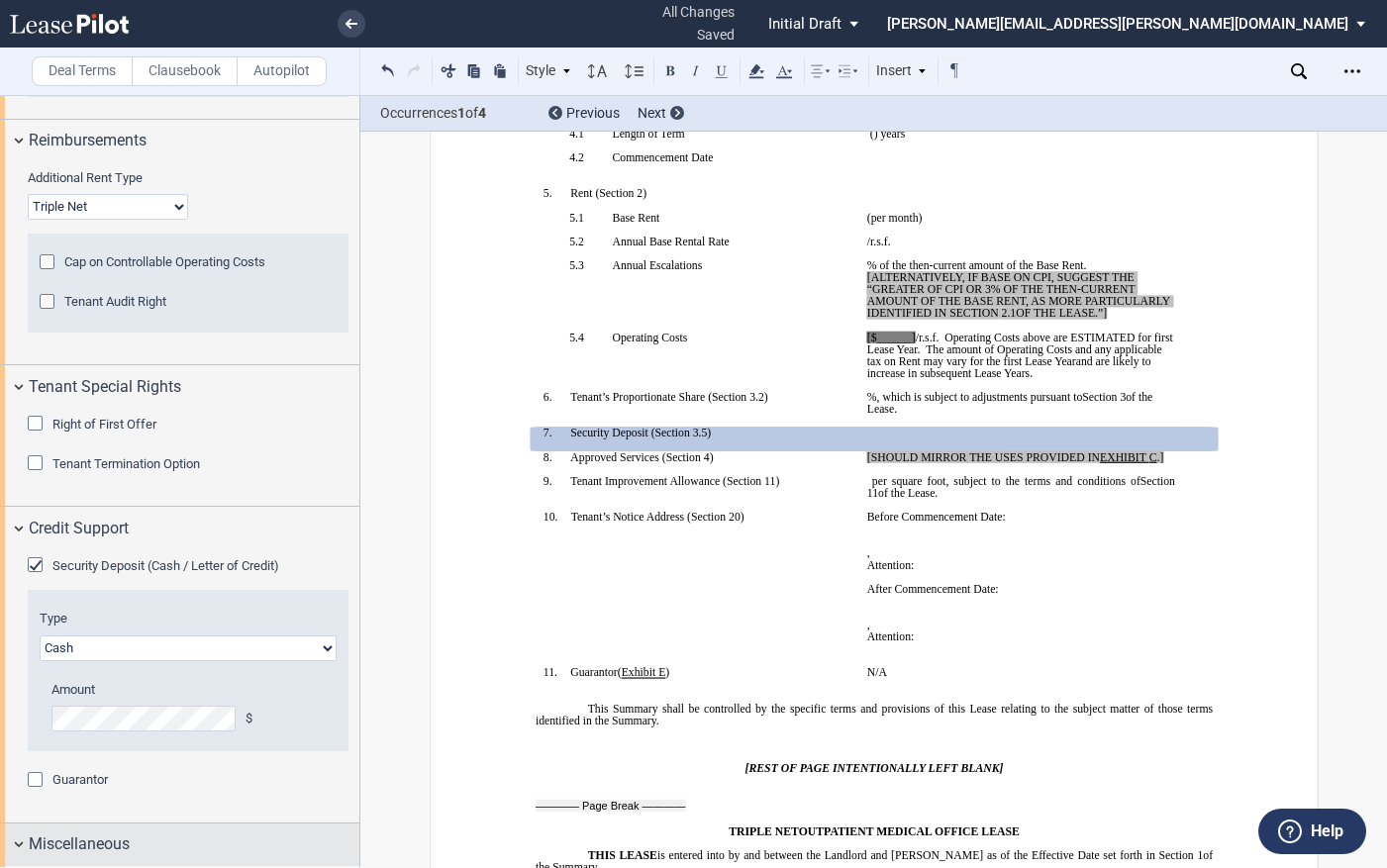 scroll, scrollTop: 3289, scrollLeft: 0, axis: vertical 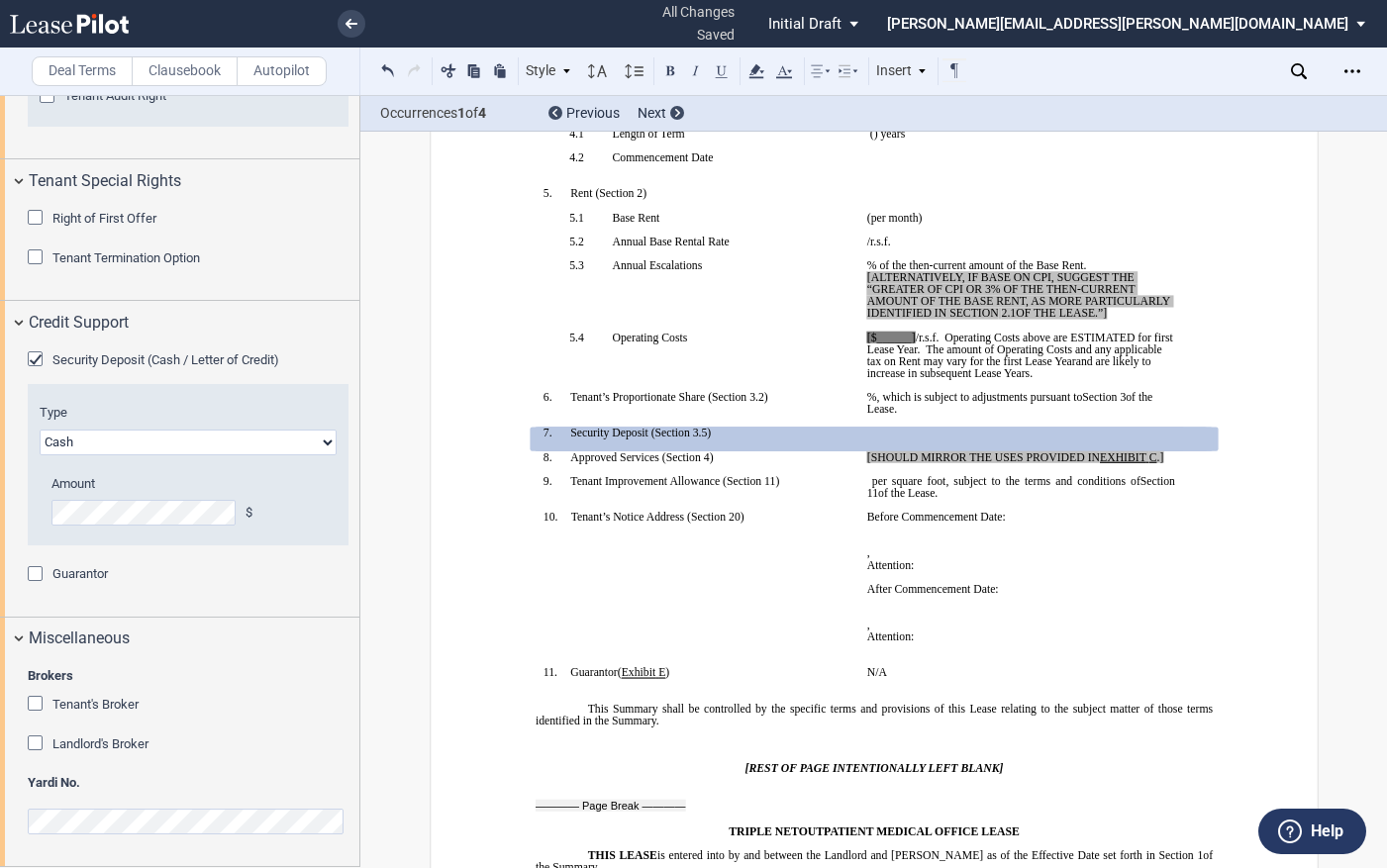 click at bounding box center (38, 706) 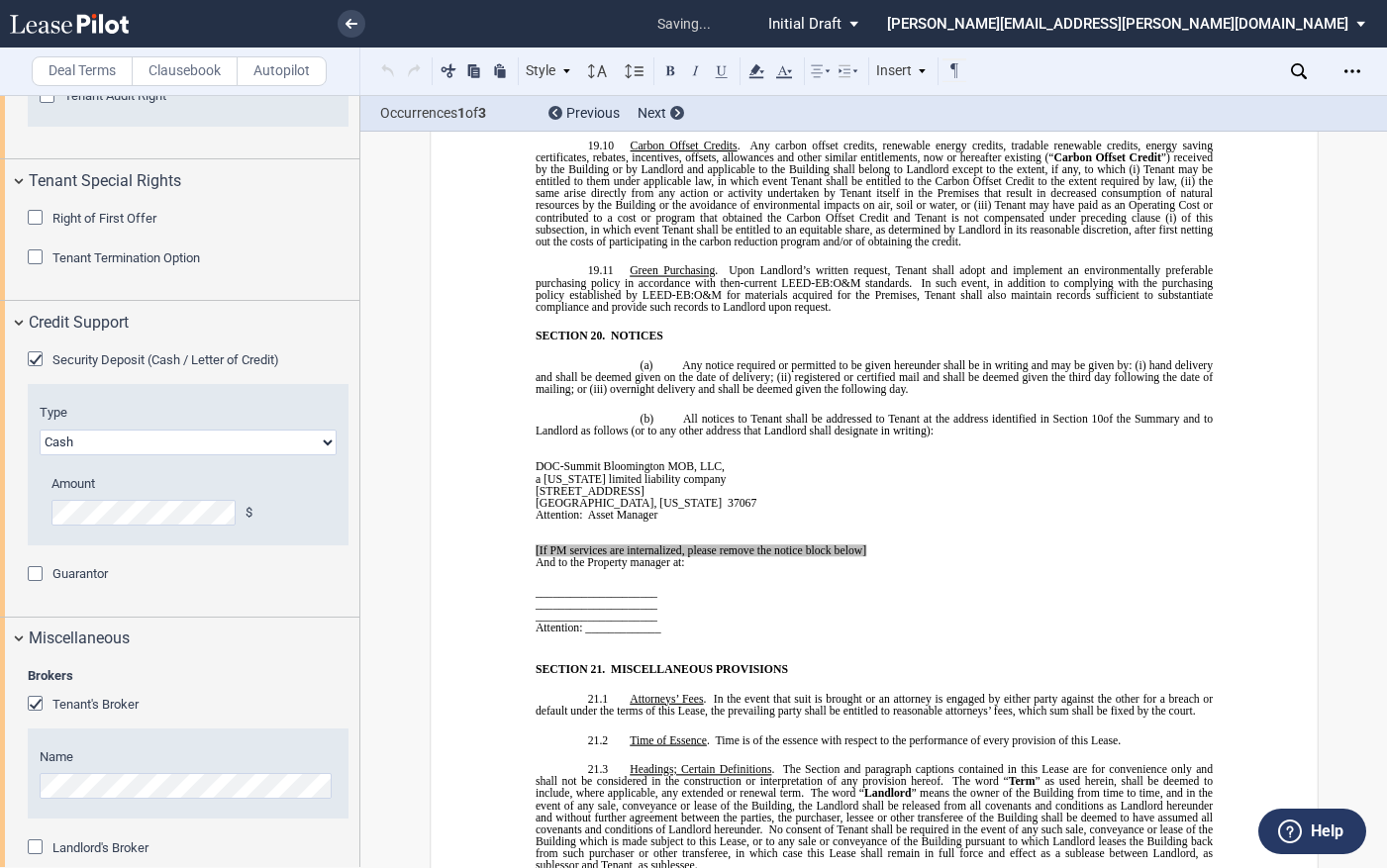 scroll, scrollTop: 15802, scrollLeft: 0, axis: vertical 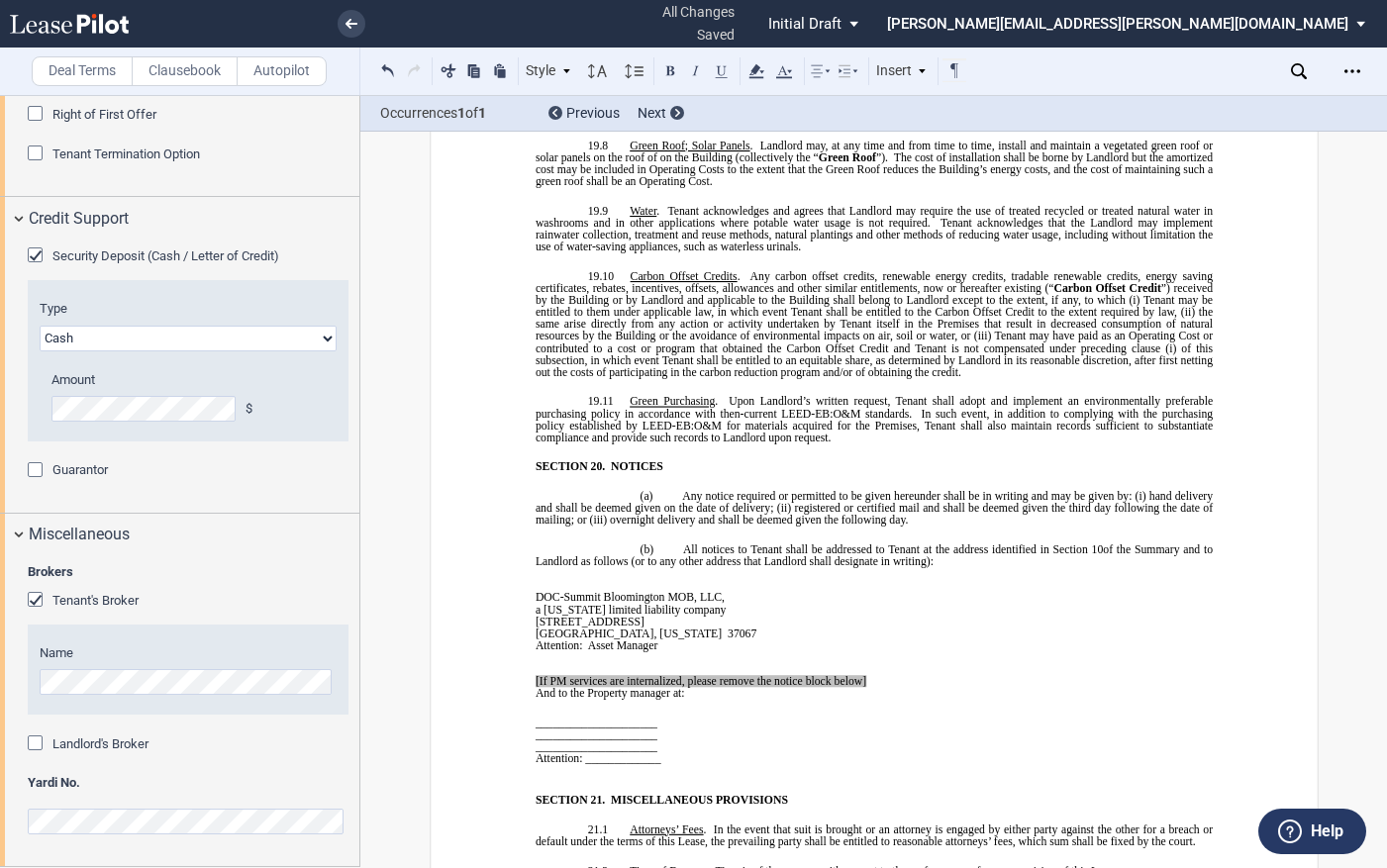 click on "_____________________" 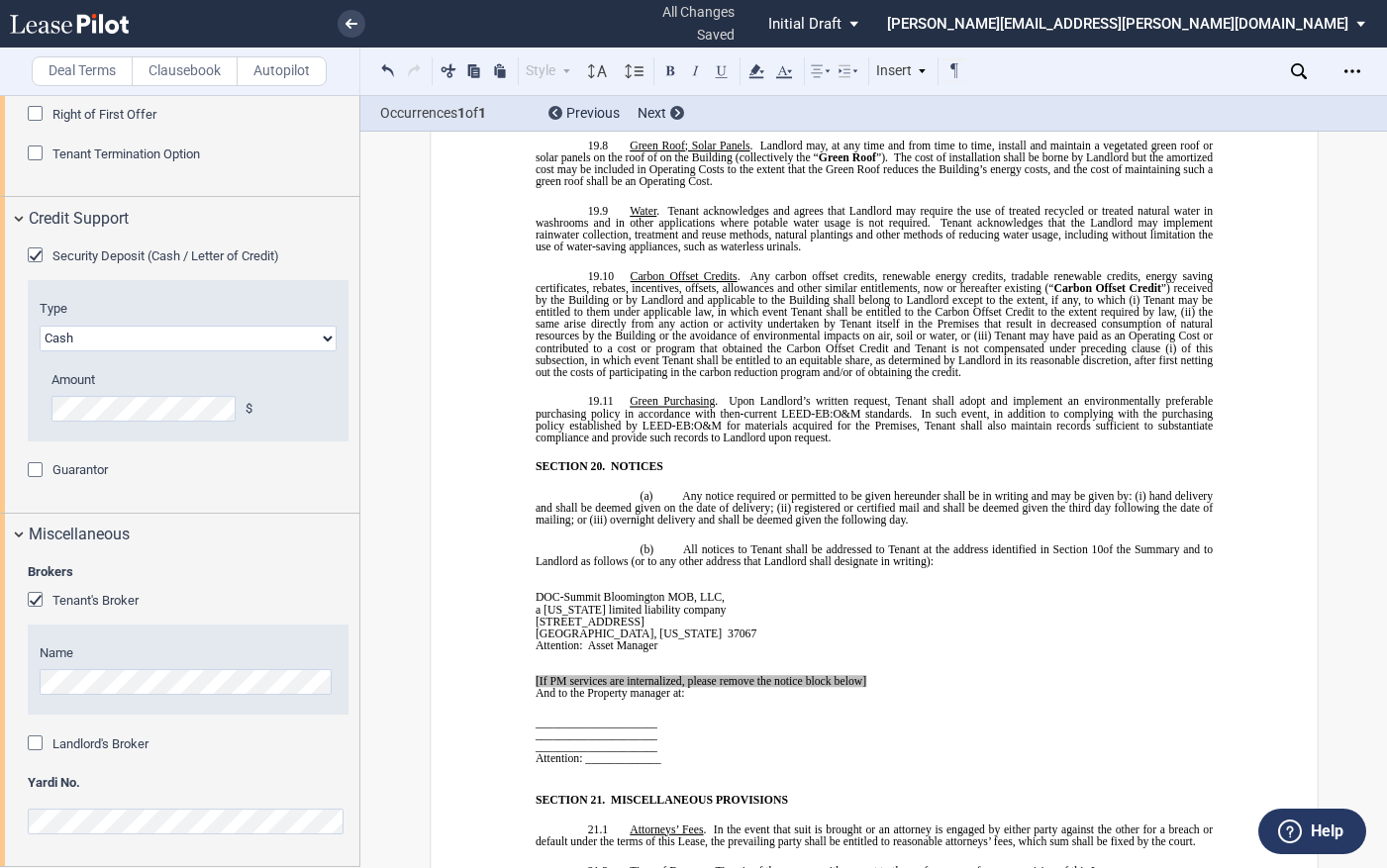 click on "_____________________" at bounding box center (708, 723) 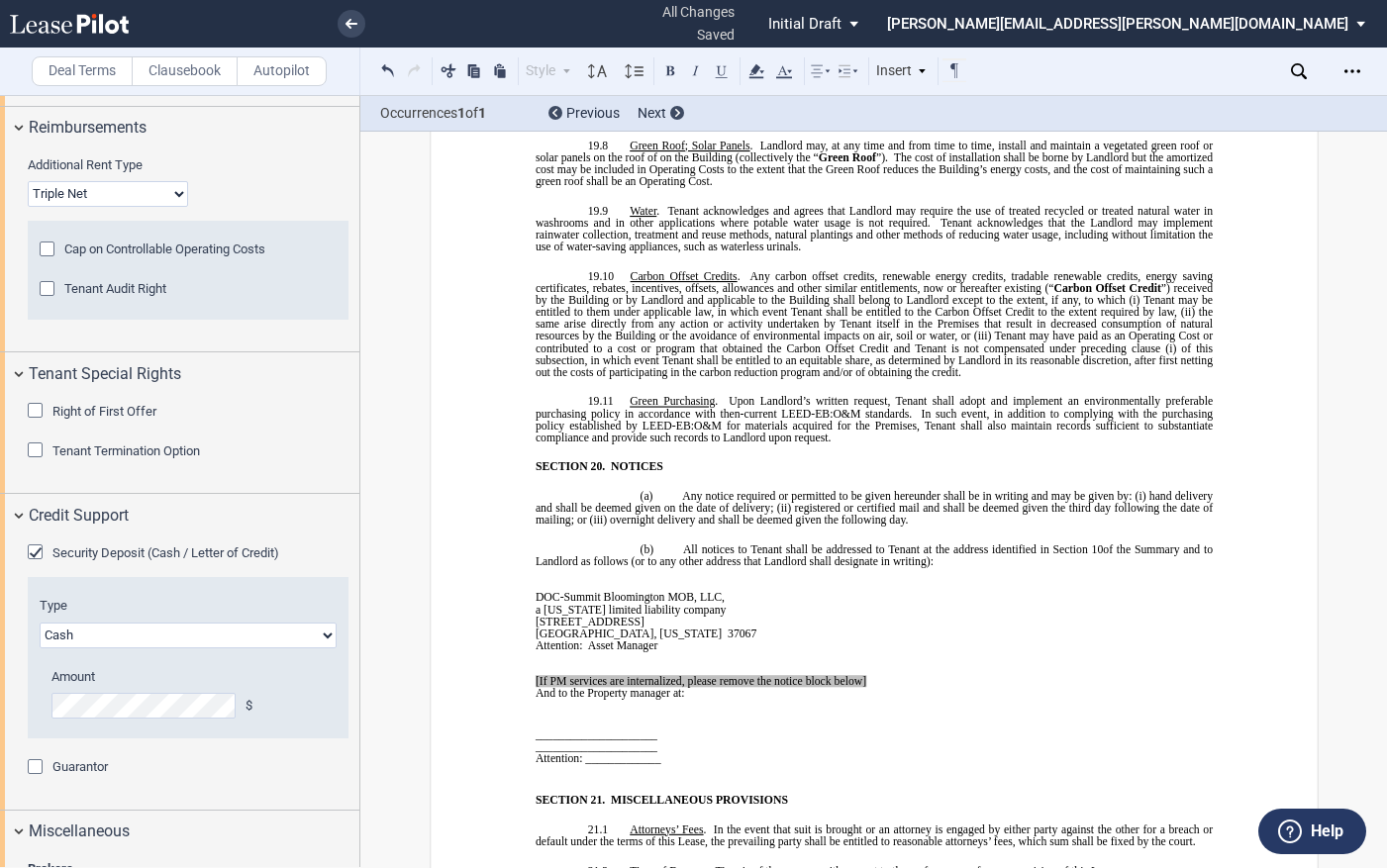 scroll, scrollTop: 3393, scrollLeft: 0, axis: vertical 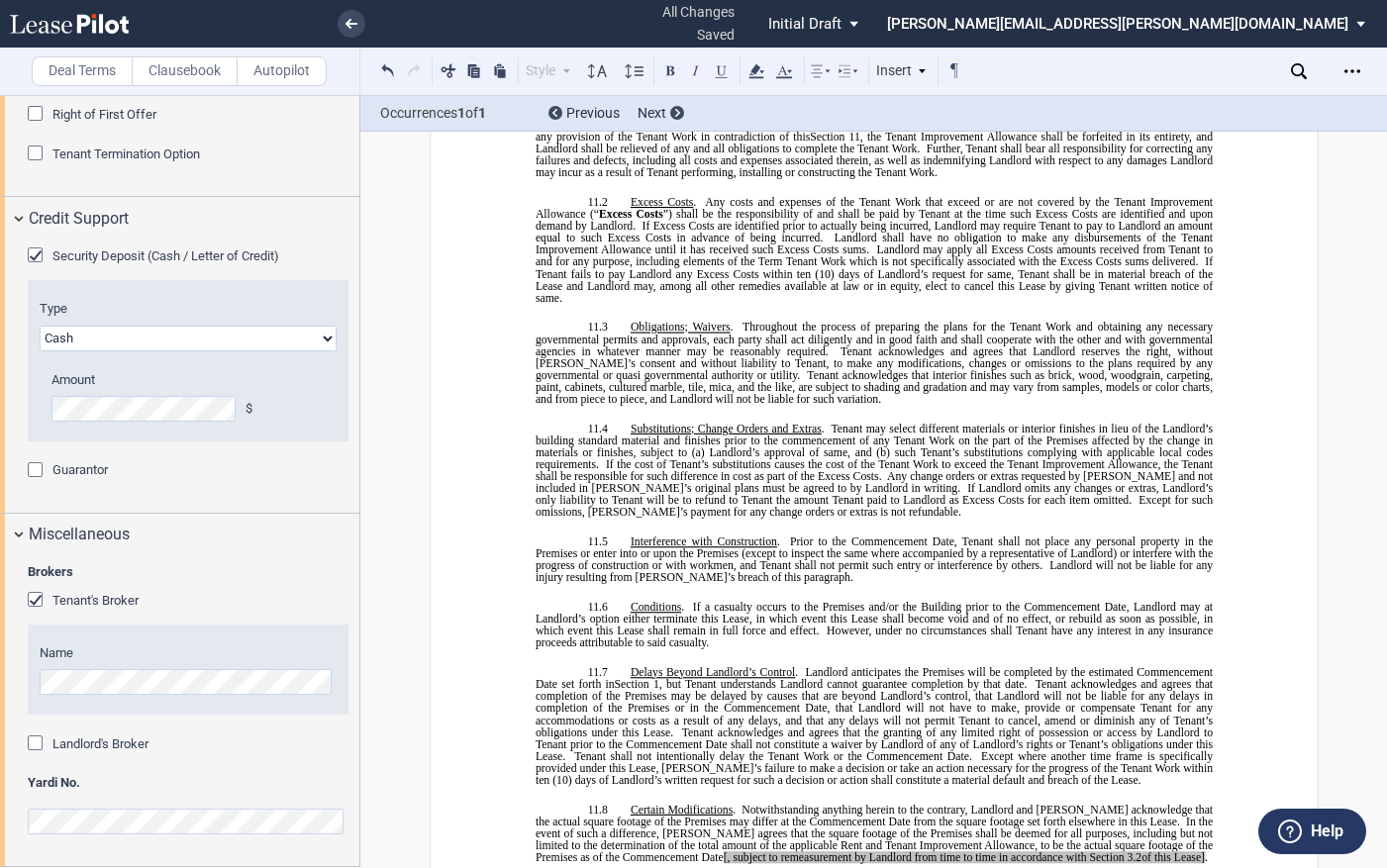 click on "[, subject to remeasurement by Landlord from time to time in accordance with Section" 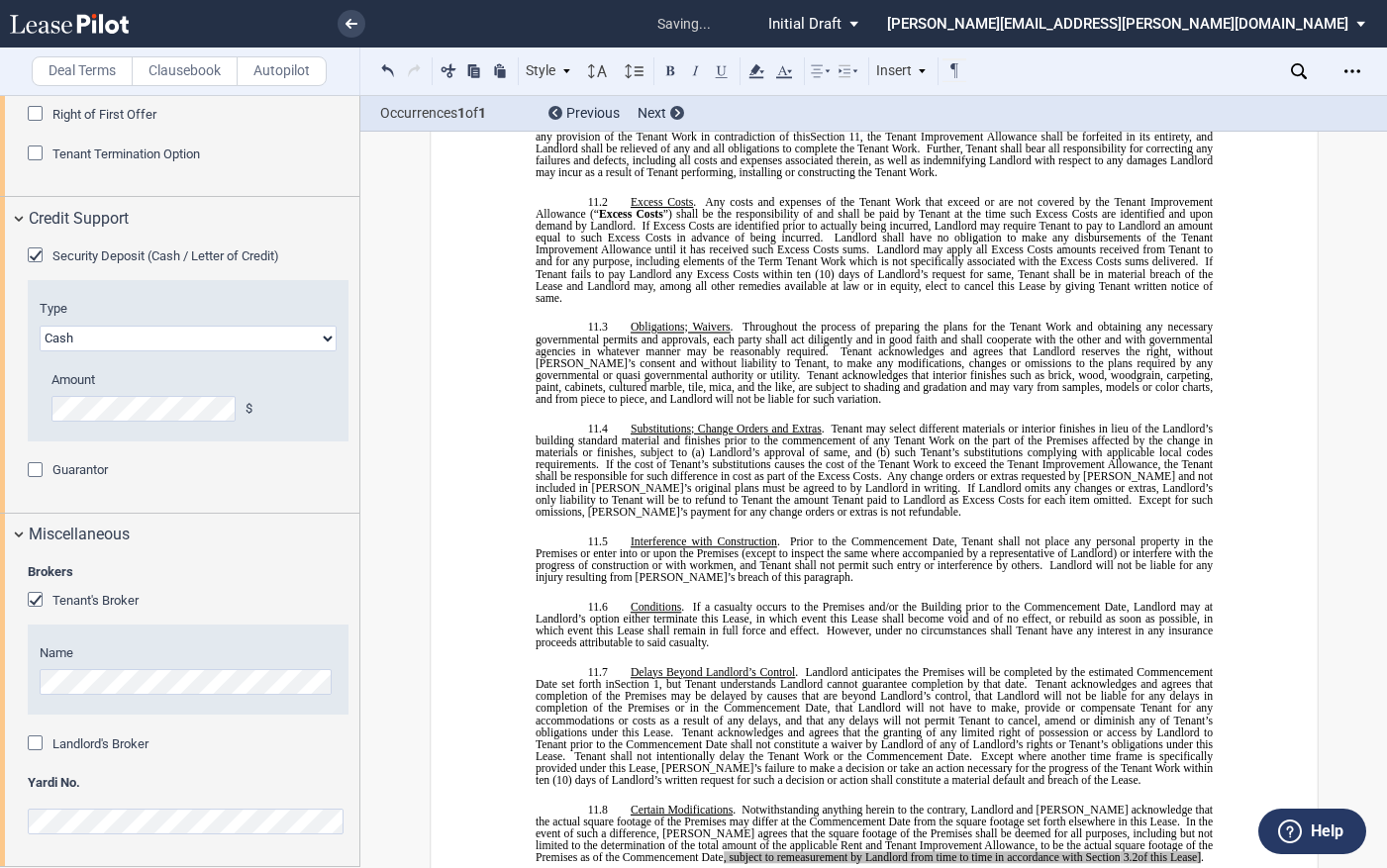 click on "." 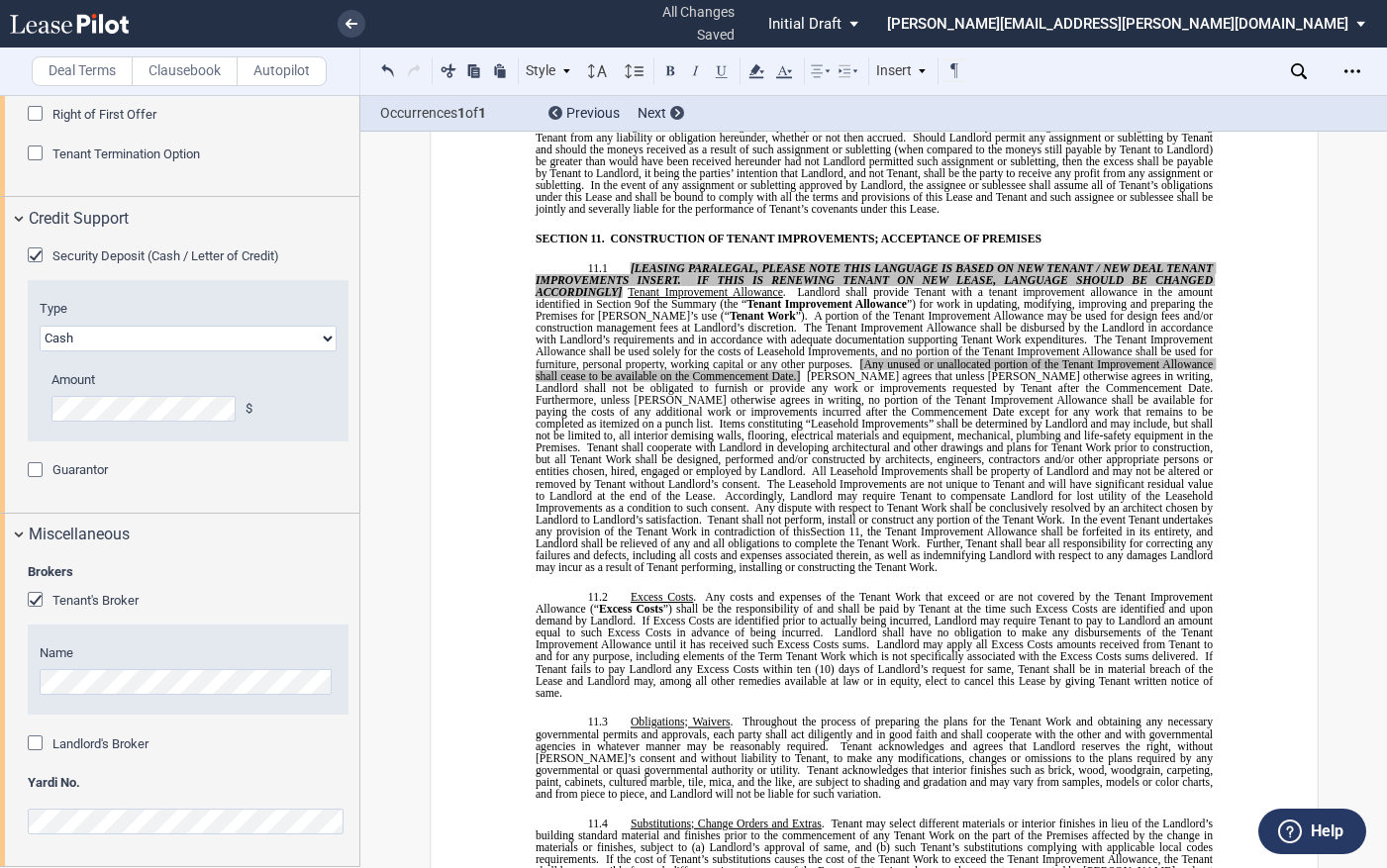 scroll, scrollTop: 8973, scrollLeft: 0, axis: vertical 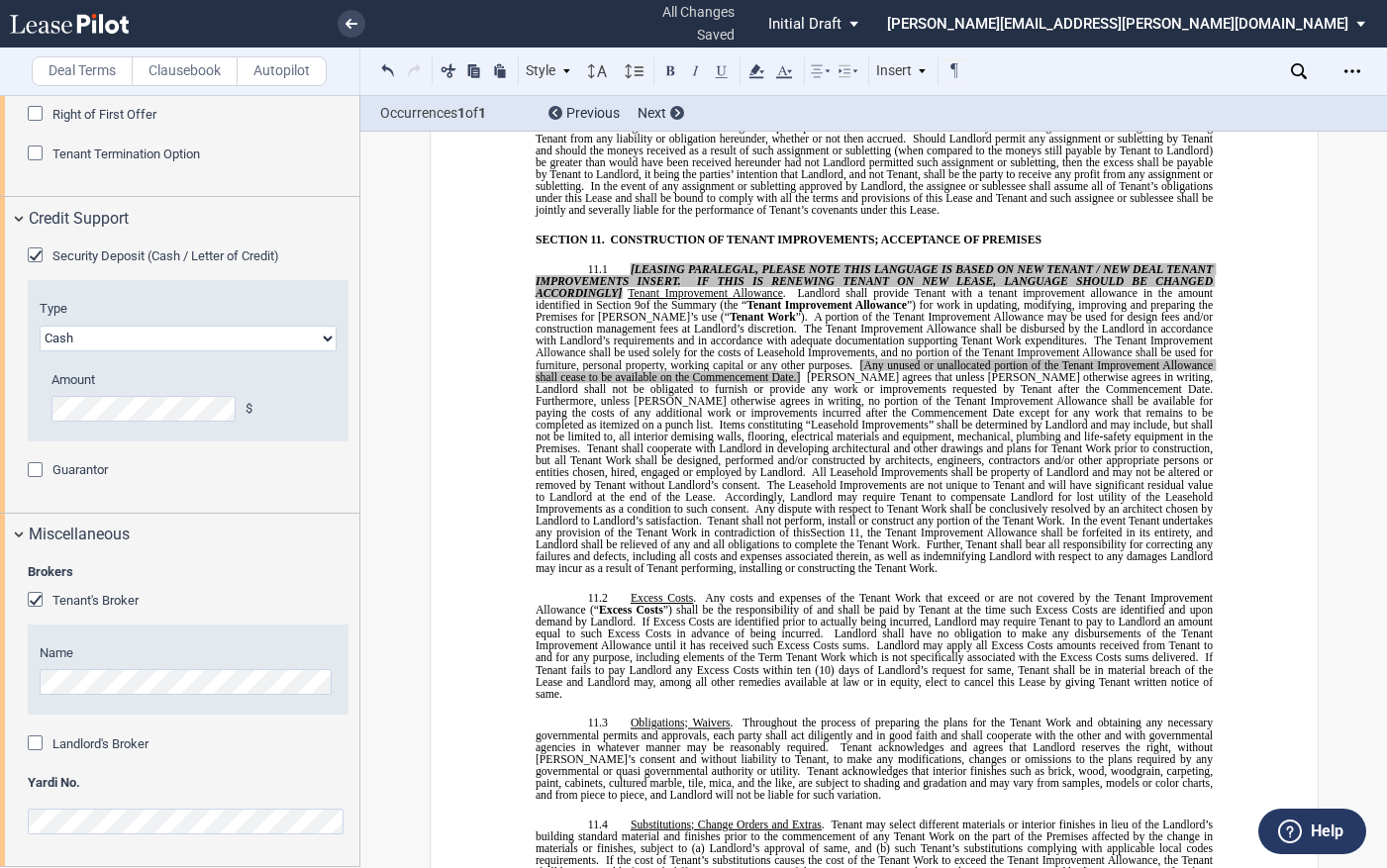 click on "[PERSON_NAME] agrees that unless [PERSON_NAME] otherwise agrees in writing, Landlord shall not be obligated to furnish or provide any work or improvements requested by Tenant after the Commencement Date." 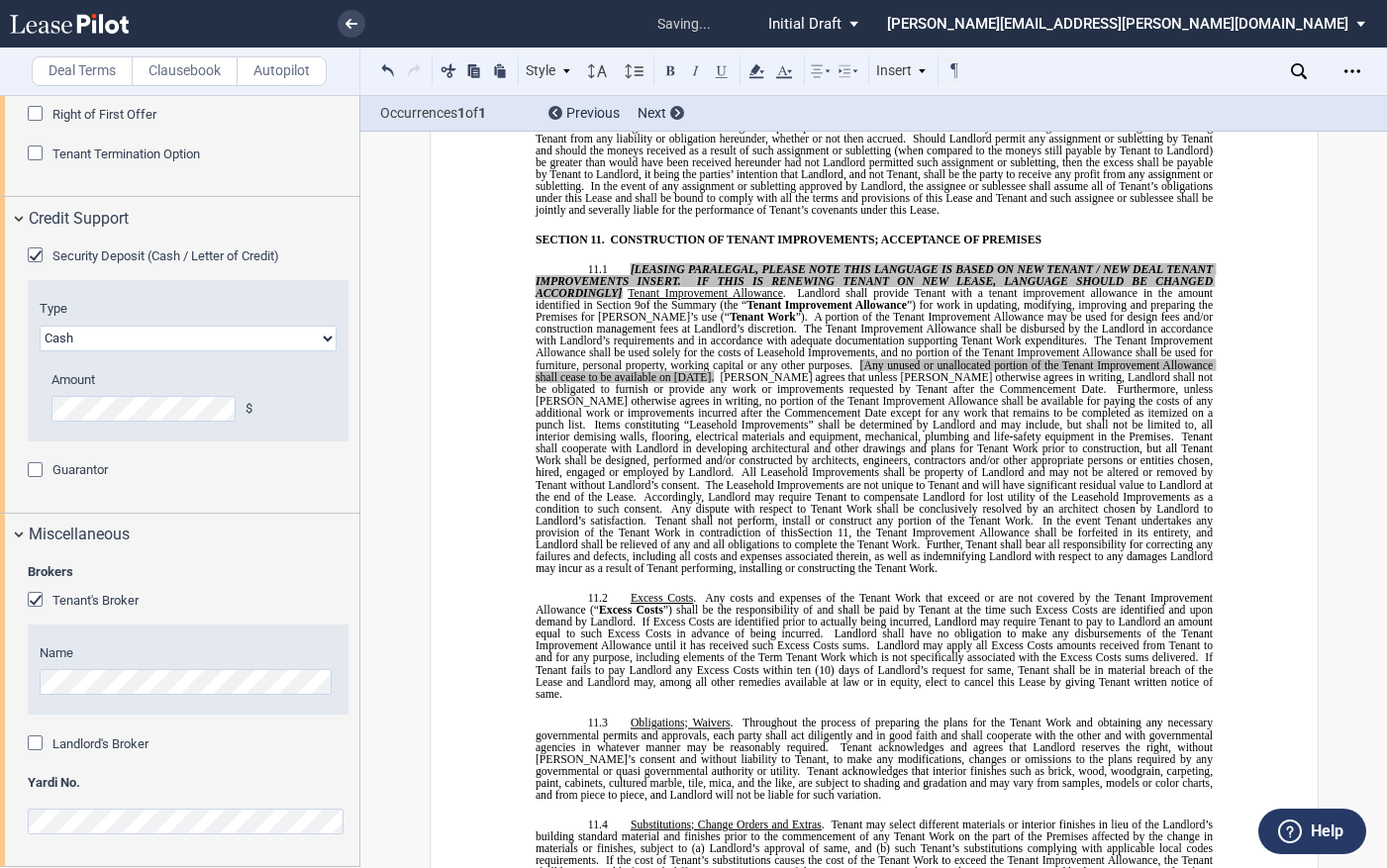 click on "[Any unused or unallocated portion of the Tenant Improvement Allowance shall cease to be available on September 30, 2026." 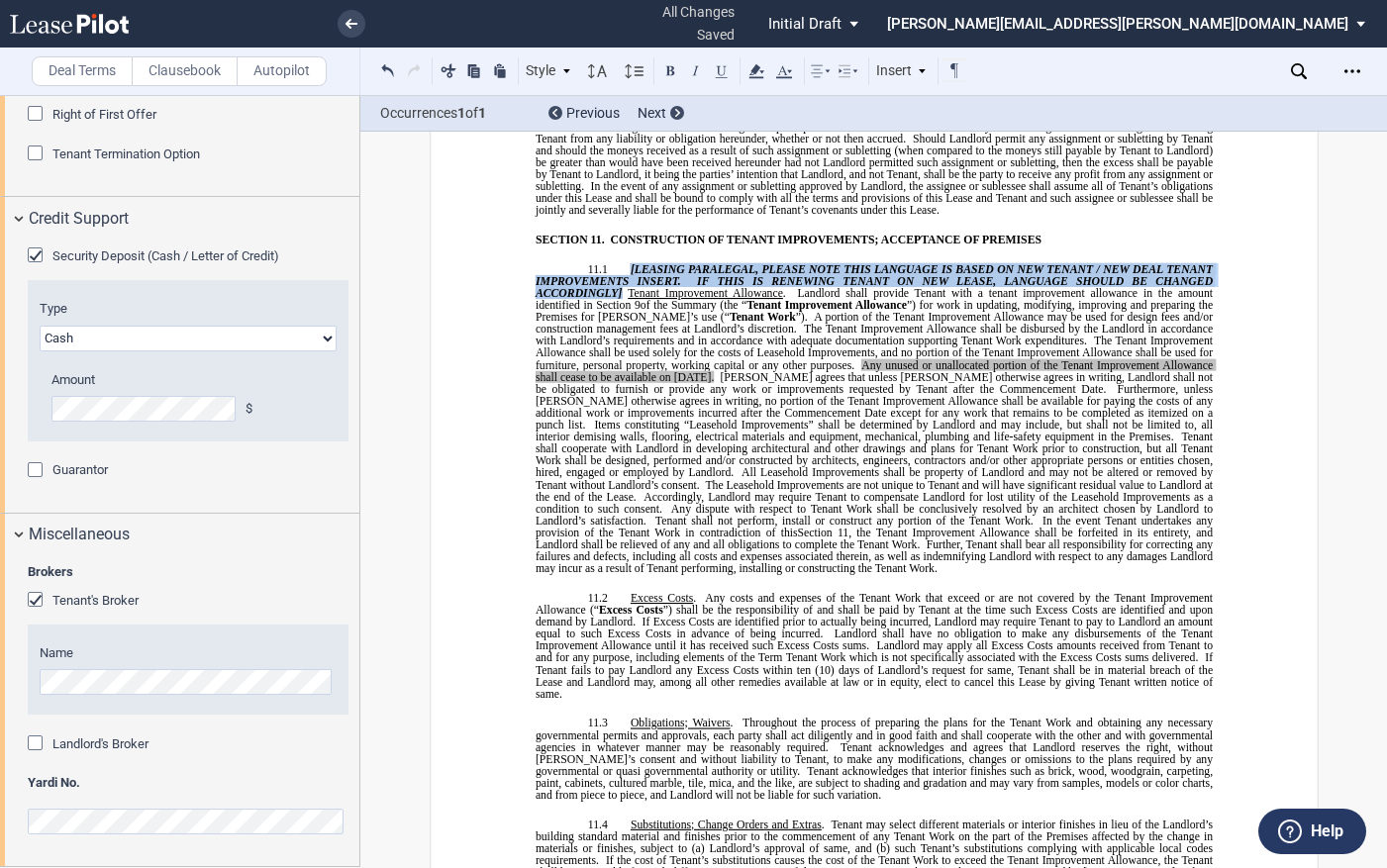 drag, startPoint x: 617, startPoint y: 218, endPoint x: 619, endPoint y: 199, distance: 19.104973 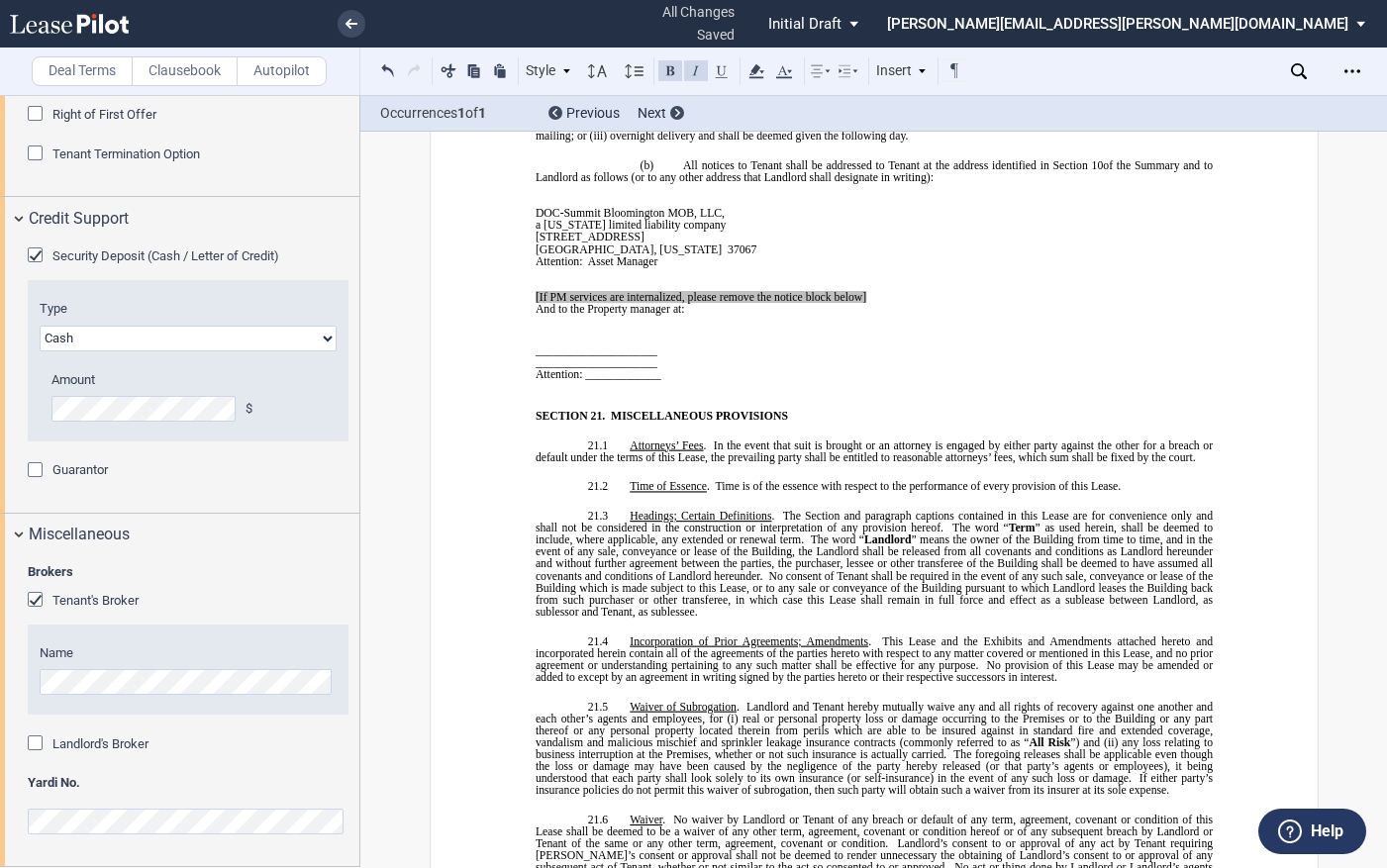 scroll, scrollTop: 13031, scrollLeft: 0, axis: vertical 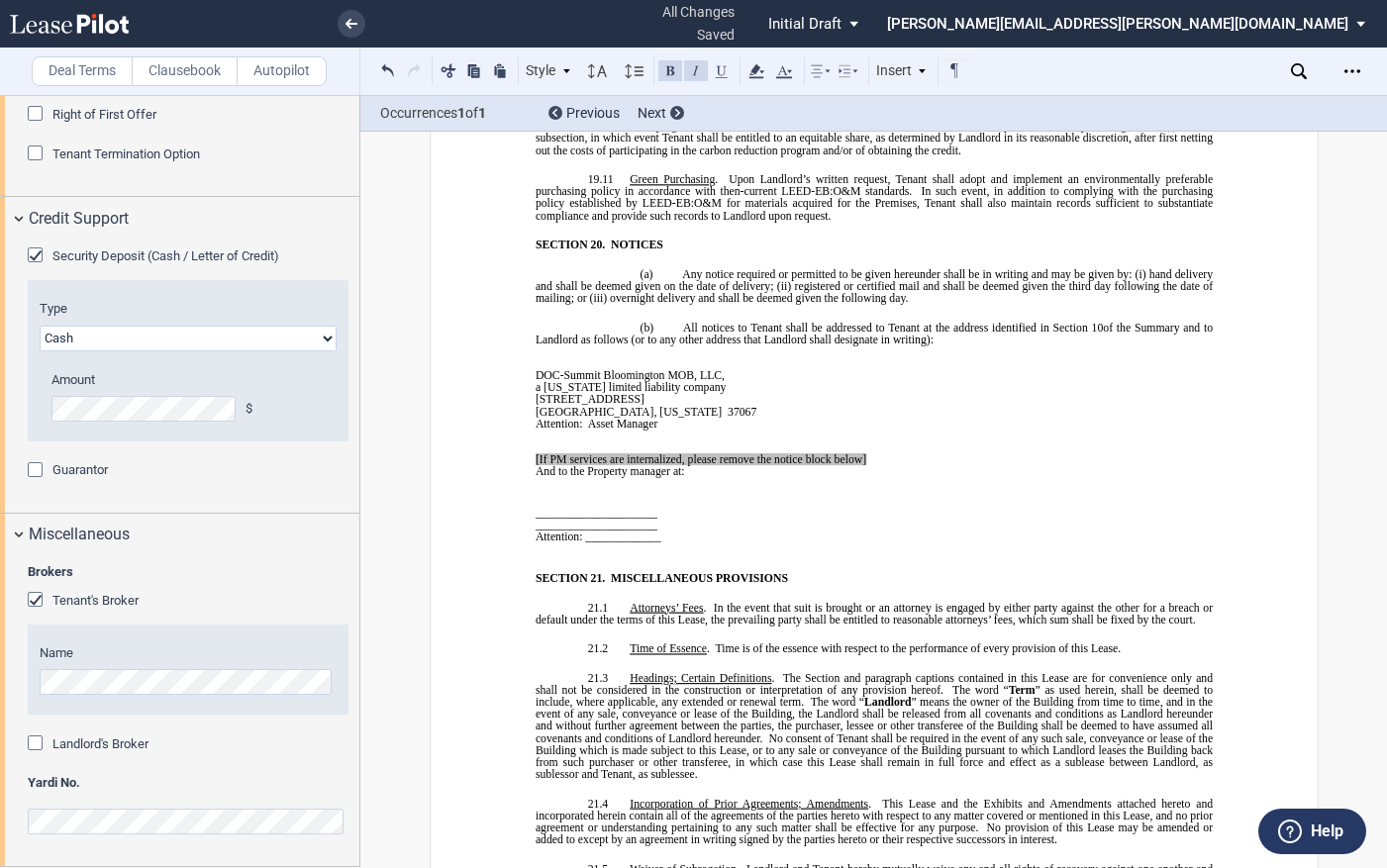 click on "﻿" at bounding box center [708, 500] 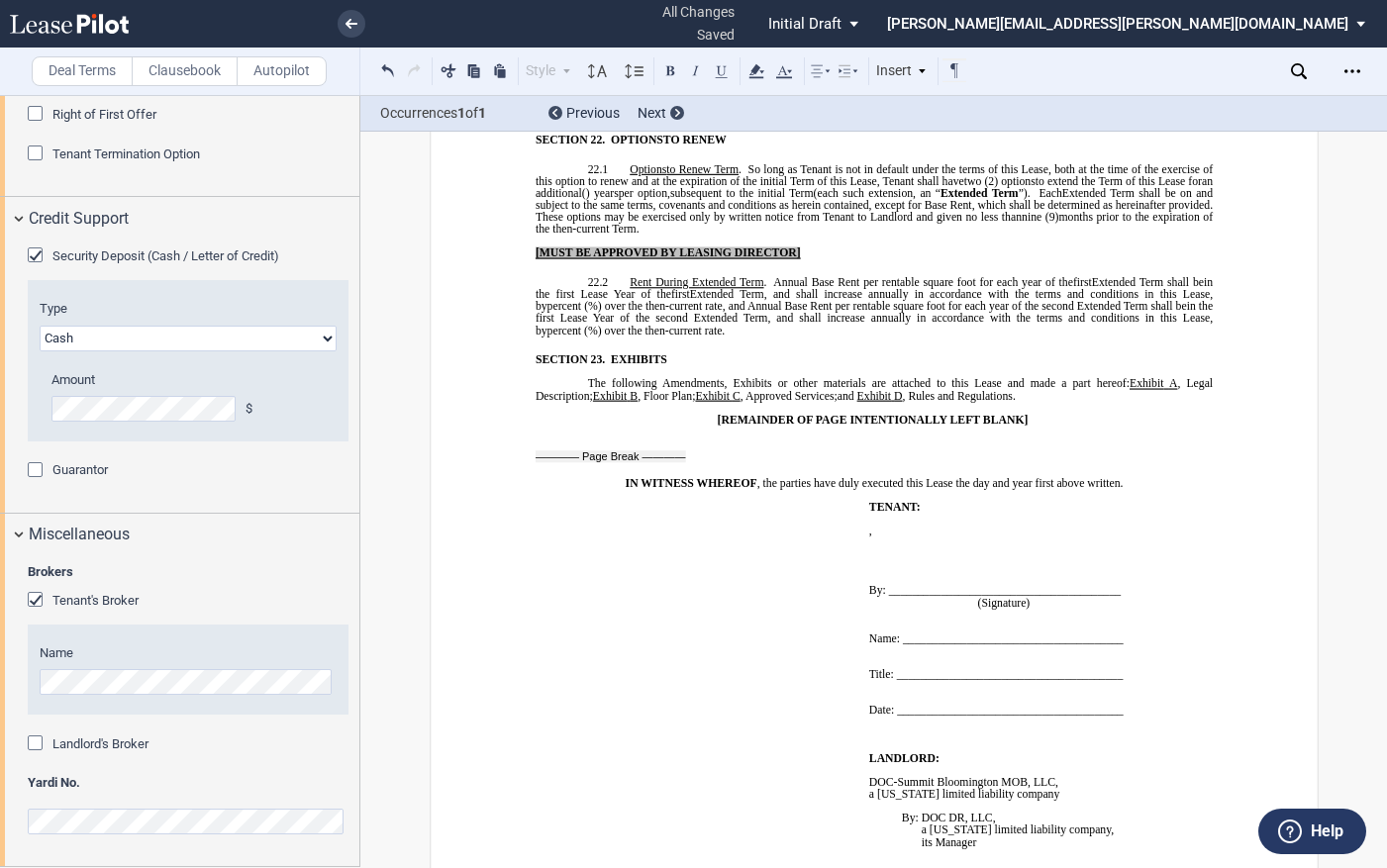 scroll, scrollTop: 16198, scrollLeft: 0, axis: vertical 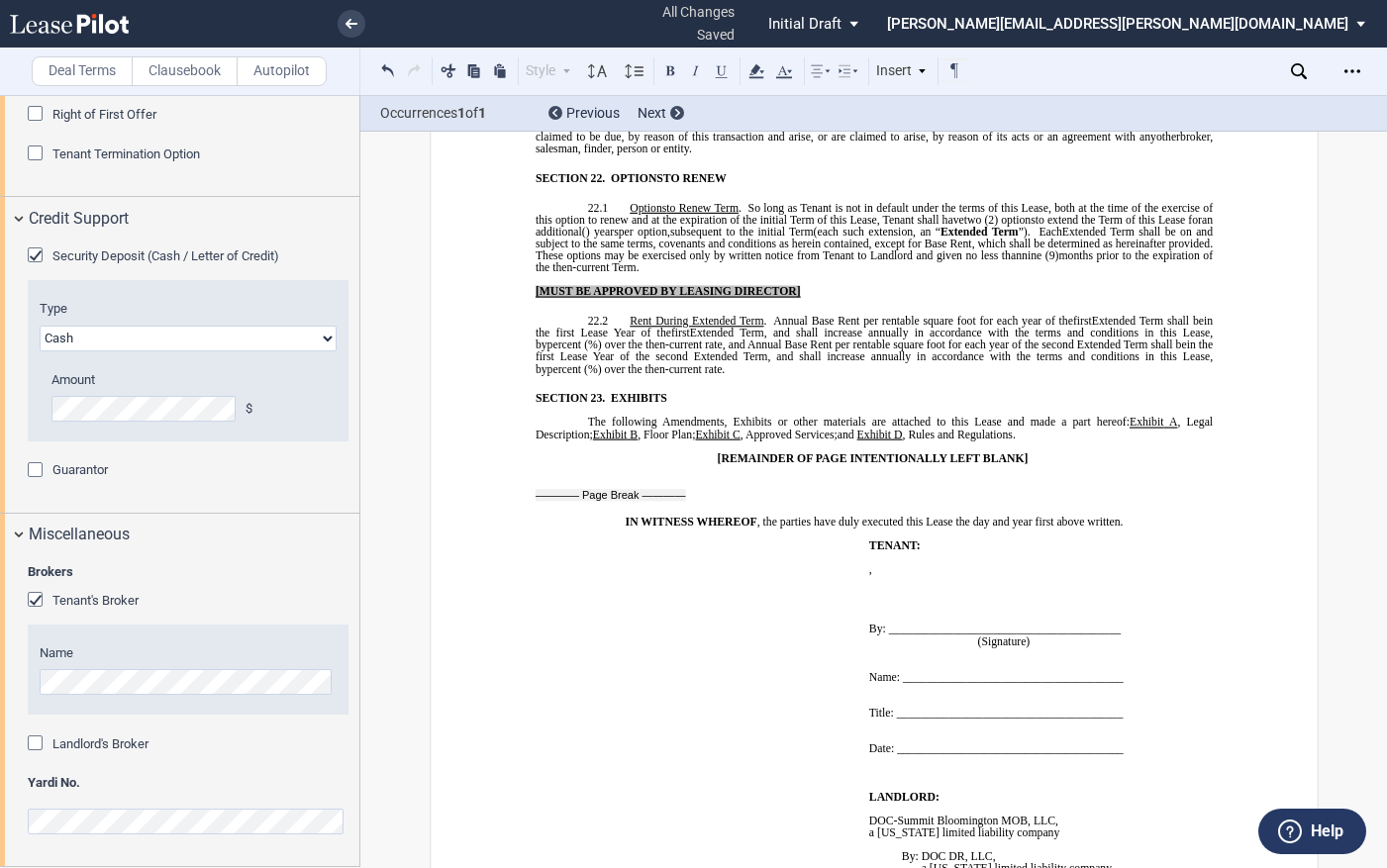 click on "﻿" at bounding box center (1044, 593) 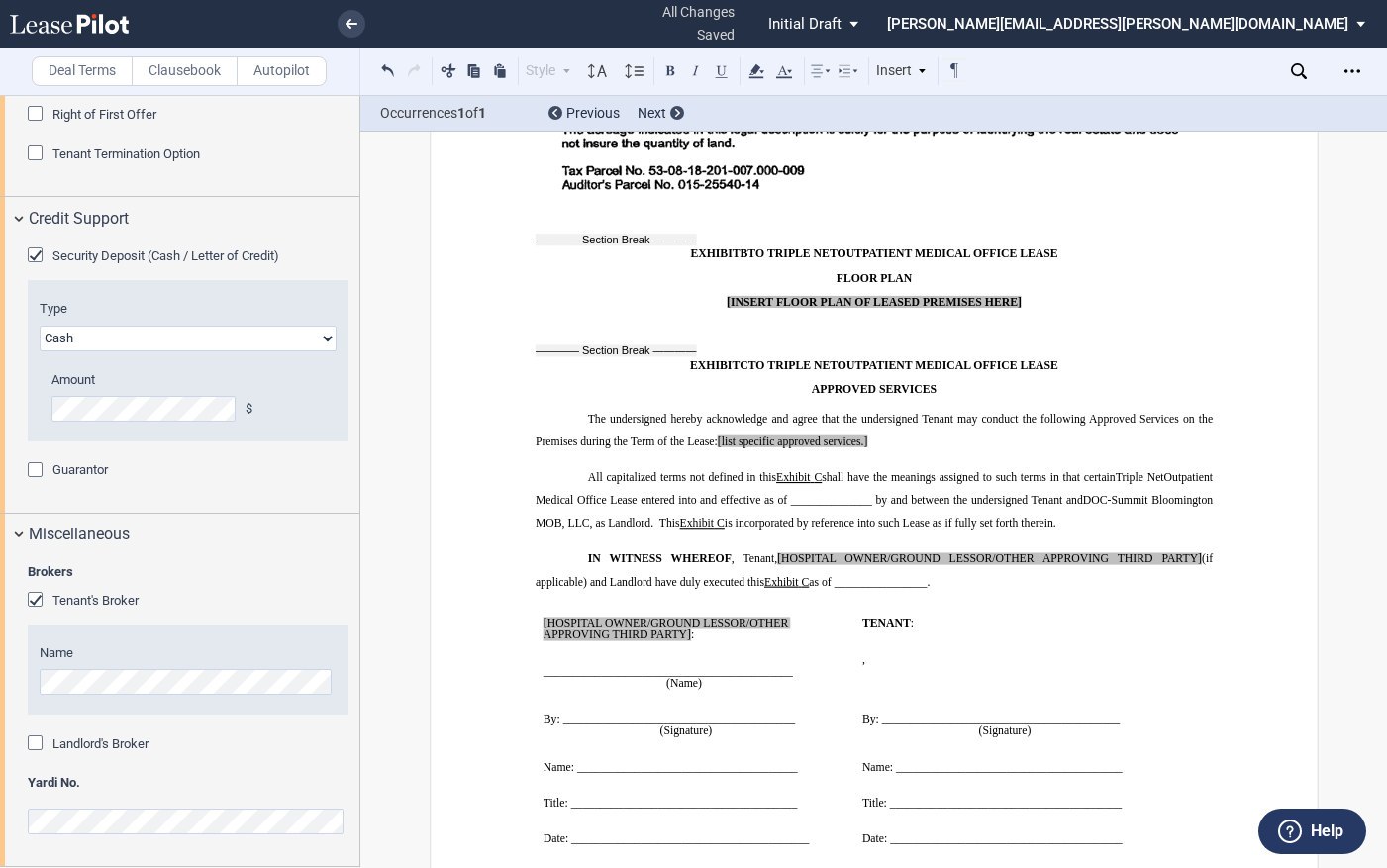 scroll, scrollTop: 17534, scrollLeft: 0, axis: vertical 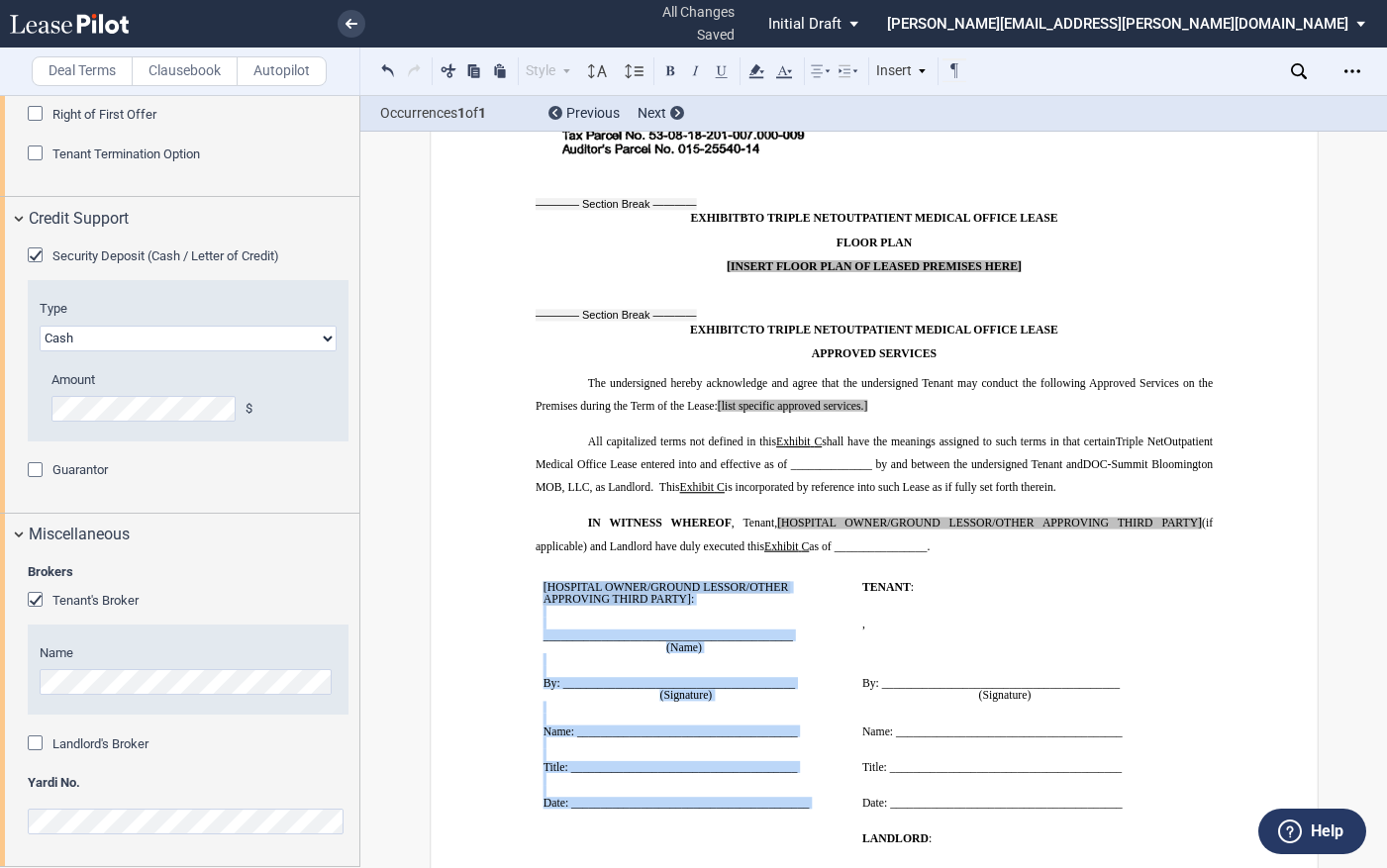 drag, startPoint x: 818, startPoint y: 717, endPoint x: 530, endPoint y: 487, distance: 368.5702 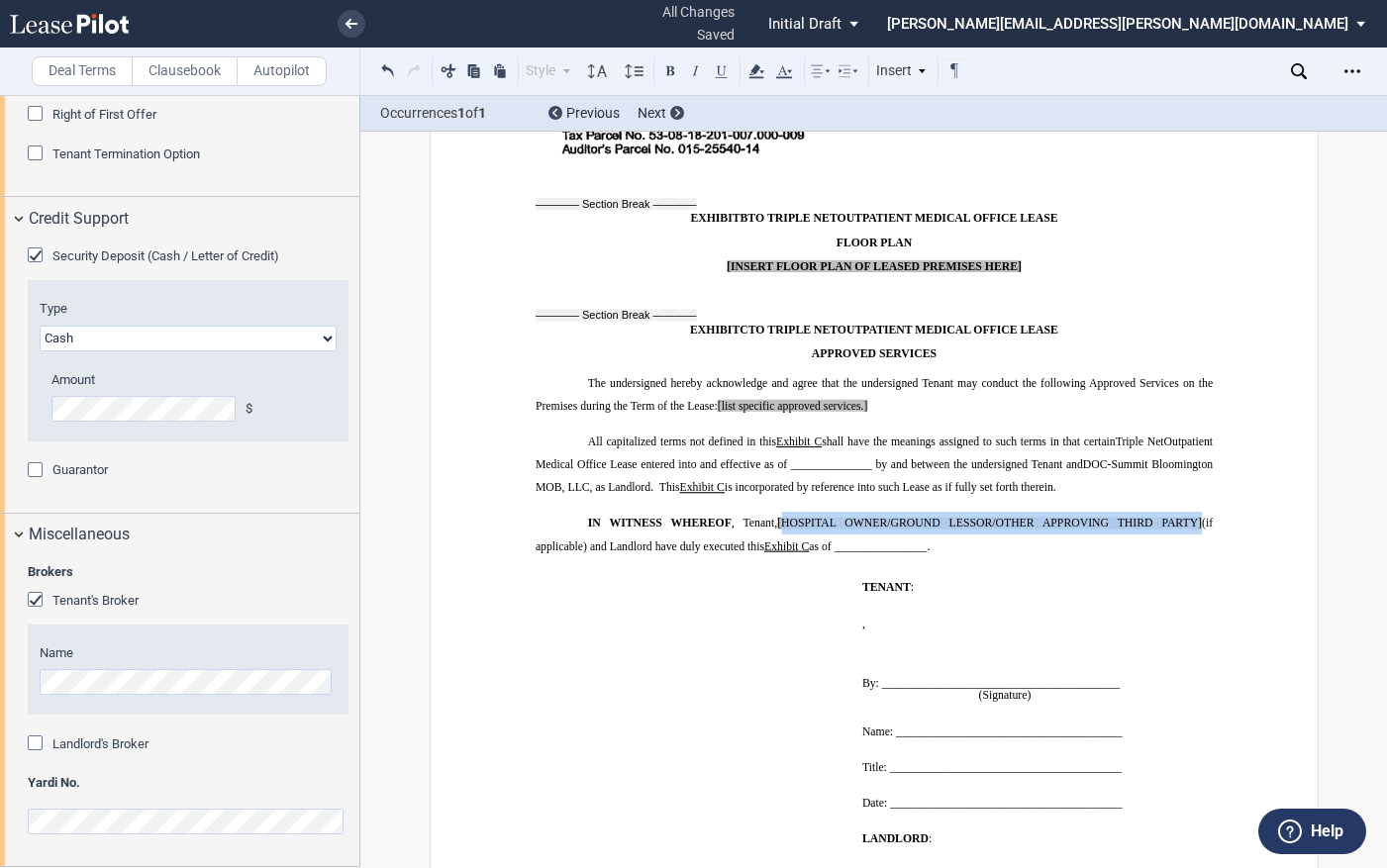 drag, startPoint x: 1191, startPoint y: 427, endPoint x: 782, endPoint y: 415, distance: 409.176 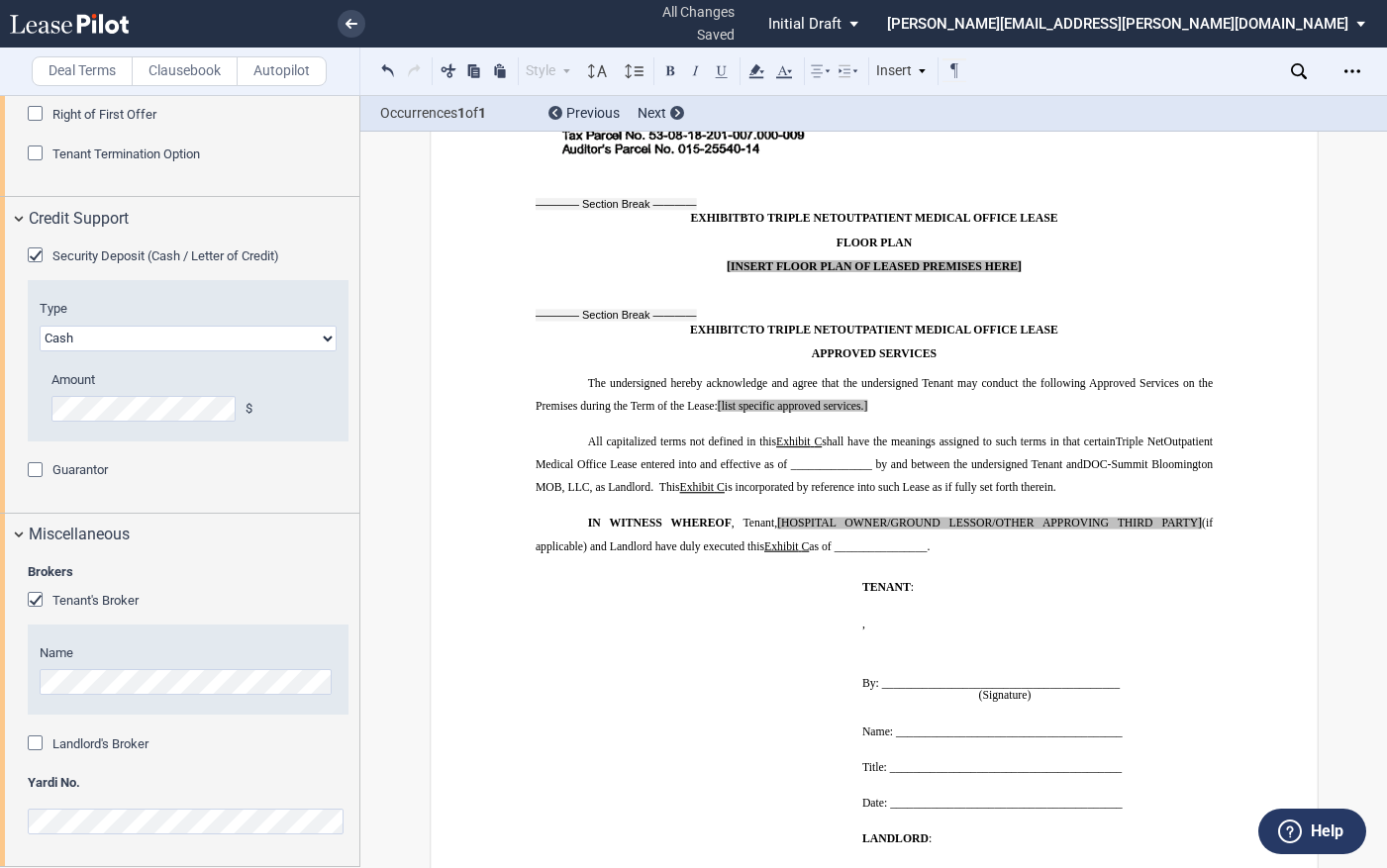 click on "IN WITNESS WHEREOF , Tenant,  [HOSPITAL OWNER/GROUND LESSOR/OTHER APPROVING THIRD PARTY]  (if applicable) and Landlord have duly executed this  Exhibit   ﻿ C ﻿  as of ________________." at bounding box center (873, 534) 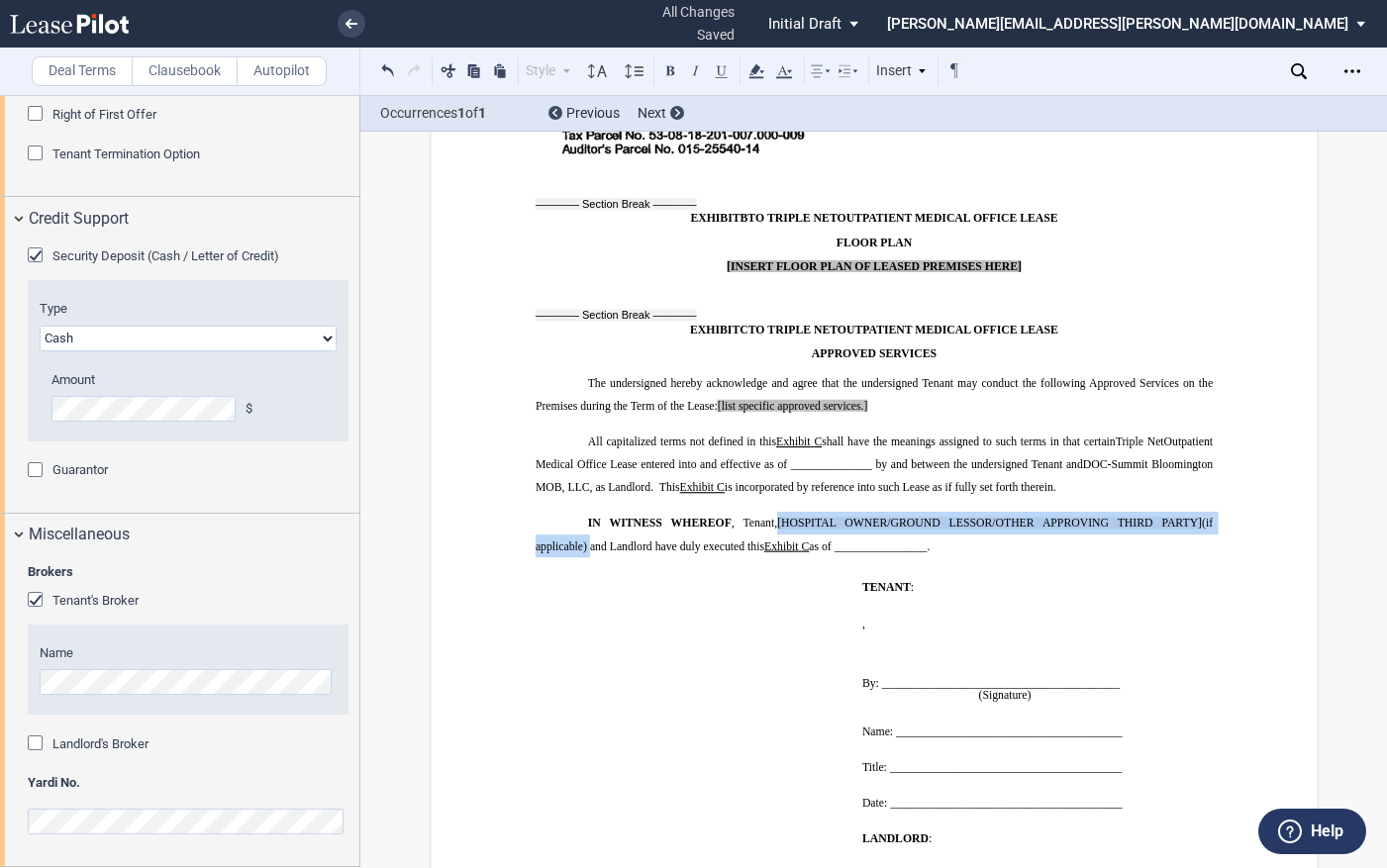 drag, startPoint x: 583, startPoint y: 447, endPoint x: 773, endPoint y: 431, distance: 190.67249 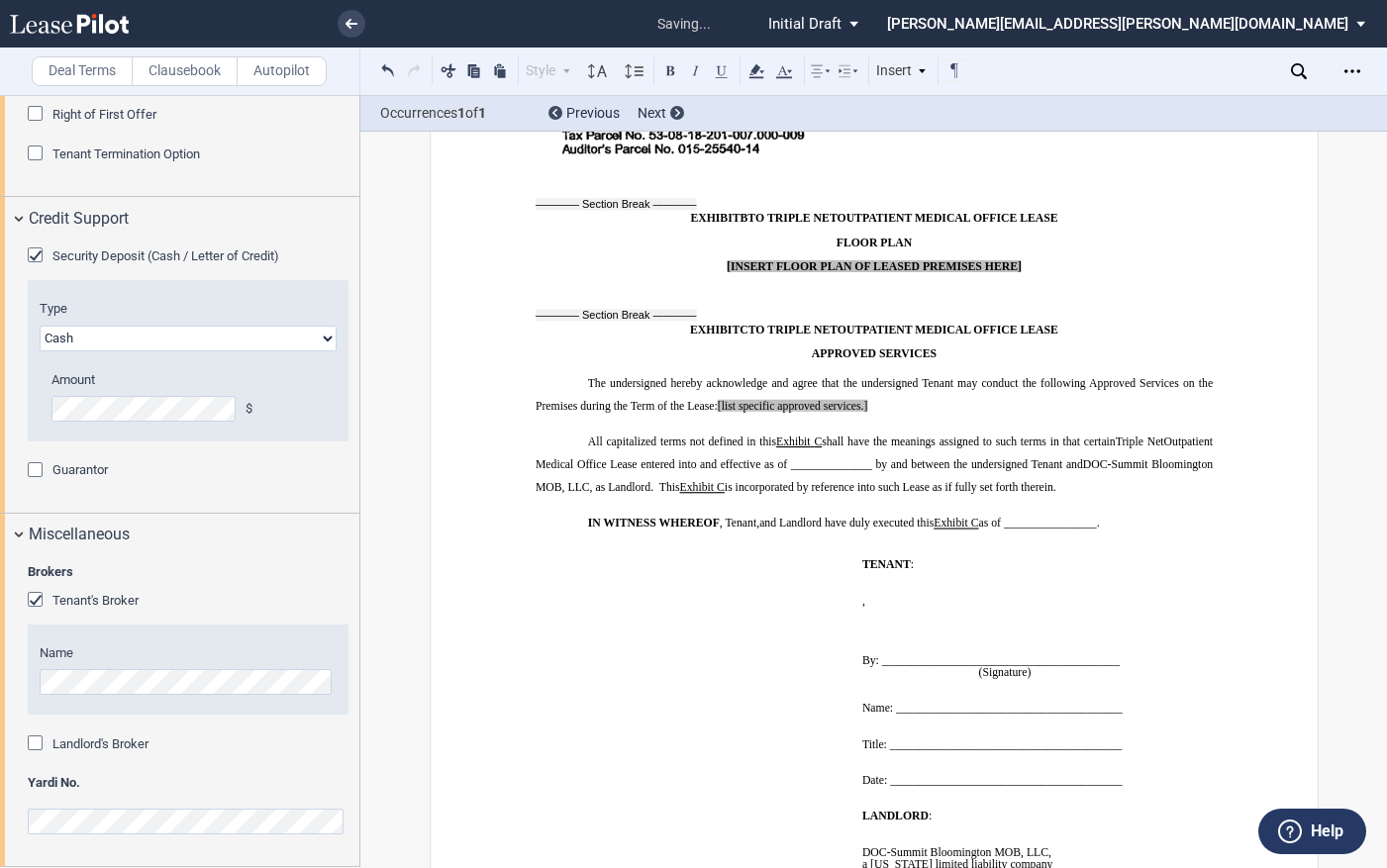 type 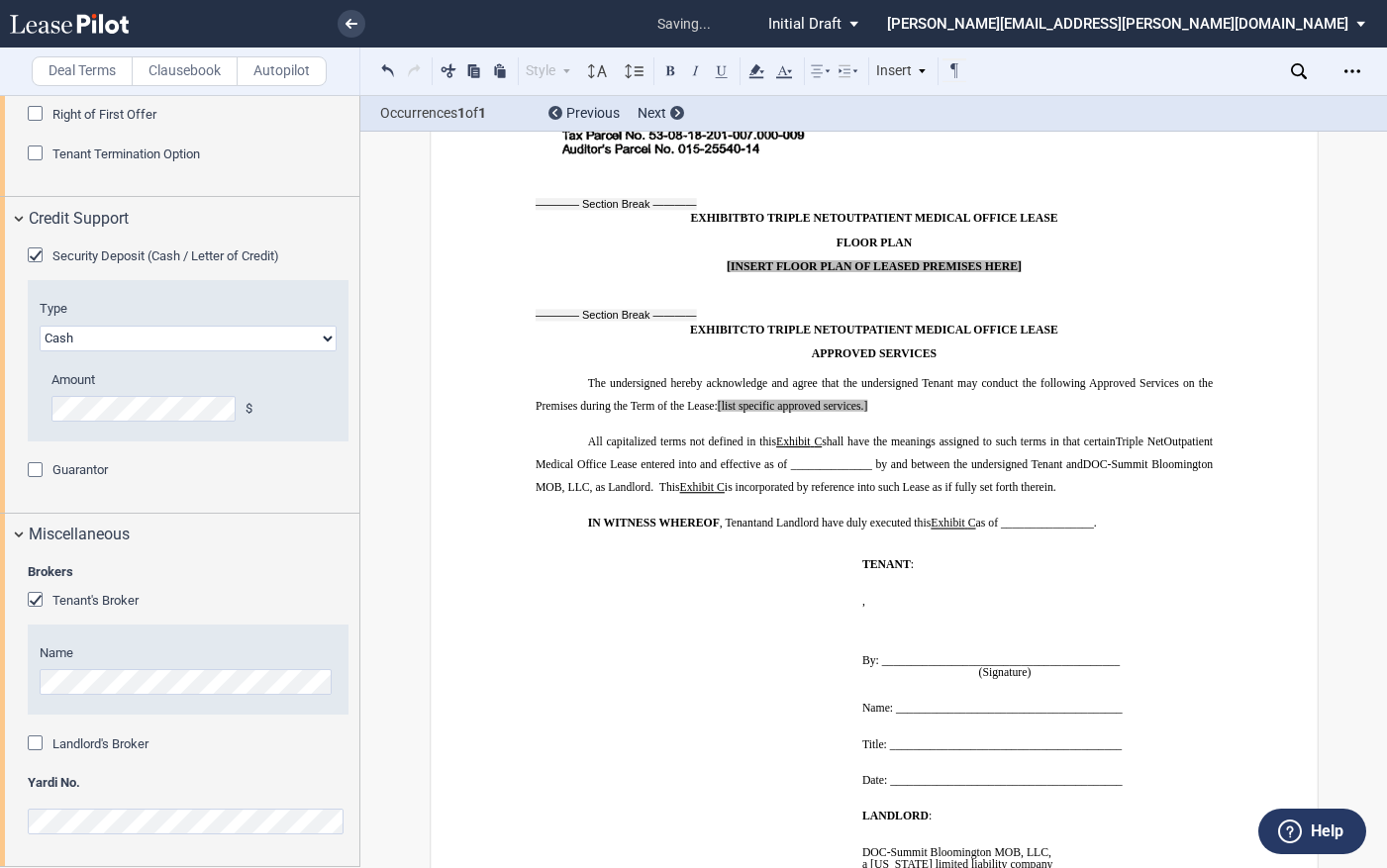 click on "IN WITNESS WHEREOF , Tenant  and Landlord have duly executed this  Exhibit   ﻿ C ﻿  as of ________________." at bounding box center [873, 523] 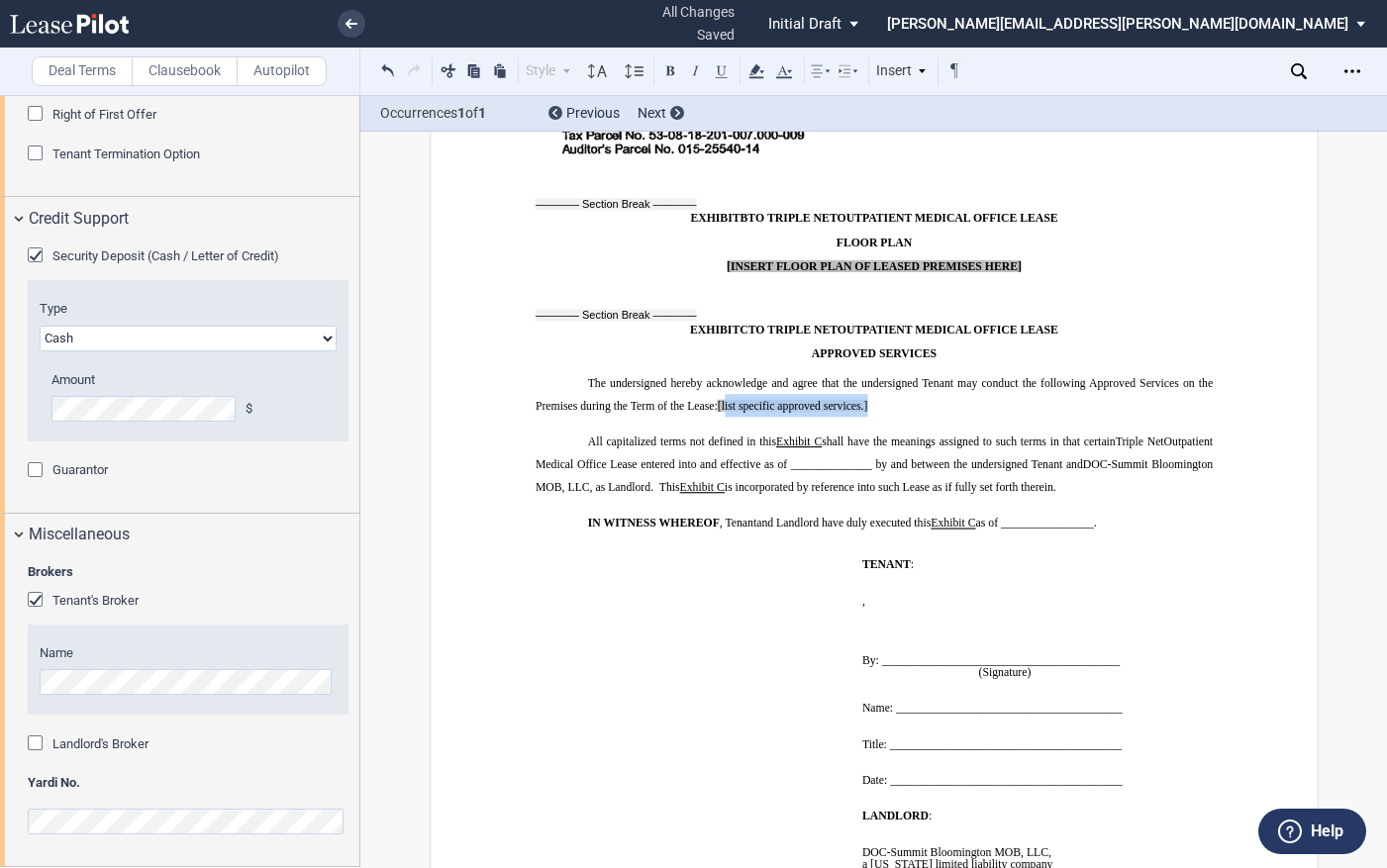 drag, startPoint x: 884, startPoint y: 307, endPoint x: 722, endPoint y: 304, distance: 162.02778 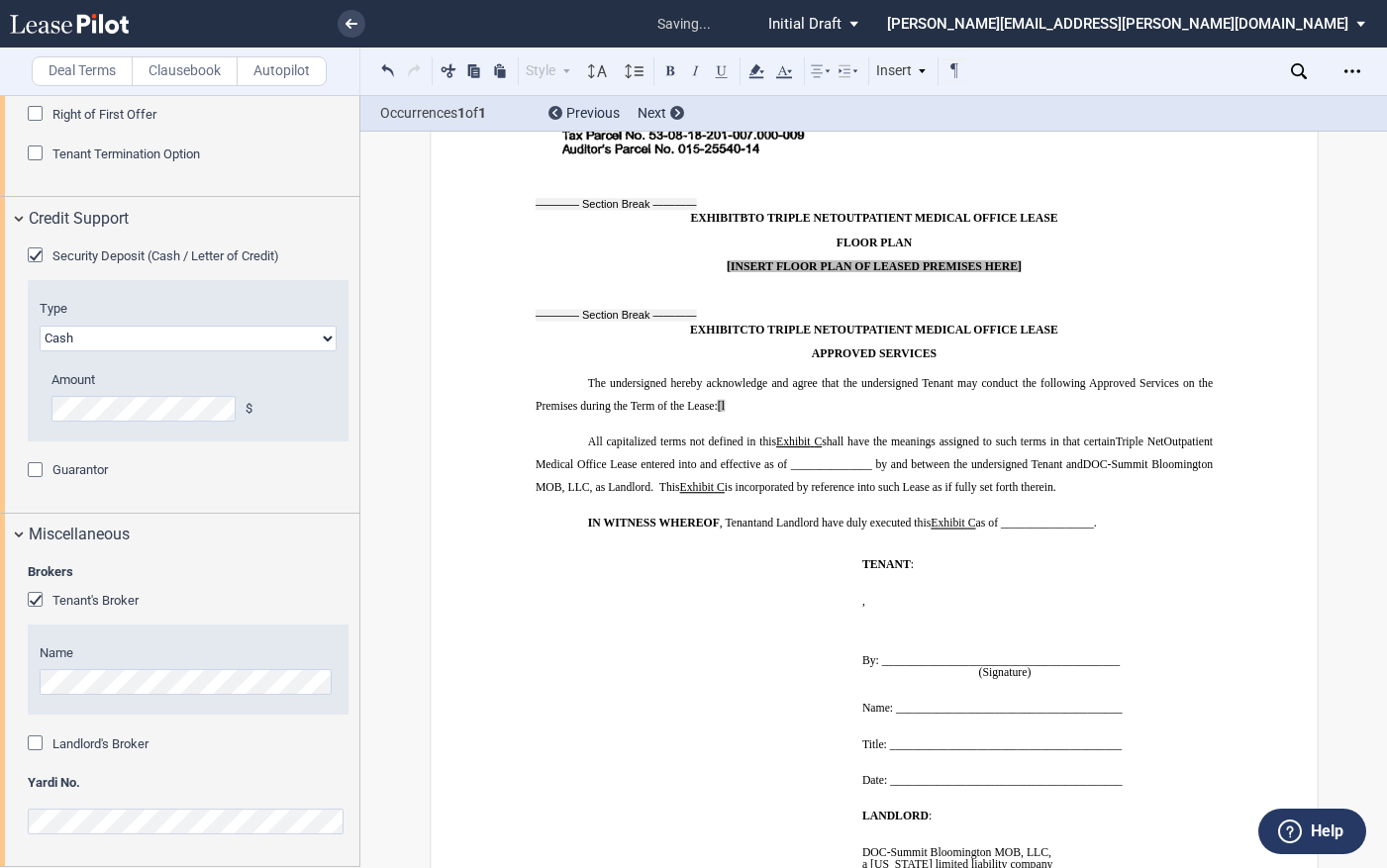 type 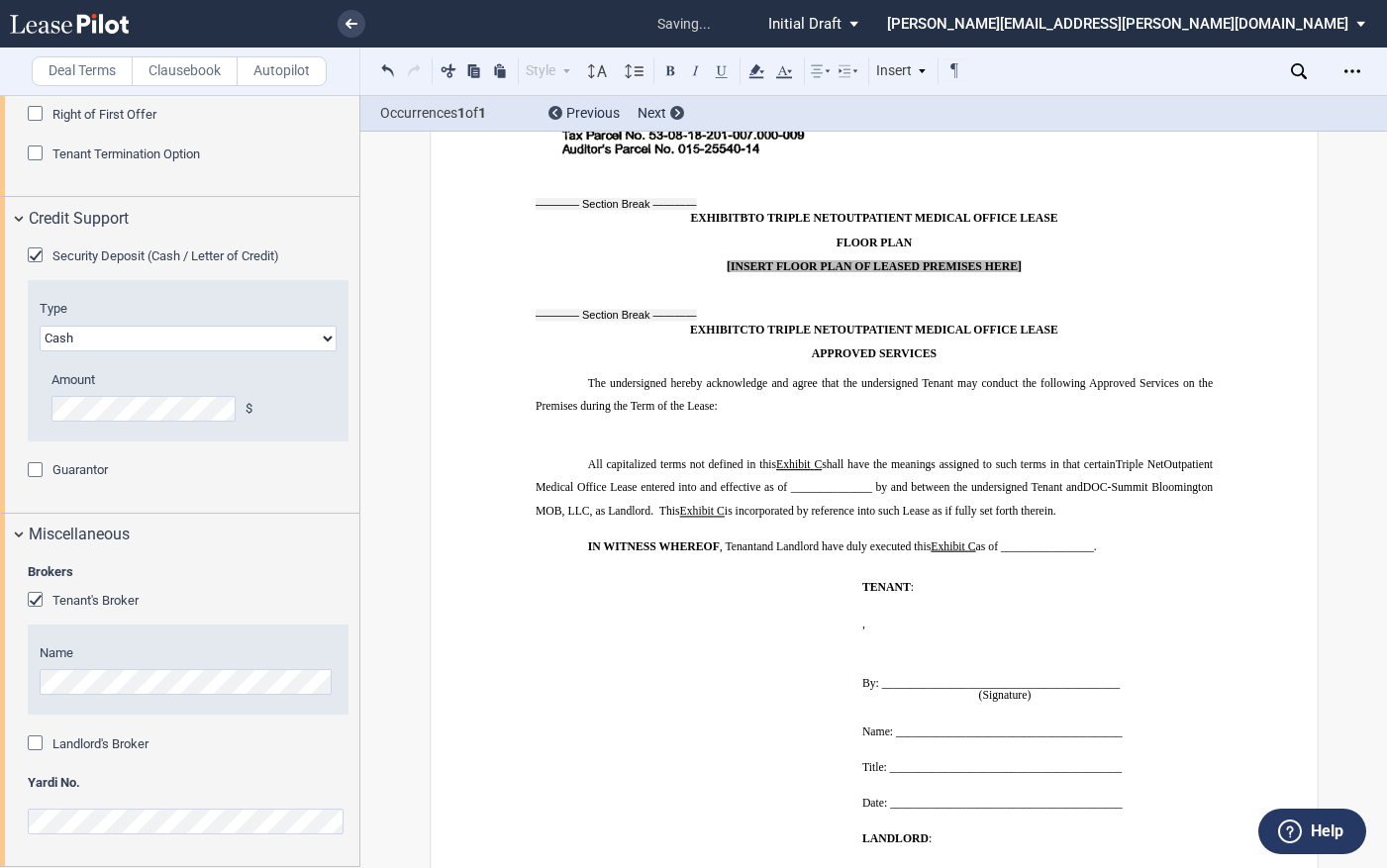 type 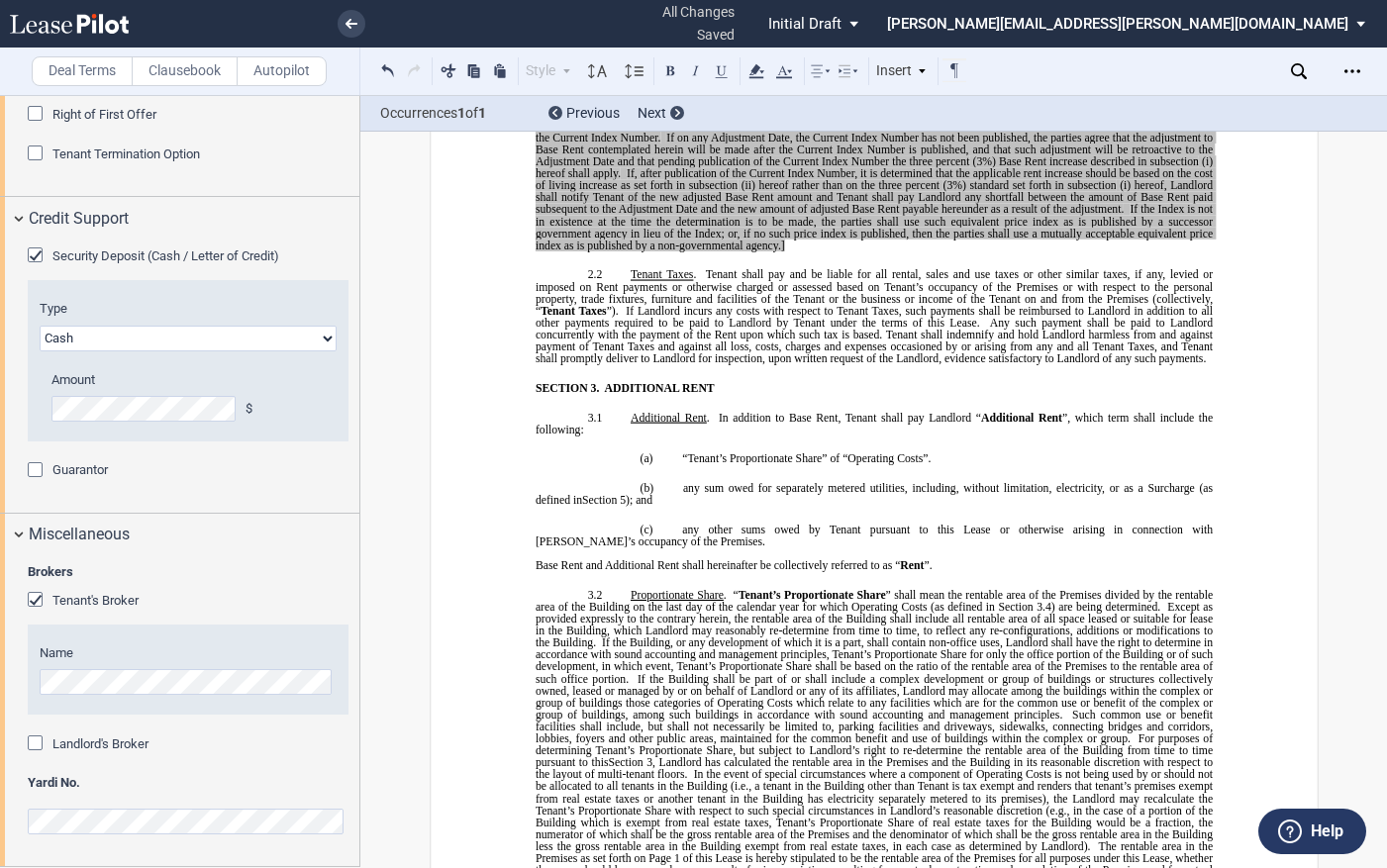 scroll, scrollTop: 1269, scrollLeft: 0, axis: vertical 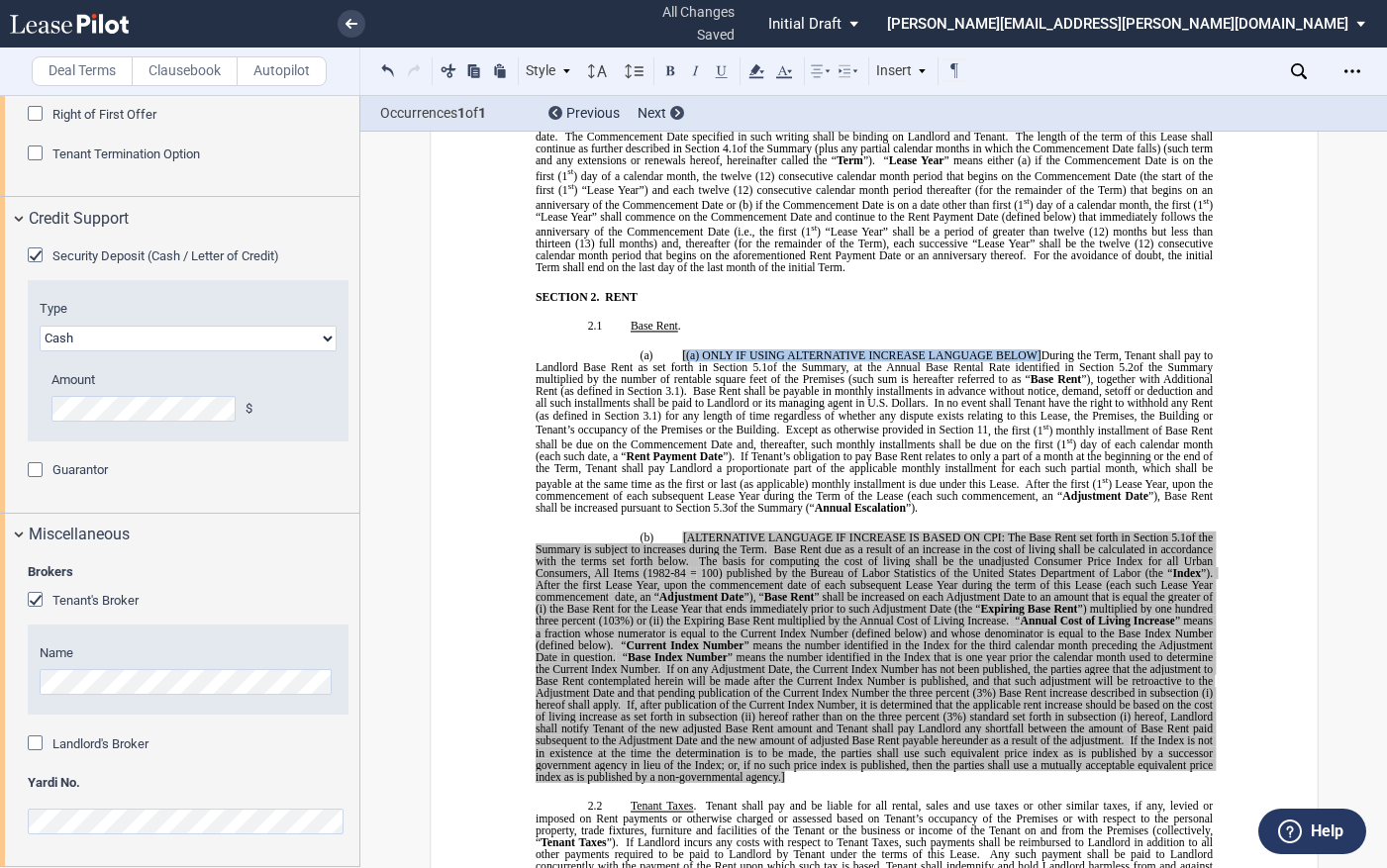 drag, startPoint x: 1041, startPoint y: 338, endPoint x: 682, endPoint y: 341, distance: 359.0125 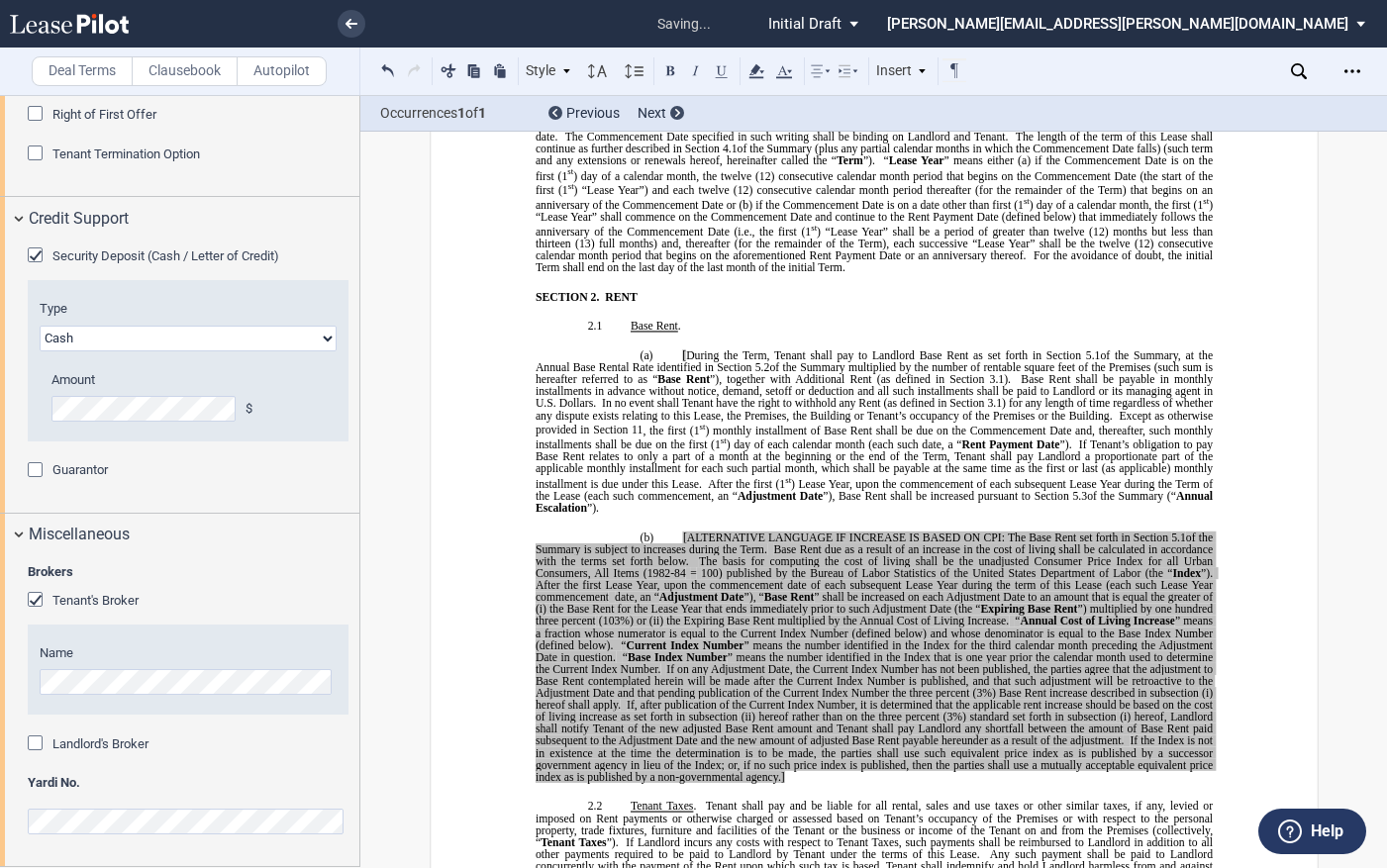 type 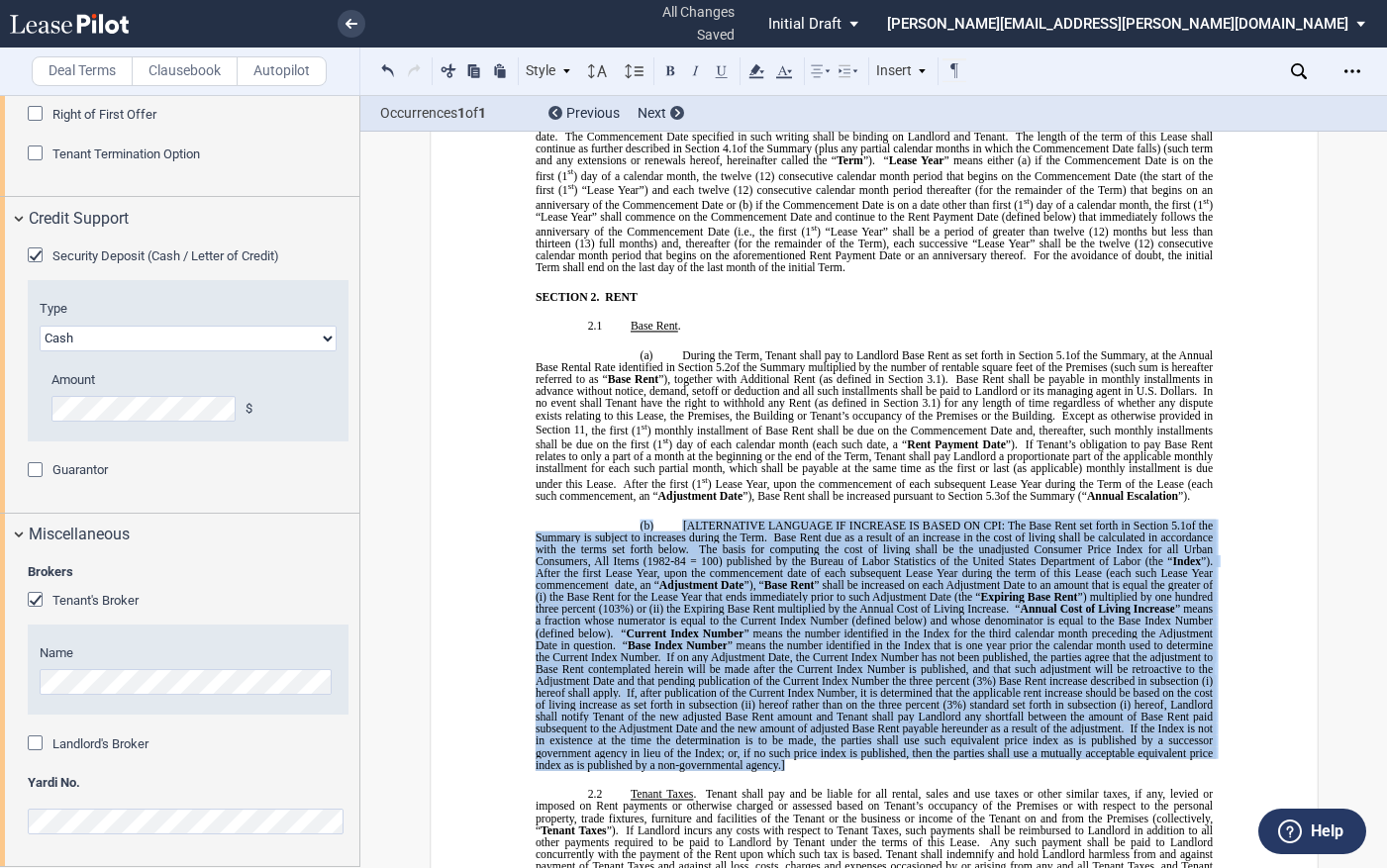drag, startPoint x: 786, startPoint y: 768, endPoint x: 635, endPoint y: 526, distance: 285.24551 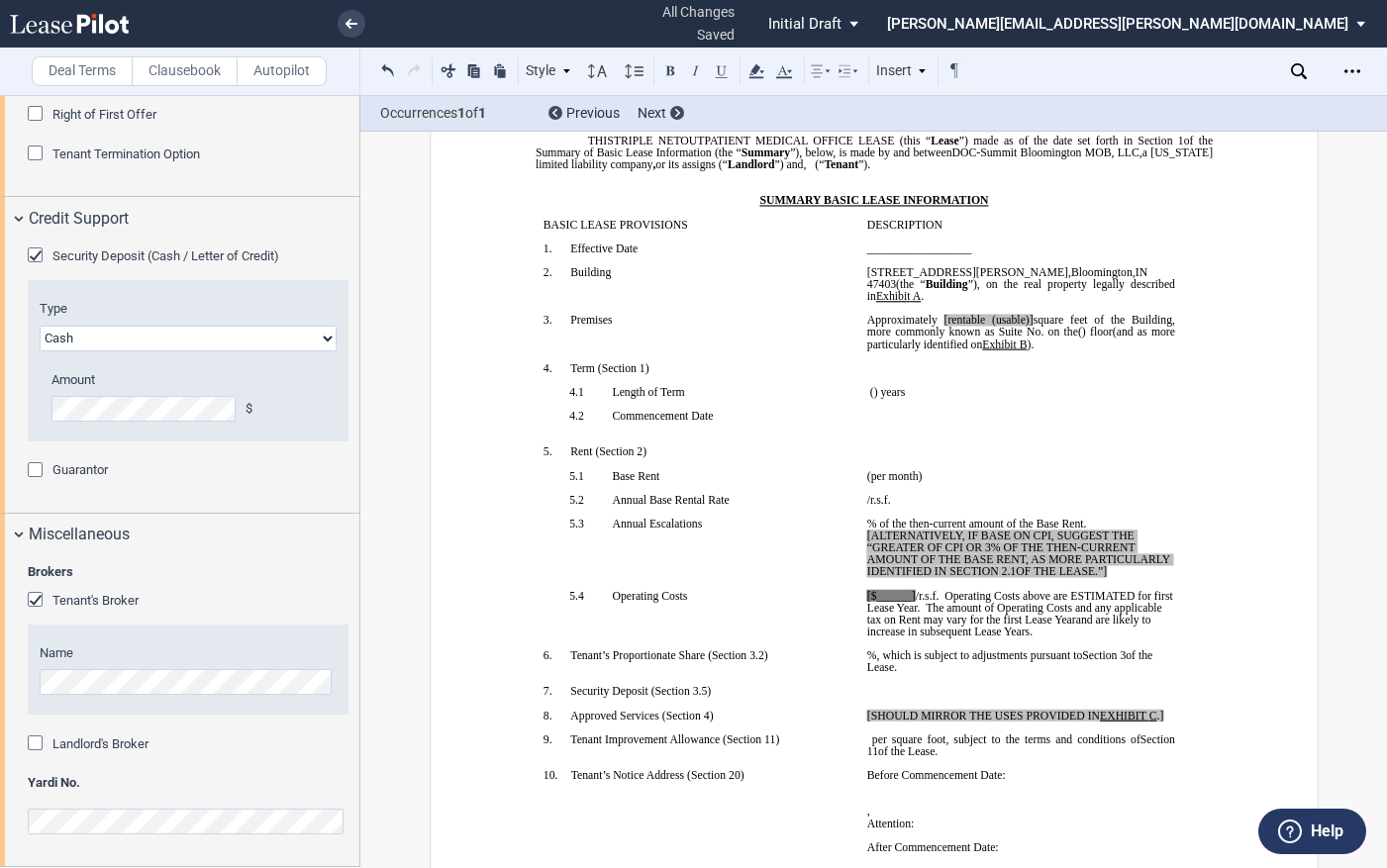 scroll, scrollTop: 81, scrollLeft: 0, axis: vertical 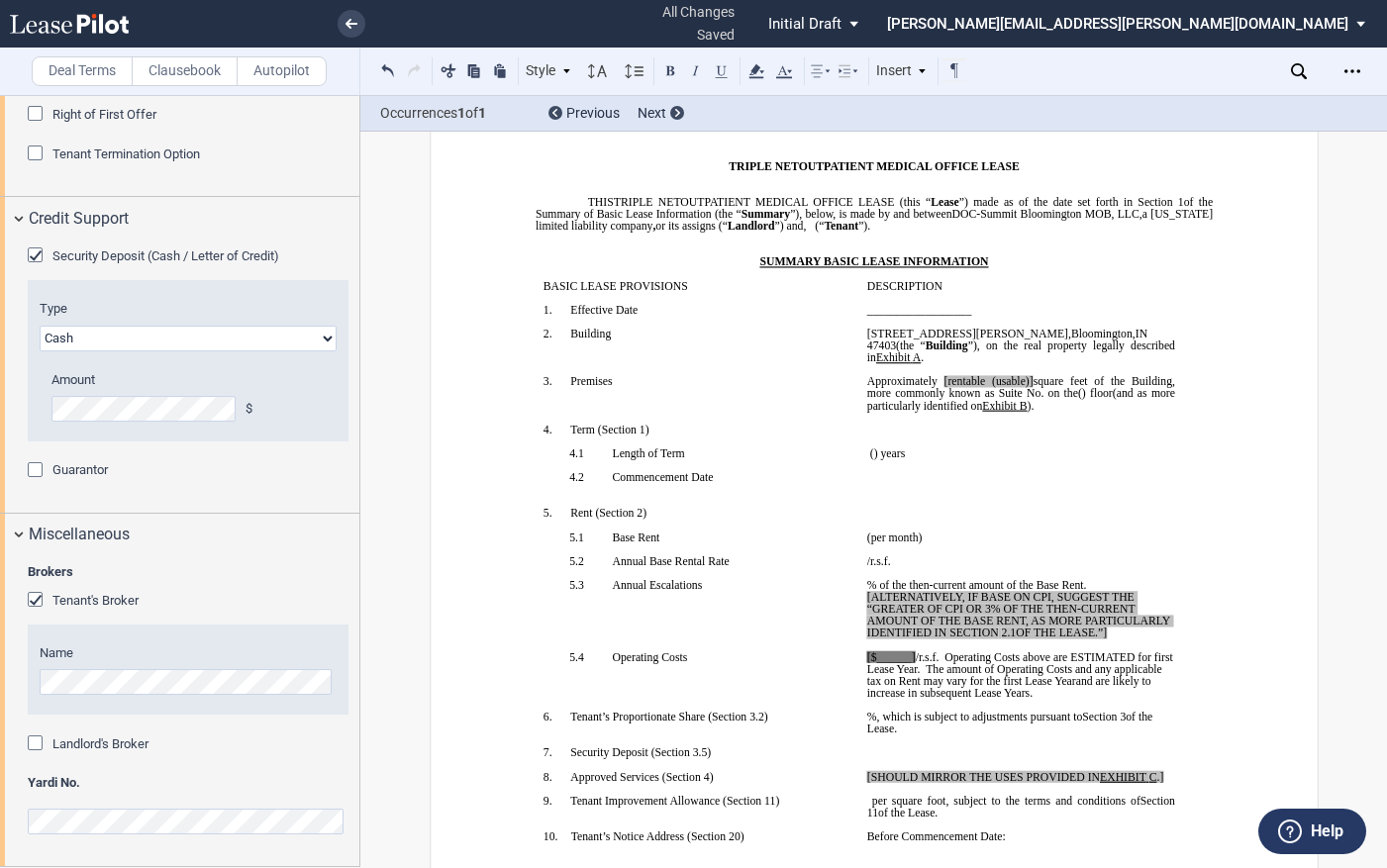 drag, startPoint x: 1065, startPoint y: 370, endPoint x: 1072, endPoint y: 384, distance: 15.652476 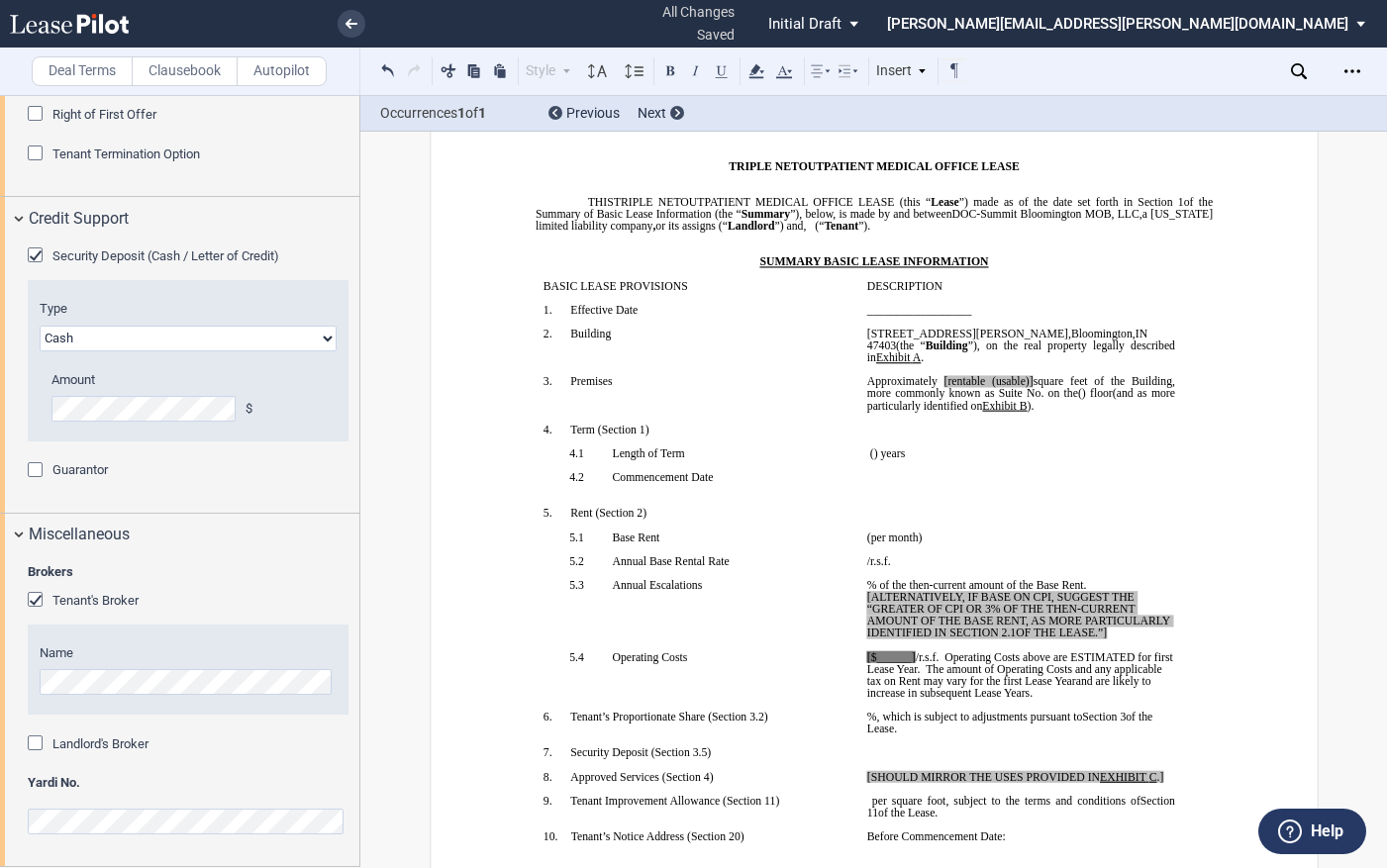 type 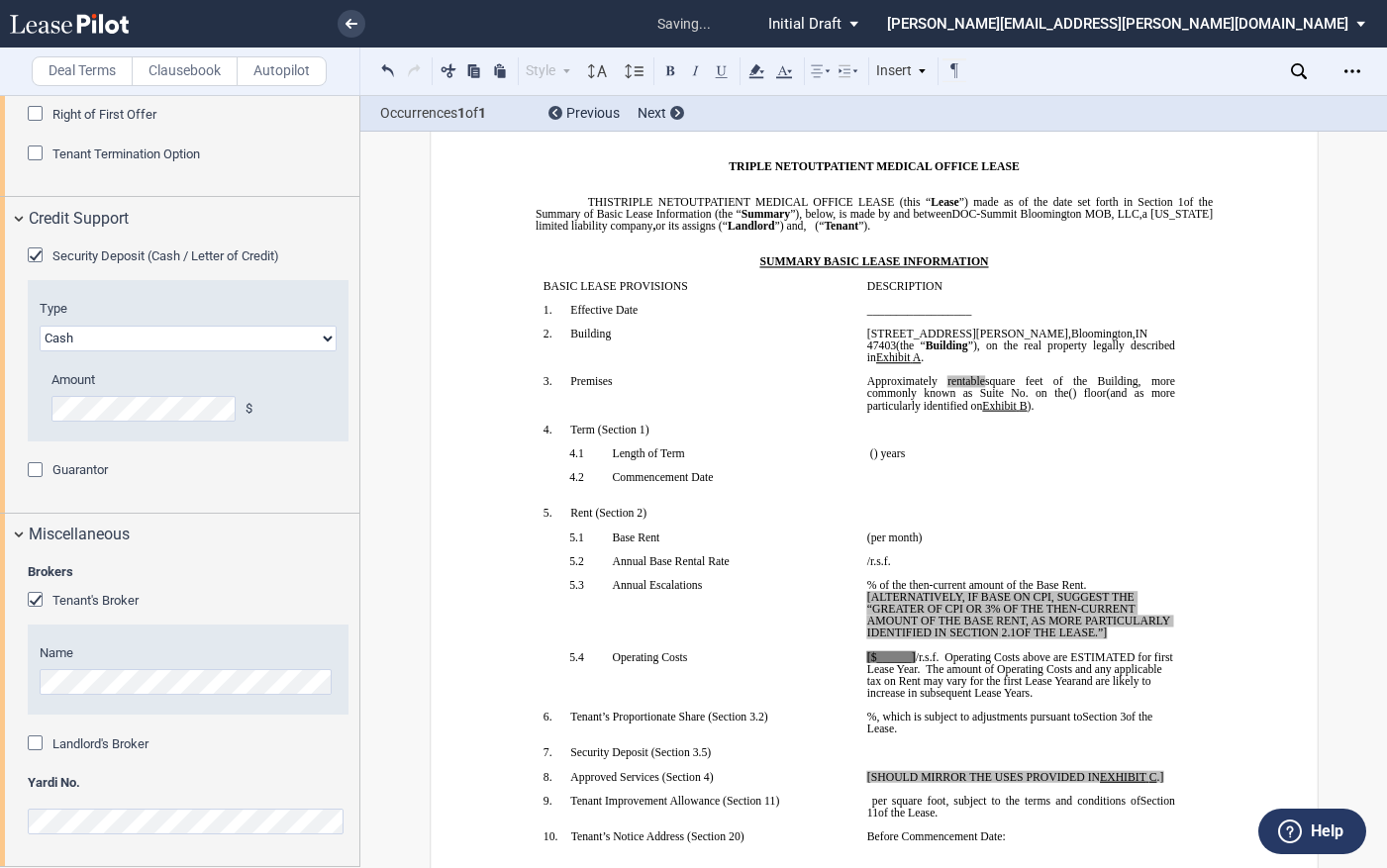 click on "Approximately  ﻿ ﻿   rentable  square feet of the Building, more commonly known as Suite No.   ﻿ ﻿  on the  ﻿ ﻿  ( ﻿ ﻿ ) floor Approximately  ,    and  ﻿ ﻿   [rentable (usable)]  square feet, more commonly known as Suite No.   ﻿ ﻿  on the  ﻿ ﻿  ( ﻿ ﻿ ) floor , totaling  ﻿ ﻿   [rentable (usable)]  square feet of the Building  (and as more particularly identified on  Exhibit   ﻿ B ﻿ )." at bounding box center [1020, 393] 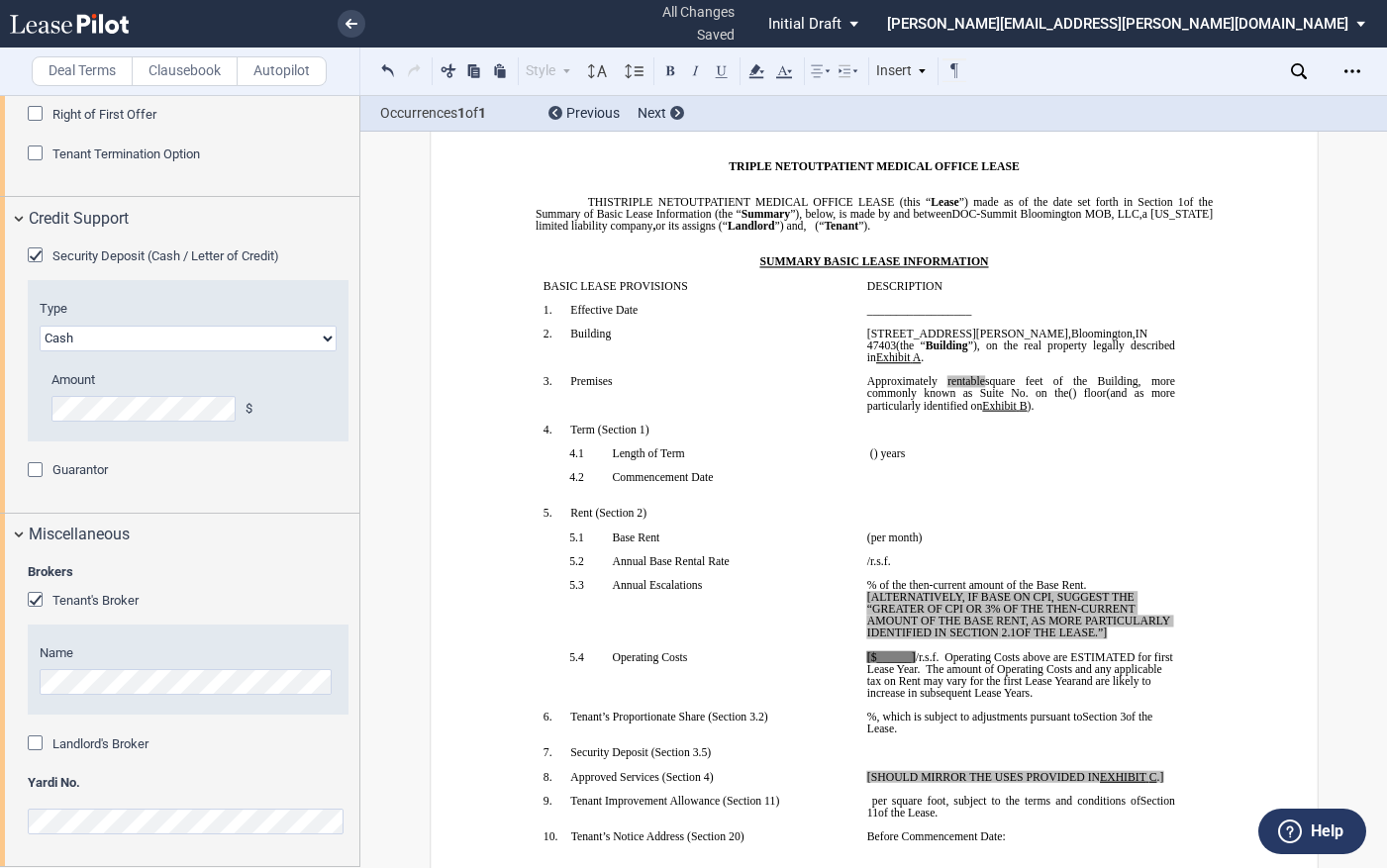 click on "﻿" at bounding box center [1020, 740] 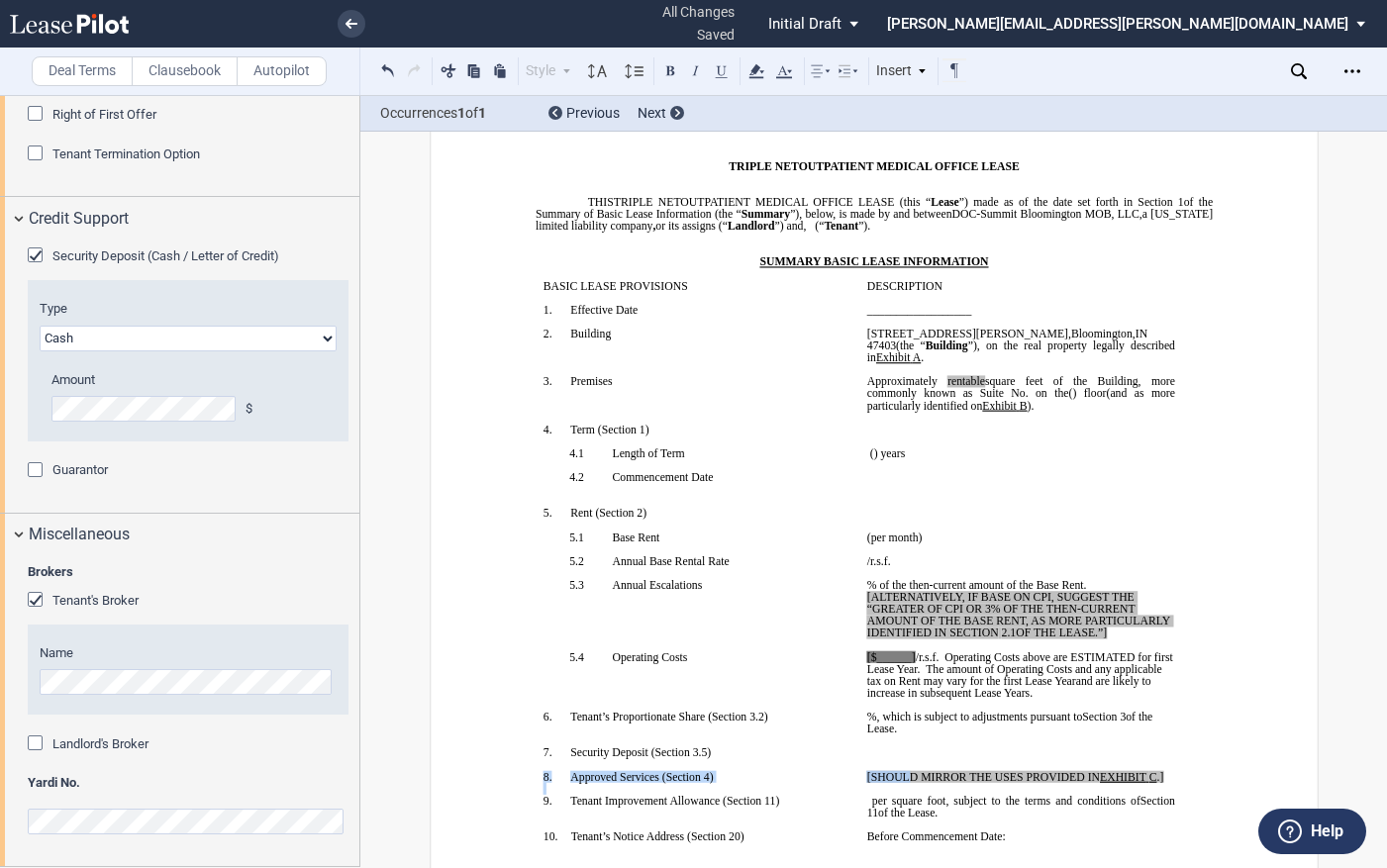drag, startPoint x: 1201, startPoint y: 772, endPoint x: 902, endPoint y: 762, distance: 299.16718 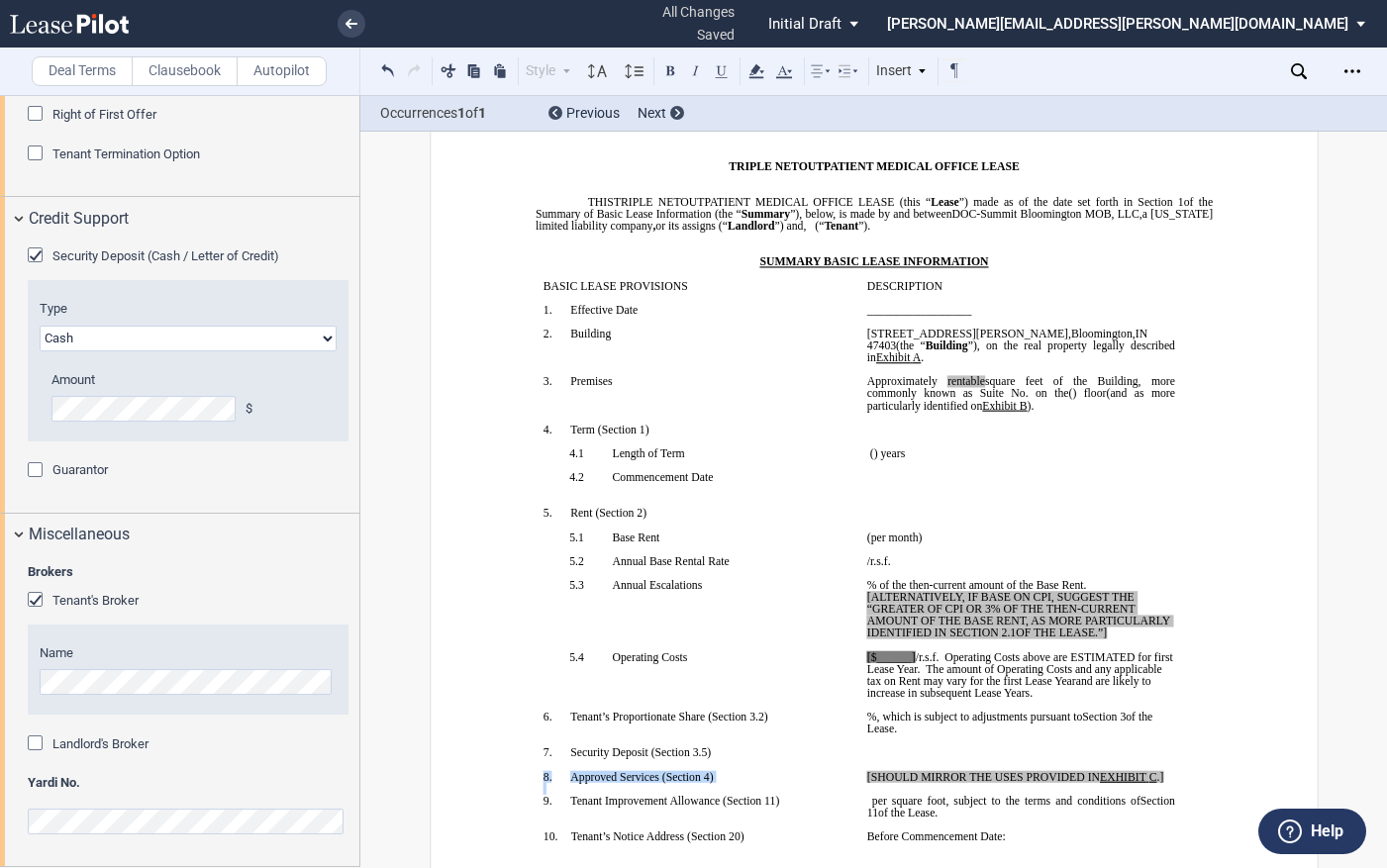 click on "[SHOULD MIRROR THE USES PROVIDED IN" 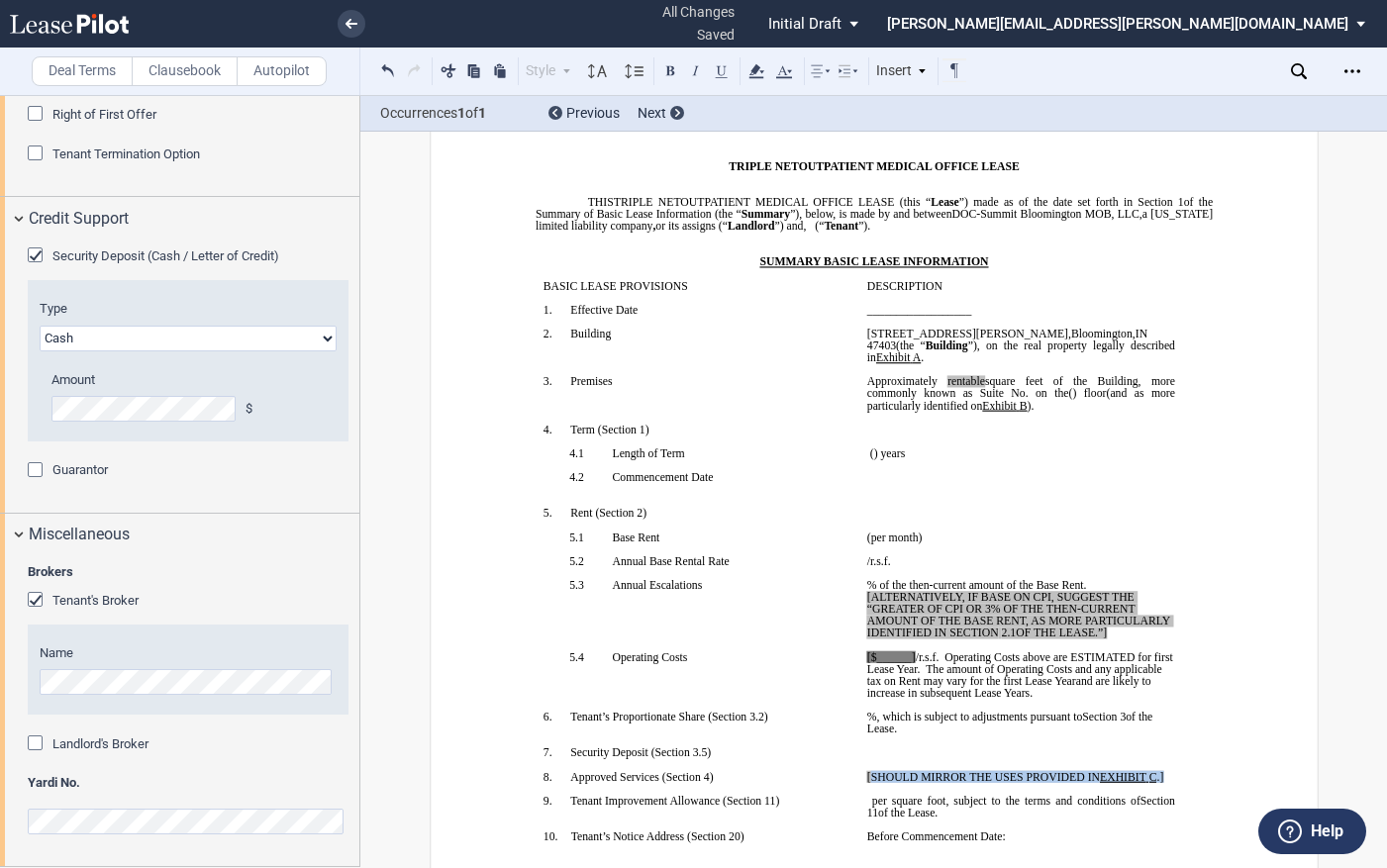 drag, startPoint x: 1173, startPoint y: 766, endPoint x: 866, endPoint y: 765, distance: 307.00163 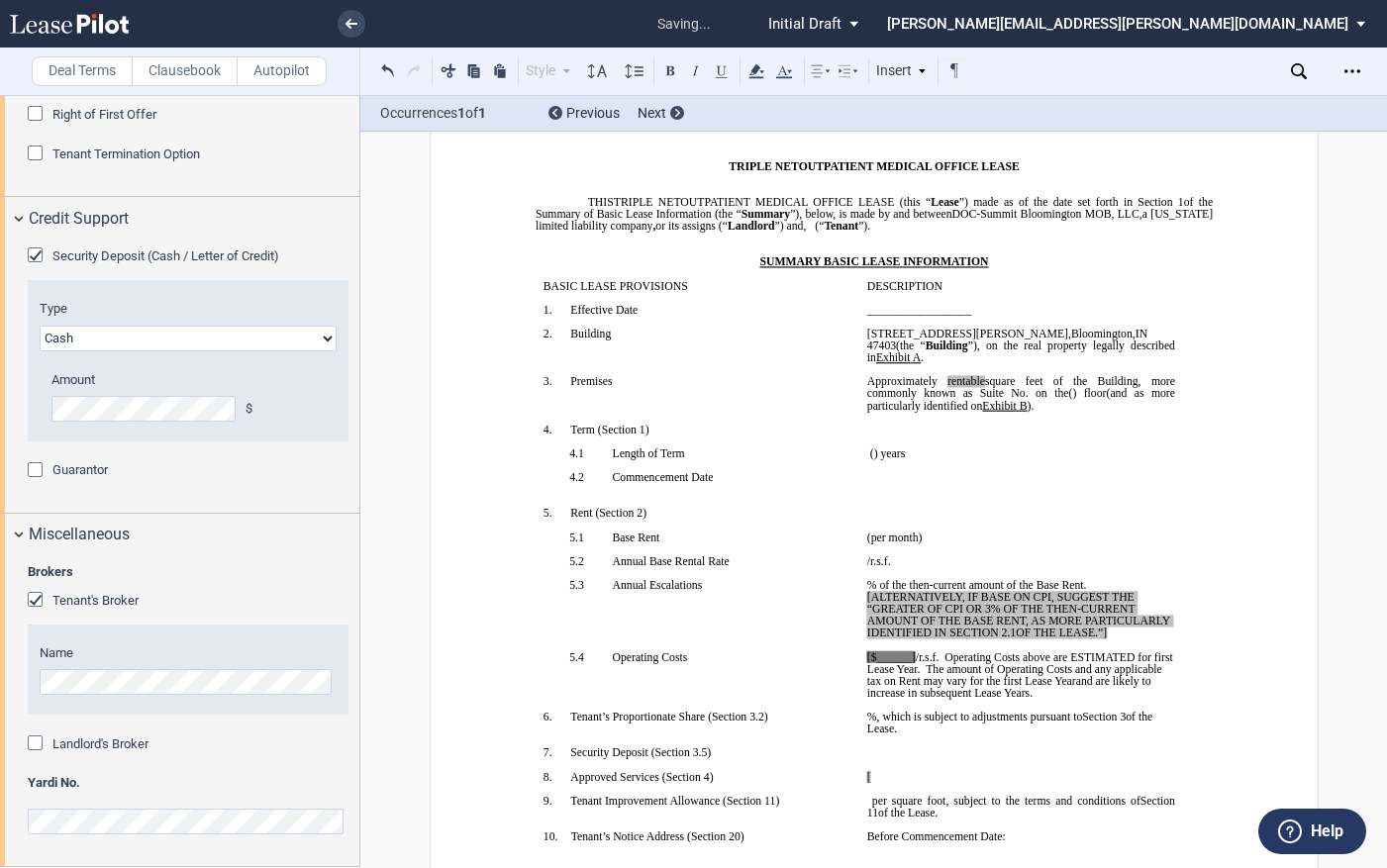 type 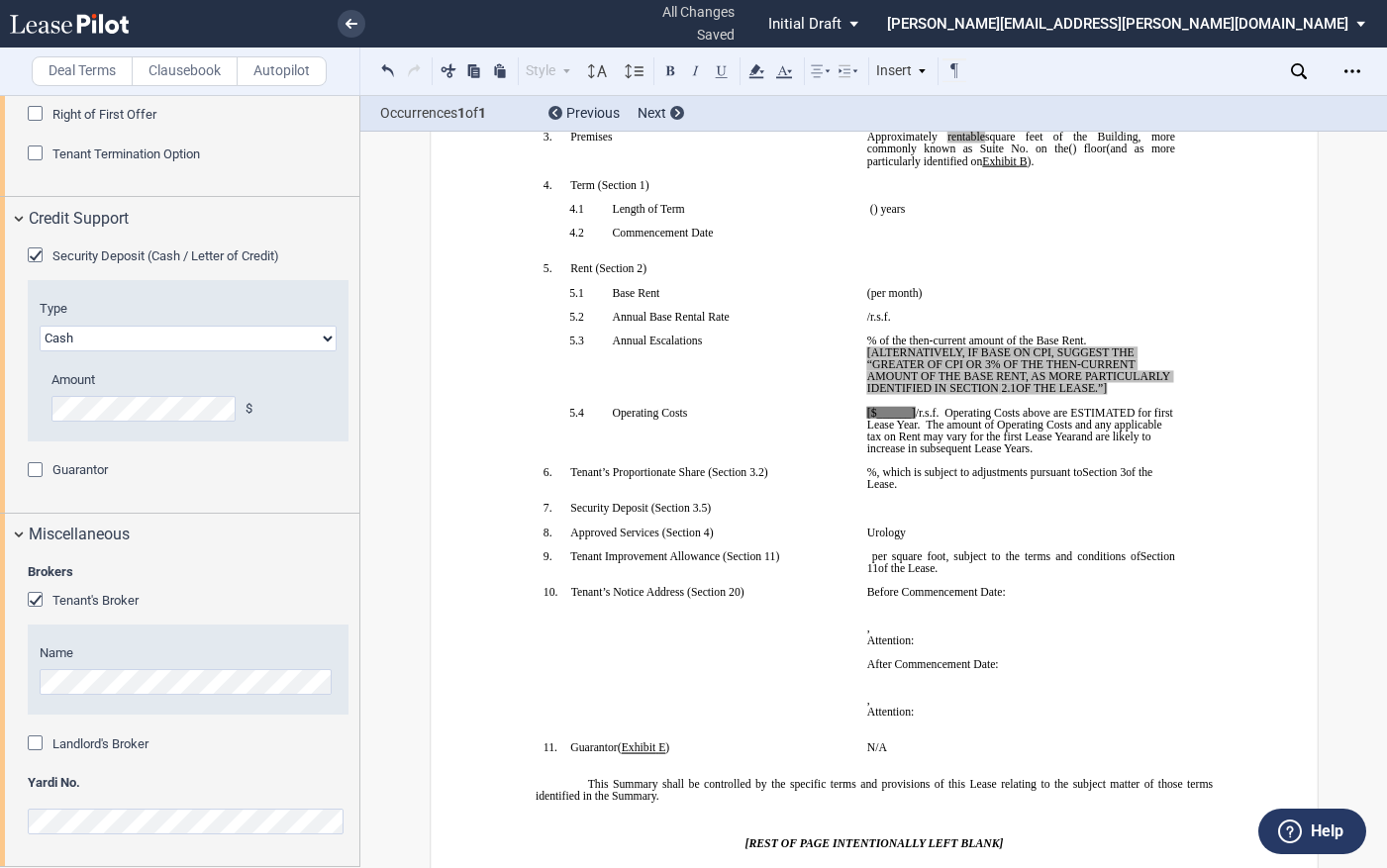 scroll, scrollTop: 279, scrollLeft: 0, axis: vertical 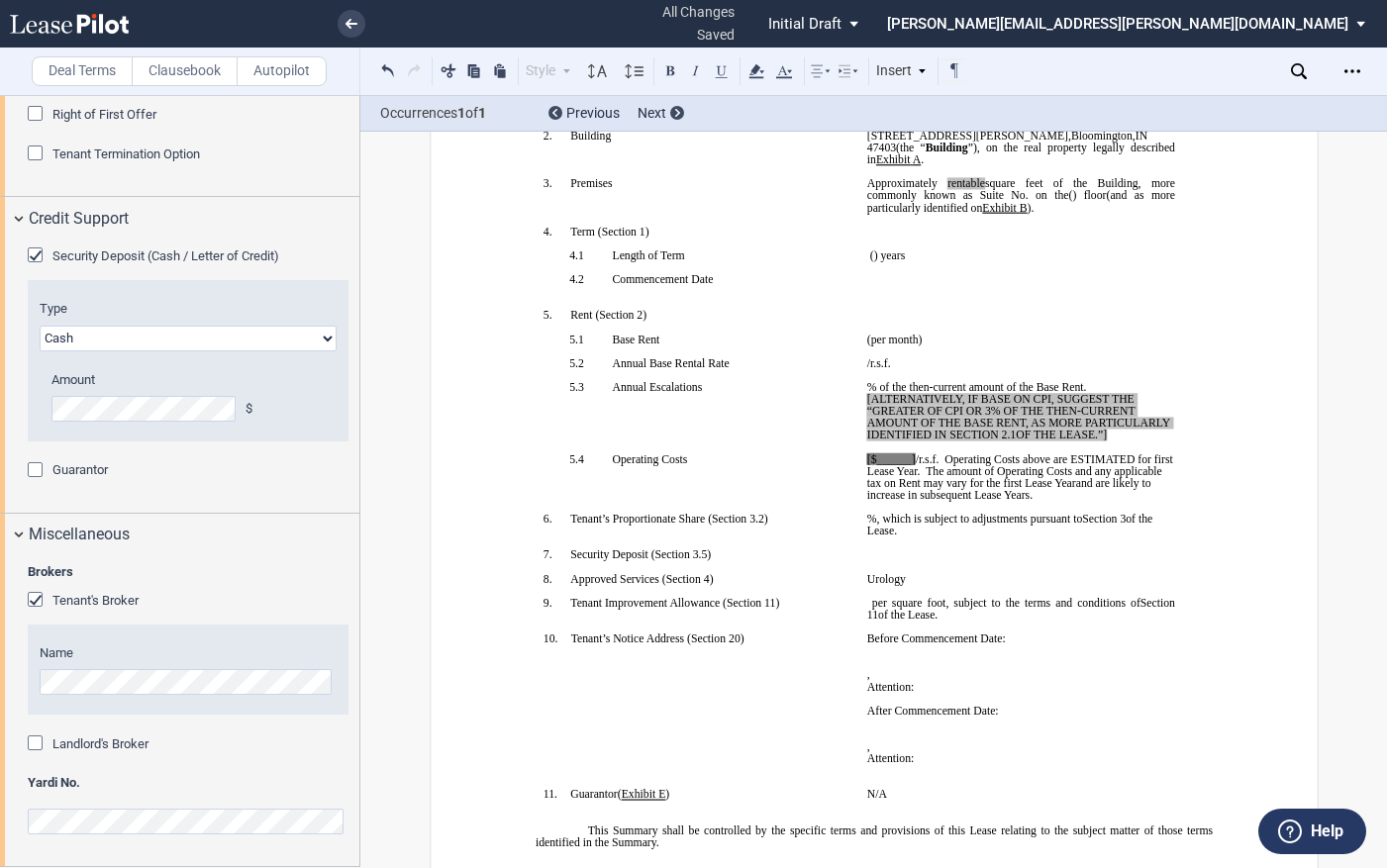 click on "﻿
BASE YEAR  TRIPLE NET  OUTPATIENT MEDICAL OFFICE LEASE
﻿
﻿
THIS  BASE YEAR  TRIPLE NET  OUTPATIENT MEDICAL OFFICE LEASE (this “ Lease ”) made as of the date set forth in Section   ﻿ 1 ﻿  of the Summary of Basic Lease Information (the “ Summary ”), below, is made by and between  DOC-Summit Bloomington MOB, LLC ,  a   [US_STATE]   limited liability company ,  or its assigns (“ Landlord ”) and  ﻿ ﻿ ,   ﻿ ﻿   ﻿ ﻿   ﻿ ﻿  an individual ,  , an individual ,  ,  , and  , and  ﻿ ﻿ , an individual  ( jointly, severally and collectively, the  “ Tenant ”).
﻿
﻿
SUMMARY BASIC LEASE INFORMATION
﻿
BASIC LEASE PROVISIONS
DESCRIPTION
﻿
1. ﻿" at bounding box center [874, 9651] 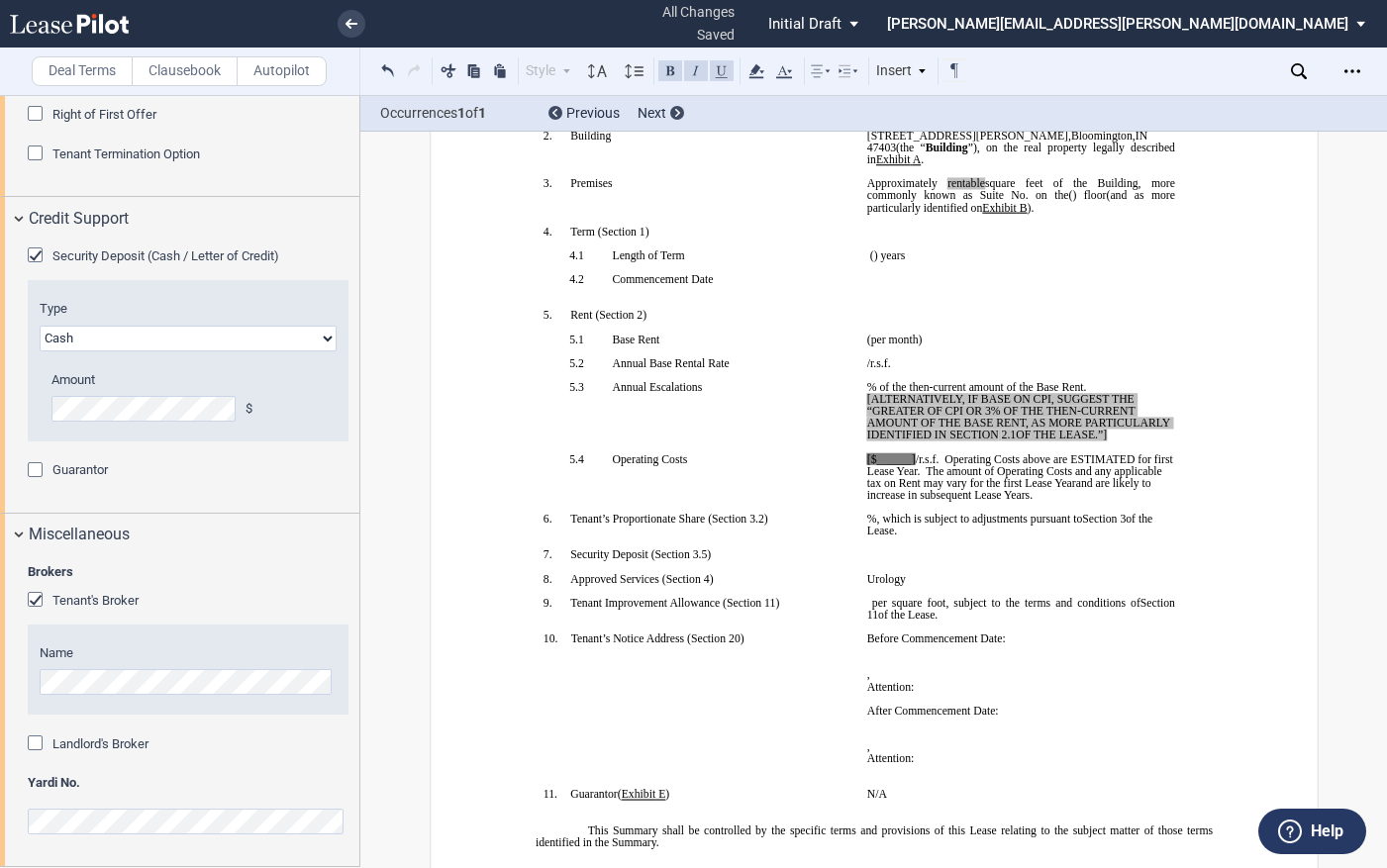 click on "5.4       Operating Costs" at bounding box center [723, 459] 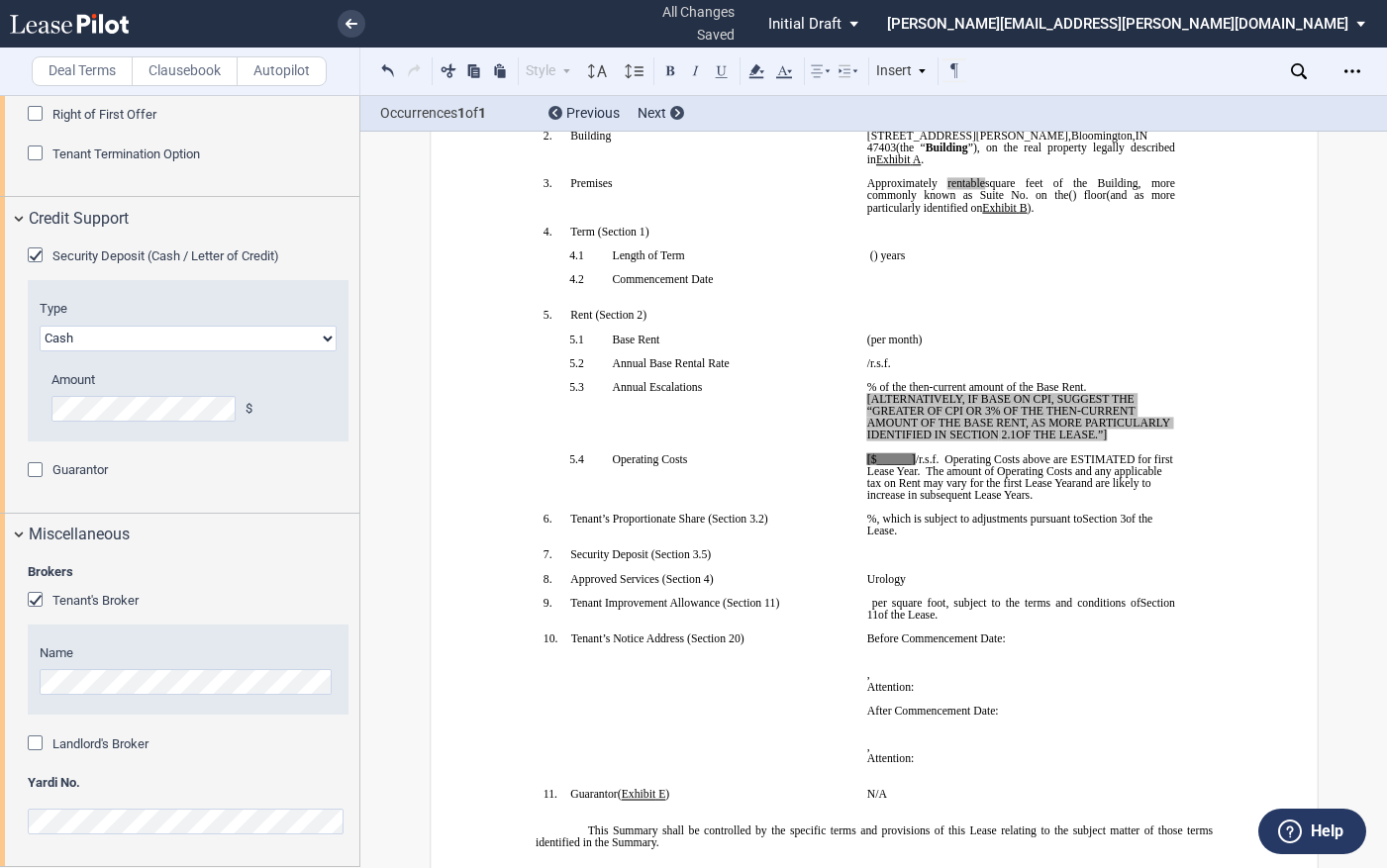 click on "﻿
BASE YEAR  TRIPLE NET  OUTPATIENT MEDICAL OFFICE LEASE
﻿
﻿
THIS  BASE YEAR  TRIPLE NET  OUTPATIENT MEDICAL OFFICE LEASE (this “ Lease ”) made as of the date set forth in Section   ﻿ 1 ﻿  of the Summary of Basic Lease Information (the “ Summary ”), below, is made by and between  DOC-Summit Bloomington MOB, LLC ,  a   [US_STATE]   limited liability company ,  or its assigns (“ Landlord ”) and  ﻿ ﻿ ,   ﻿ ﻿   ﻿ ﻿   ﻿ ﻿  an individual ,  , an individual ,  ,  , and  , and  ﻿ ﻿ , an individual  ( jointly, severally and collectively, the  “ Tenant ”).
﻿
﻿
SUMMARY BASIC LEASE INFORMATION
﻿
BASIC LEASE PROVISIONS
DESCRIPTION
﻿
1. ﻿" at bounding box center [874, 9651] 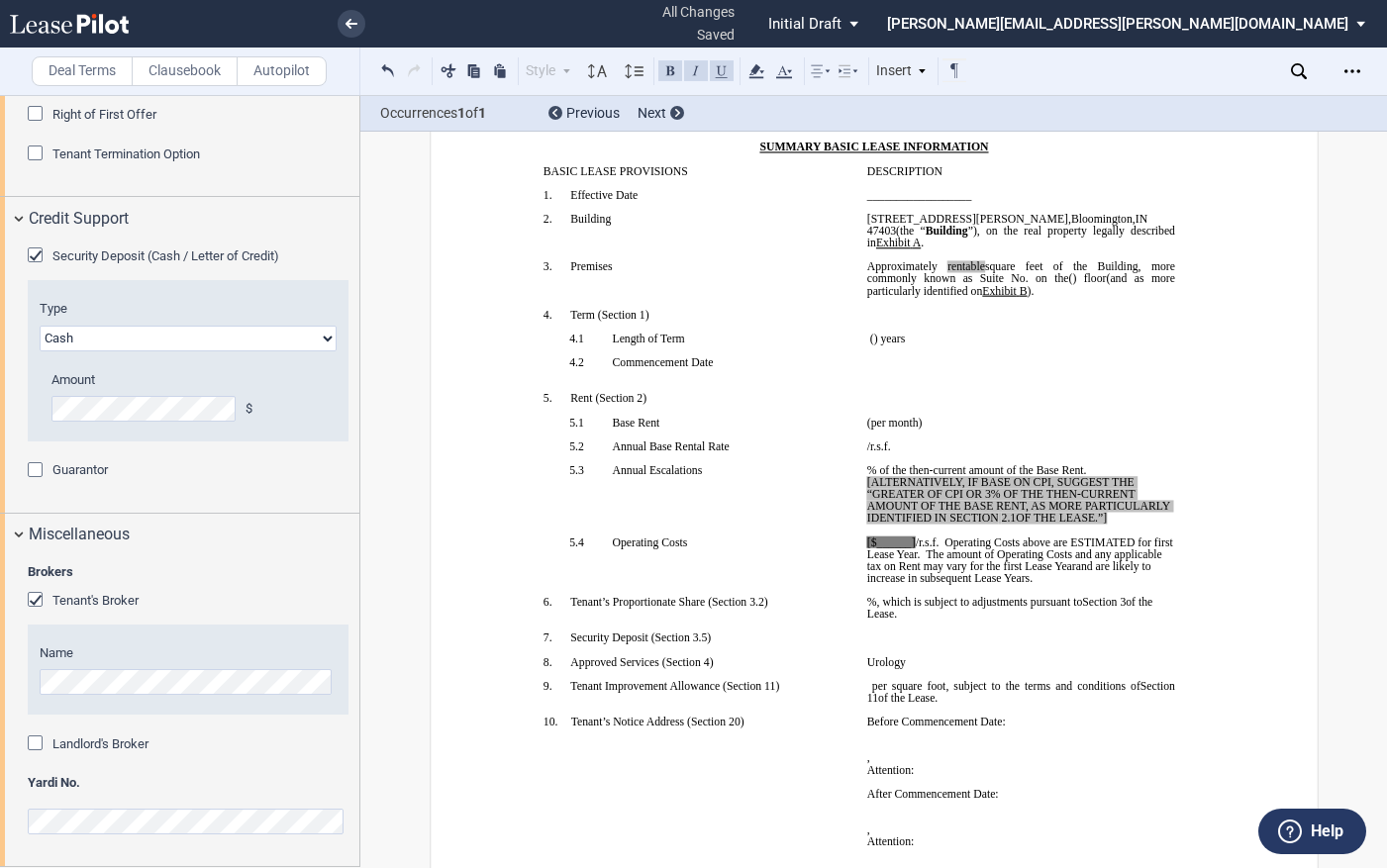 scroll, scrollTop: 198, scrollLeft: 0, axis: vertical 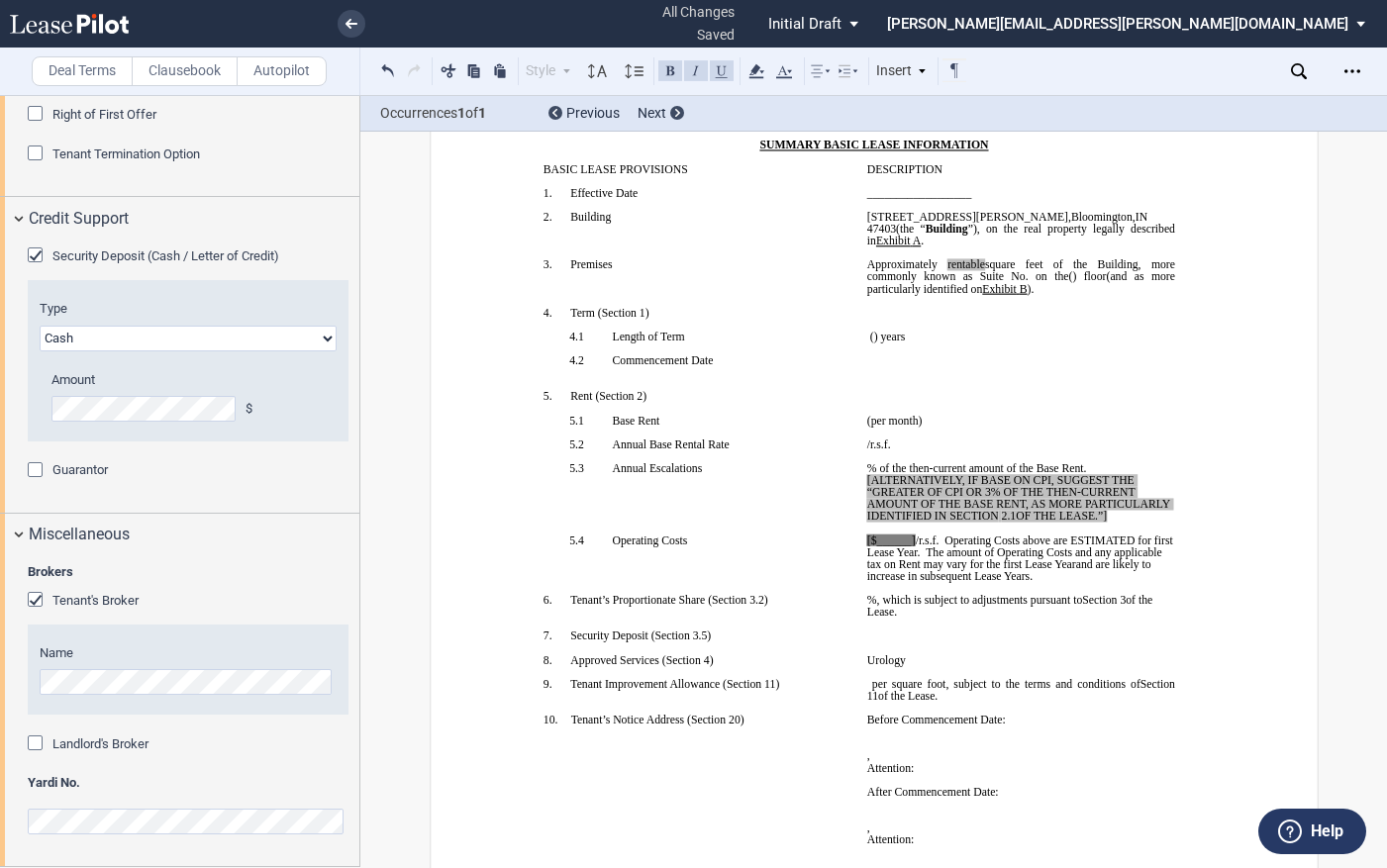 click on "[$______]" 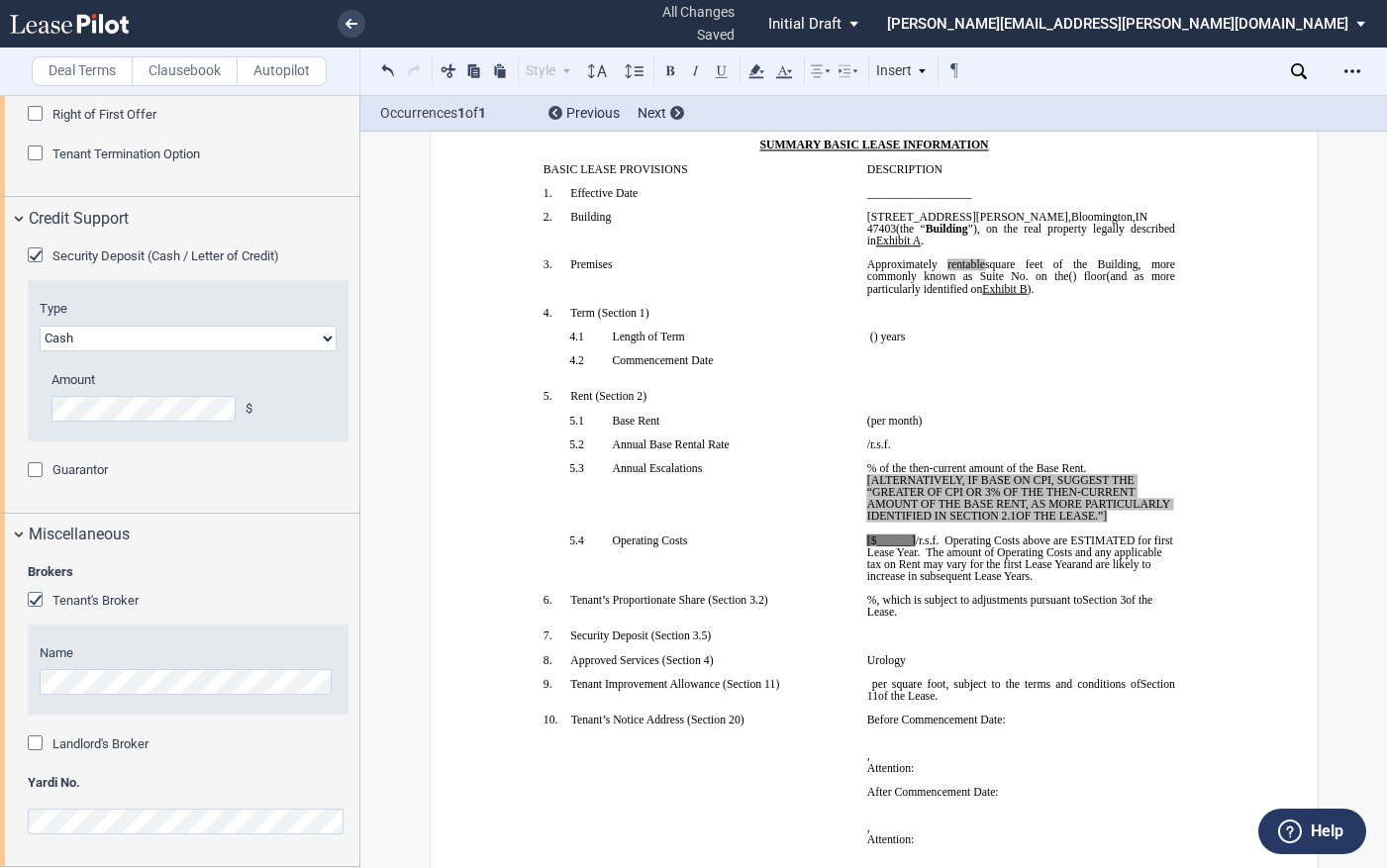 click on "[$______]" 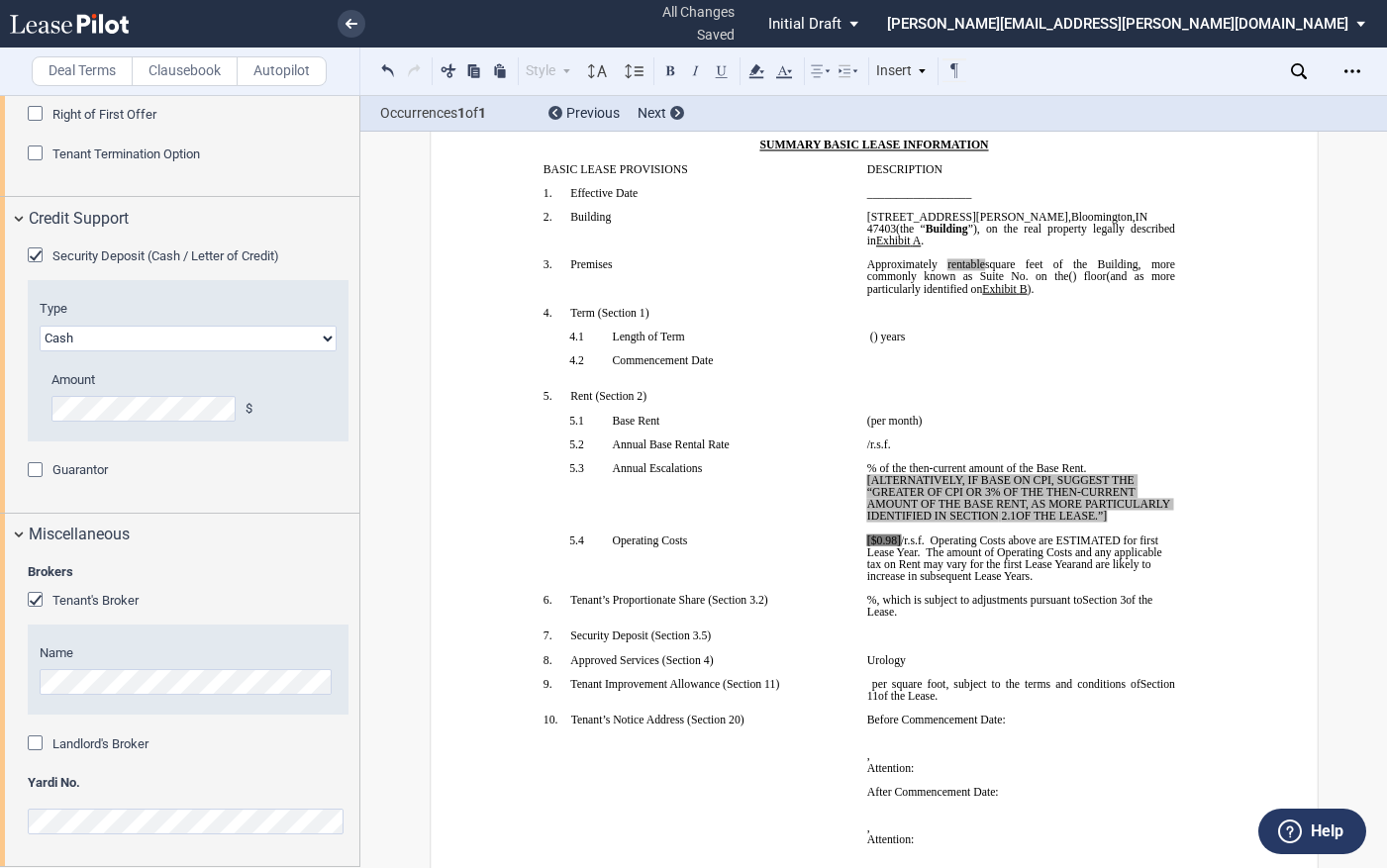 click on "﻿ ﻿ %, which is subject to adjustments pursuant to  ﻿ Section 3 ﻿  of the Lease." at bounding box center [1020, 606] 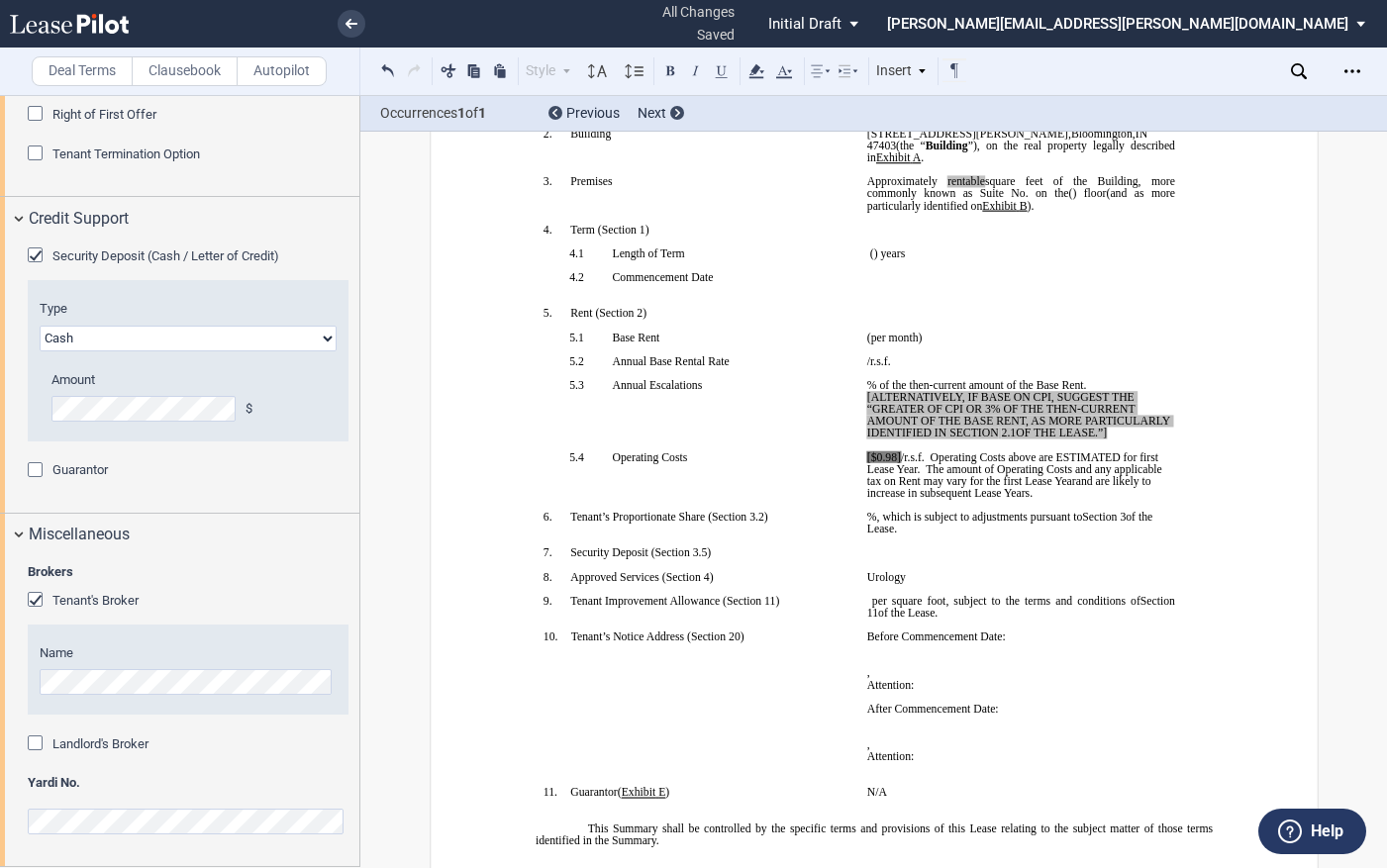 scroll, scrollTop: 297, scrollLeft: 0, axis: vertical 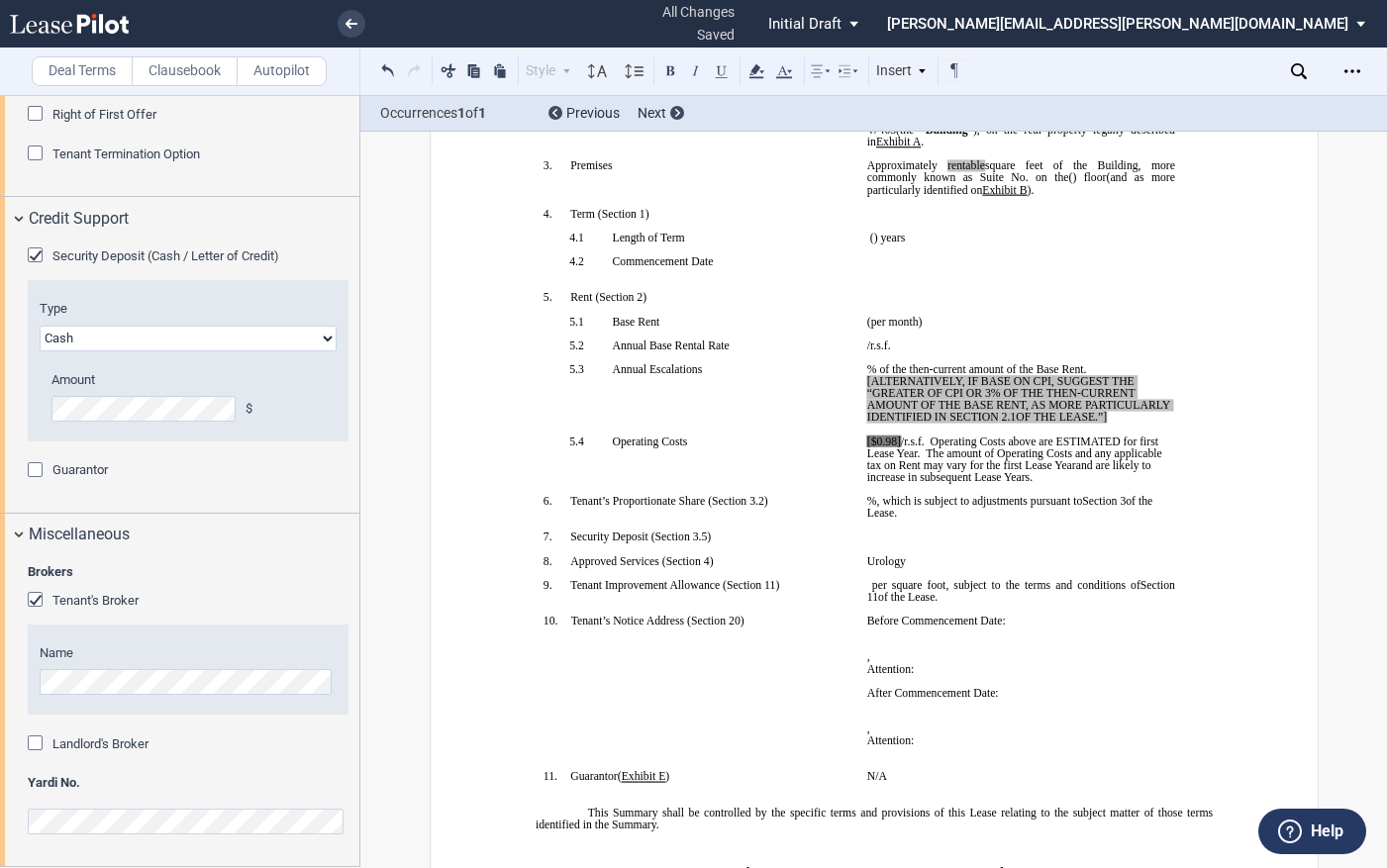 click on "[$0.98]" 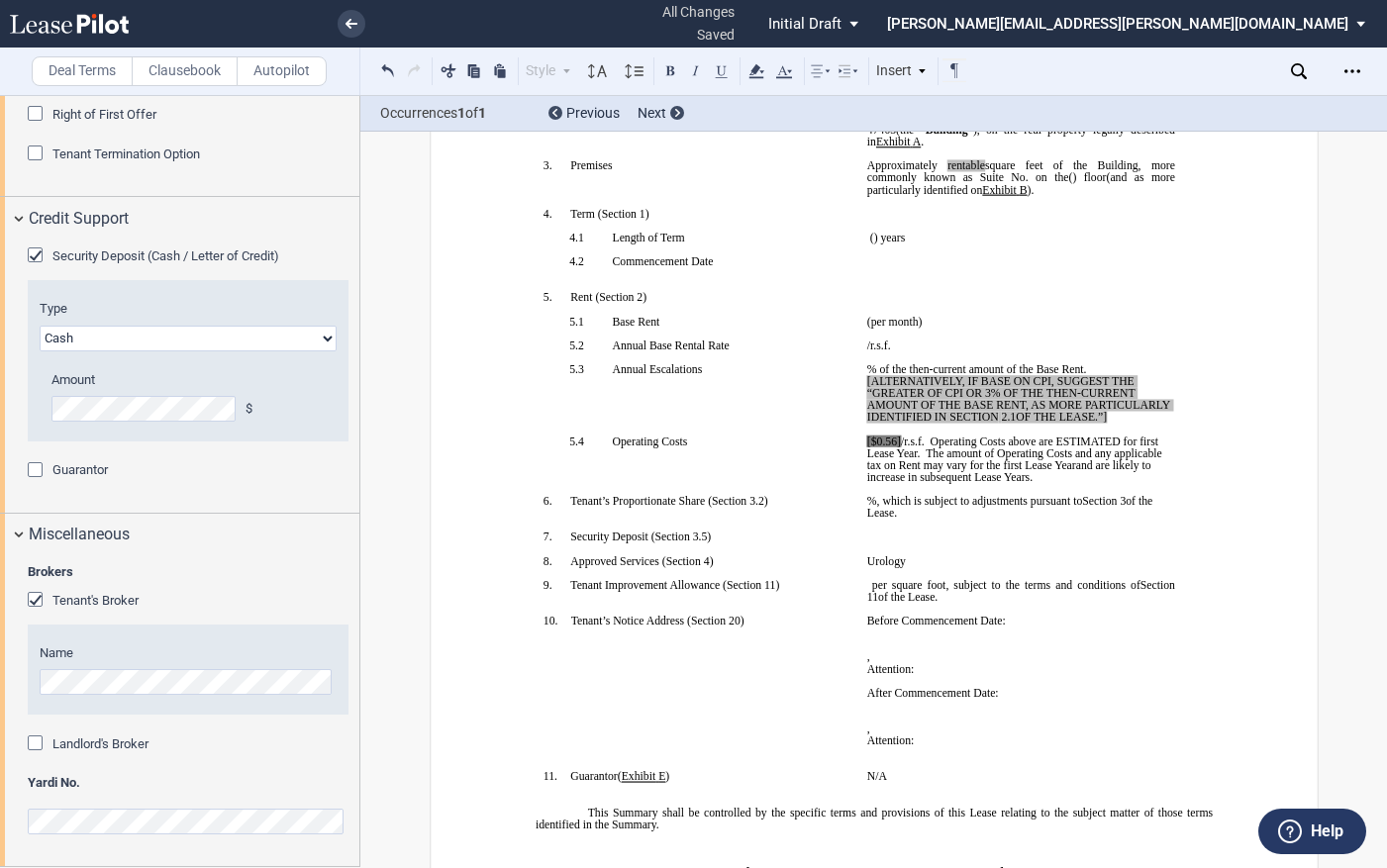 click on "[$0.56] /r.s.f.    Operating Costs above are ESTIMATED for first Lease Year.    The amount of Operating Costs and any applicable tax on Rent may vary for the first Lease Year  and are likely to increase in subsequent Lease Years ." at bounding box center (1020, 459) 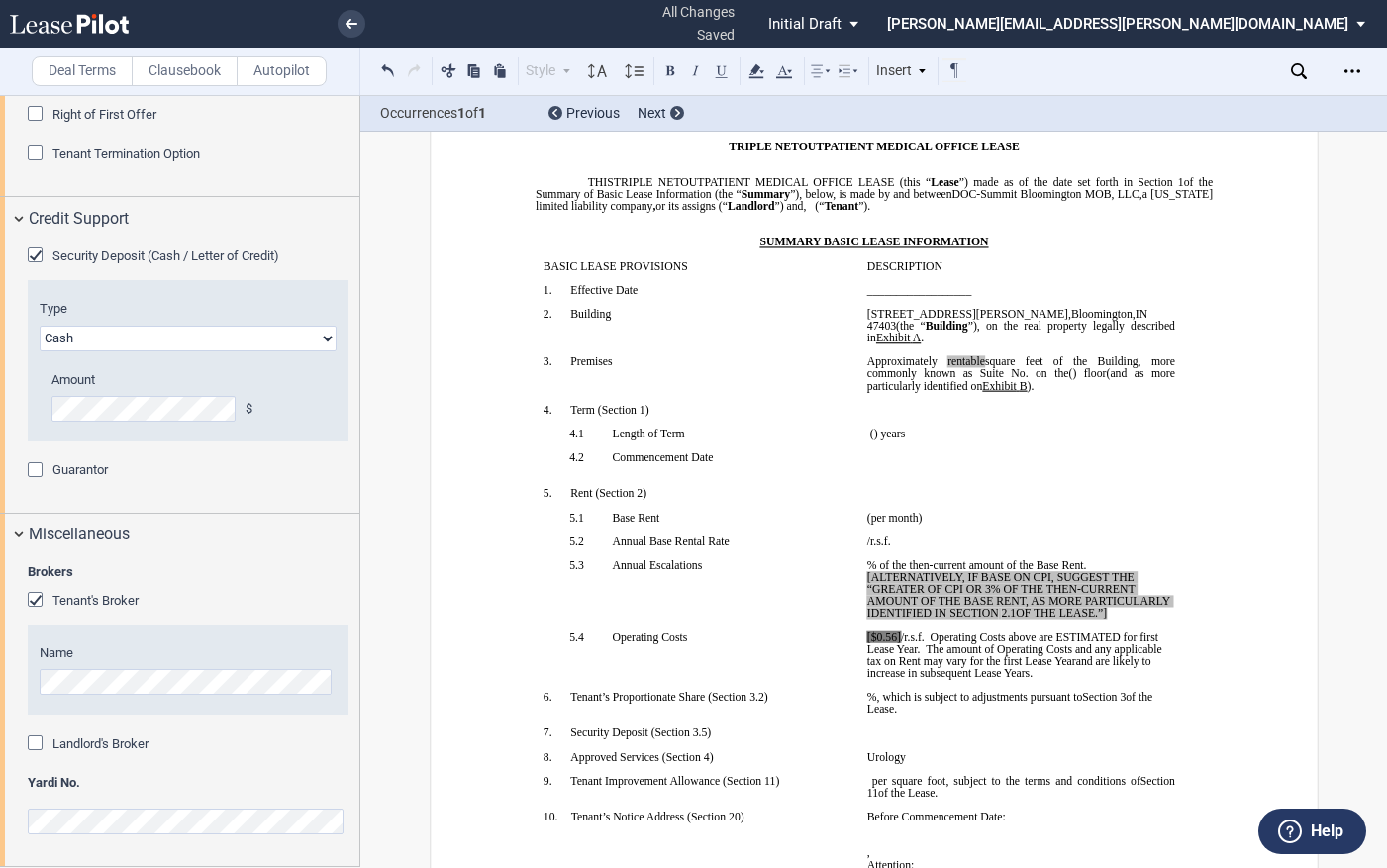 scroll, scrollTop: 99, scrollLeft: 0, axis: vertical 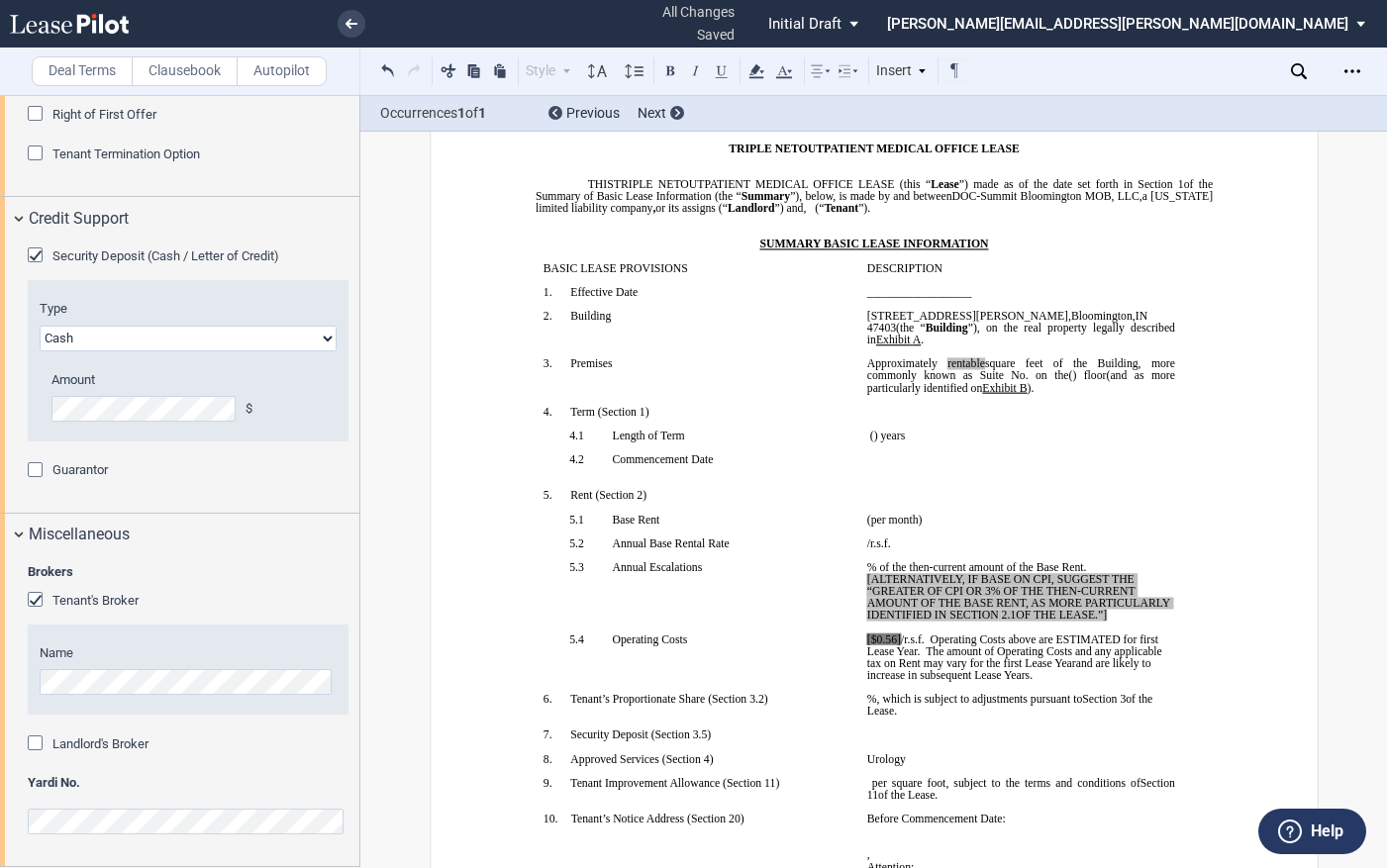 click on "__________ ﻿ ﻿   ( ﻿ ﻿ ) year s  and  ﻿ ﻿   ( ﻿ ﻿ ) month s ﻿ ﻿   ( ﻿ ﻿ ) year s ﻿ ﻿   ( ﻿ ﻿ ) month s" at bounding box center (1020, 435) 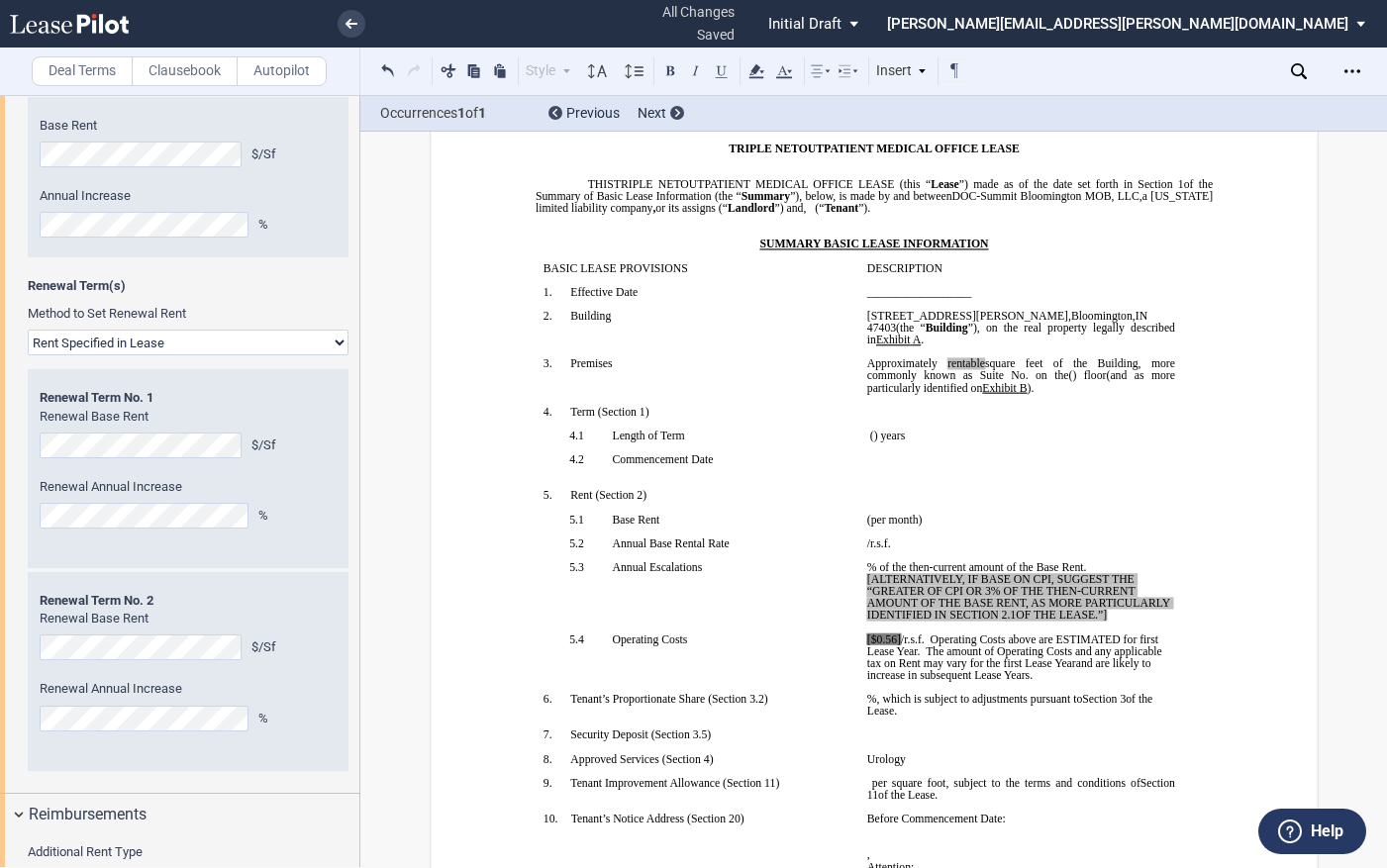 scroll, scrollTop: 2403, scrollLeft: 0, axis: vertical 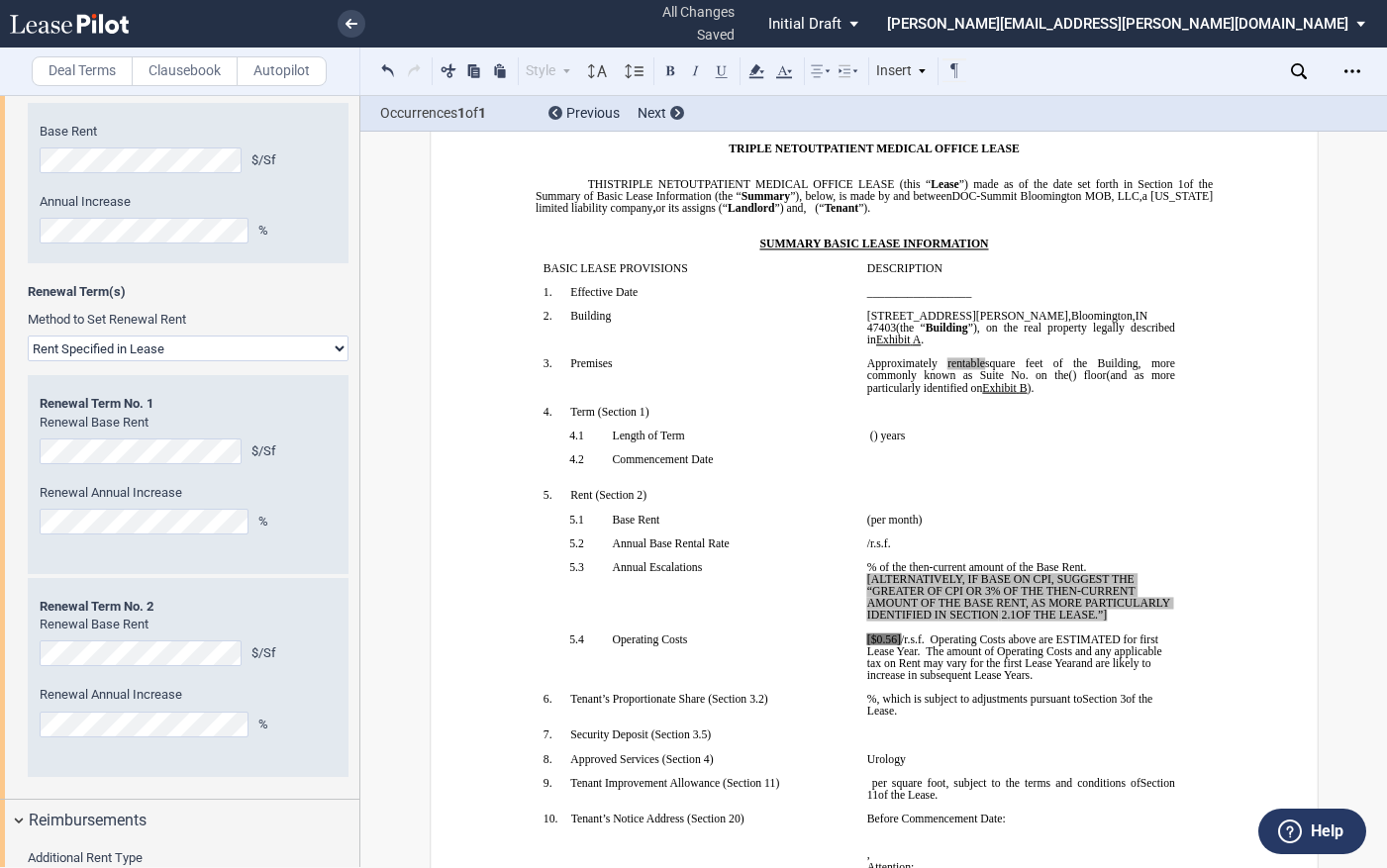 drag, startPoint x: 1115, startPoint y: 603, endPoint x: 878, endPoint y: 572, distance: 239.01883 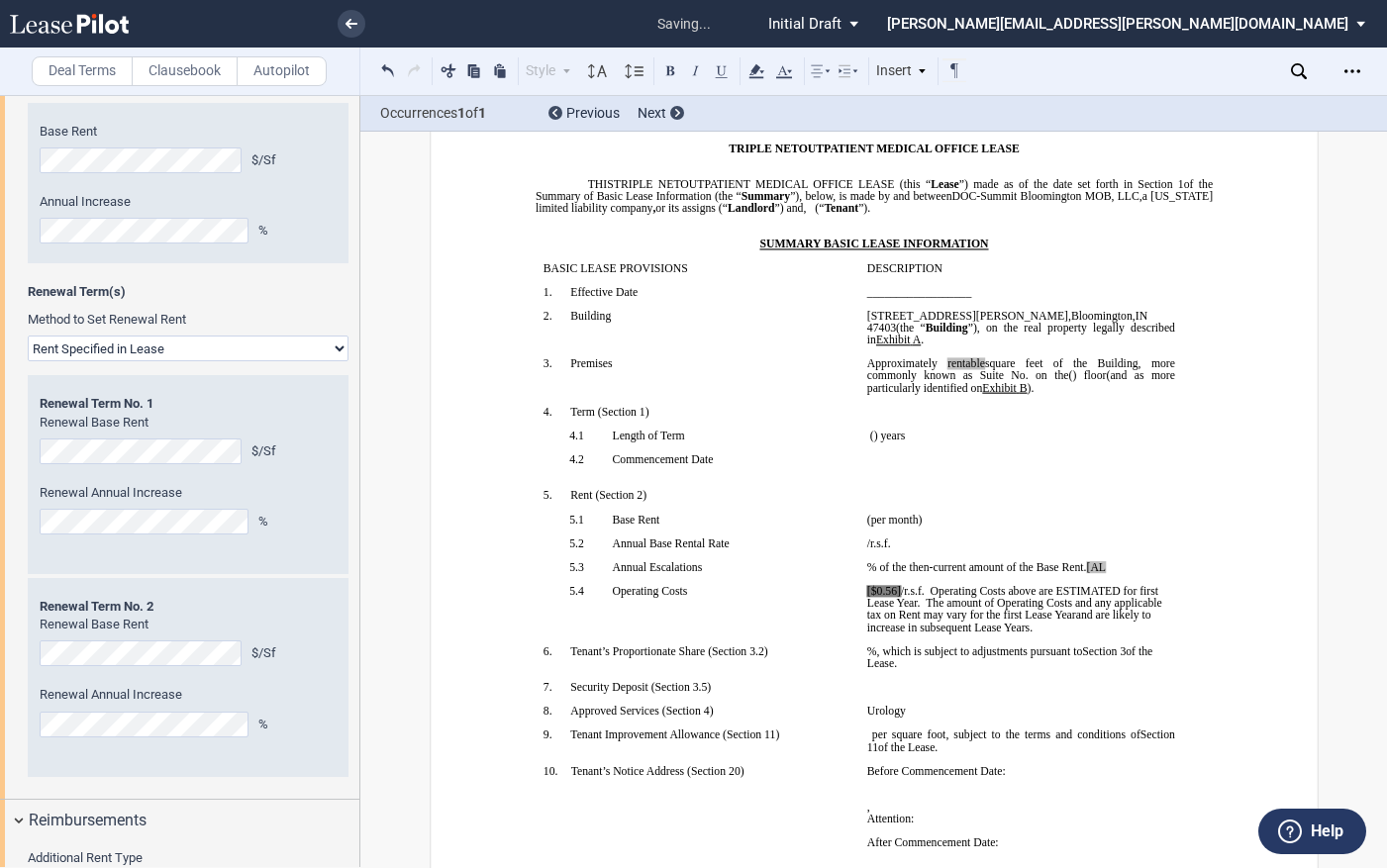 type 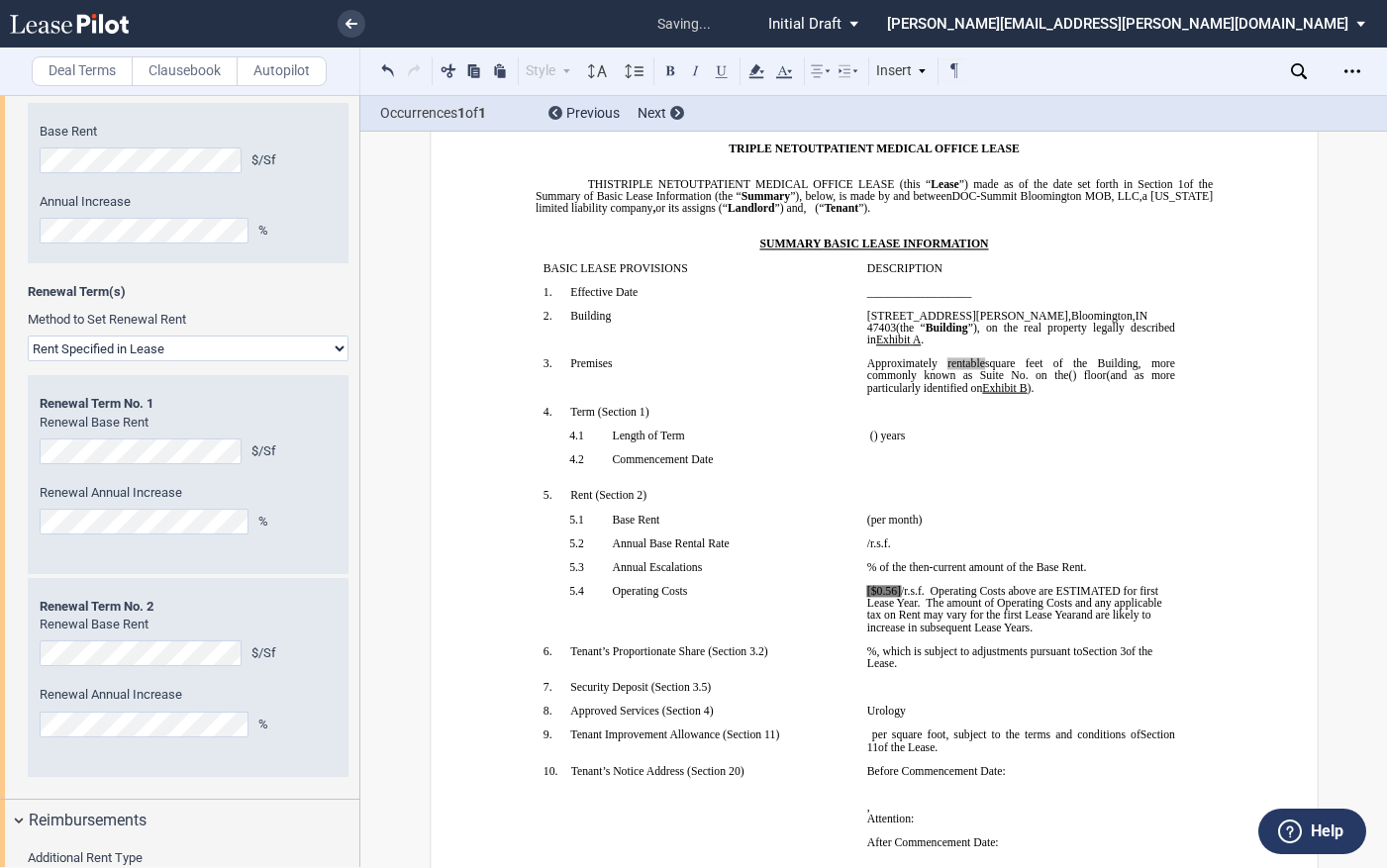 click on "﻿ ﻿ % of the then-current amount of the Base Rent." at bounding box center [1020, 567] 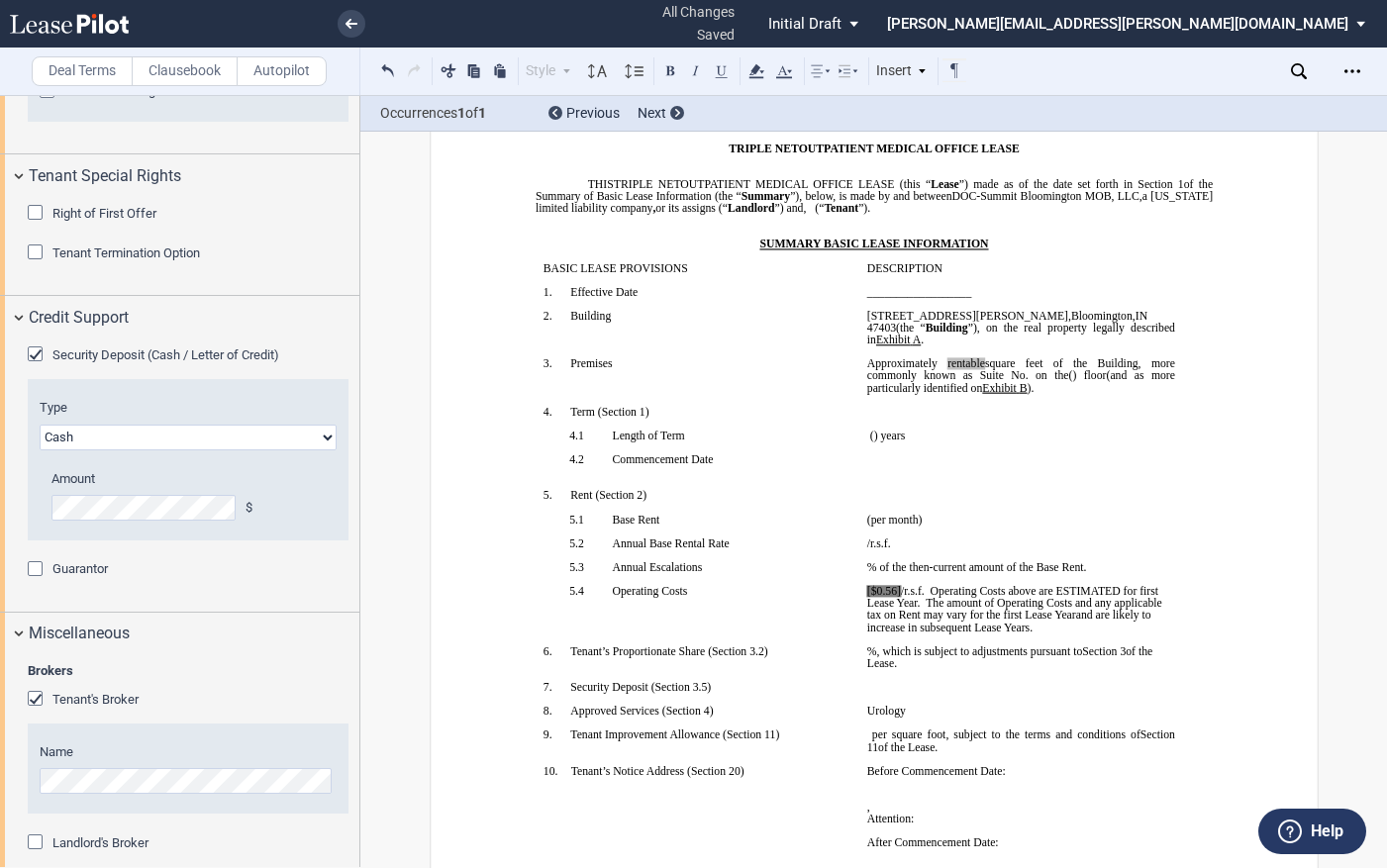 scroll, scrollTop: 3393, scrollLeft: 0, axis: vertical 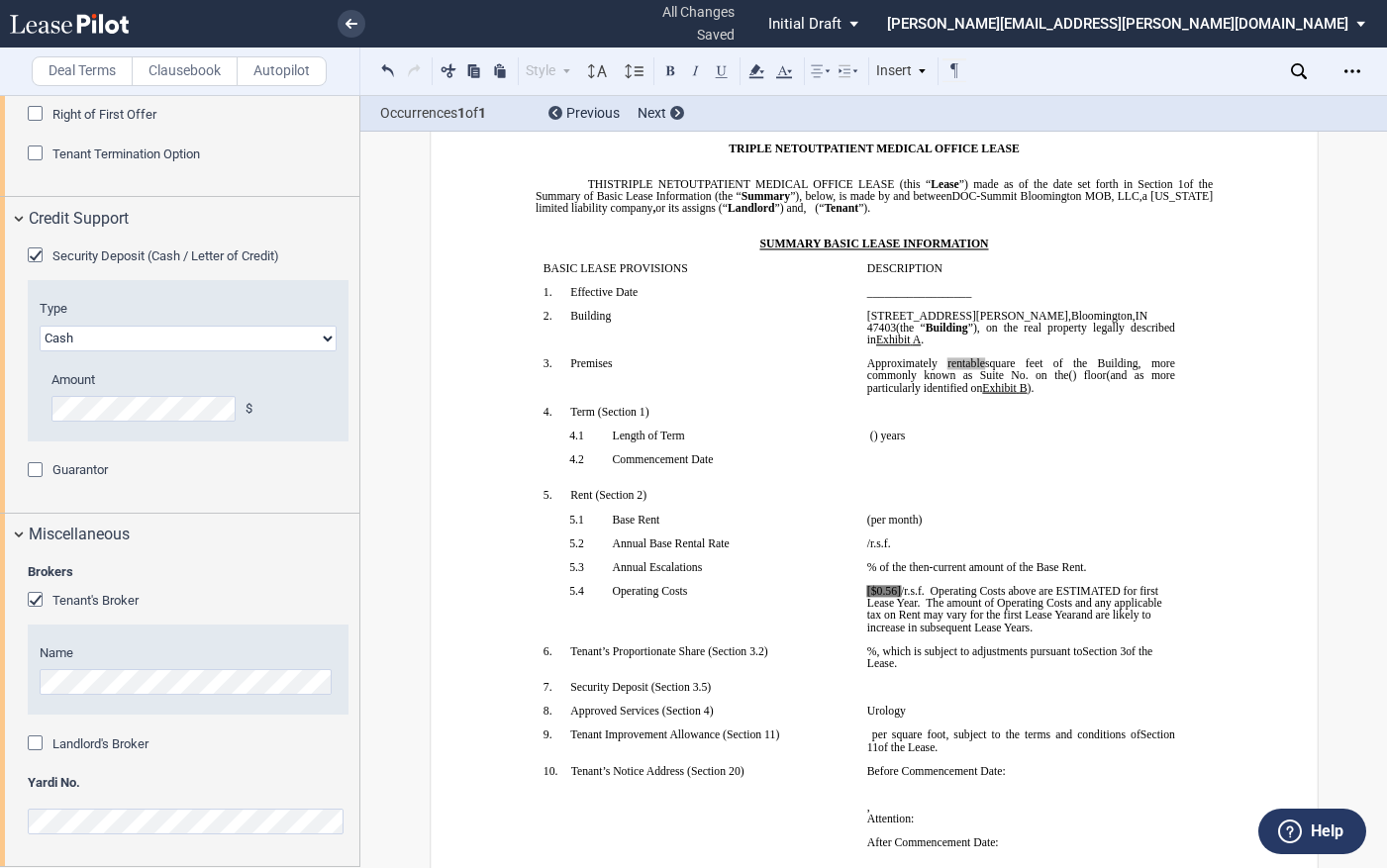 click on "﻿" at bounding box center [1020, 400] 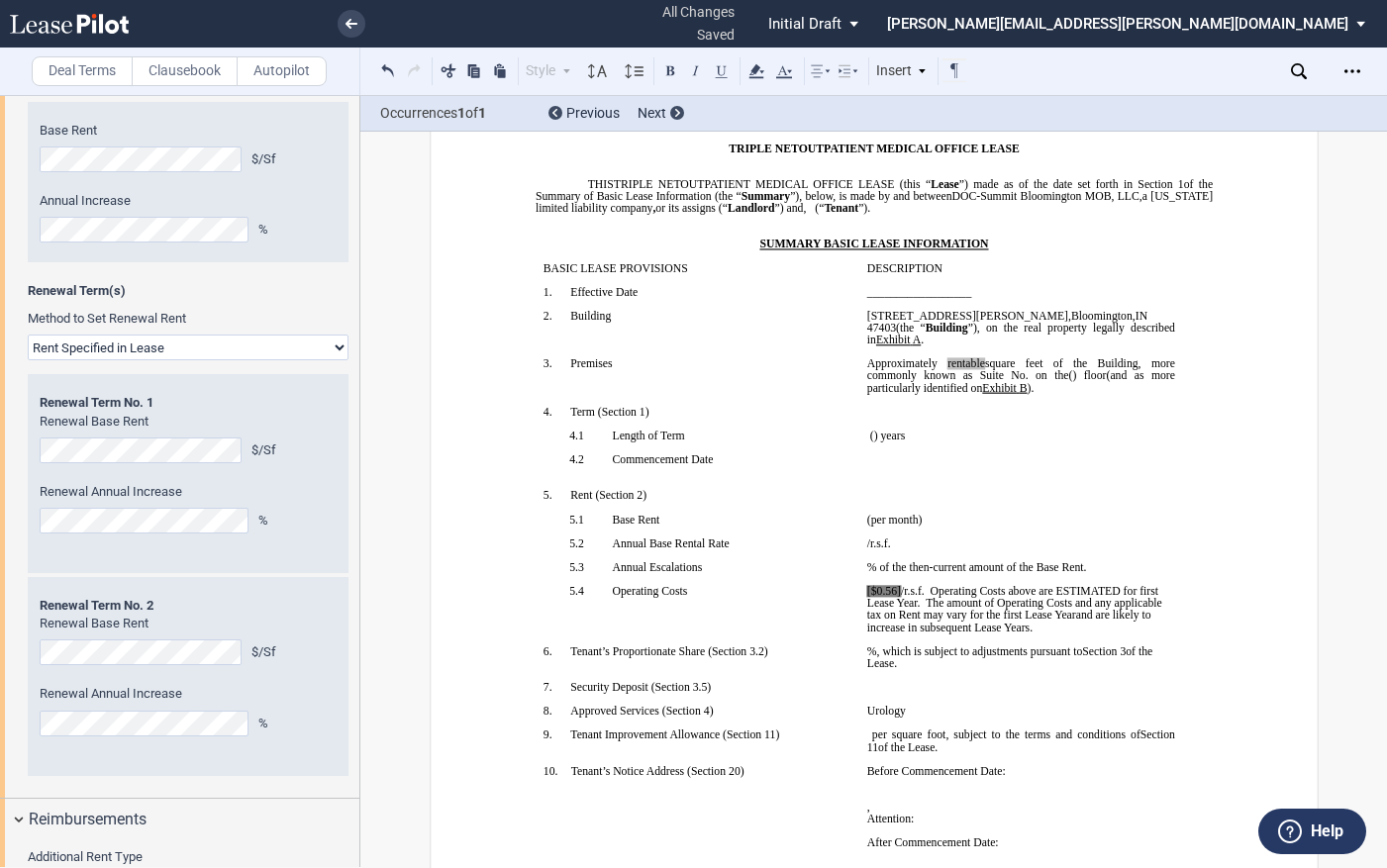 scroll, scrollTop: 2403, scrollLeft: 0, axis: vertical 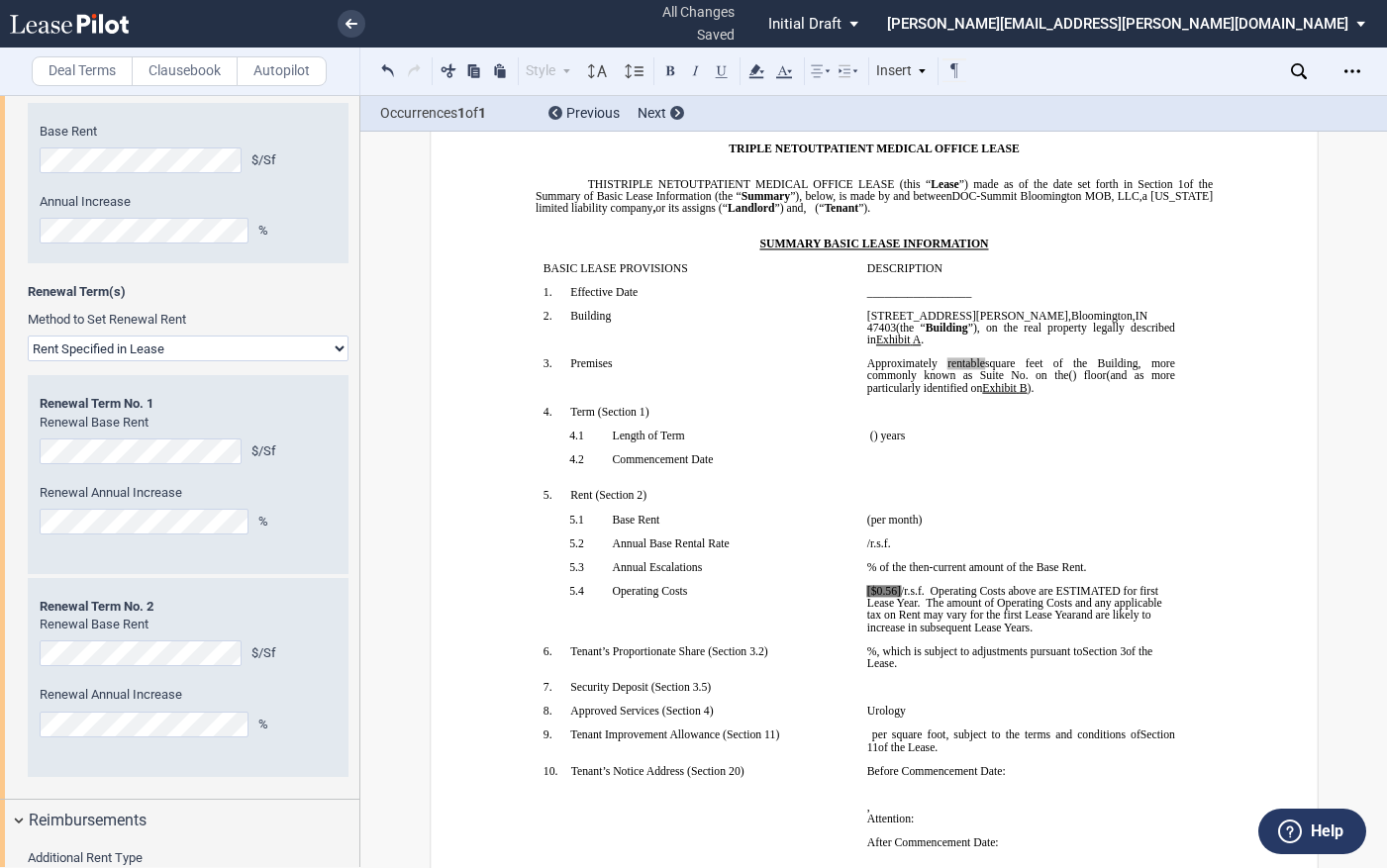 click at bounding box center (1020, 699) 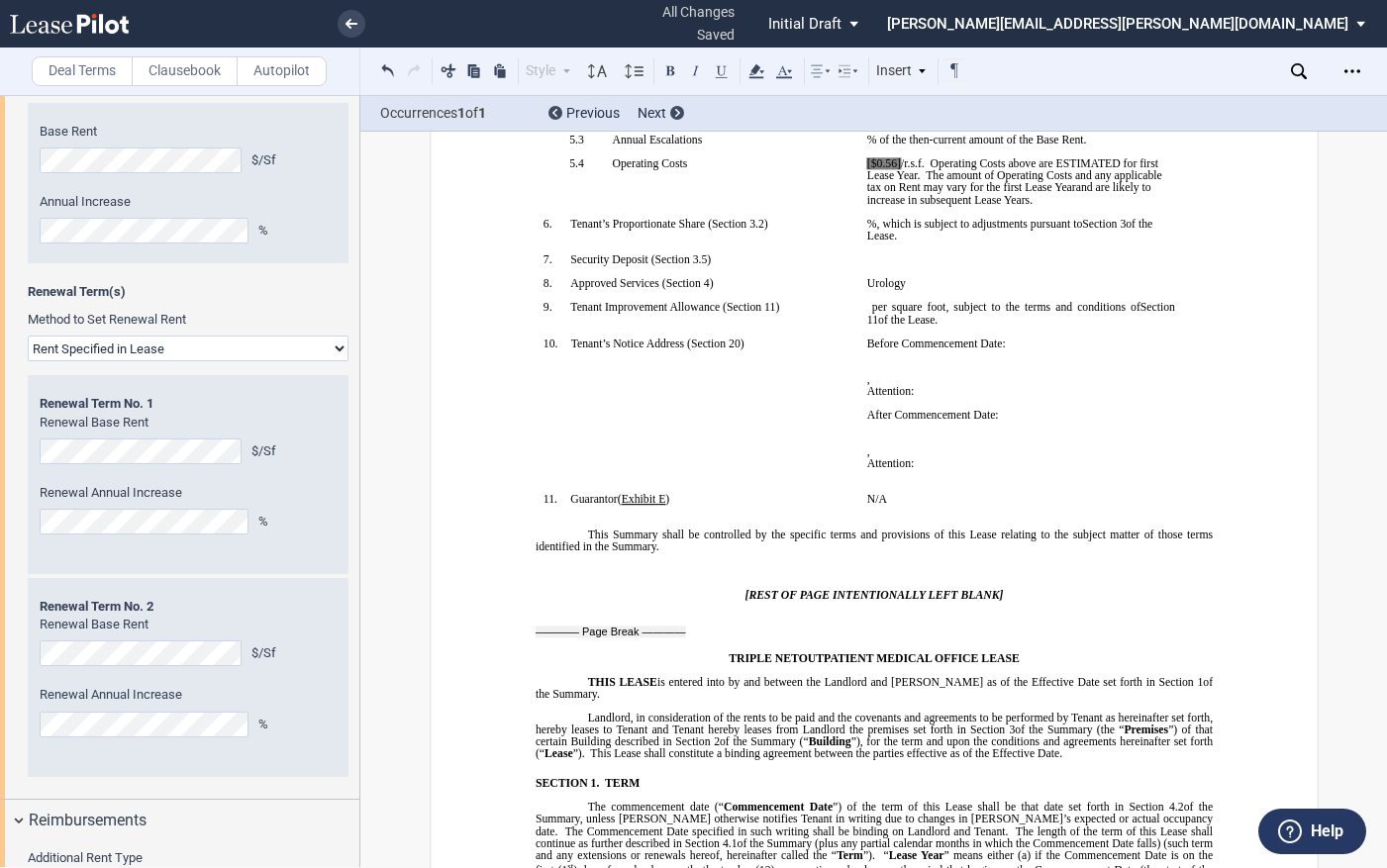 scroll, scrollTop: 198, scrollLeft: 0, axis: vertical 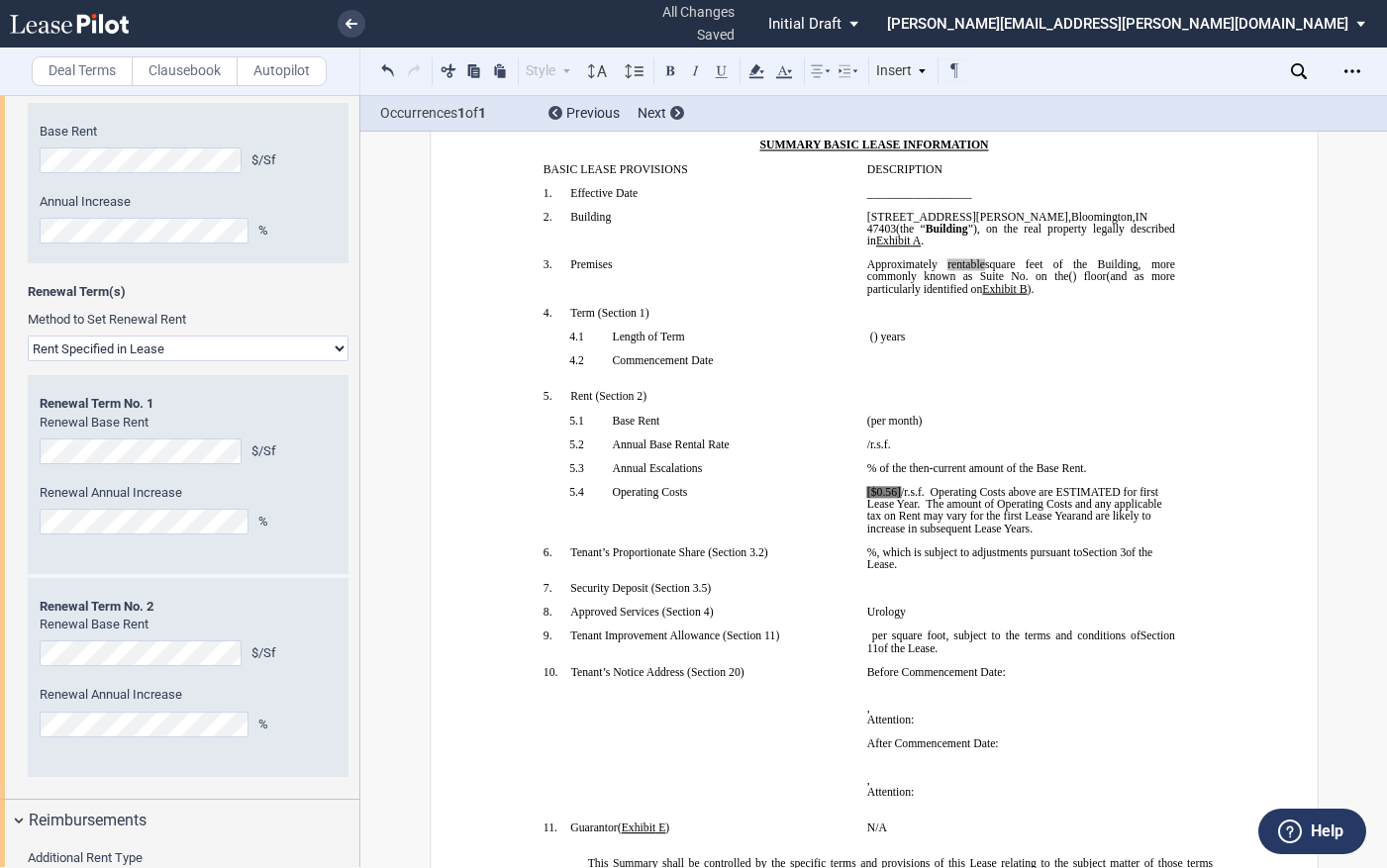 drag, startPoint x: 791, startPoint y: 606, endPoint x: 804, endPoint y: 585, distance: 24.698178 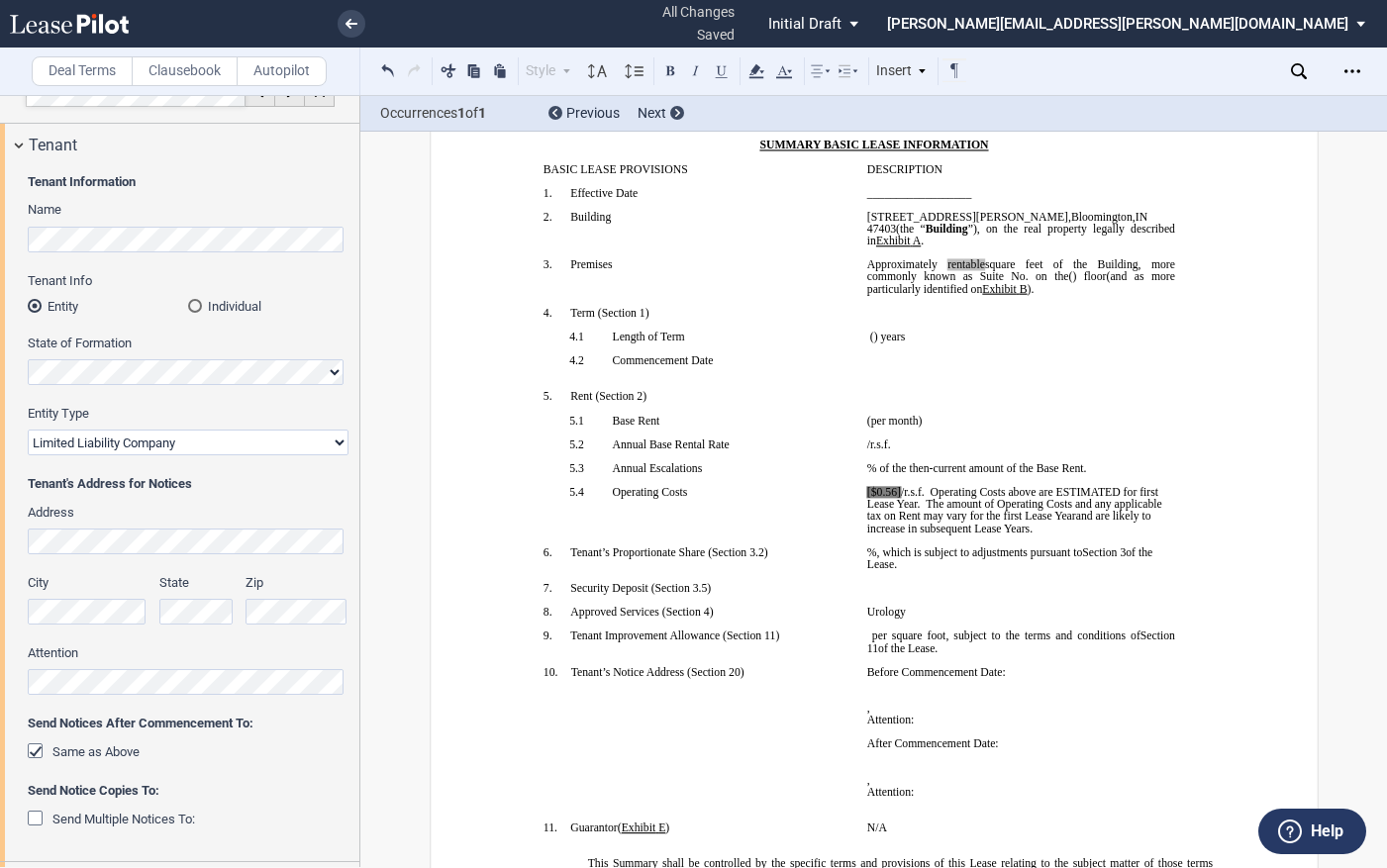 scroll, scrollTop: 0, scrollLeft: 0, axis: both 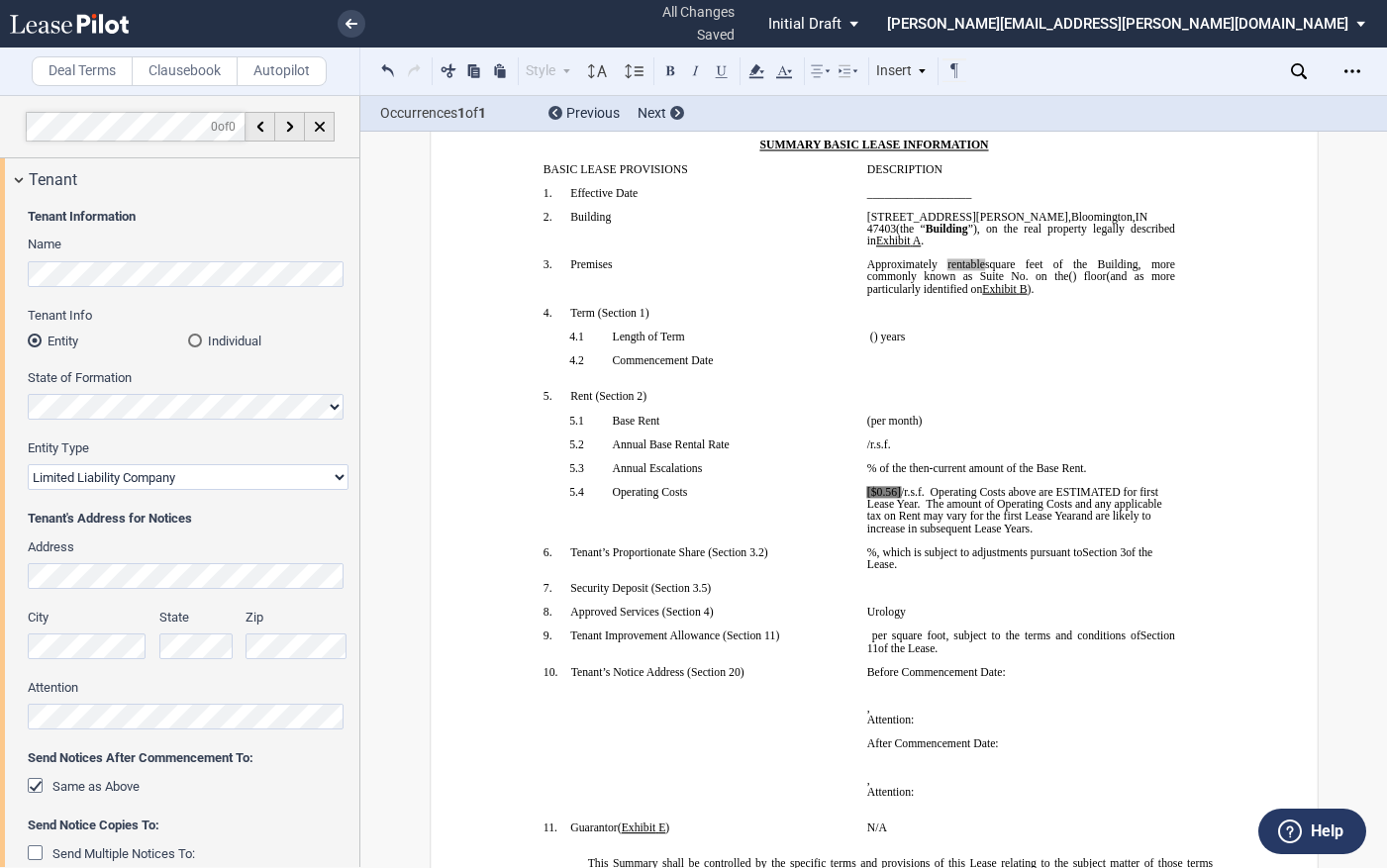 click on "Entity Type
Corporation
Limited Liability Company
General Partnership
Limited Partnership
Other" at bounding box center [188, 474] 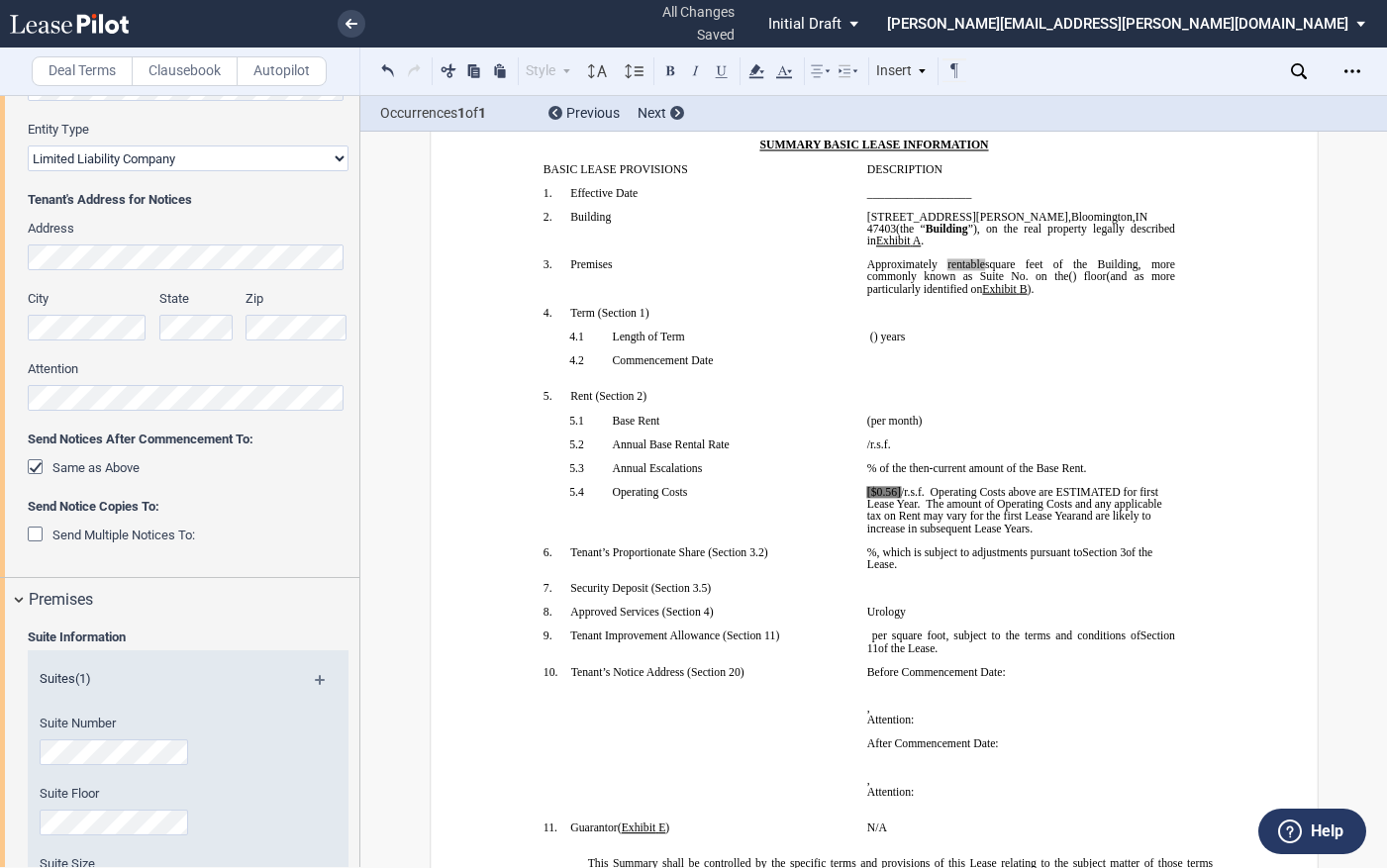 scroll, scrollTop: 396, scrollLeft: 0, axis: vertical 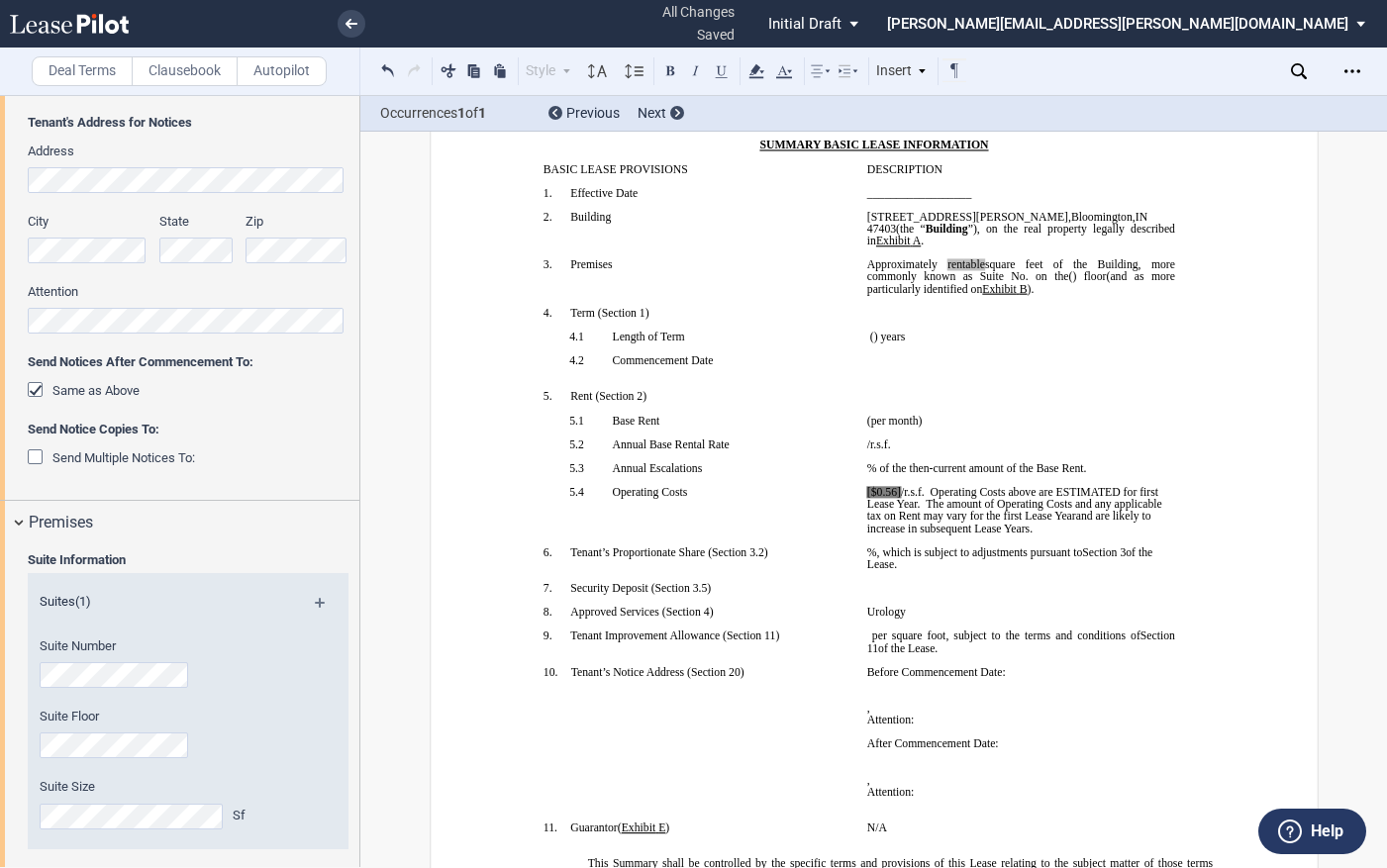 click on "10.       Tenant’s Notice Address ( ﻿ Section 20 ﻿ )" at bounding box center [710, 672] 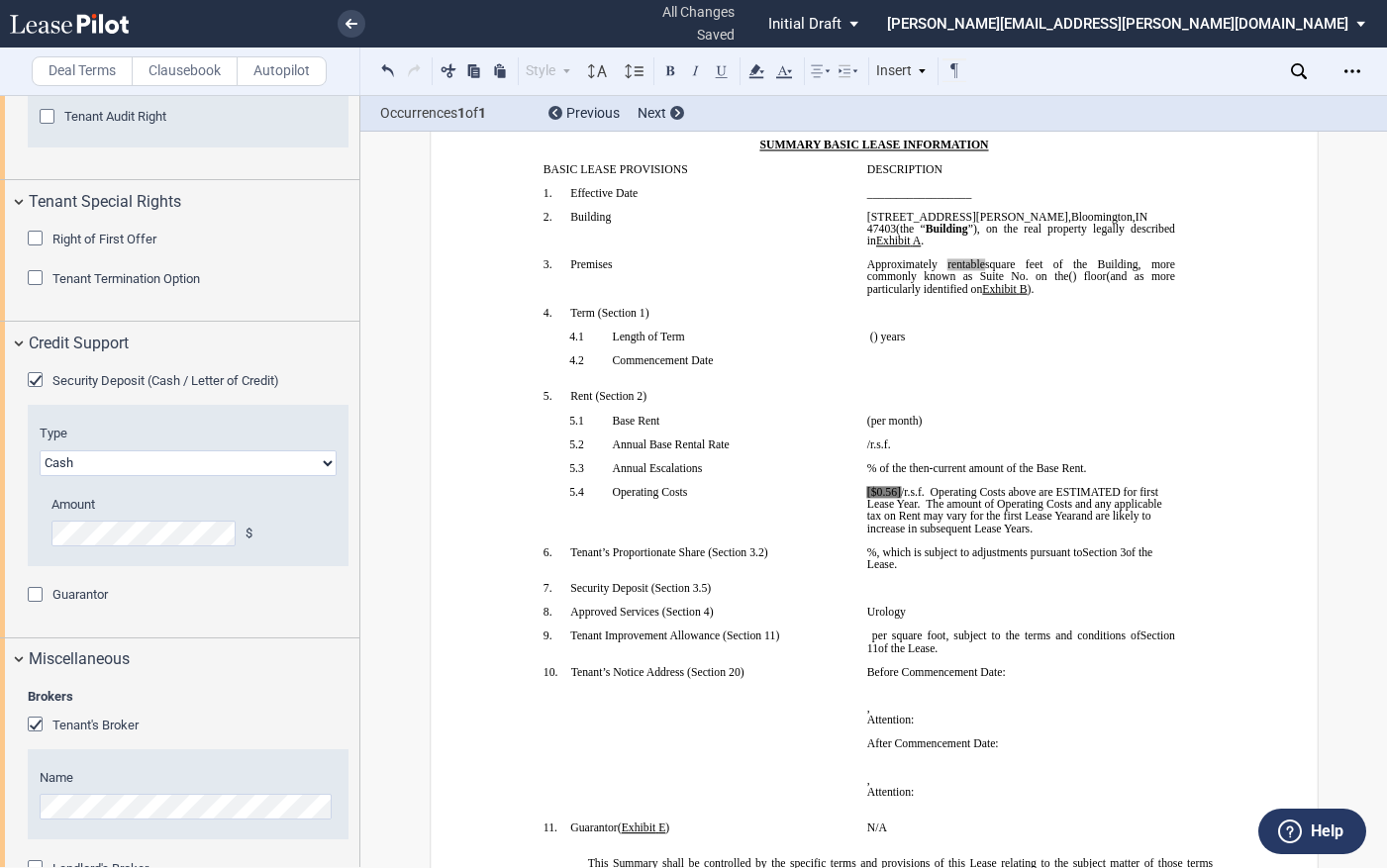 scroll, scrollTop: 3393, scrollLeft: 0, axis: vertical 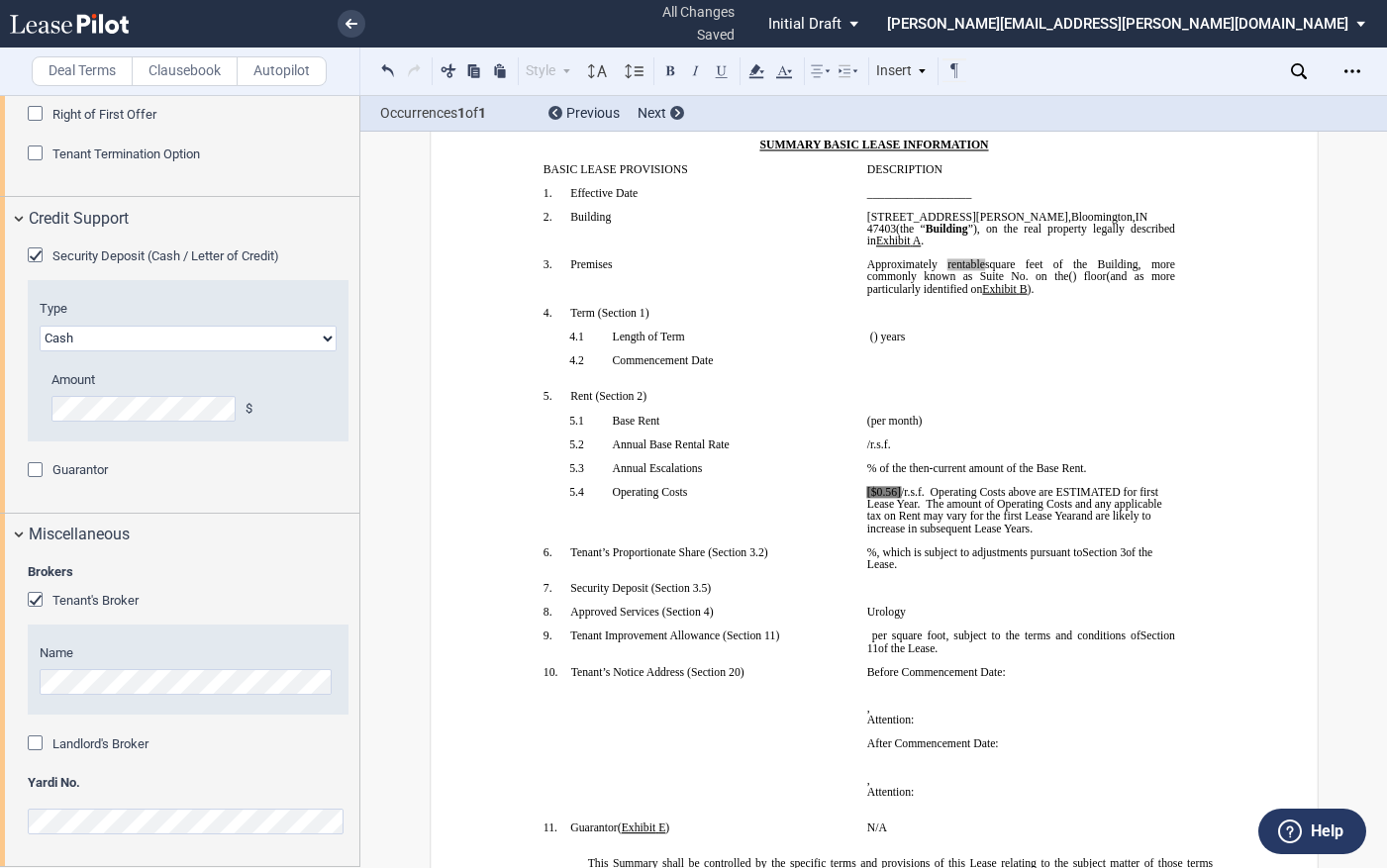 click at bounding box center [38, 472] 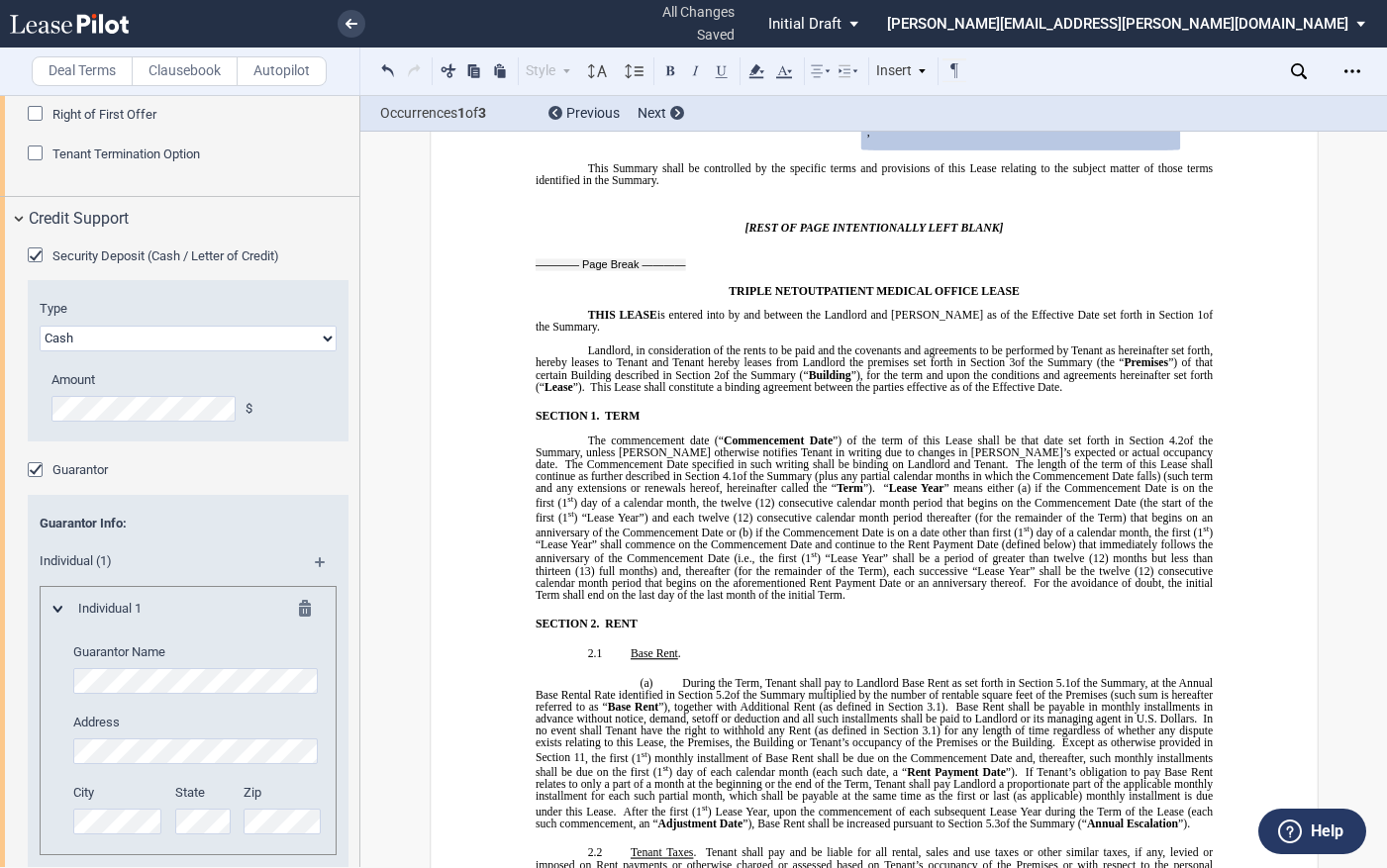 scroll, scrollTop: 1206, scrollLeft: 0, axis: vertical 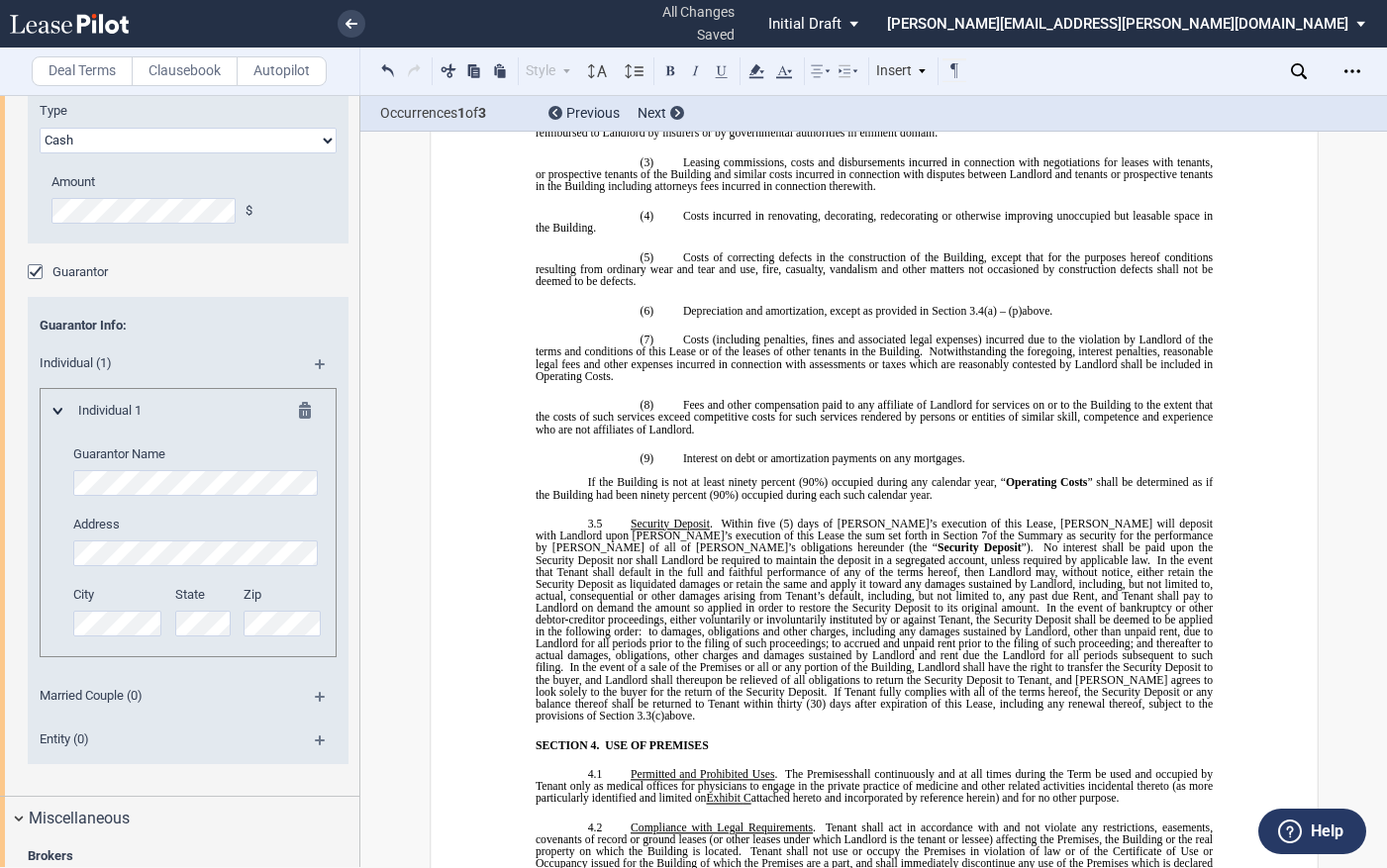 click at bounding box center [328, 747] 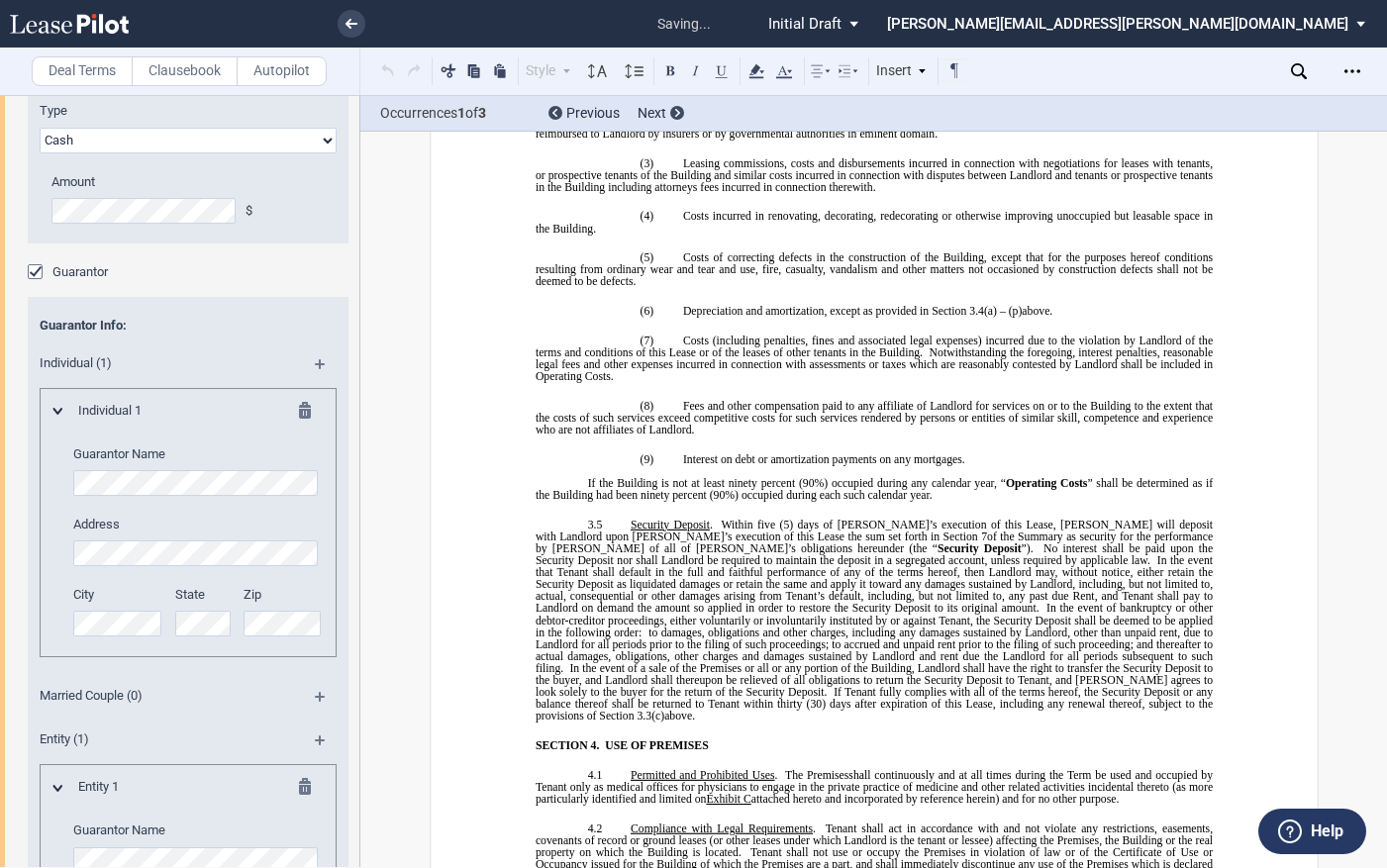 scroll, scrollTop: 318, scrollLeft: 0, axis: vertical 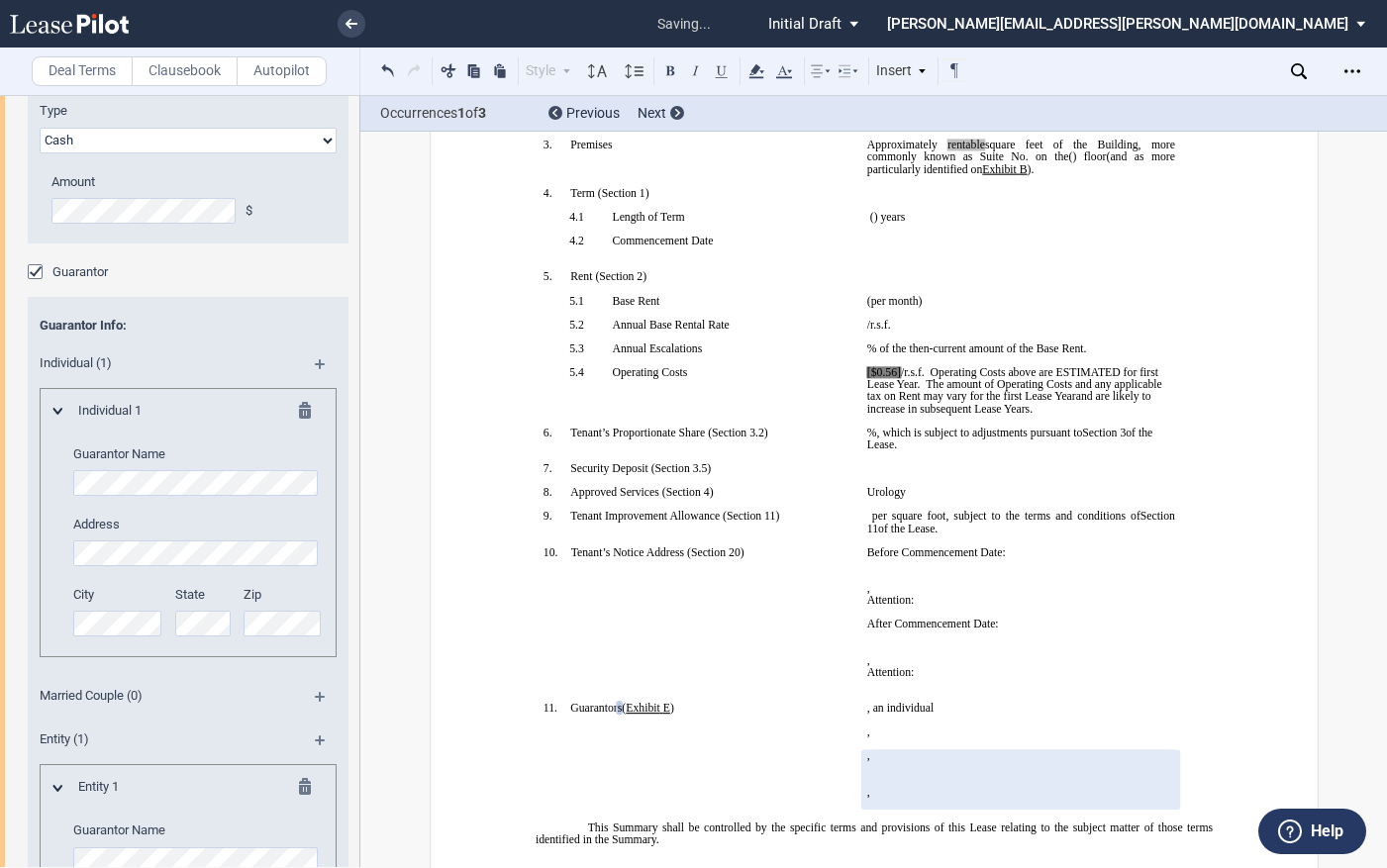 click at bounding box center [56, 788] 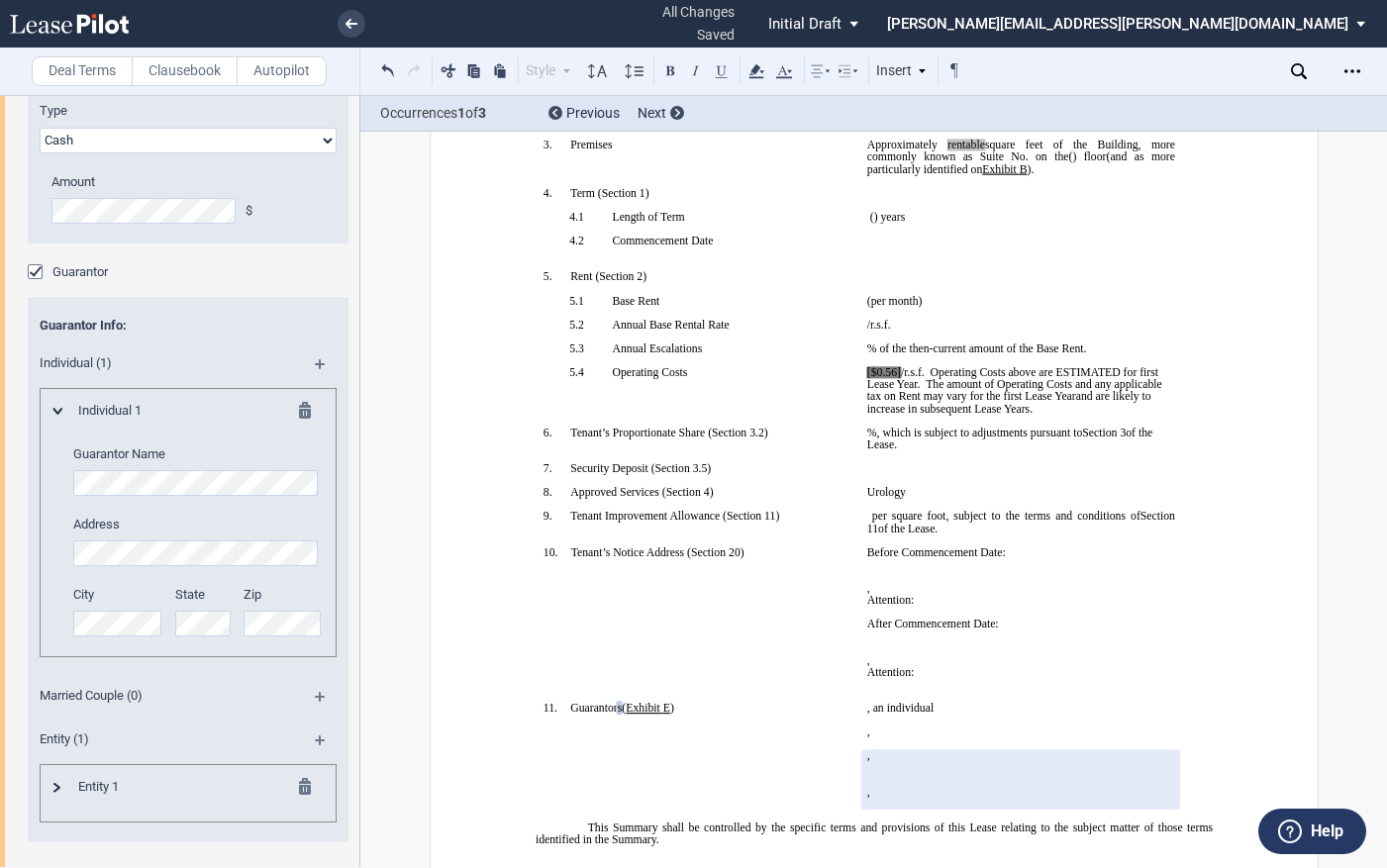 click on "Attention:  ﻿ ﻿" at bounding box center (1020, 672) 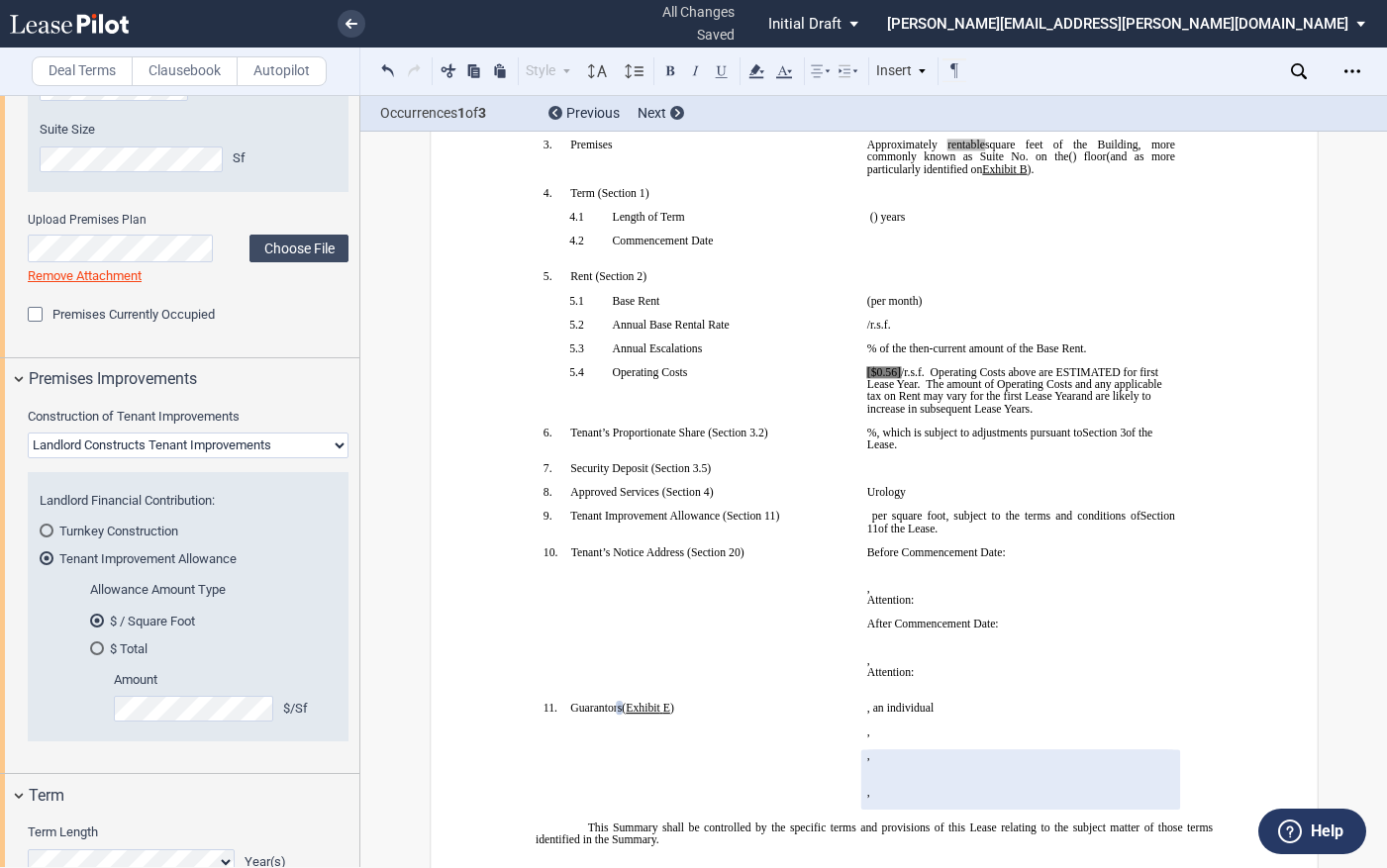 scroll, scrollTop: 885, scrollLeft: 0, axis: vertical 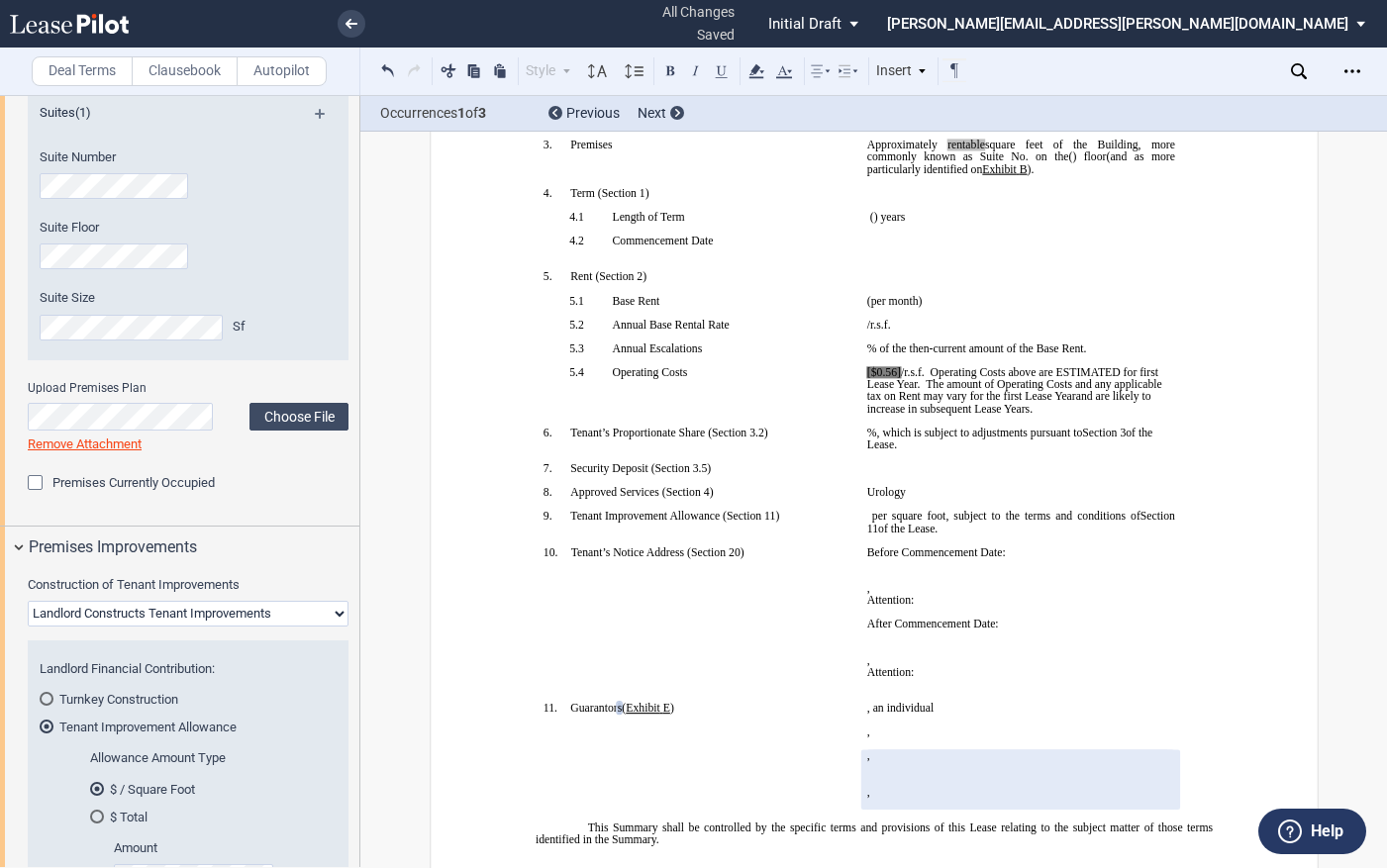 click on "﻿ ﻿ ,  ﻿ ﻿   ﻿ ﻿" at bounding box center (1020, 660) 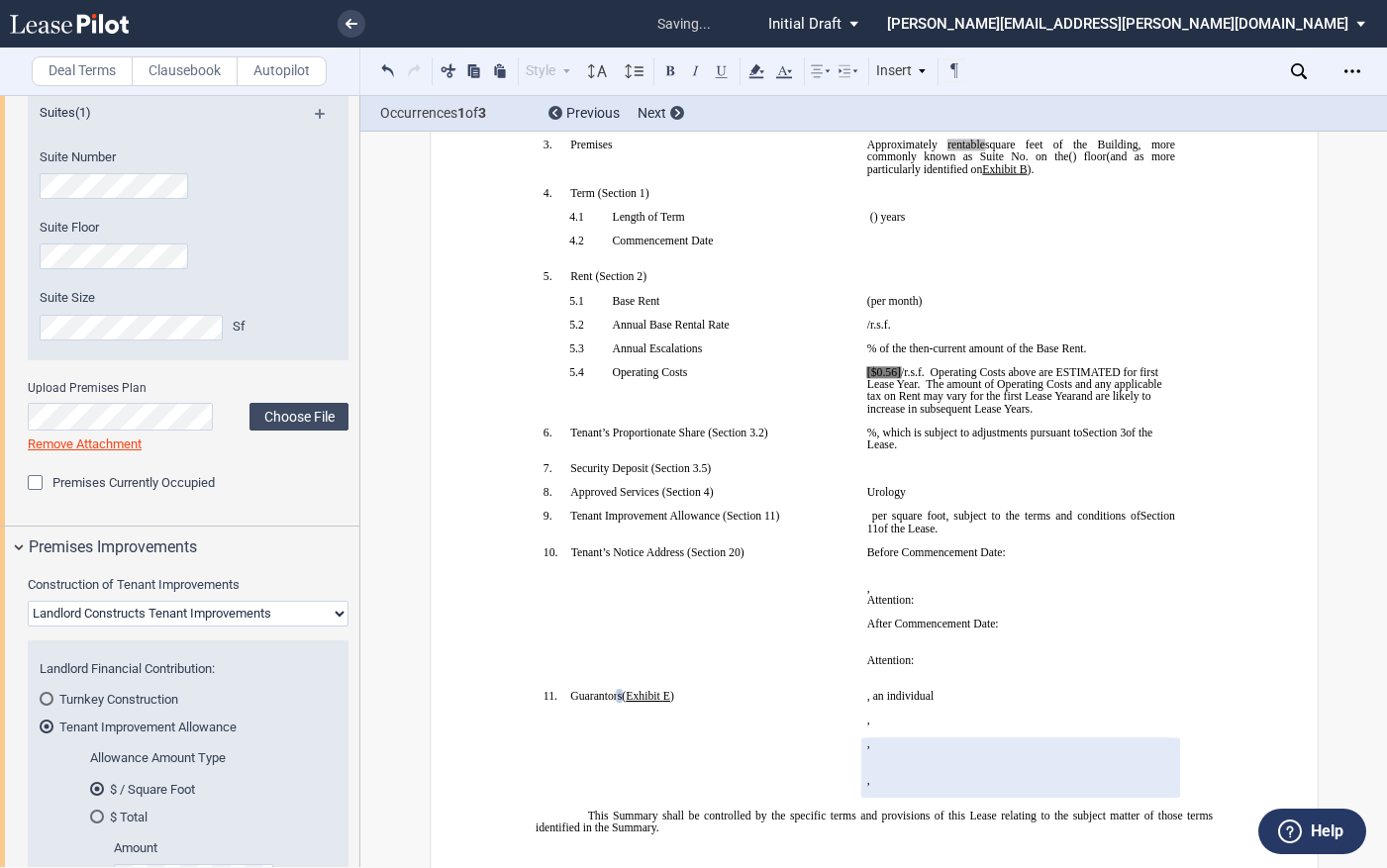 click on "﻿ ﻿" at bounding box center [1020, 648] 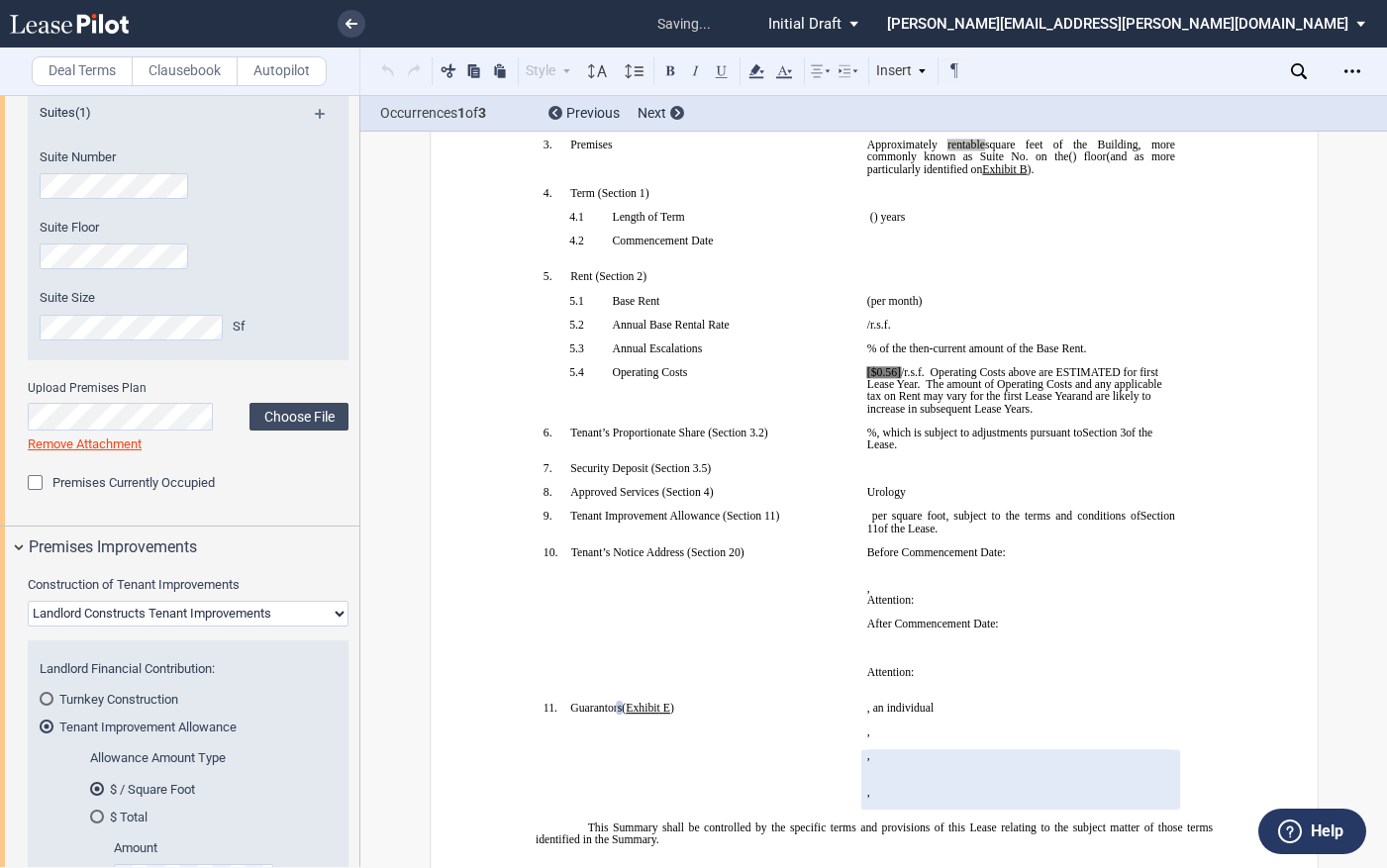 type 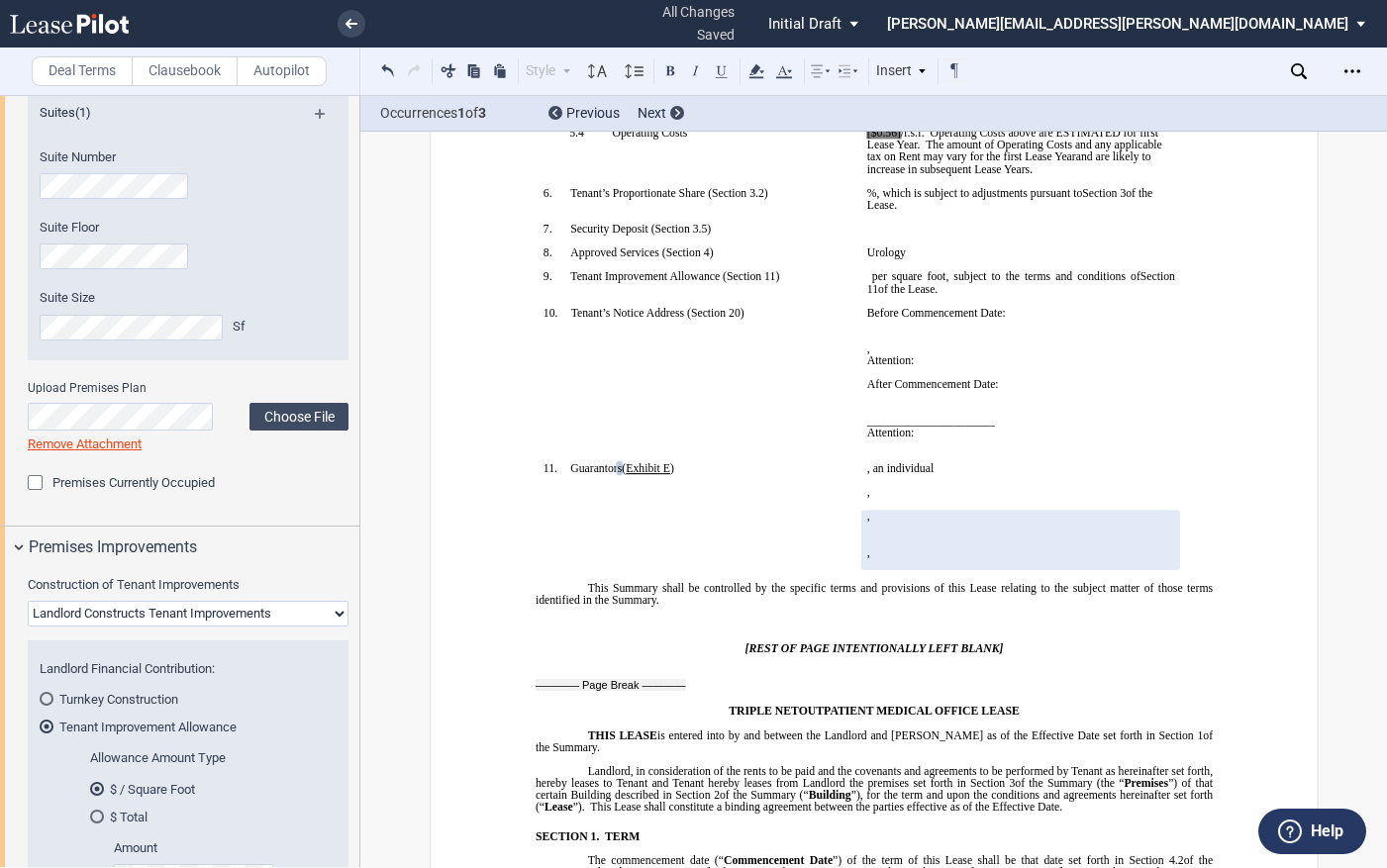scroll, scrollTop: 813, scrollLeft: 0, axis: vertical 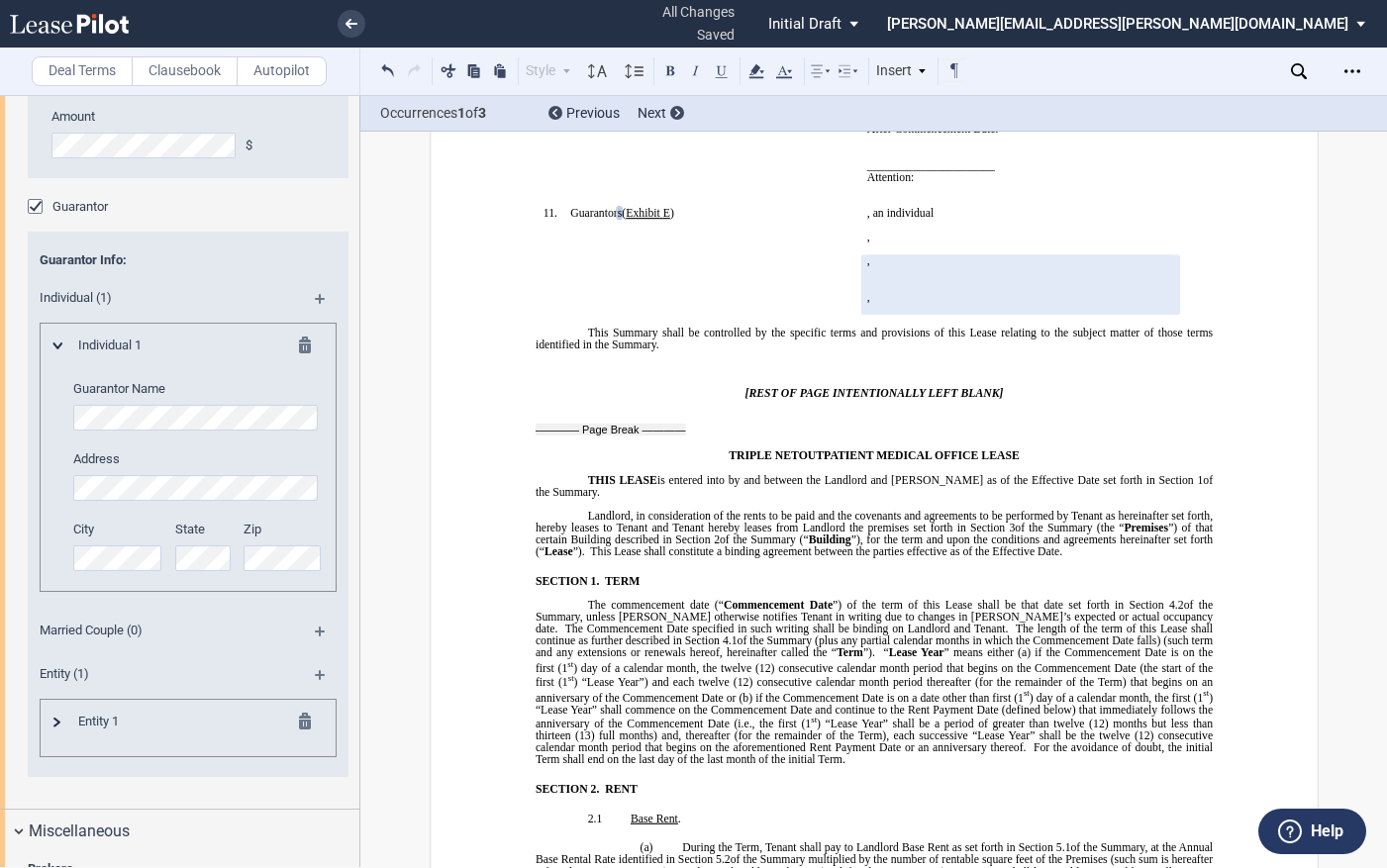 click at bounding box center [38, 209] 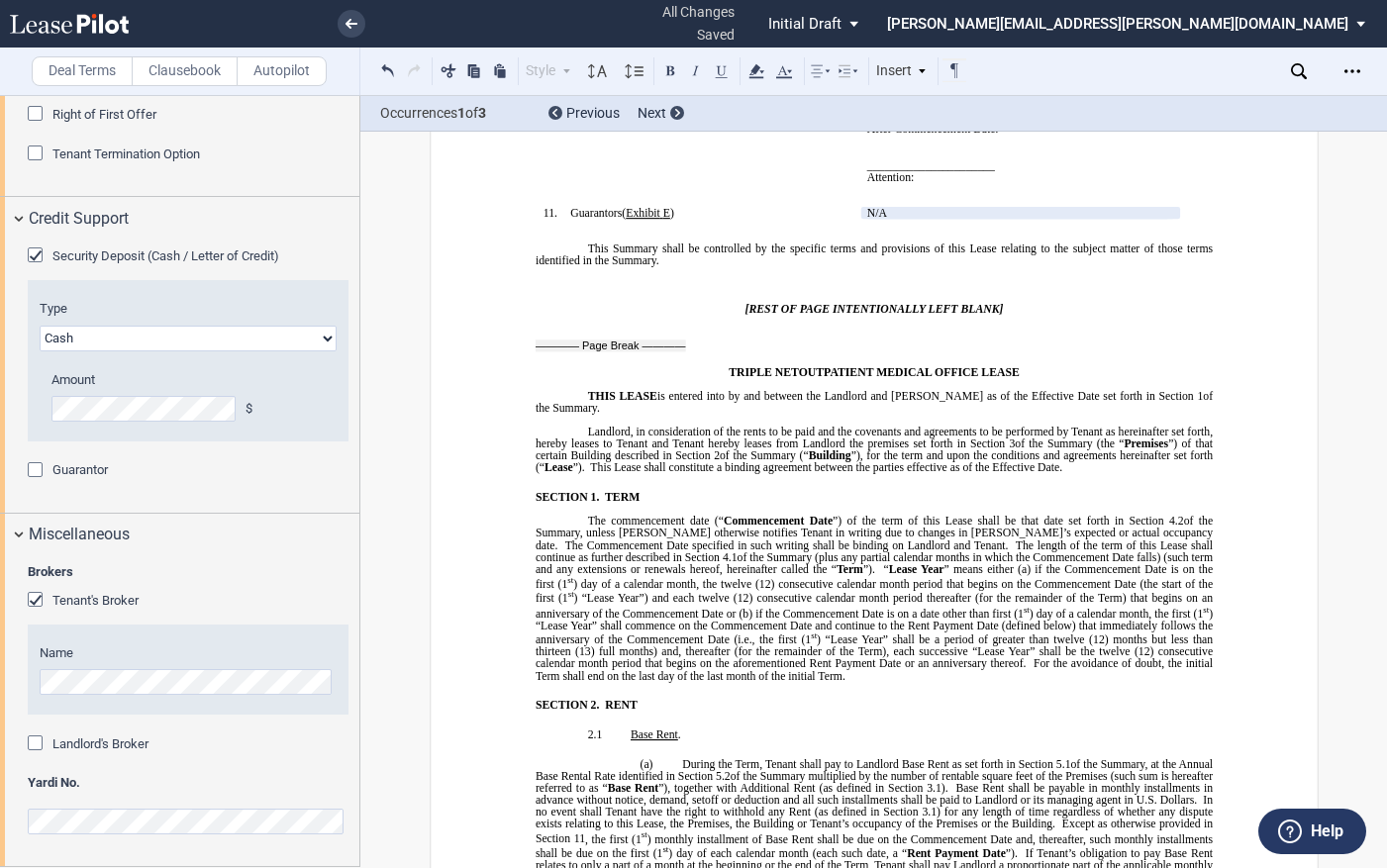 scroll, scrollTop: 3393, scrollLeft: 0, axis: vertical 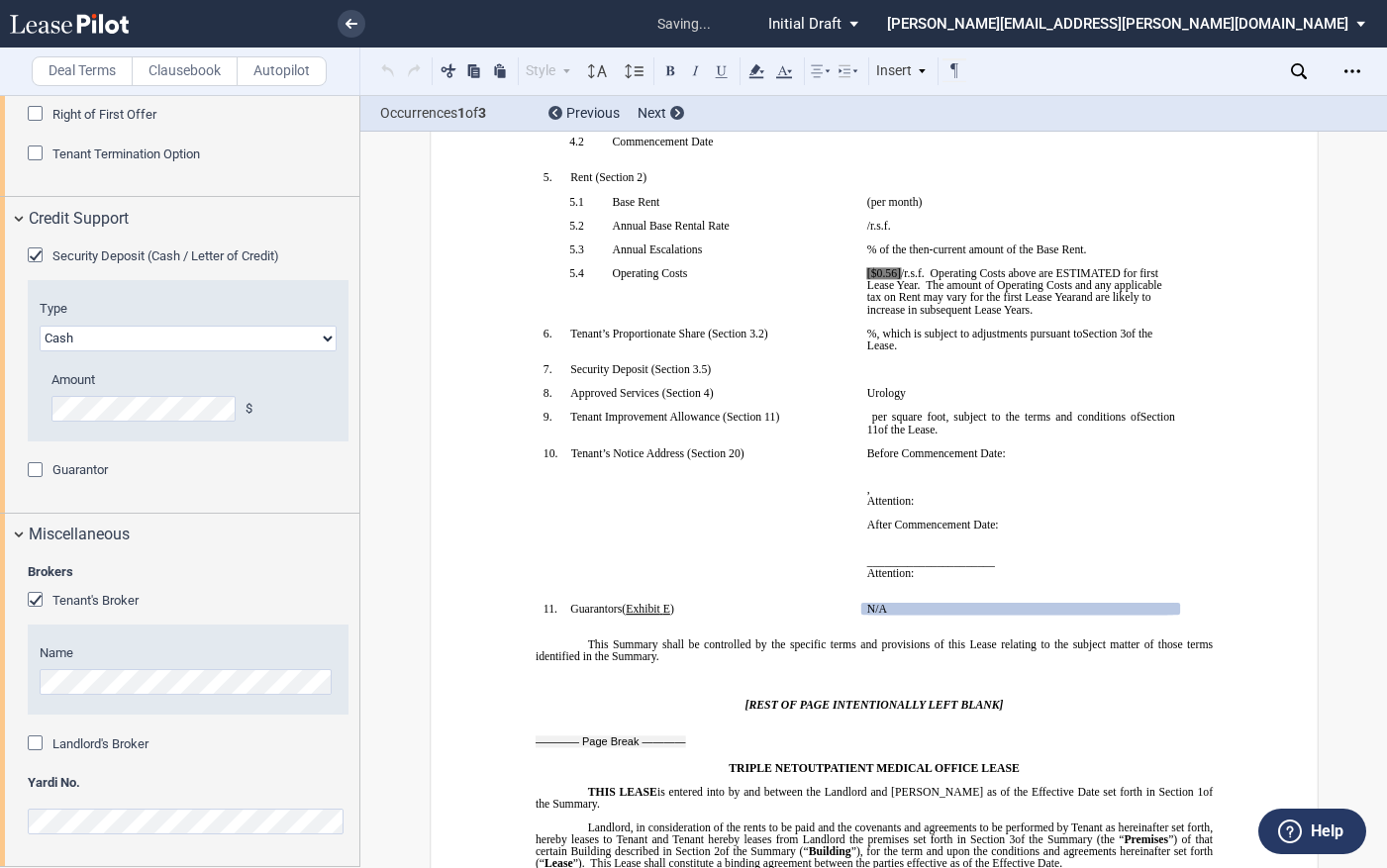 click on "N/A
﻿ ﻿ , an individual
﻿ ﻿
﻿ ﻿ ,  ﻿ ﻿   ﻿ ﻿
﻿ ﻿ ,
﻿ ﻿   ﻿ ﻿   ﻿ ﻿
﻿ ﻿
﻿ ﻿ ,  ﻿ ﻿   ﻿ ﻿" at bounding box center (1020, 615) 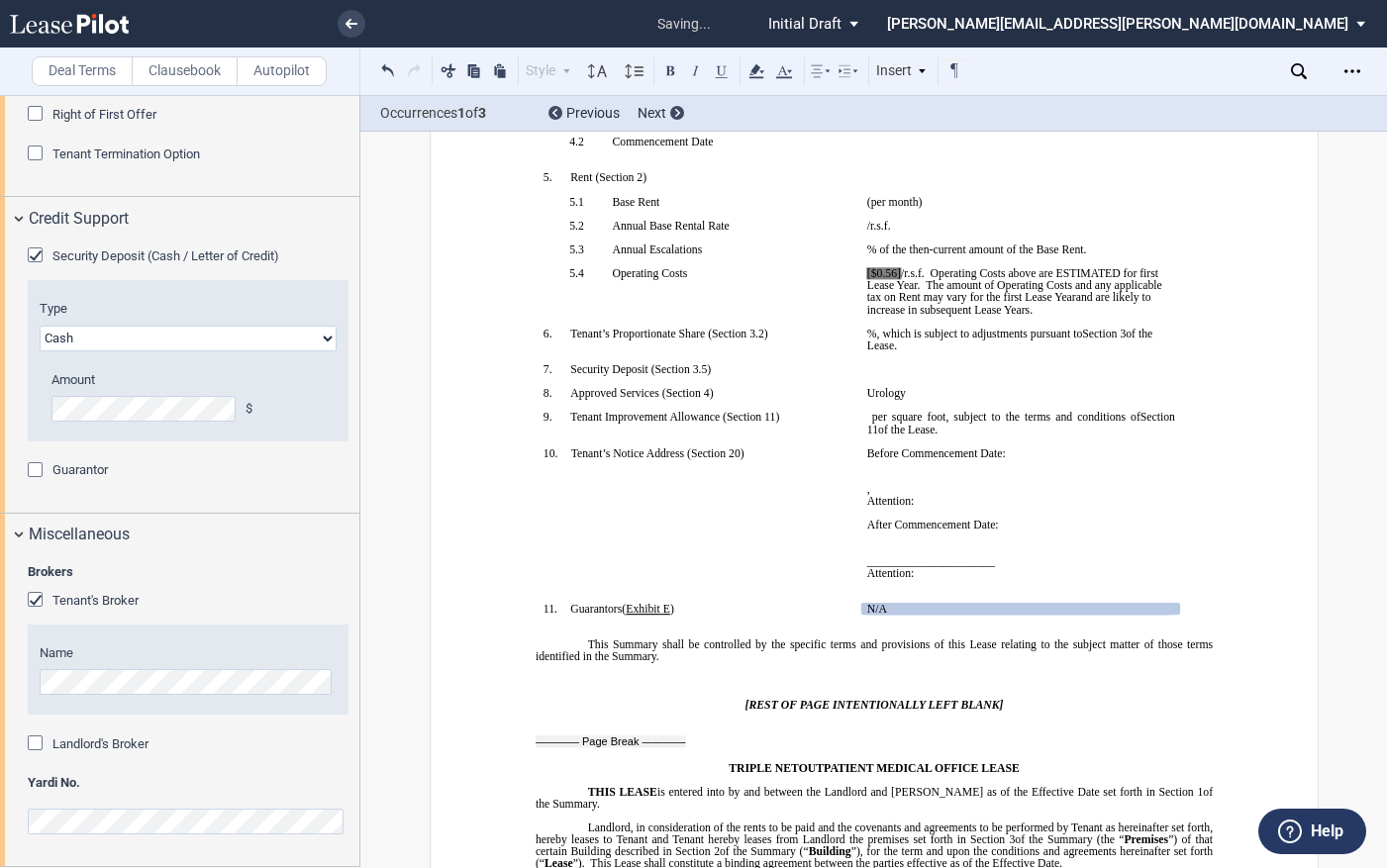 click on "11.       Guarantor s  ( Exhibit   ﻿ E ﻿ )" at bounding box center [710, 609] 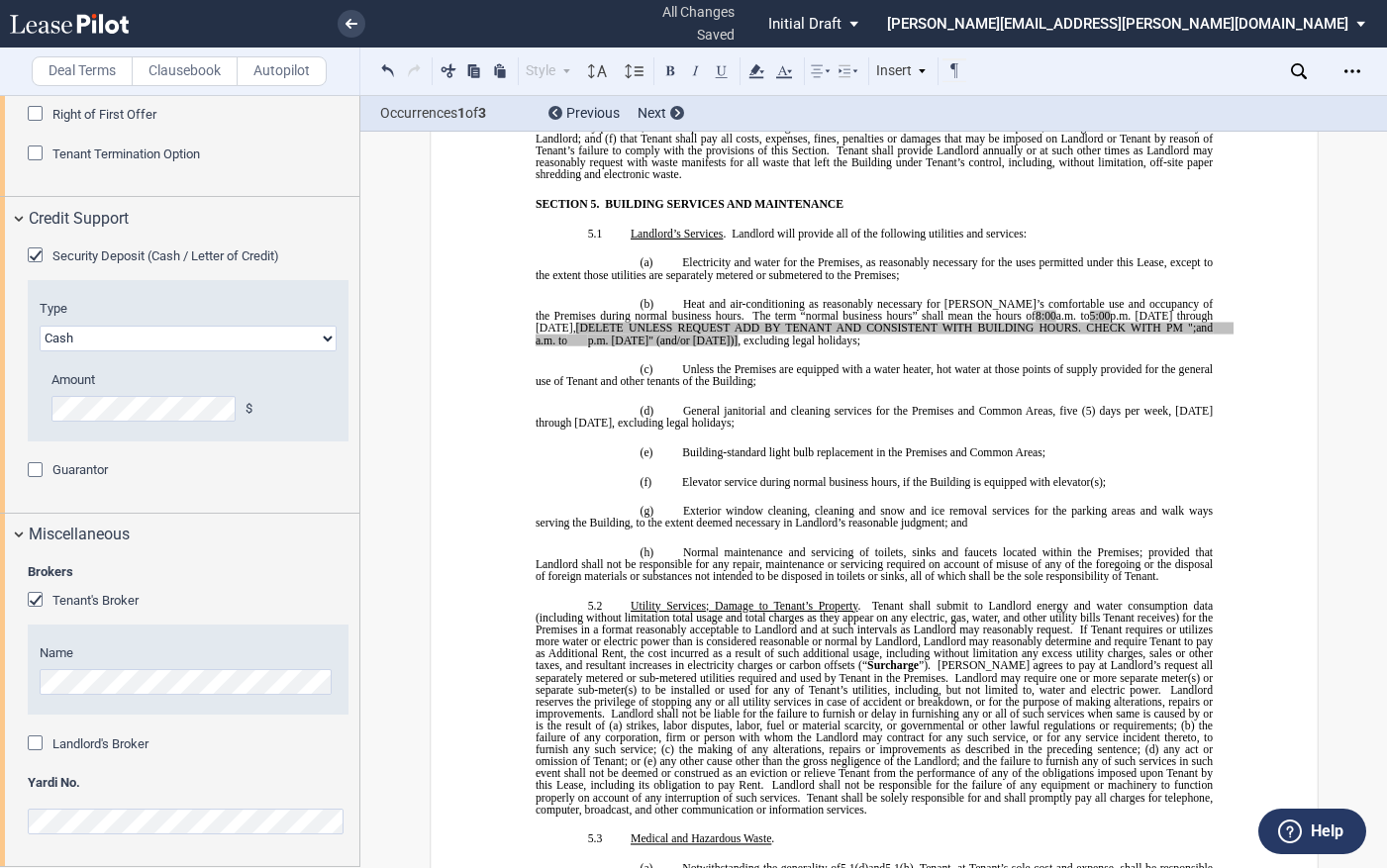 scroll, scrollTop: 5464, scrollLeft: 0, axis: vertical 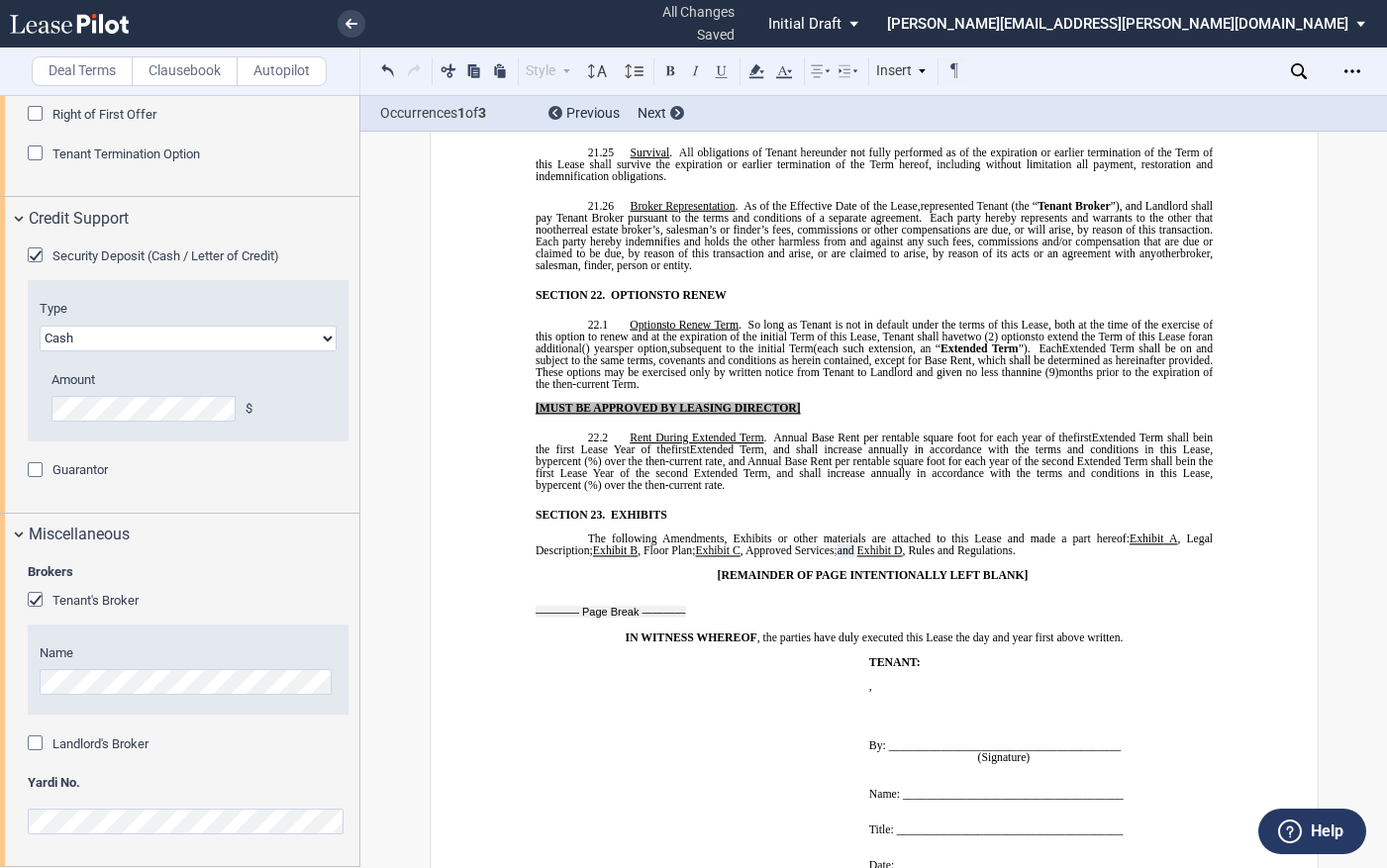 click on "in the first Lease Year of the" 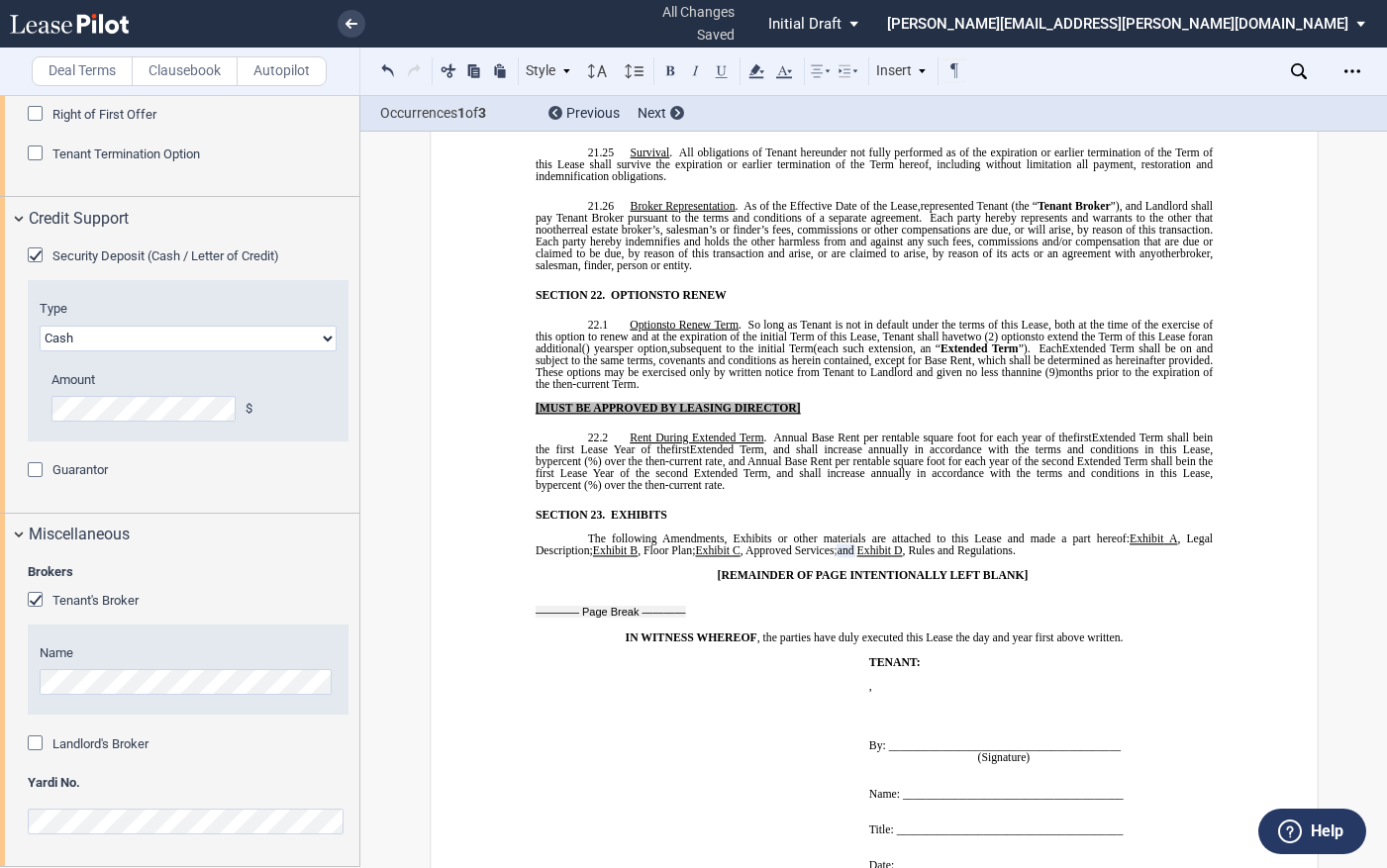 click on "﻿
BASE YEAR  TRIPLE NET  OUTPATIENT MEDICAL OFFICE LEASE
﻿
﻿
THIS  BASE YEAR  TRIPLE NET  OUTPATIENT MEDICAL OFFICE LEASE (this “ Lease ”) made as of the date set forth in Section   ﻿ 1 ﻿  of the Summary of Basic Lease Information (the “ Summary ”), below, is made by and between  DOC-Summit Bloomington MOB, LLC ,  a   [US_STATE]   limited liability company ,  or its assigns (“ Landlord ”) and  ﻿ ﻿ ,   ﻿ ﻿   ﻿ ﻿   ﻿ ﻿  an individual ,  , an individual ,  ,  , and  , and  ﻿ ﻿ , an individual  ( jointly, severally and collectively, the  “ Tenant ”).
﻿
﻿
SUMMARY BASIC LEASE INFORMATION
﻿
BASIC LEASE PROVISIONS
DESCRIPTION
﻿
!!SET_LEVEL_0!!
1." at bounding box center (873, -5827) 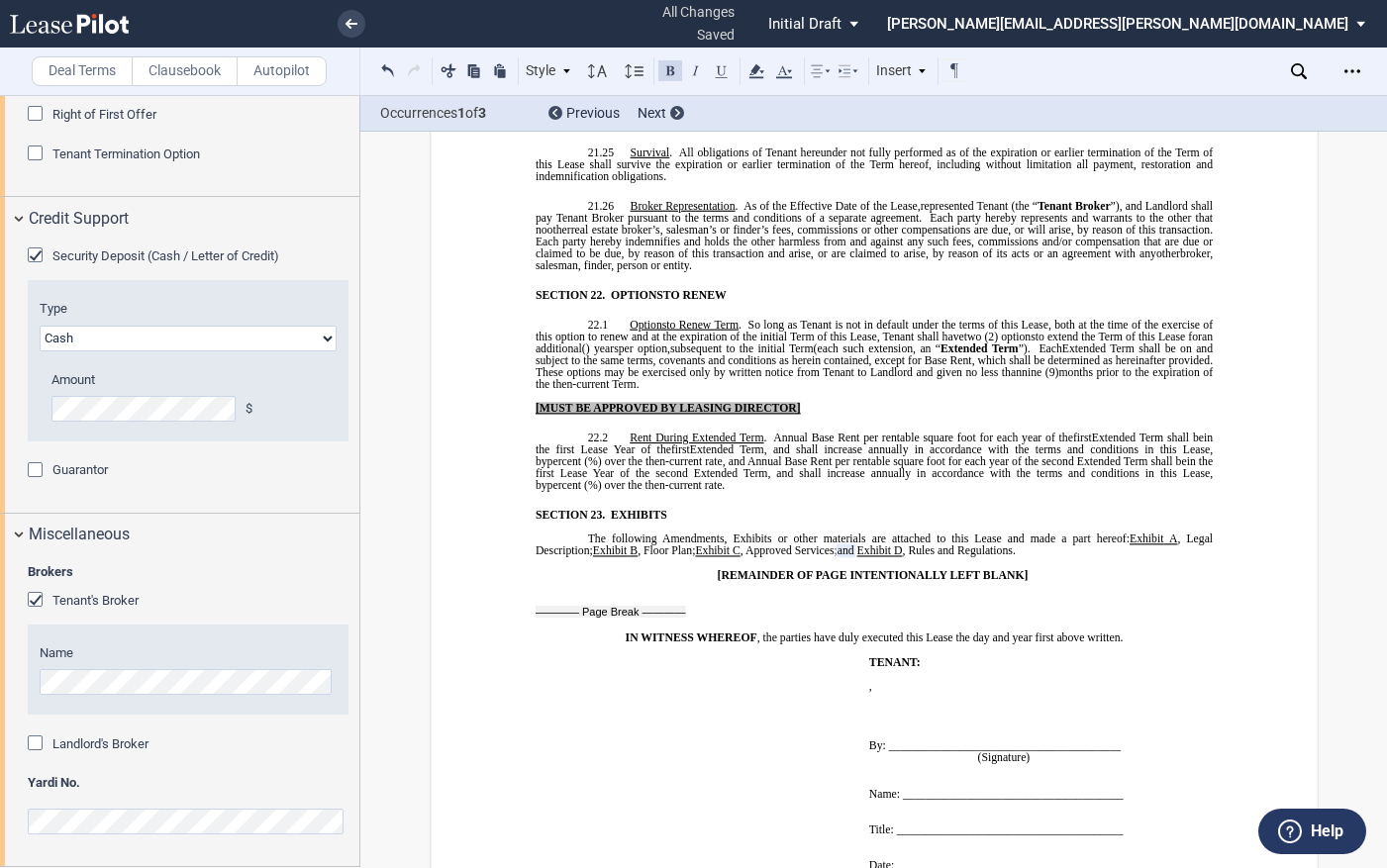 click on "﻿
BASE YEAR  TRIPLE NET  OUTPATIENT MEDICAL OFFICE LEASE
﻿
﻿
THIS  BASE YEAR  TRIPLE NET  OUTPATIENT MEDICAL OFFICE LEASE (this “ Lease ”) made as of the date set forth in Section   ﻿ 1 ﻿  of the Summary of Basic Lease Information (the “ Summary ”), below, is made by and between  DOC-Summit Bloomington MOB, LLC ,  a   [US_STATE]   limited liability company ,  or its assigns (“ Landlord ”) and  ﻿ ﻿ ,   ﻿ ﻿   ﻿ ﻿   ﻿ ﻿  an individual ,  , an individual ,  ,  , and  , and  ﻿ ﻿ , an individual  ( jointly, severally and collectively, the  “ Tenant ”).
﻿
﻿
SUMMARY BASIC LEASE INFORMATION
﻿
BASIC LEASE PROVISIONS
DESCRIPTION
﻿
!!SET_LEVEL_0!!
1." at bounding box center (873, -5827) 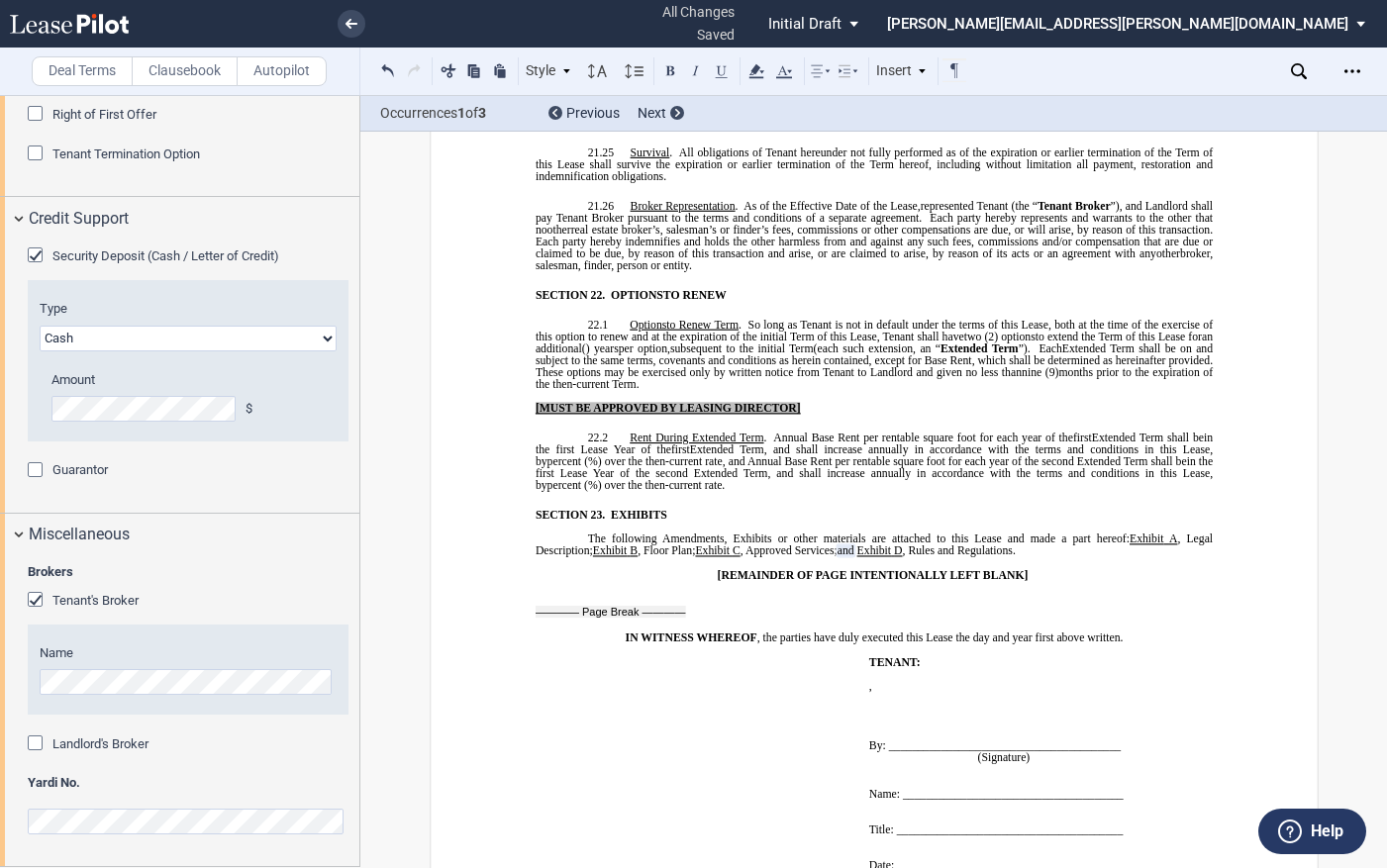 type 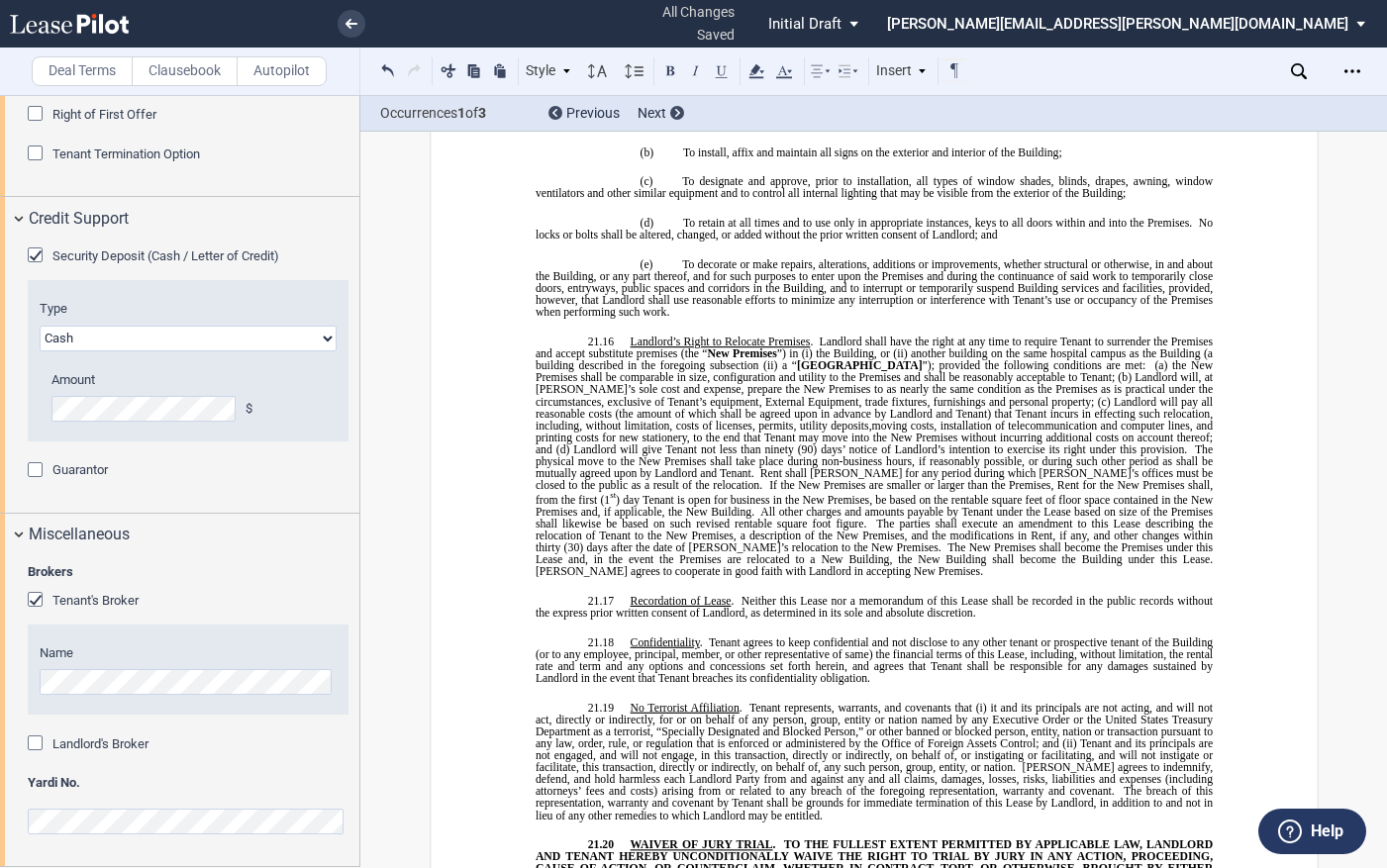 scroll, scrollTop: 14664, scrollLeft: 0, axis: vertical 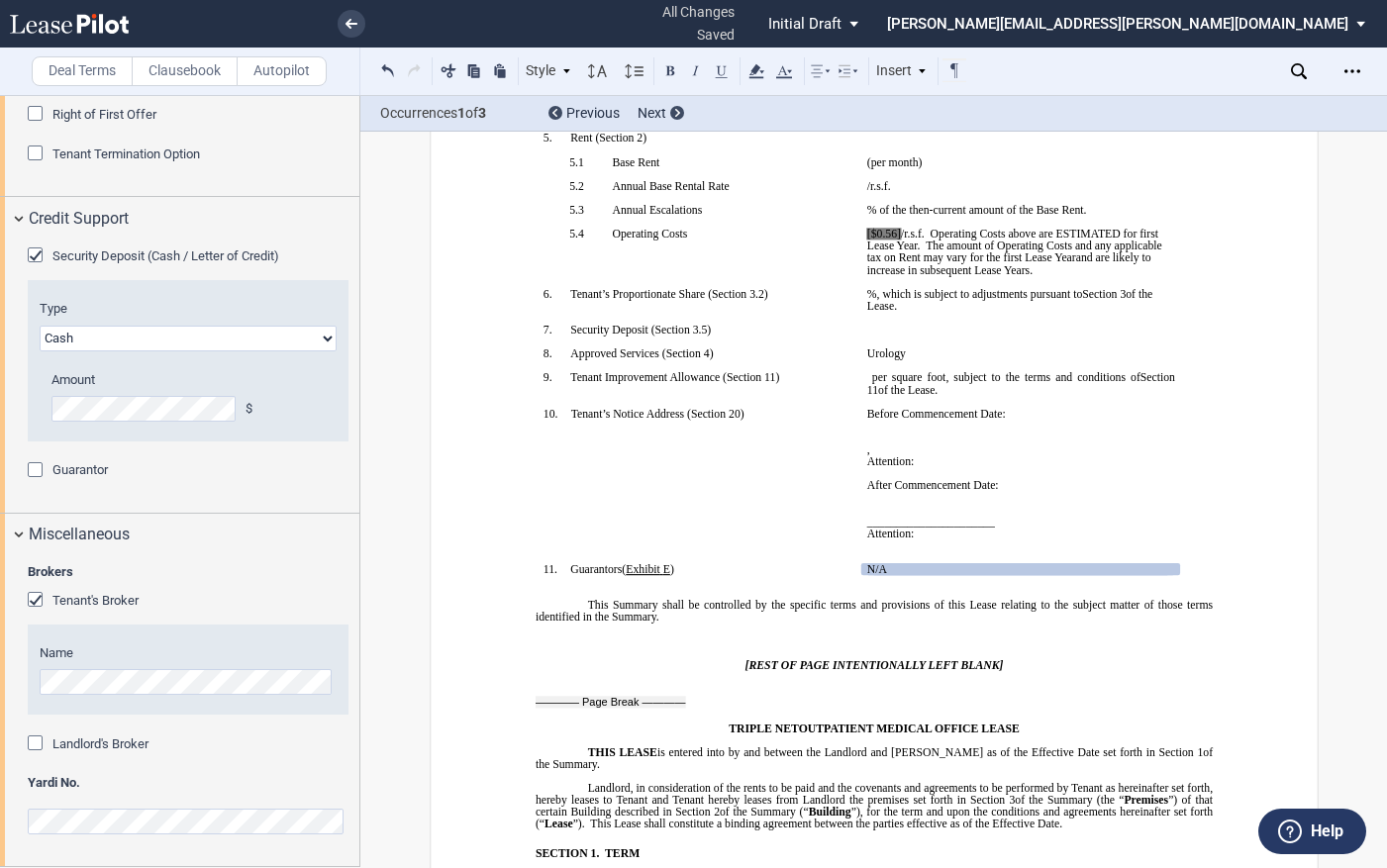 click on "﻿______________________" at bounding box center [1020, 522] 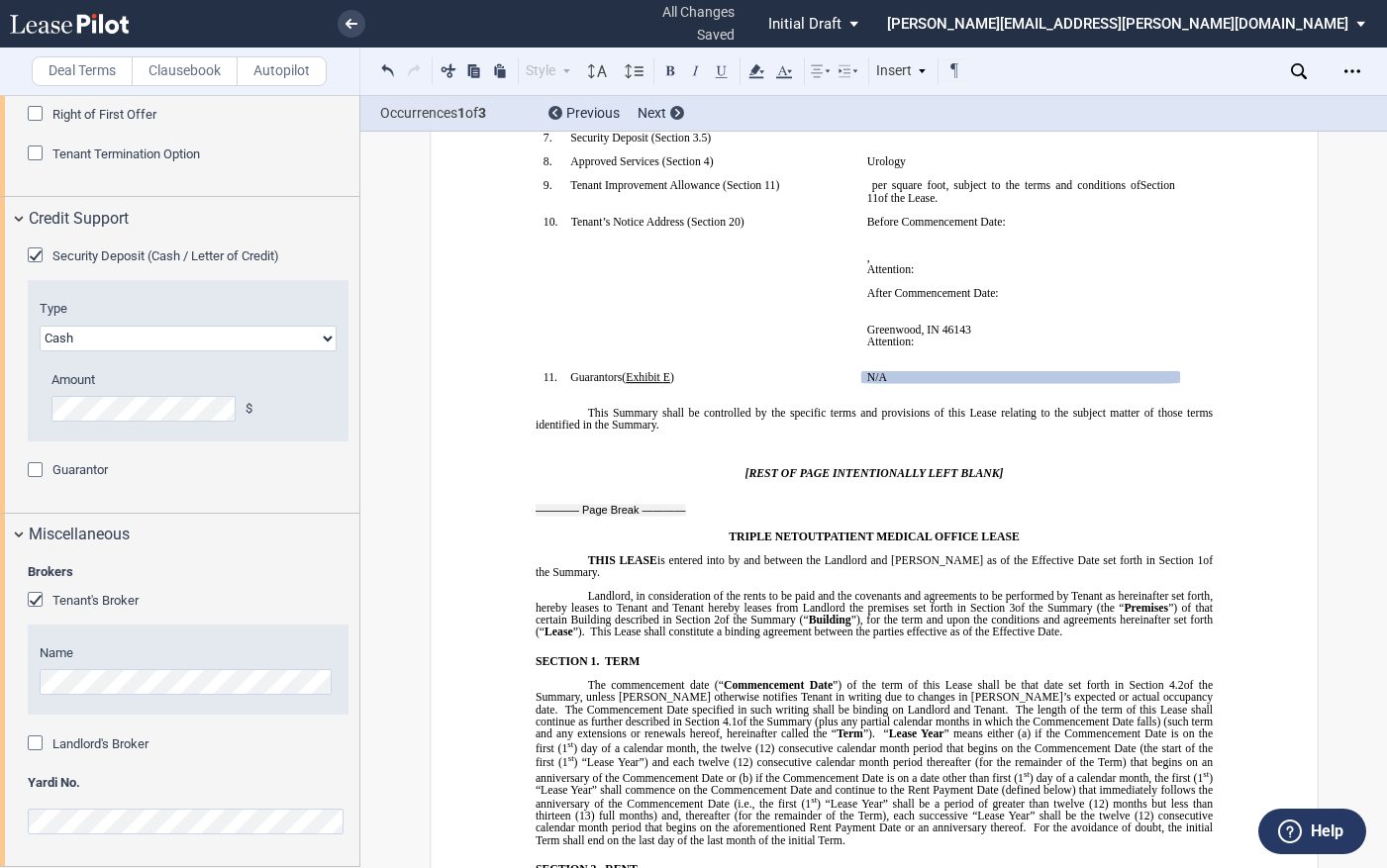 scroll, scrollTop: 654, scrollLeft: 0, axis: vertical 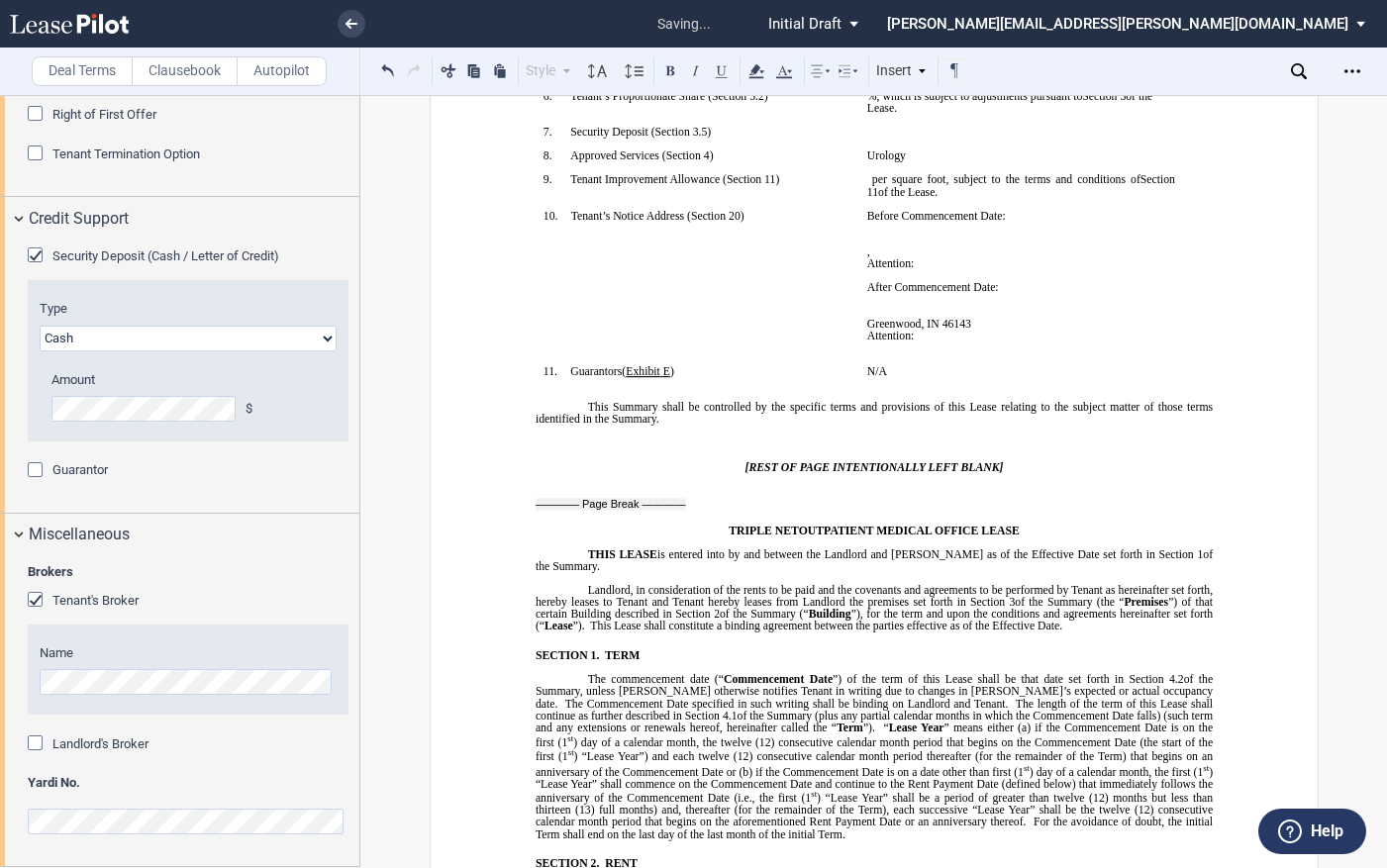 click on "SECTION 1.    TERM" at bounding box center [887, 655] 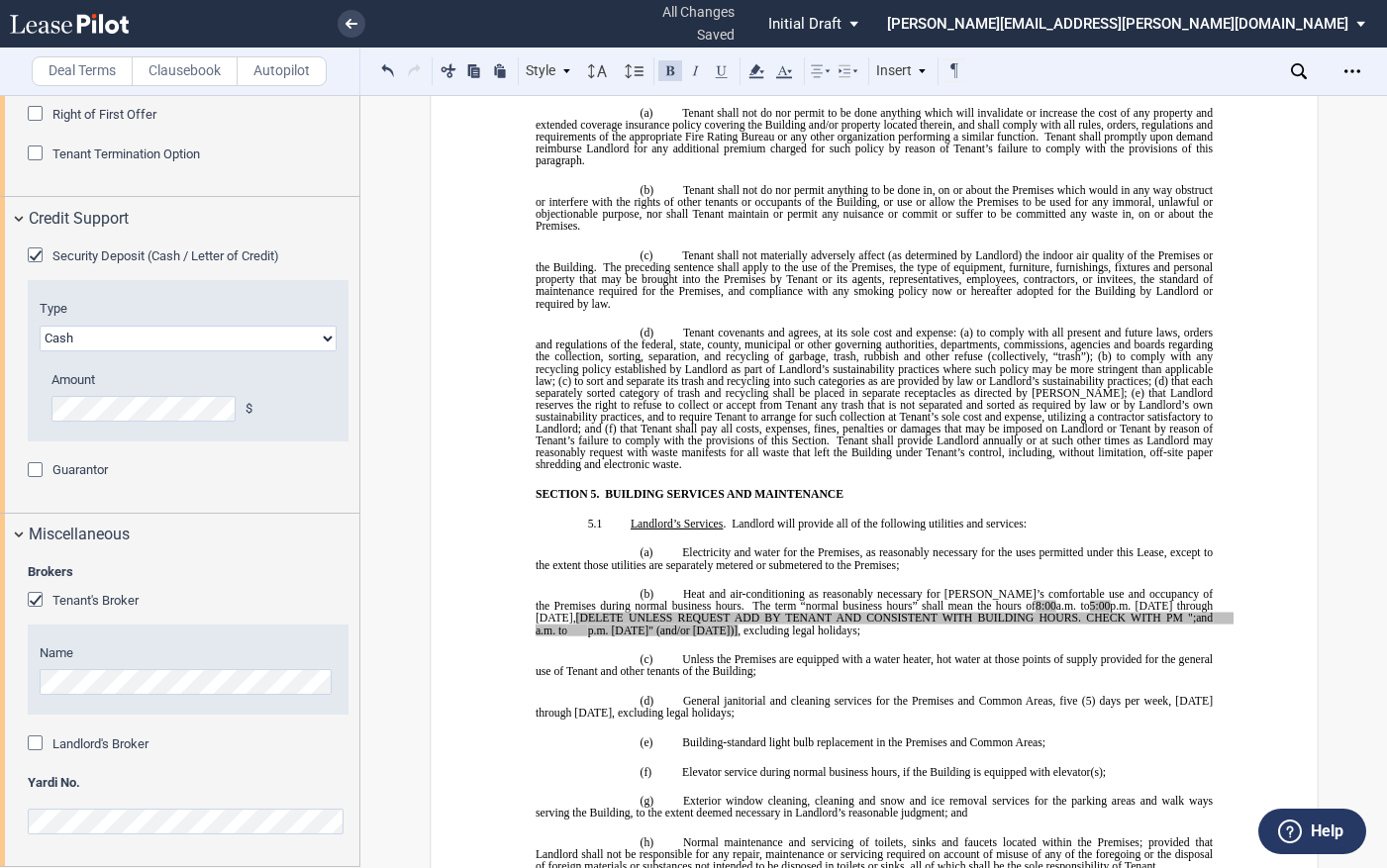 scroll, scrollTop: 5009, scrollLeft: 0, axis: vertical 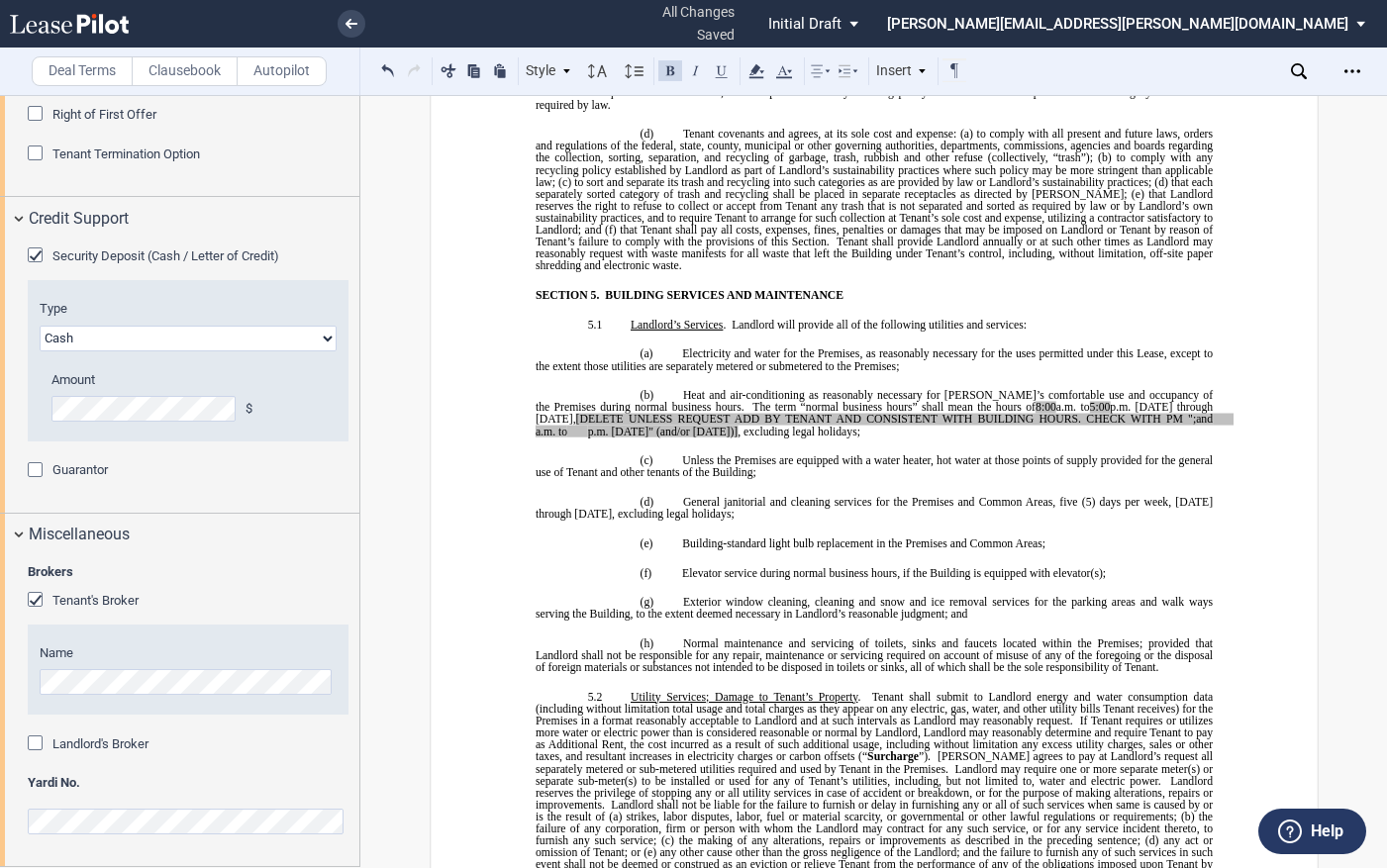 drag, startPoint x: 696, startPoint y: 395, endPoint x: 534, endPoint y: 388, distance: 162.15116 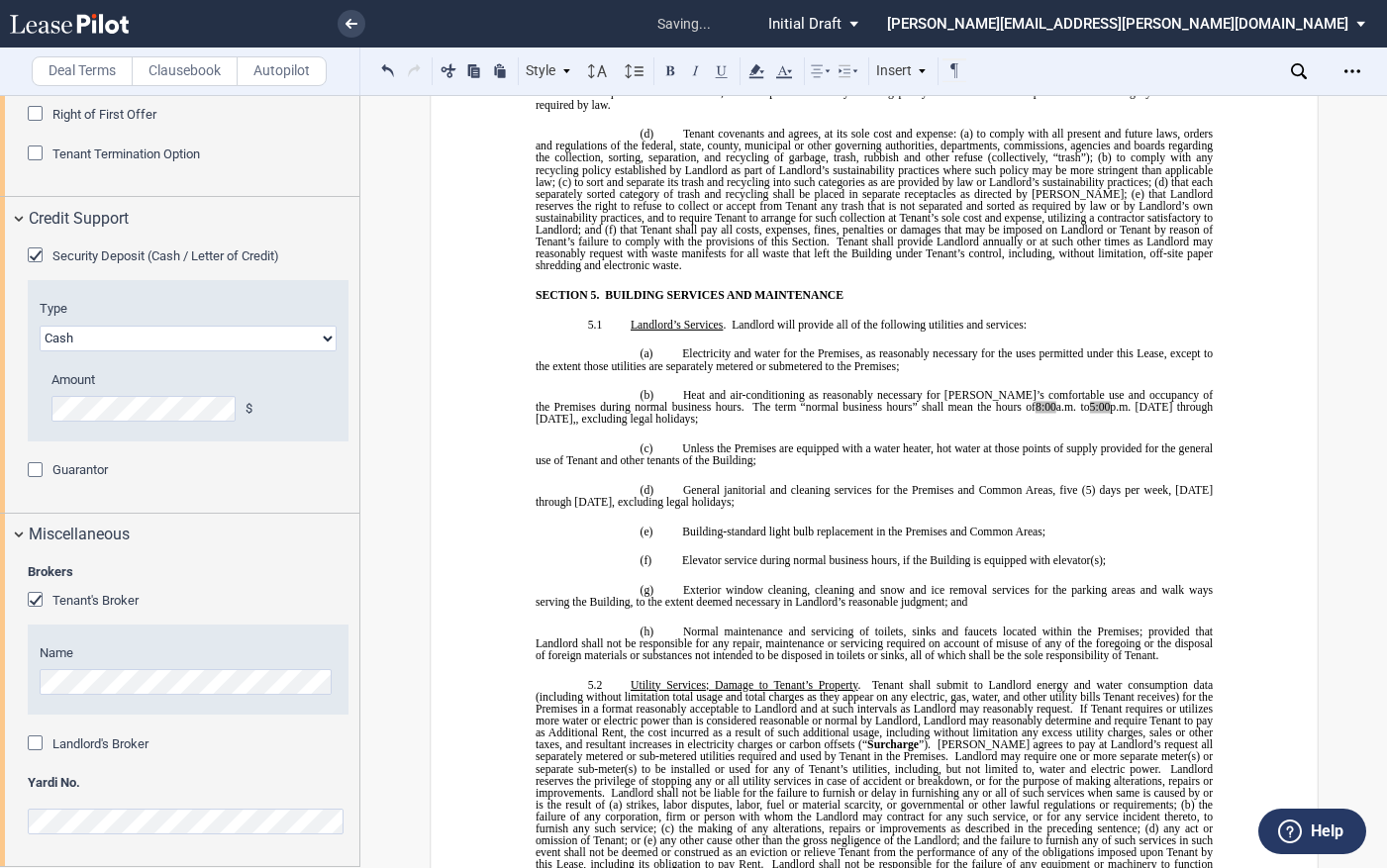 type 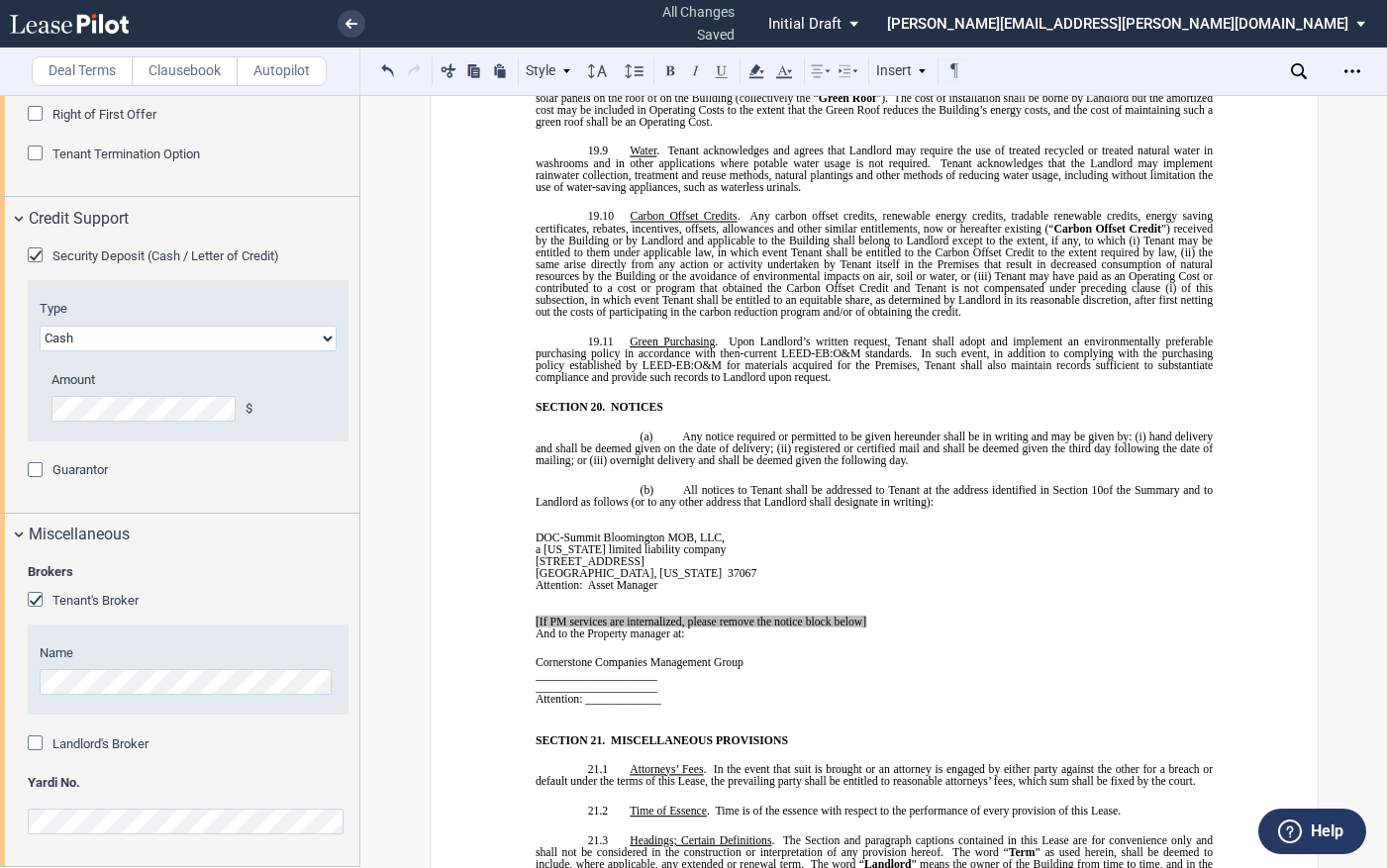 scroll, scrollTop: 12531, scrollLeft: 0, axis: vertical 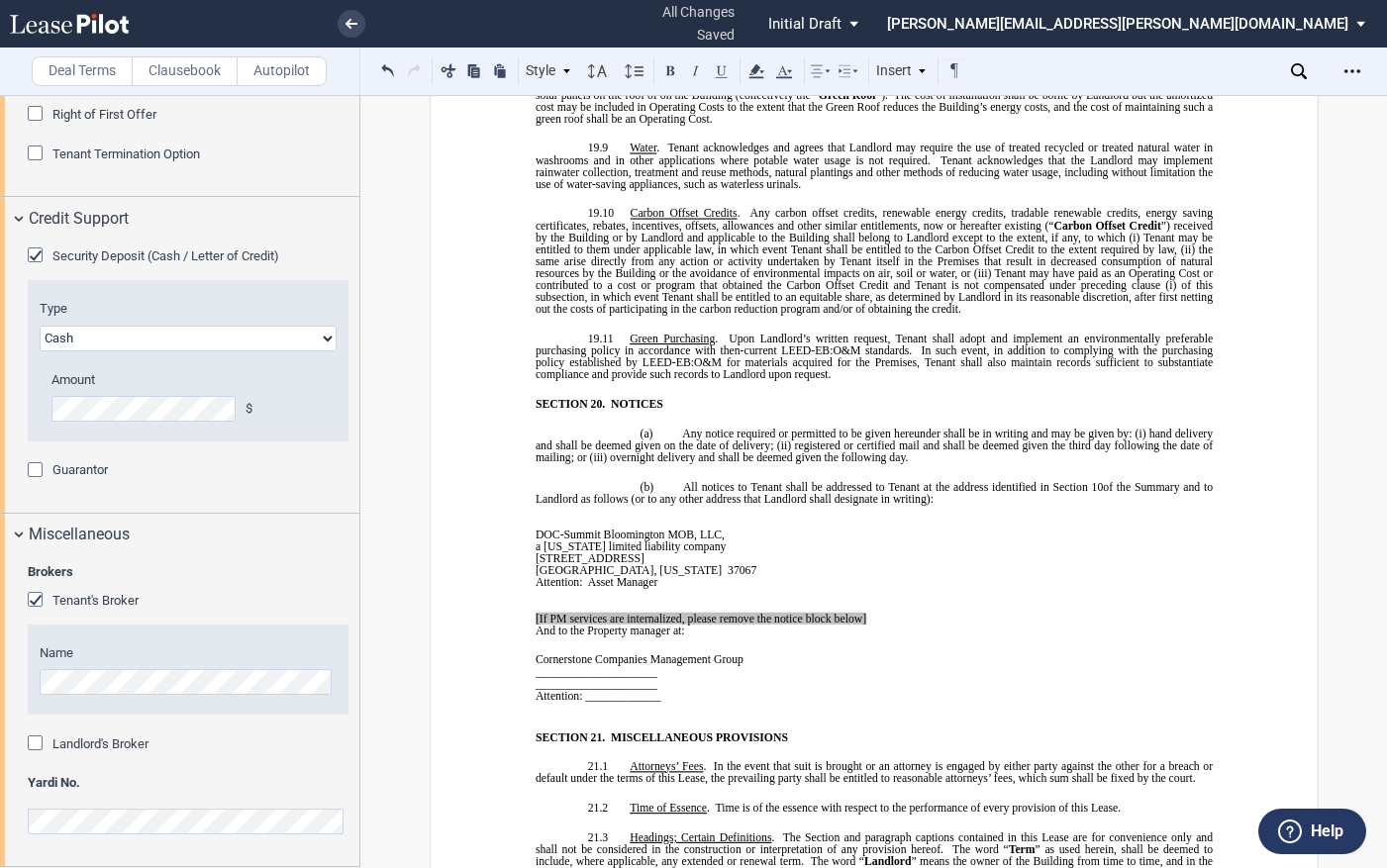 click on "﻿Cornerstone Companies Management Group" 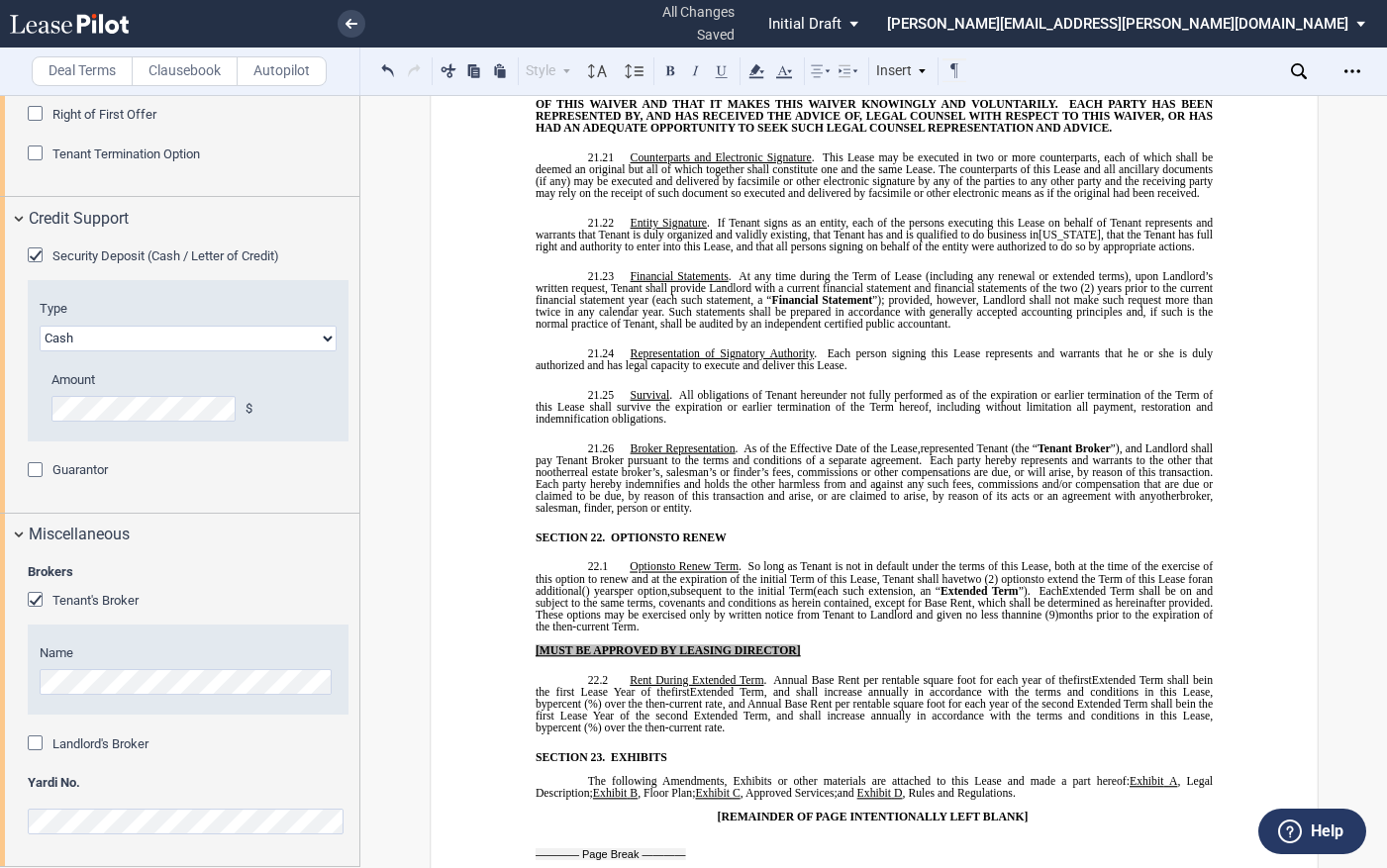 scroll, scrollTop: 15500, scrollLeft: 0, axis: vertical 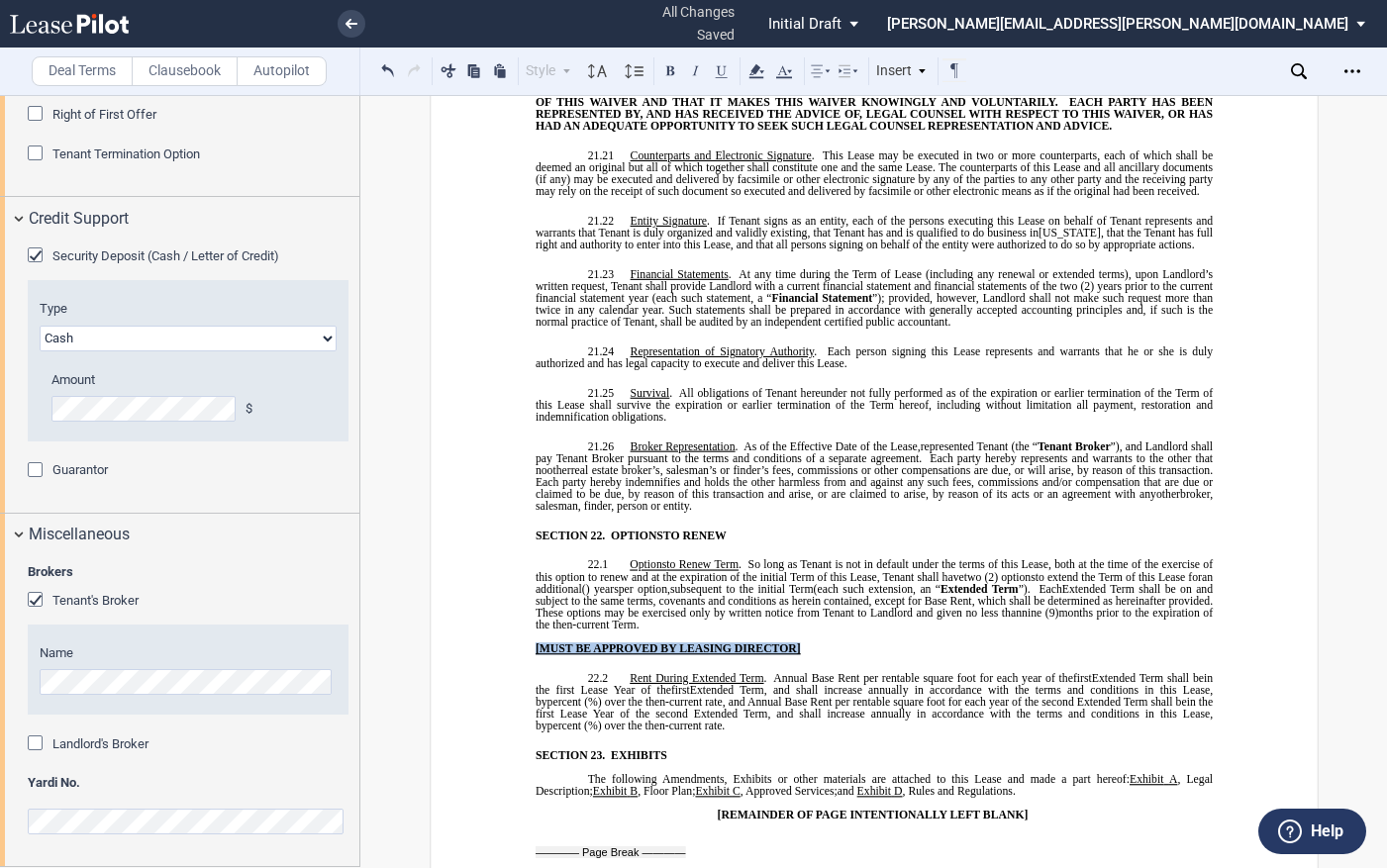 drag, startPoint x: 837, startPoint y: 550, endPoint x: 522, endPoint y: 555, distance: 315.0397 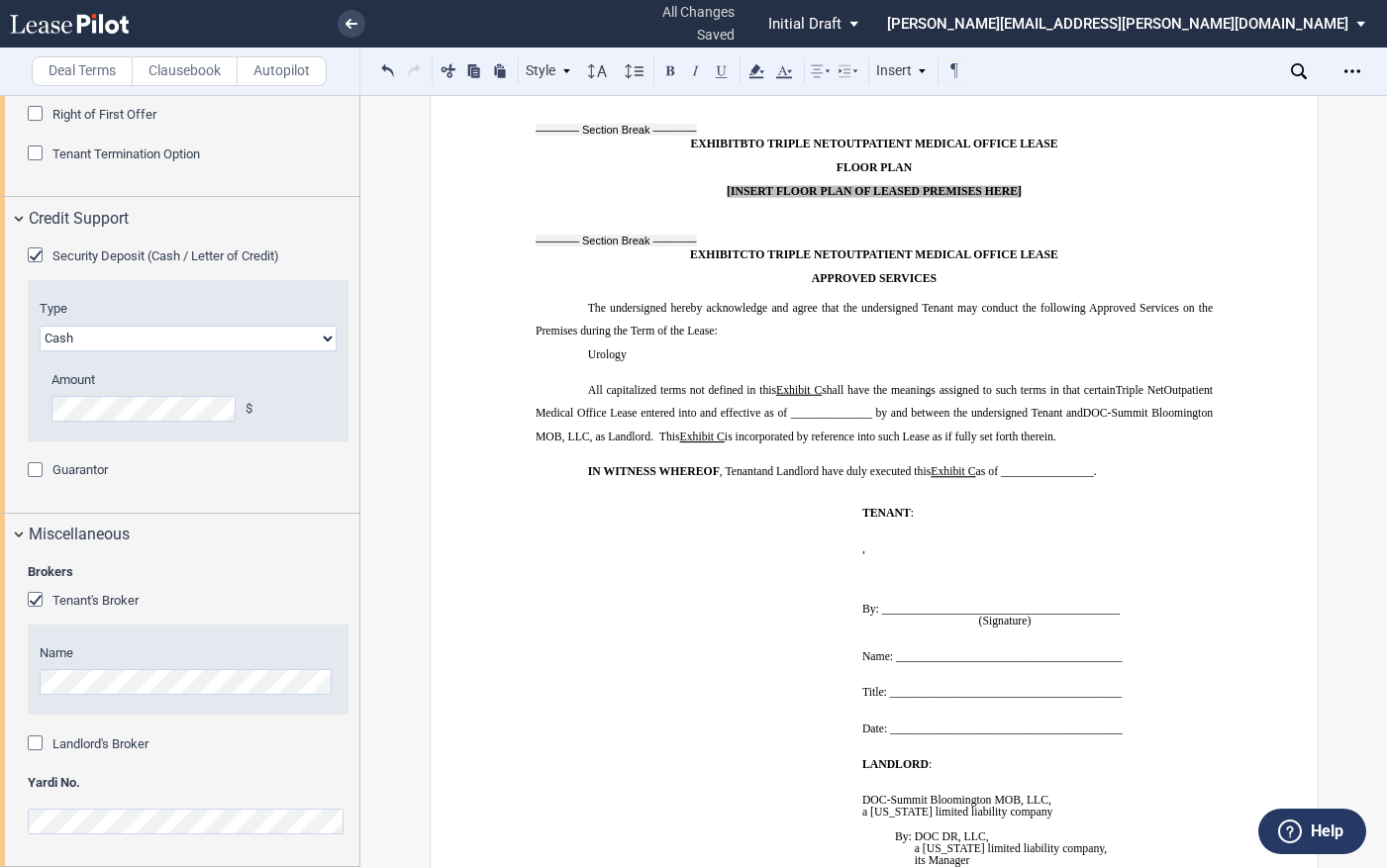scroll, scrollTop: 17221, scrollLeft: 0, axis: vertical 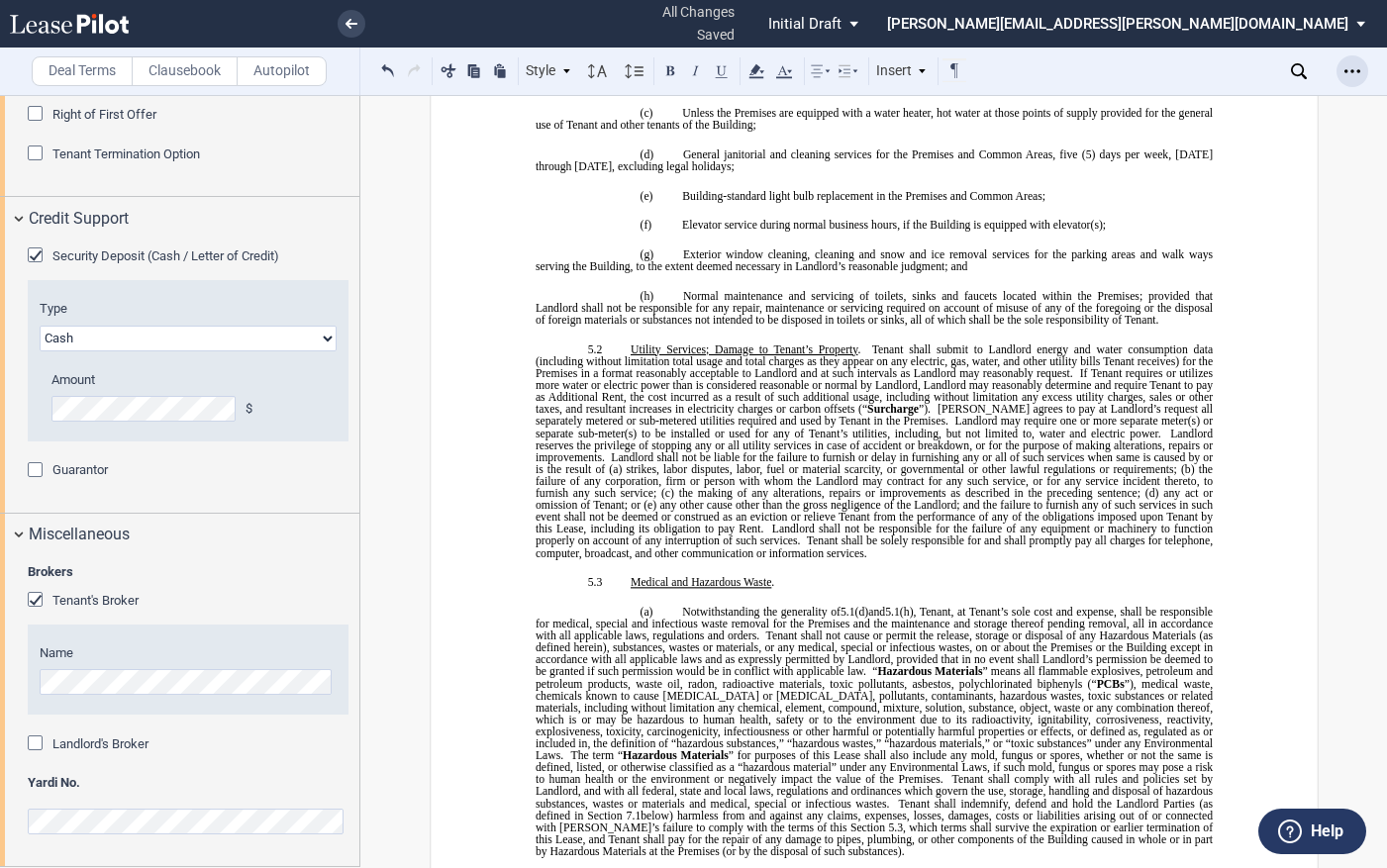 click at bounding box center (1352, 71) 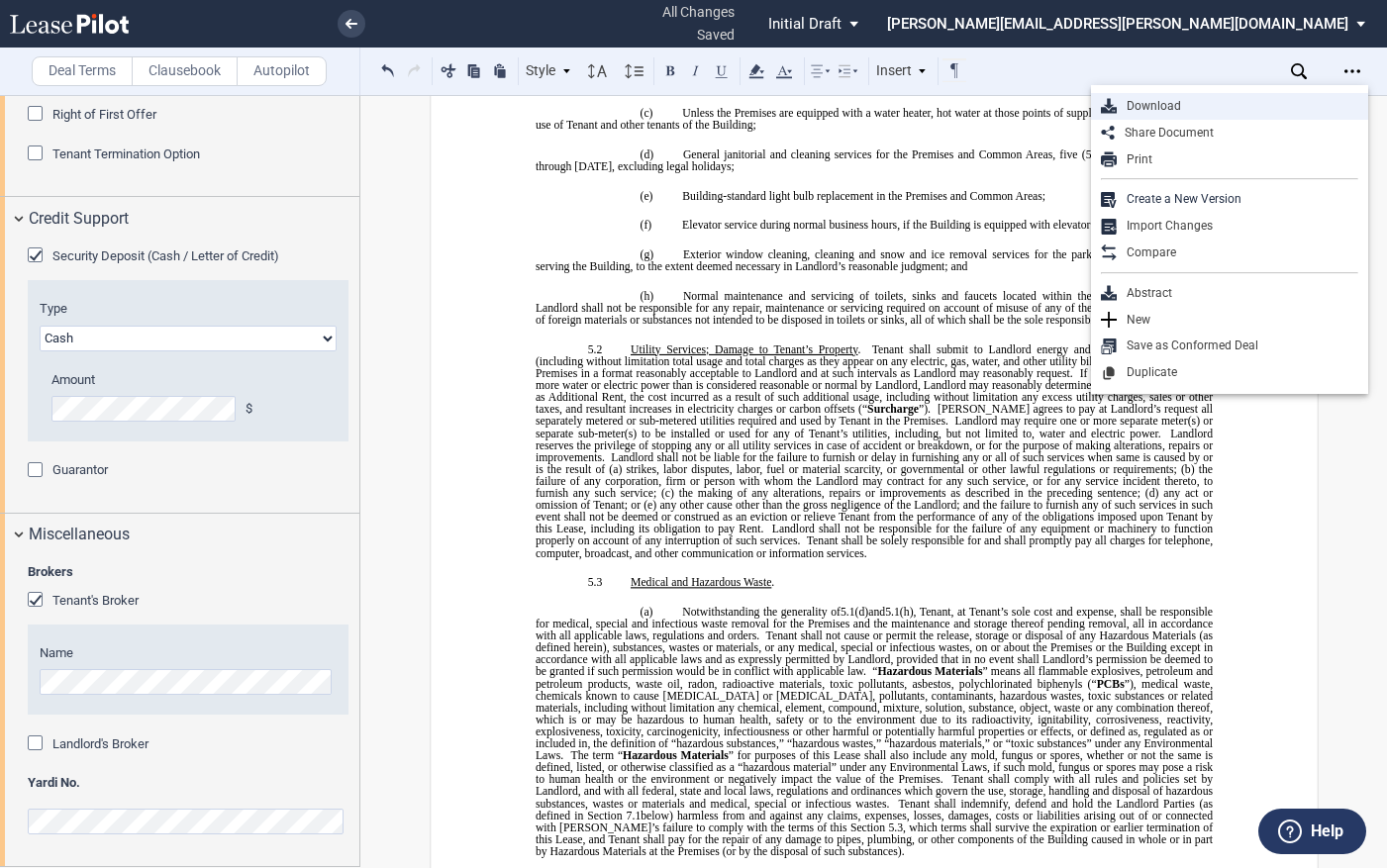 click on "Download" at bounding box center (1238, 106) 